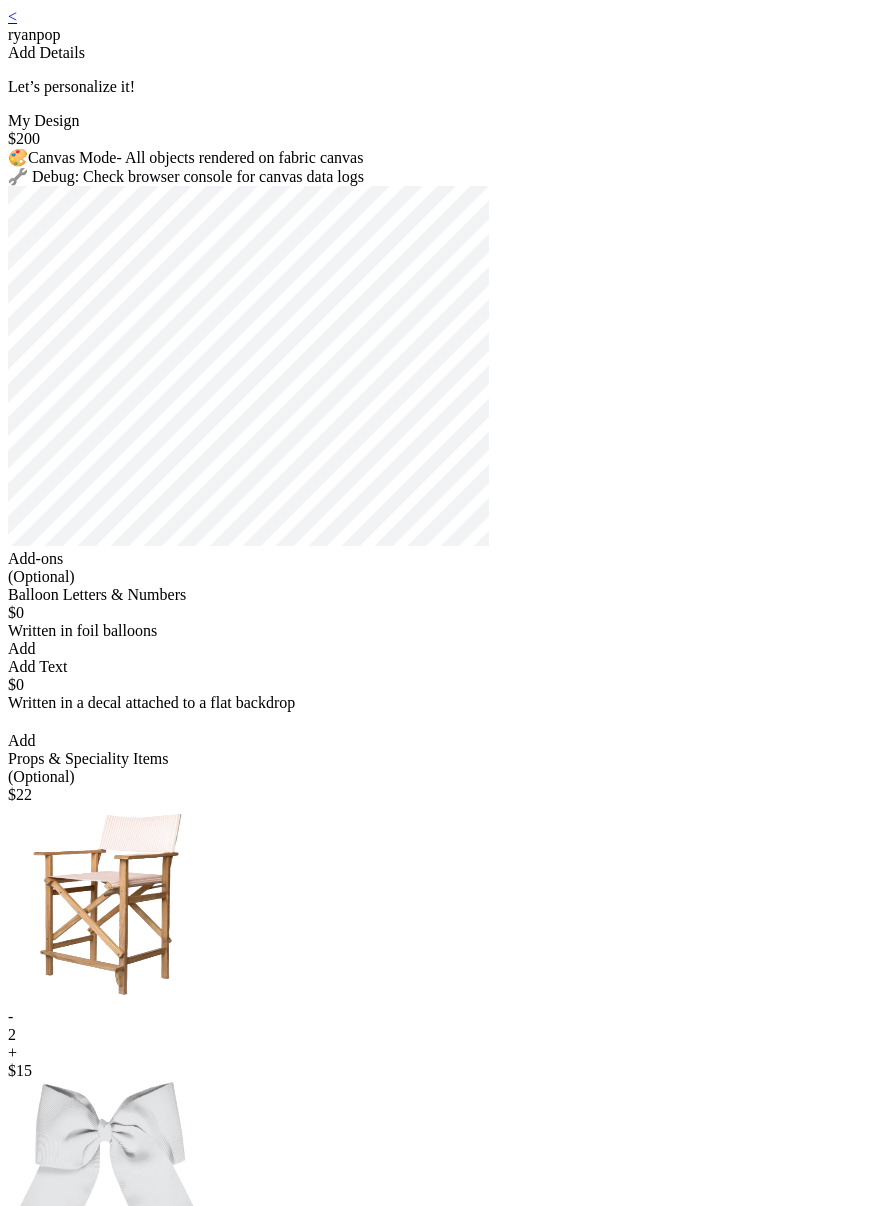 scroll, scrollTop: 0, scrollLeft: 0, axis: both 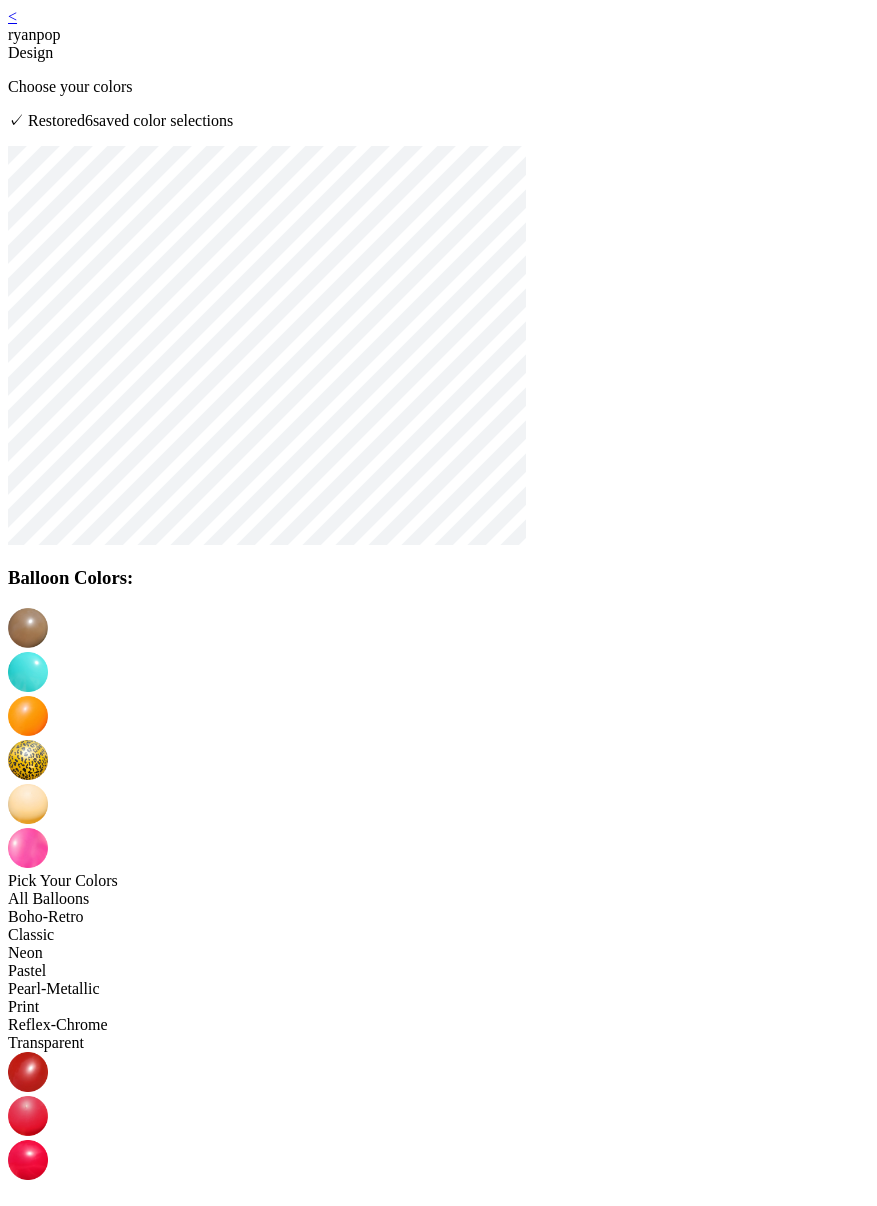 click on "< ryanpop Design Choose your colors ✓ Restored  6  saved color selection s Balloon Colors: Pick Your Colors All Balloons Boho-Retro Classic Neon Pastel Pearl-Metallic Print Reflex-Chrome Transparent Canvas Metadata: Canvas Information Dimensions:   0  x  0 Background:   None Objects:   215 Version:   1.0 Viewport Settings Zoom:   1.00 Pan X:   0.00 Pan Y:   0.00 Object Types image :   215 Raw Canvas State Saved Design Data: Create New Continue Selected Colors: # 1 : # 2 : # 3 : # 4 : # 5 : # 6 : View Technical Details Start Over Profile Cart" at bounding box center (438, 94501) 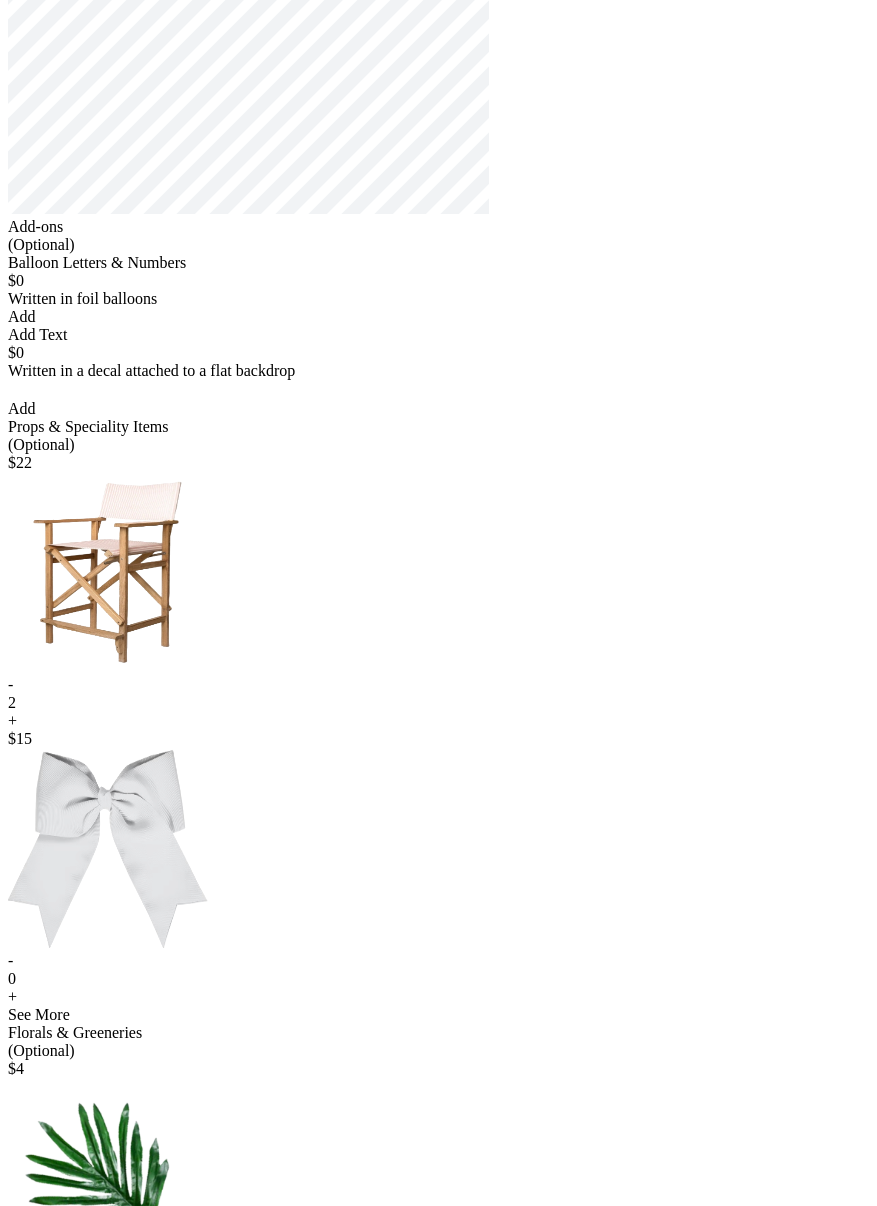 scroll, scrollTop: 327, scrollLeft: 0, axis: vertical 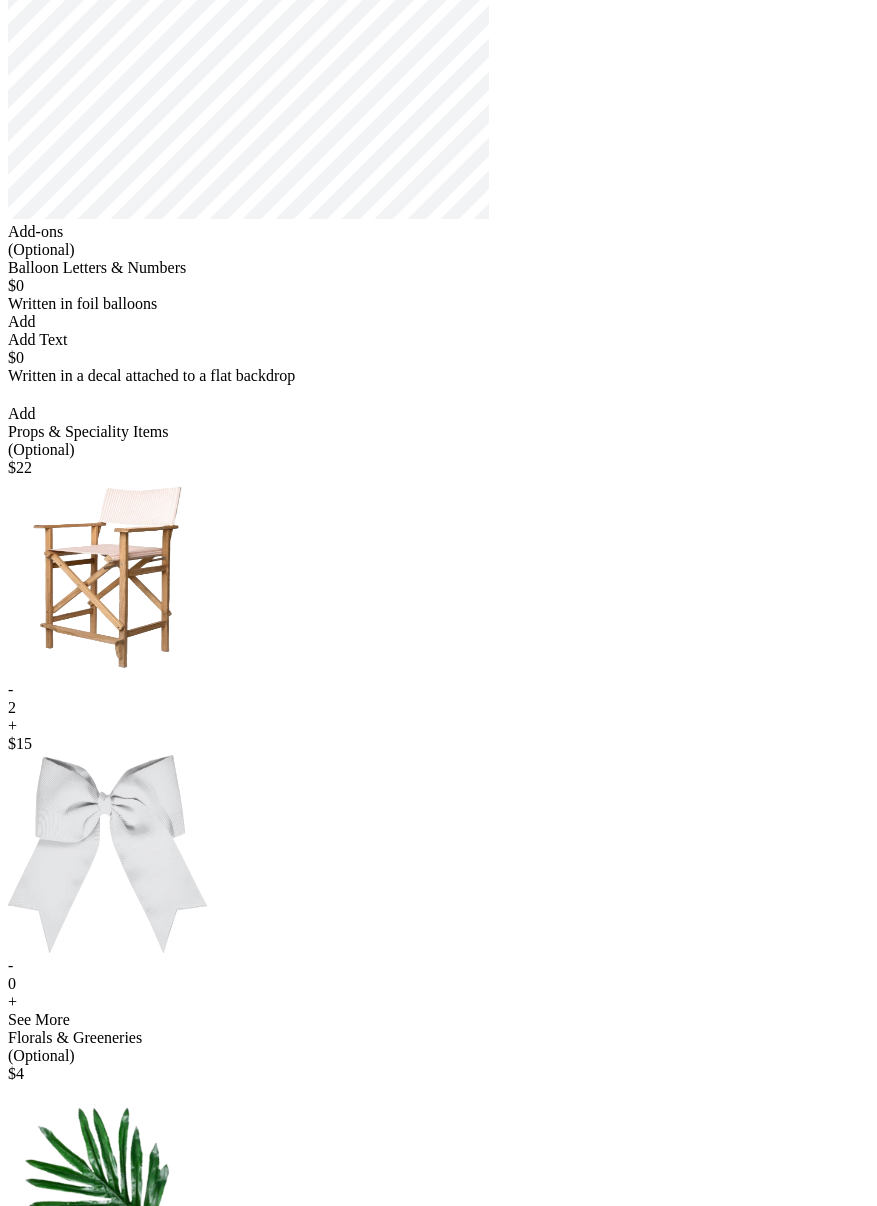 click on "-" at bounding box center (438, 690) 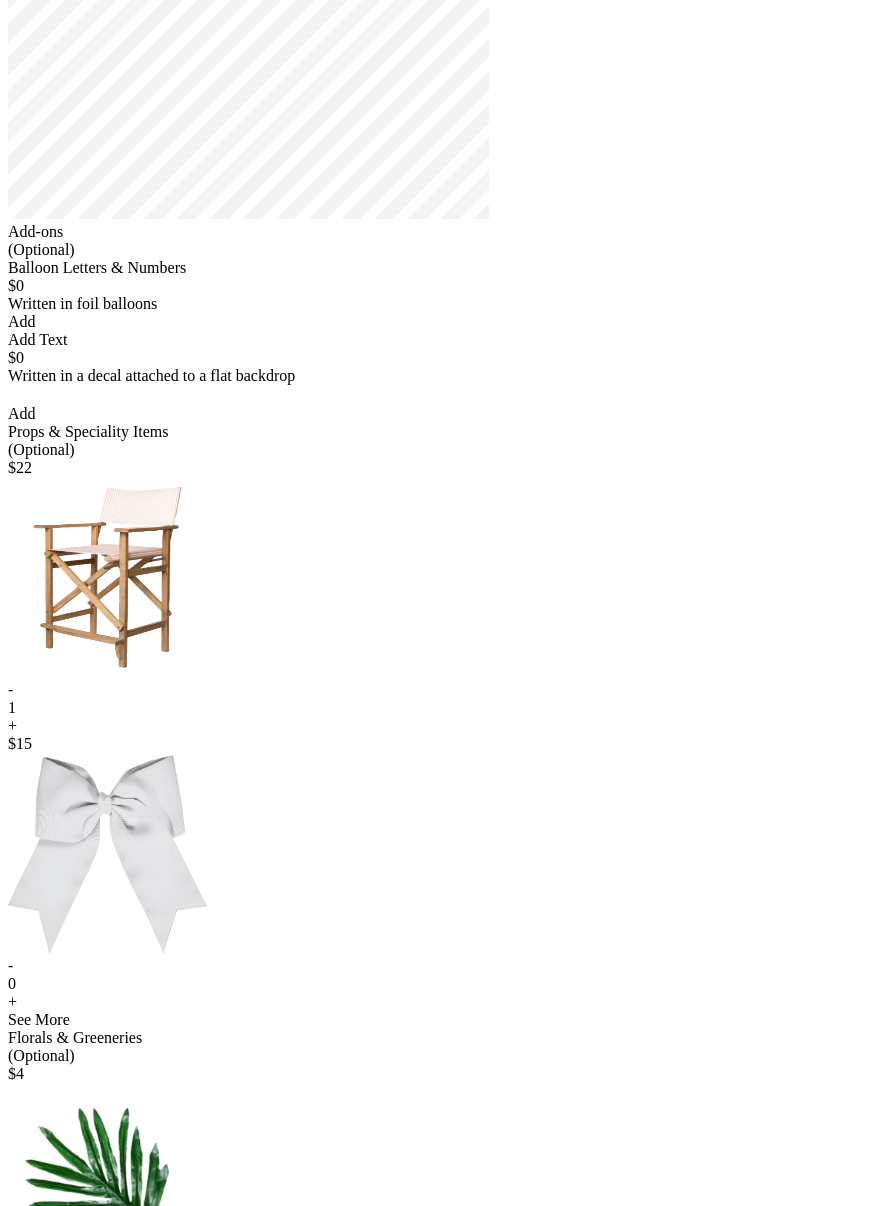 click on "-" at bounding box center (438, 690) 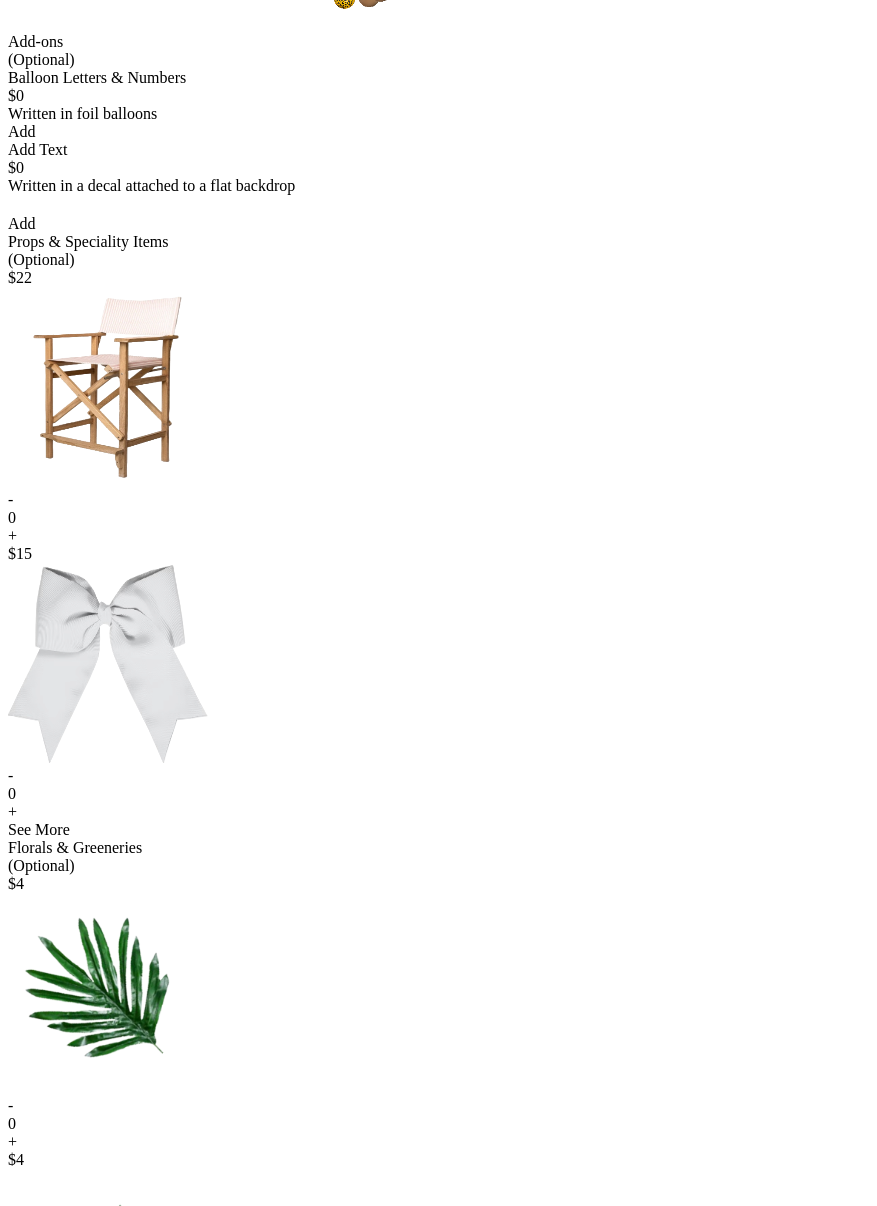 scroll, scrollTop: 483, scrollLeft: 0, axis: vertical 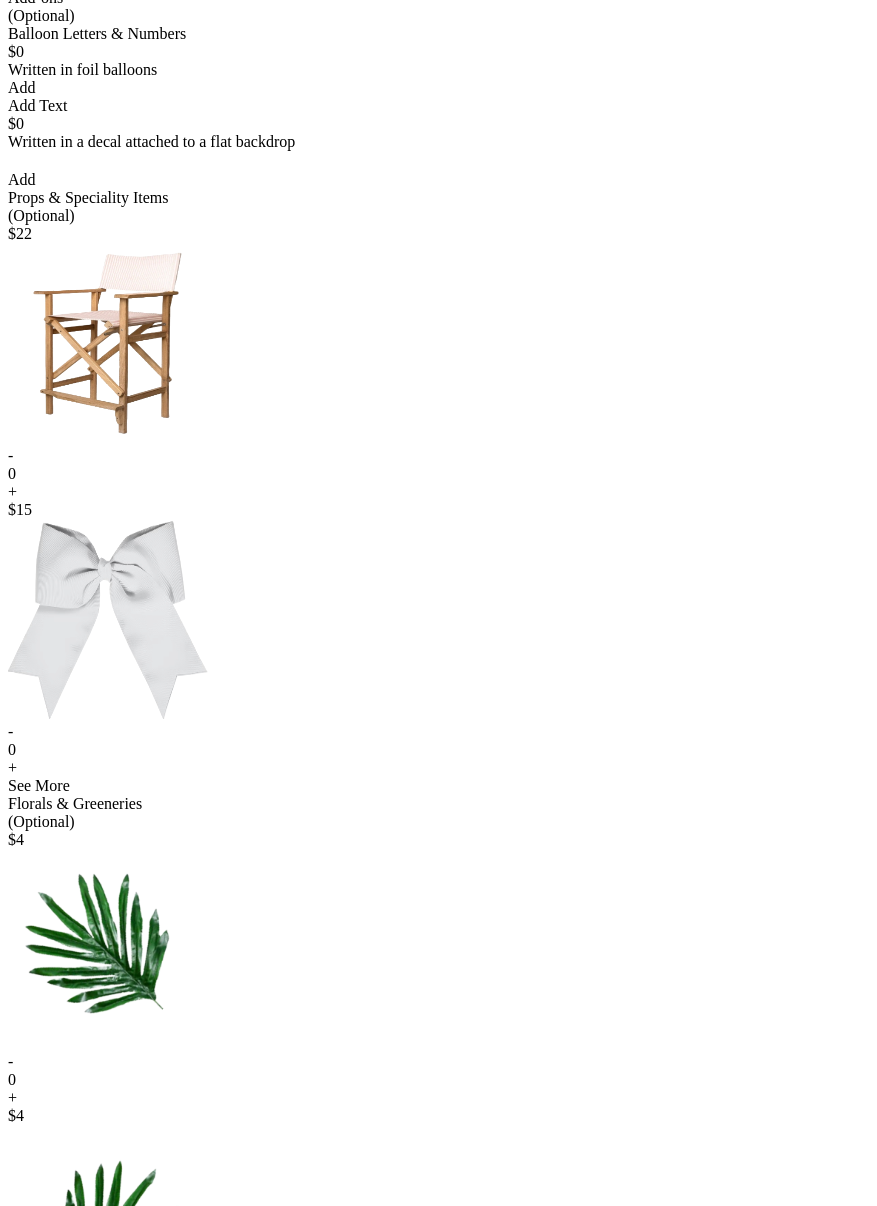 click on "+" at bounding box center [438, 492] 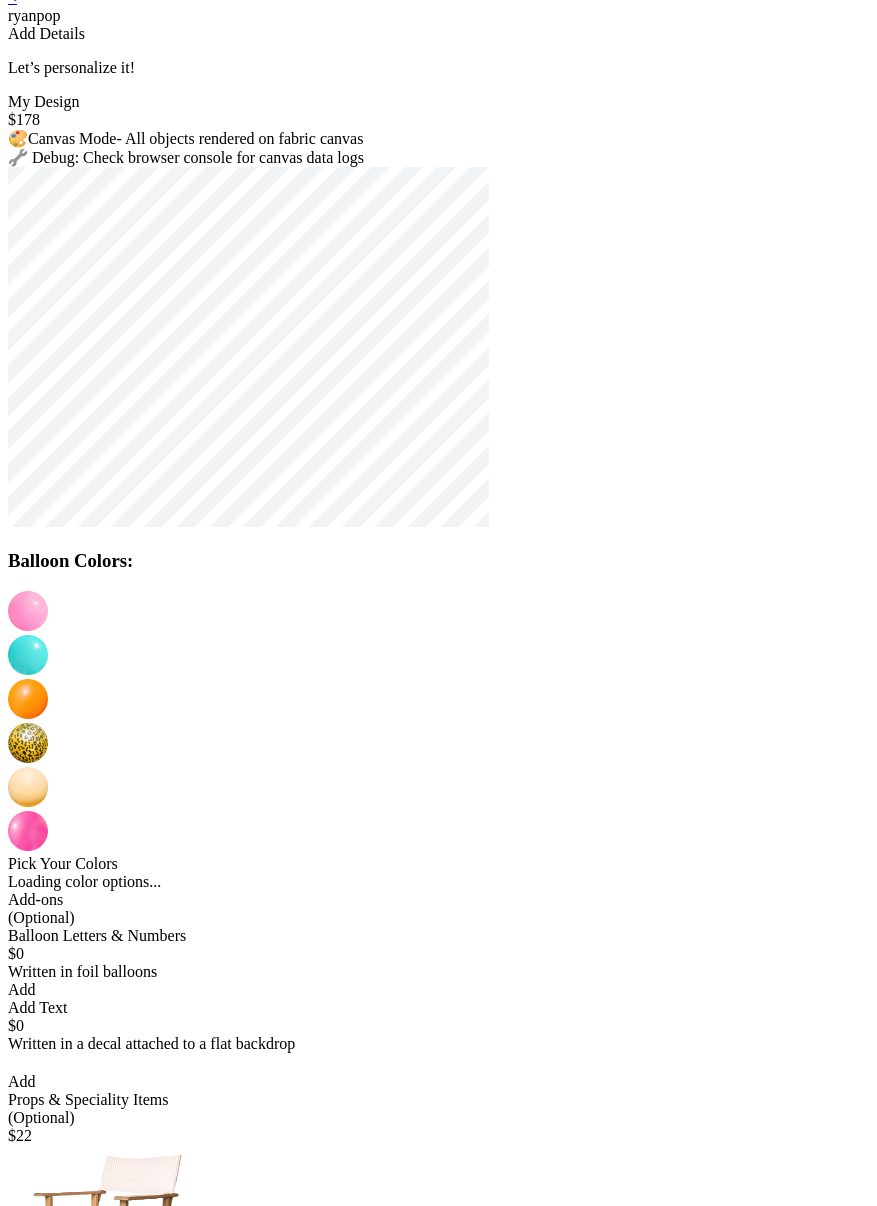 scroll, scrollTop: 0, scrollLeft: 0, axis: both 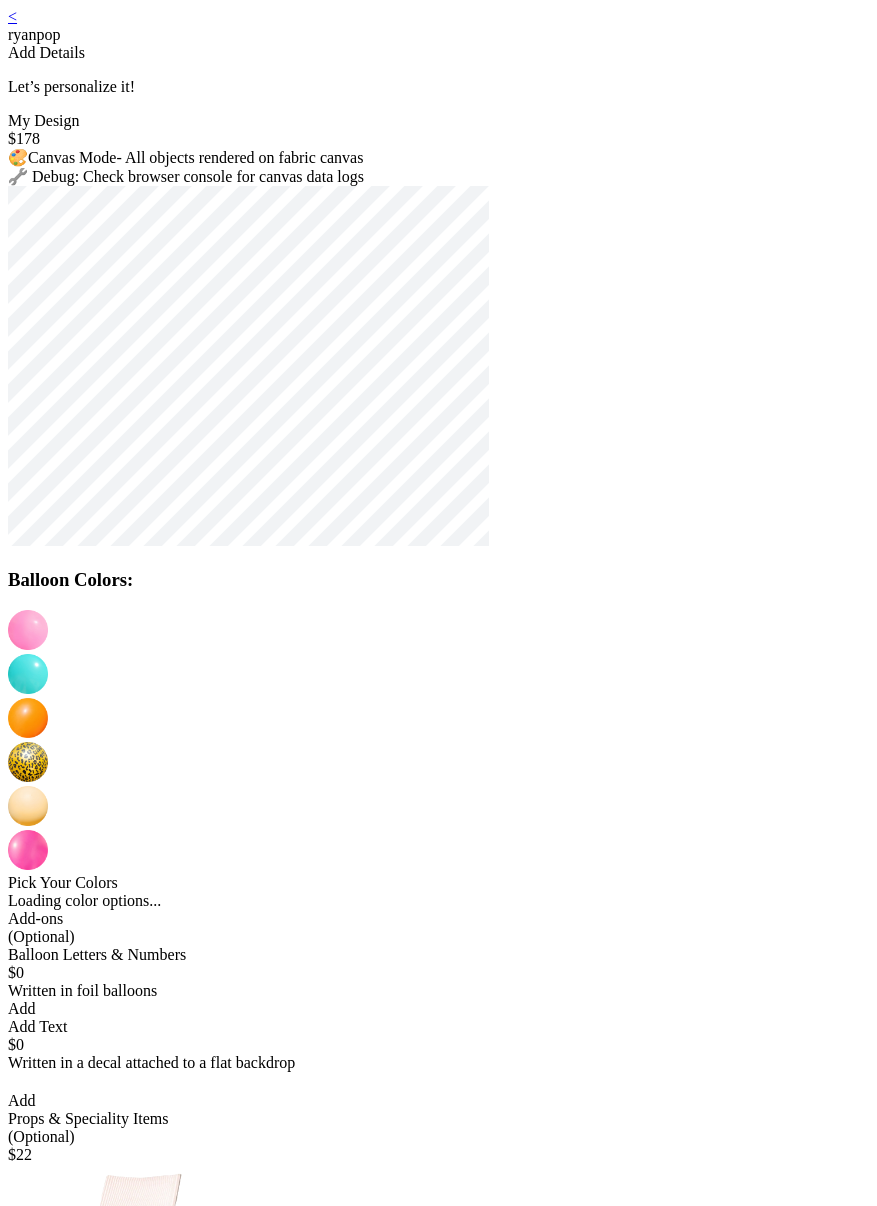 click at bounding box center [28, 674] 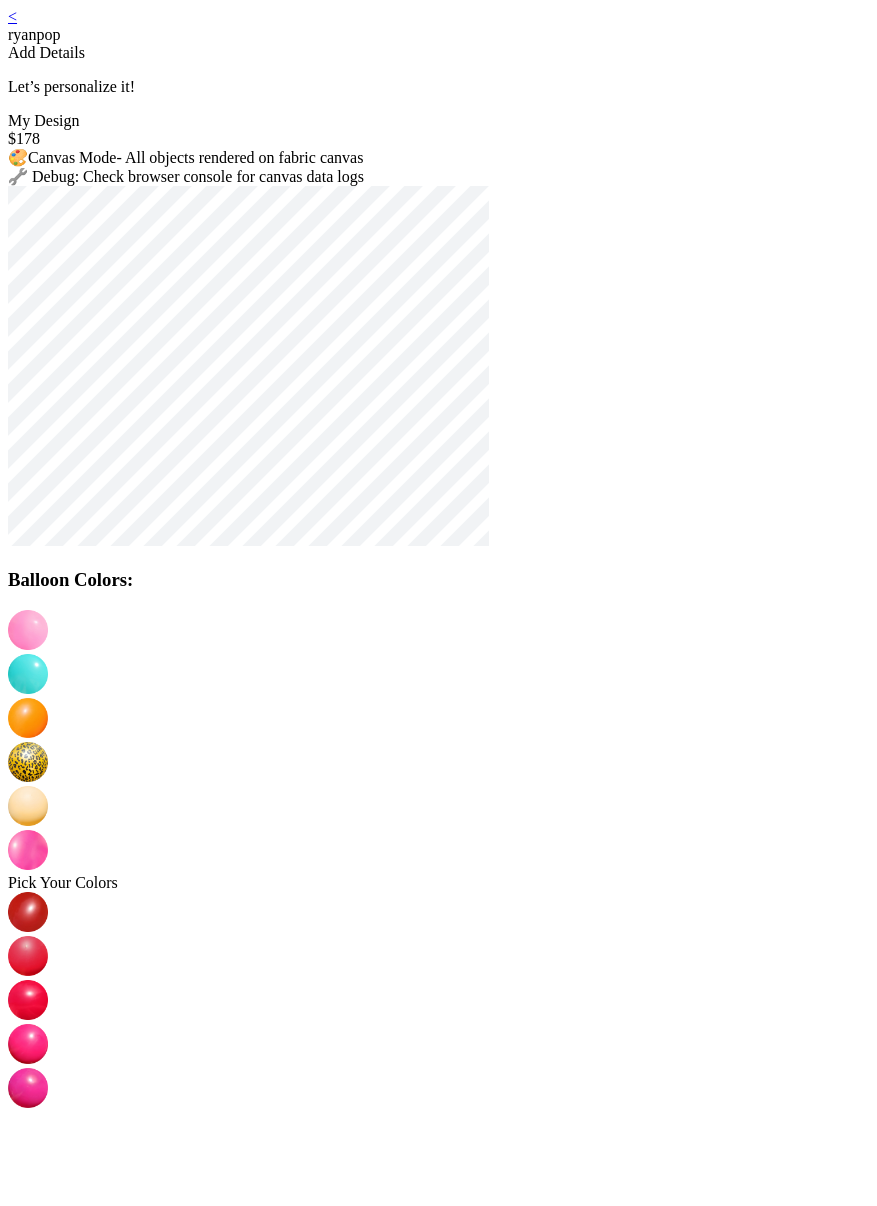 click at bounding box center (28, 718) 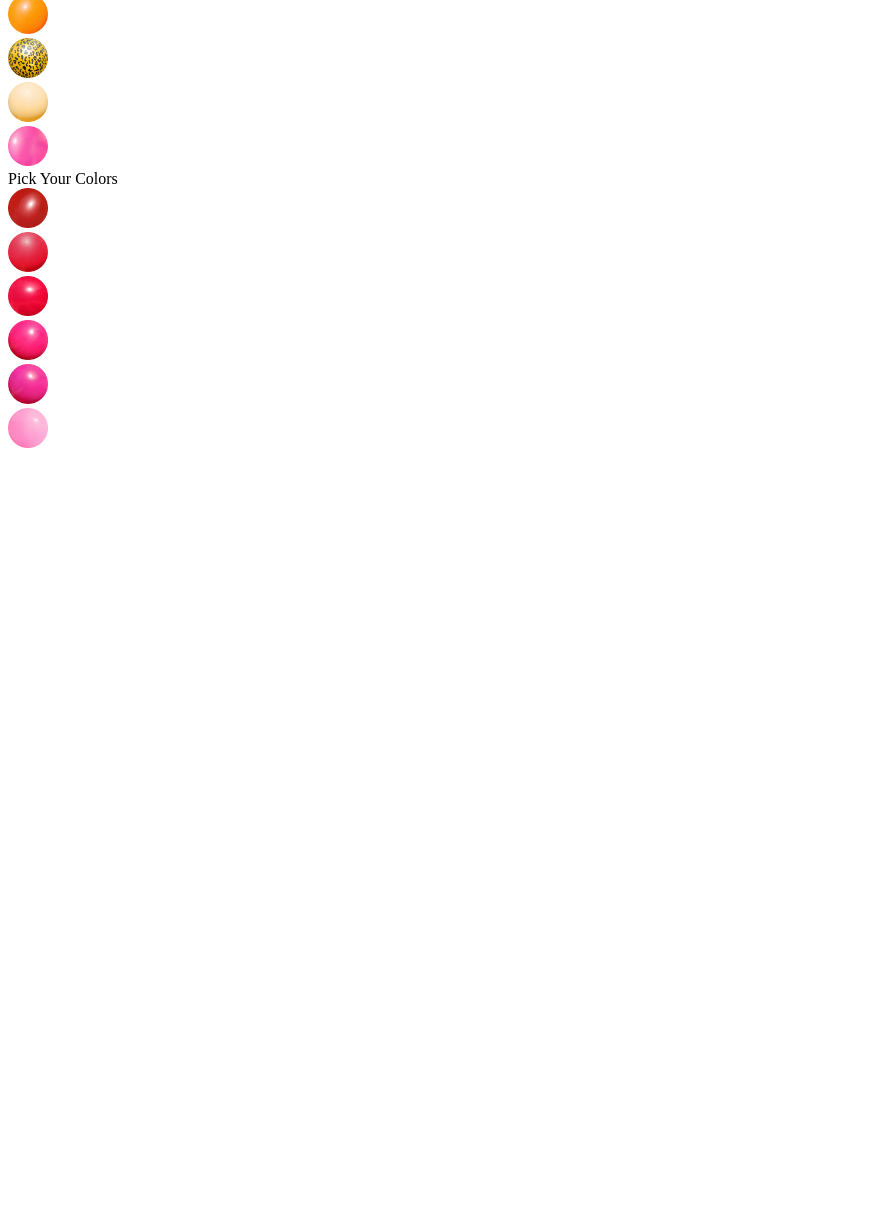 scroll, scrollTop: 705, scrollLeft: 0, axis: vertical 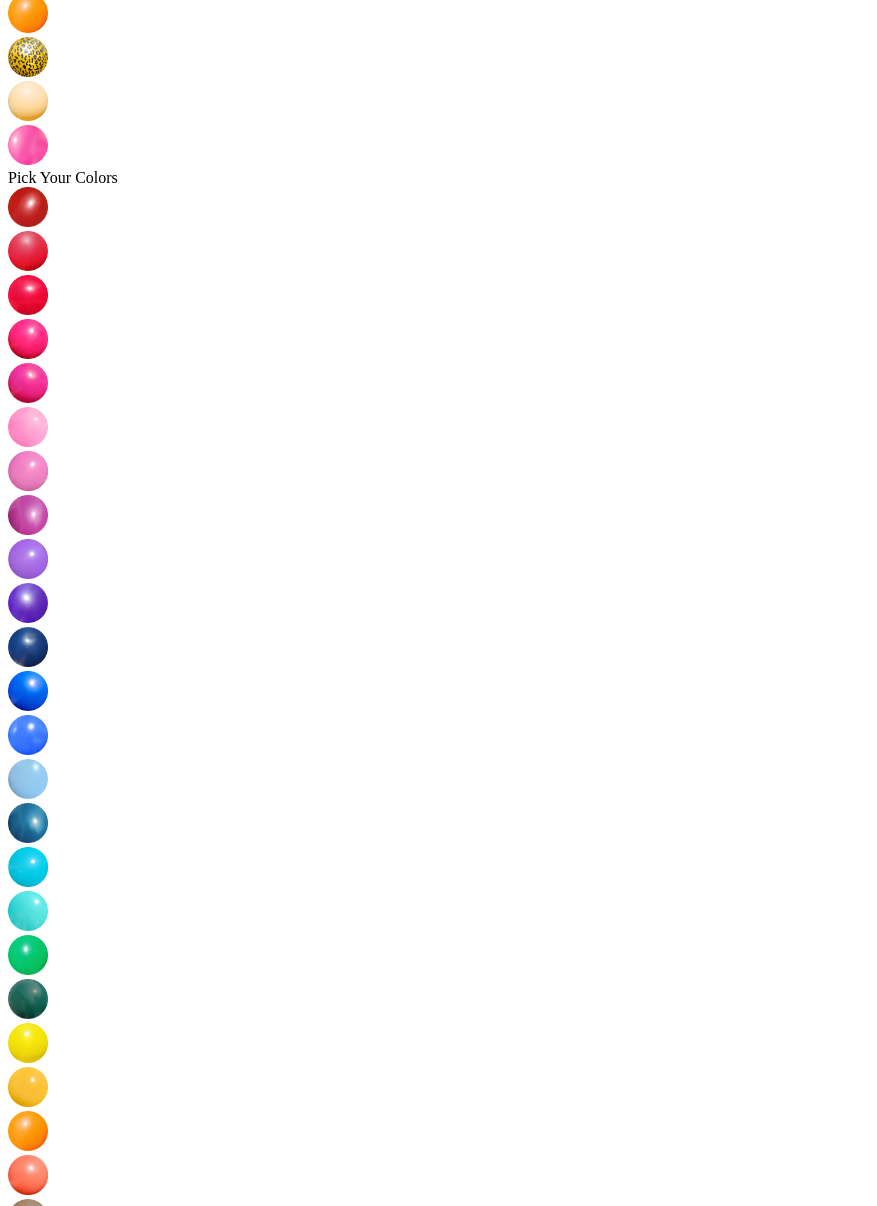 click on "+" at bounding box center (438, 1878) 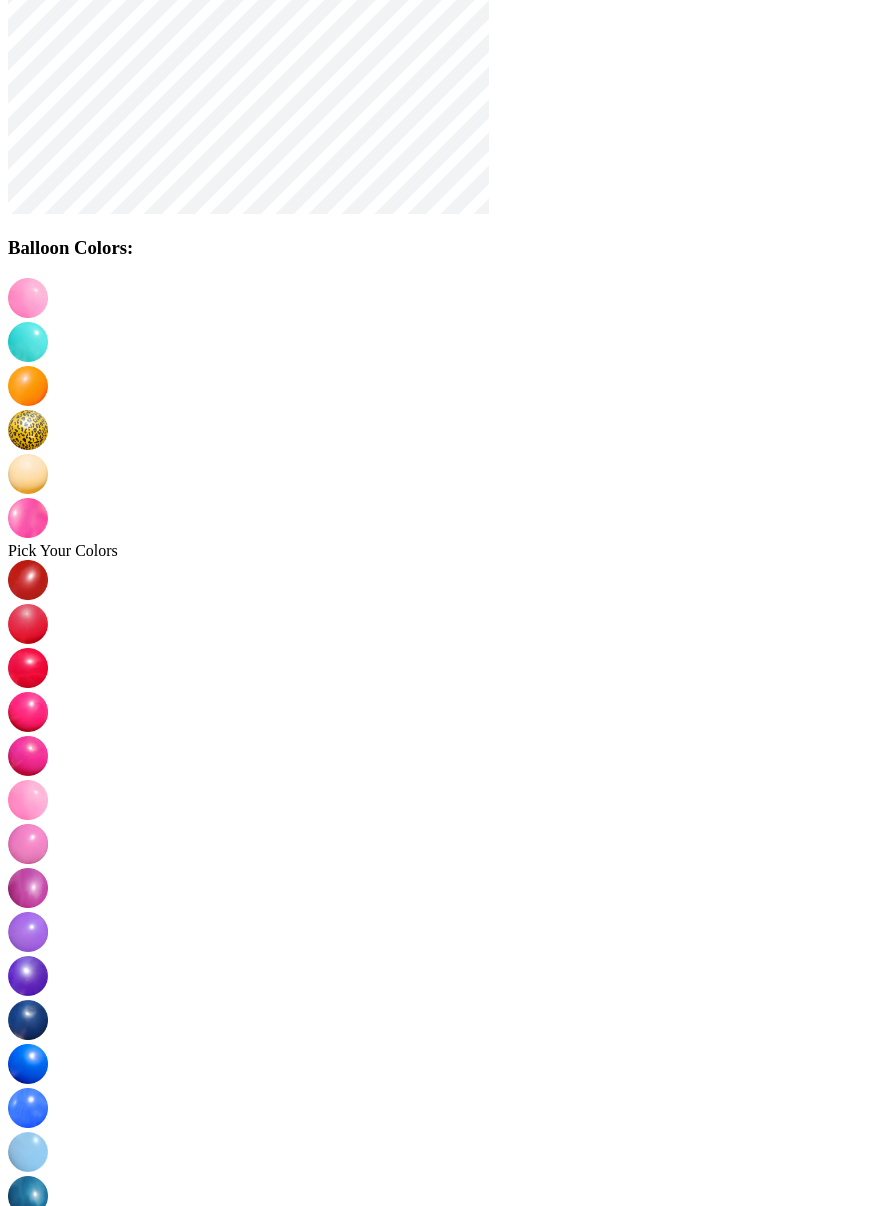 scroll, scrollTop: 0, scrollLeft: 0, axis: both 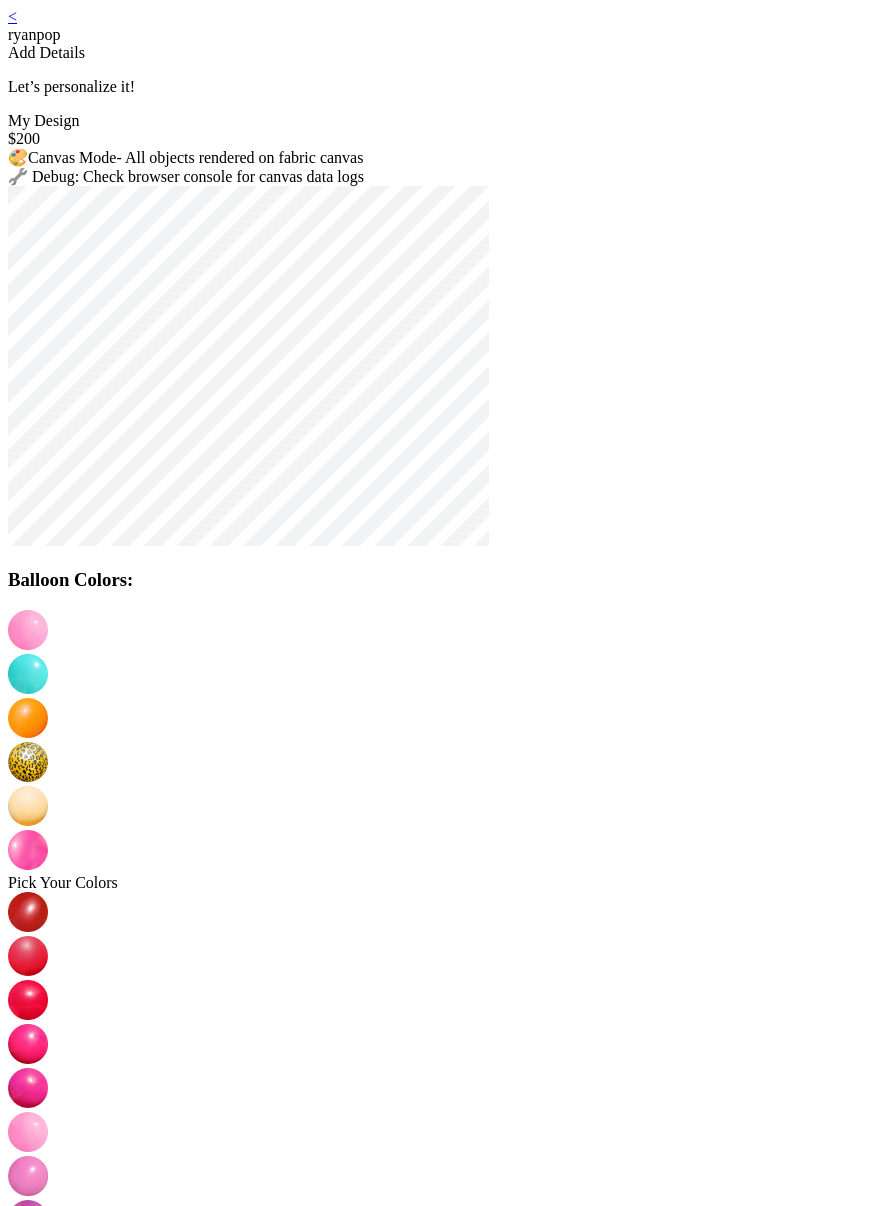 click on "🔧 Debug: Check browser console for canvas data logs Balloon Colors: Pick Your Colors" at bounding box center (438, 1123) 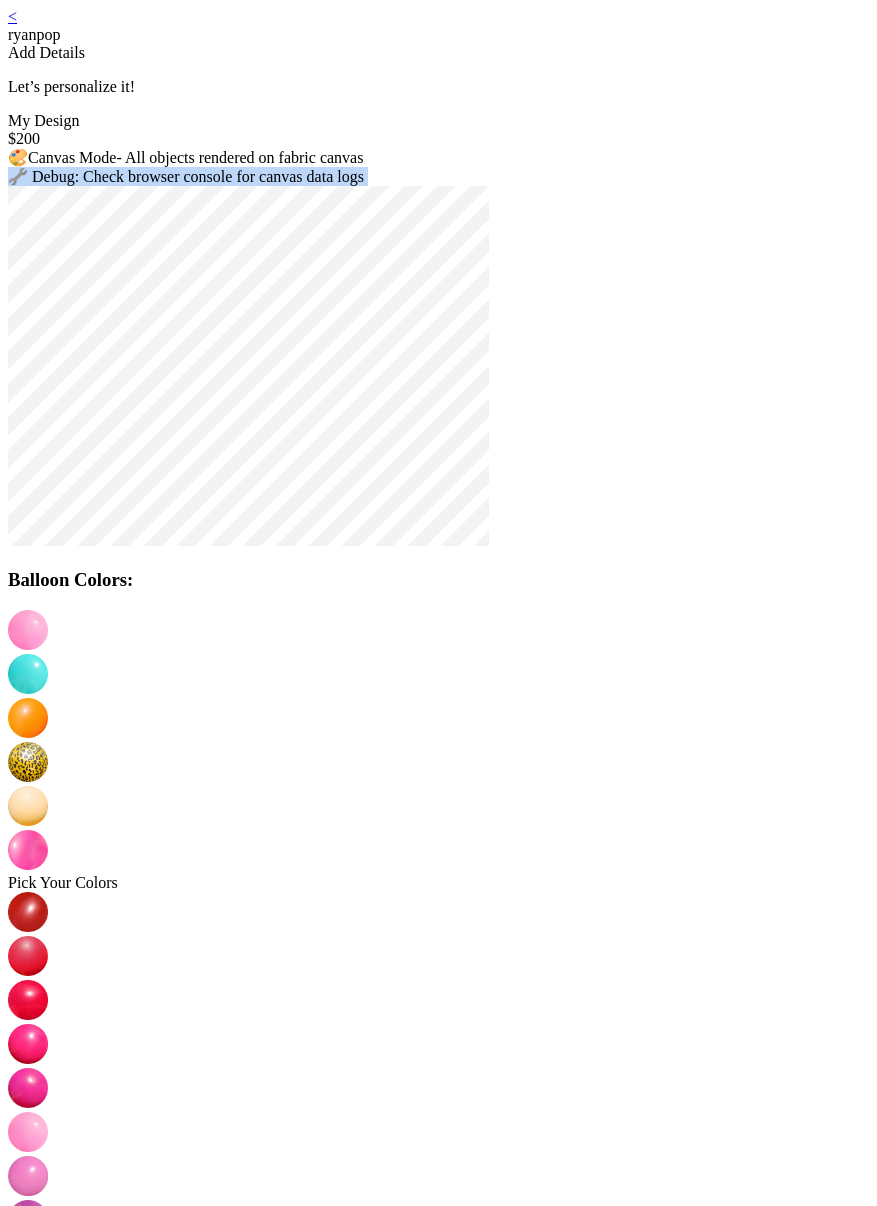 click on "🔧 Debug: Check browser console for canvas data logs Balloon Colors: Pick Your Colors" at bounding box center [438, 1123] 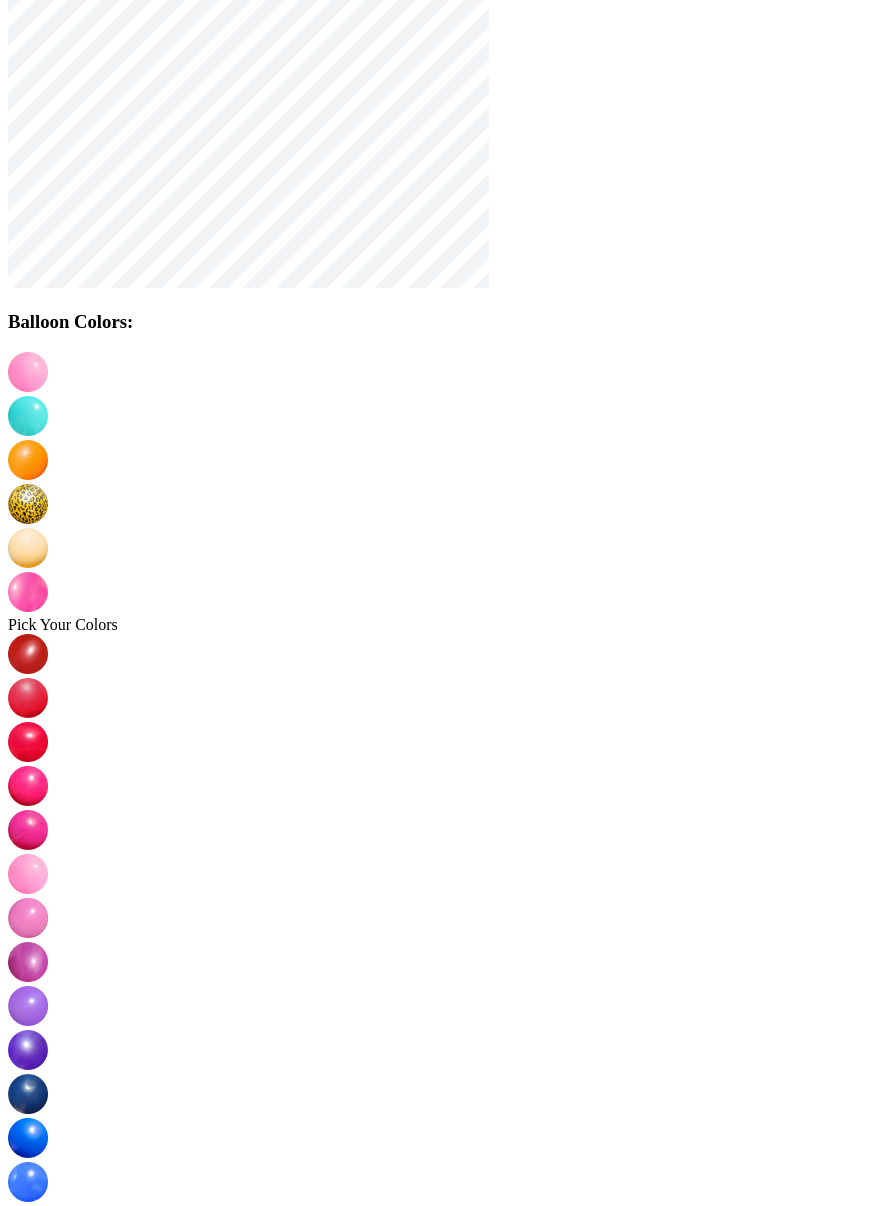 scroll, scrollTop: 0, scrollLeft: 0, axis: both 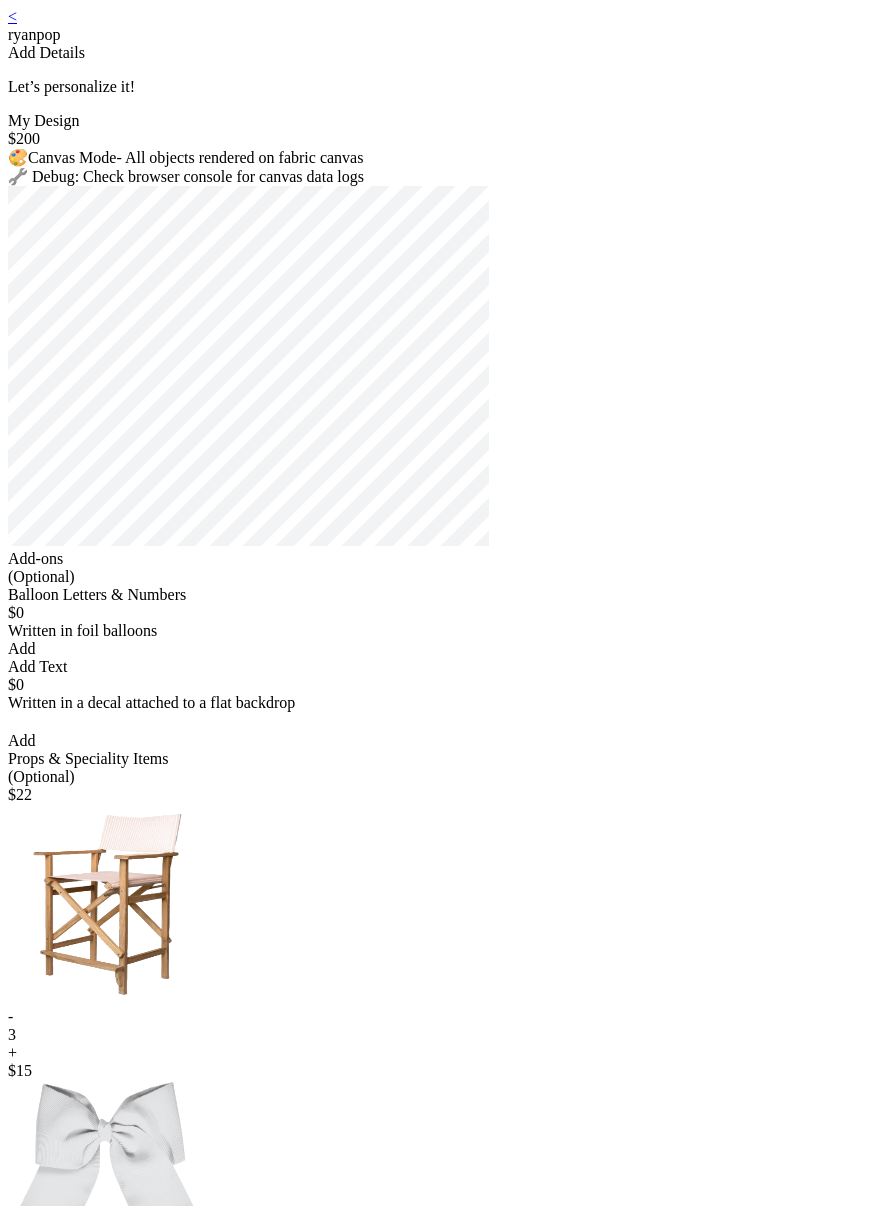 click on "< ryanpop Add Details Let’s personalize it! My Design $200 🎨 Canvas Mode - All objects rendered on fabric canvas 🔧 Debug: Check browser console for canvas data logs Add-ons (Optional) Balloon Letters & Numbers $0 Written in foil balloons Generate Letter Color Number Color Size S M L Save Close Add Add Text $0 Written in a decal attached to a flat backdrop select font Color Size S M L Save Close Add Props & Speciality Items (Optional) $ 22 - 3 + $ 15 - 0 + See More Florals & Greeneries (Optional) $ 4 - 0 + $ 4 - 0 + See More Foils (Optional) $ 8 - 0 + $ 13 - 0 + See More Not seeing what you are looking for? Add & Continue" at bounding box center [438, 1325] 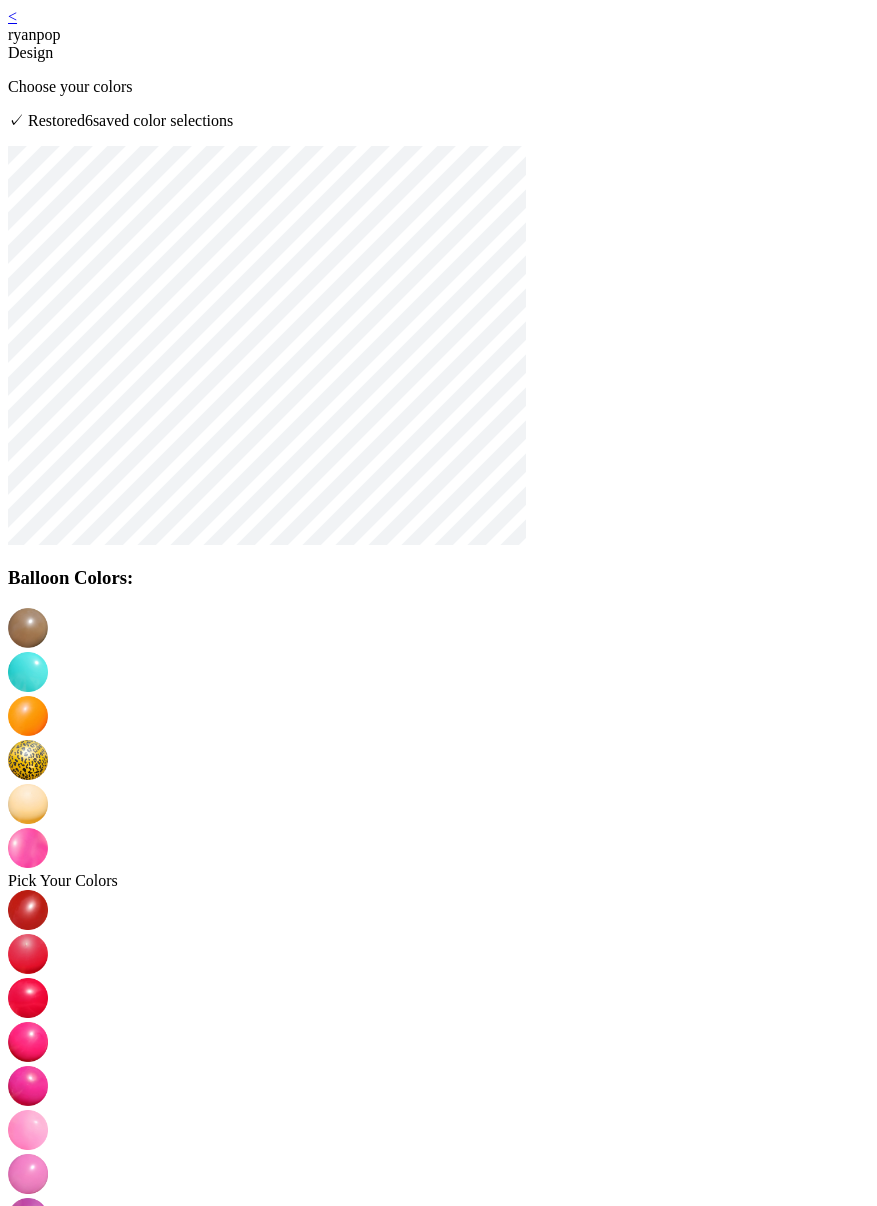 click on "Continue" at bounding box center (128, 179289) 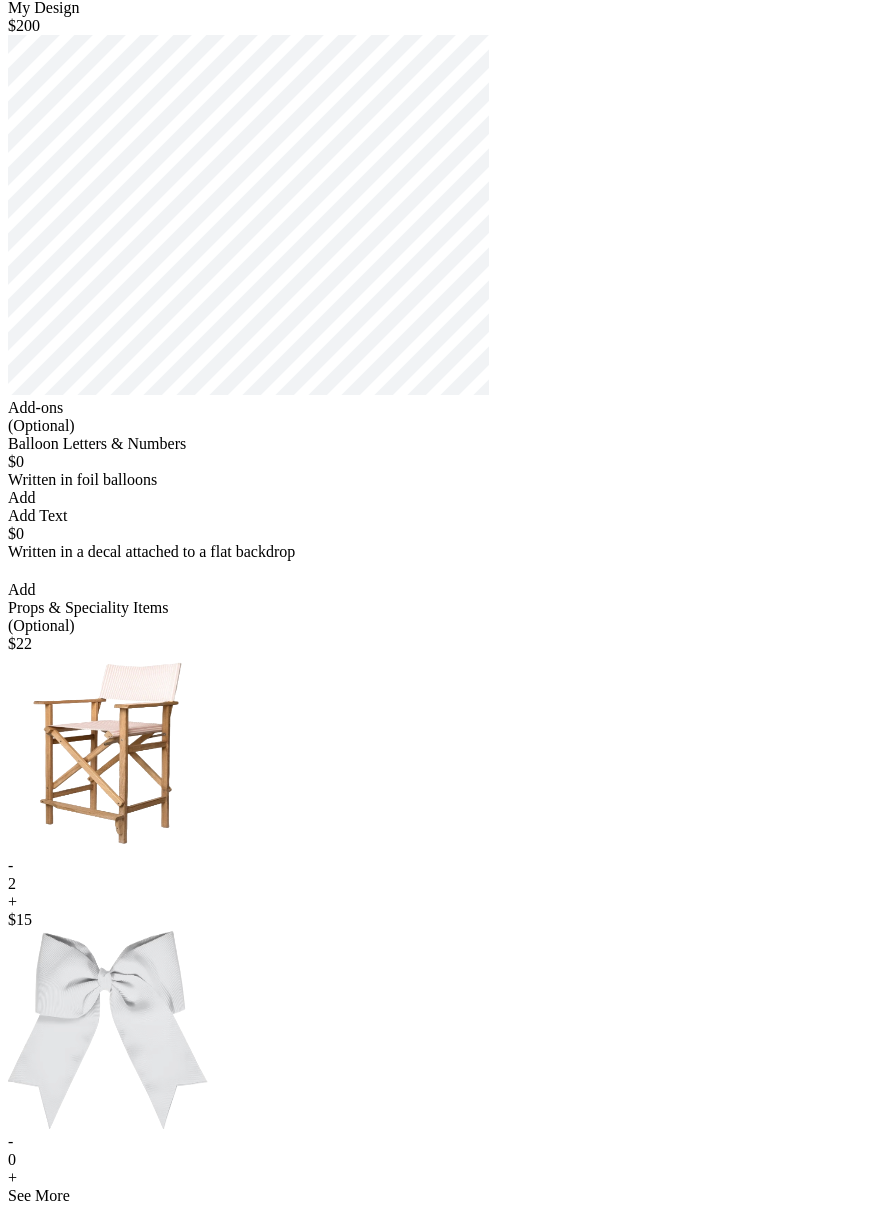 scroll, scrollTop: 284, scrollLeft: 0, axis: vertical 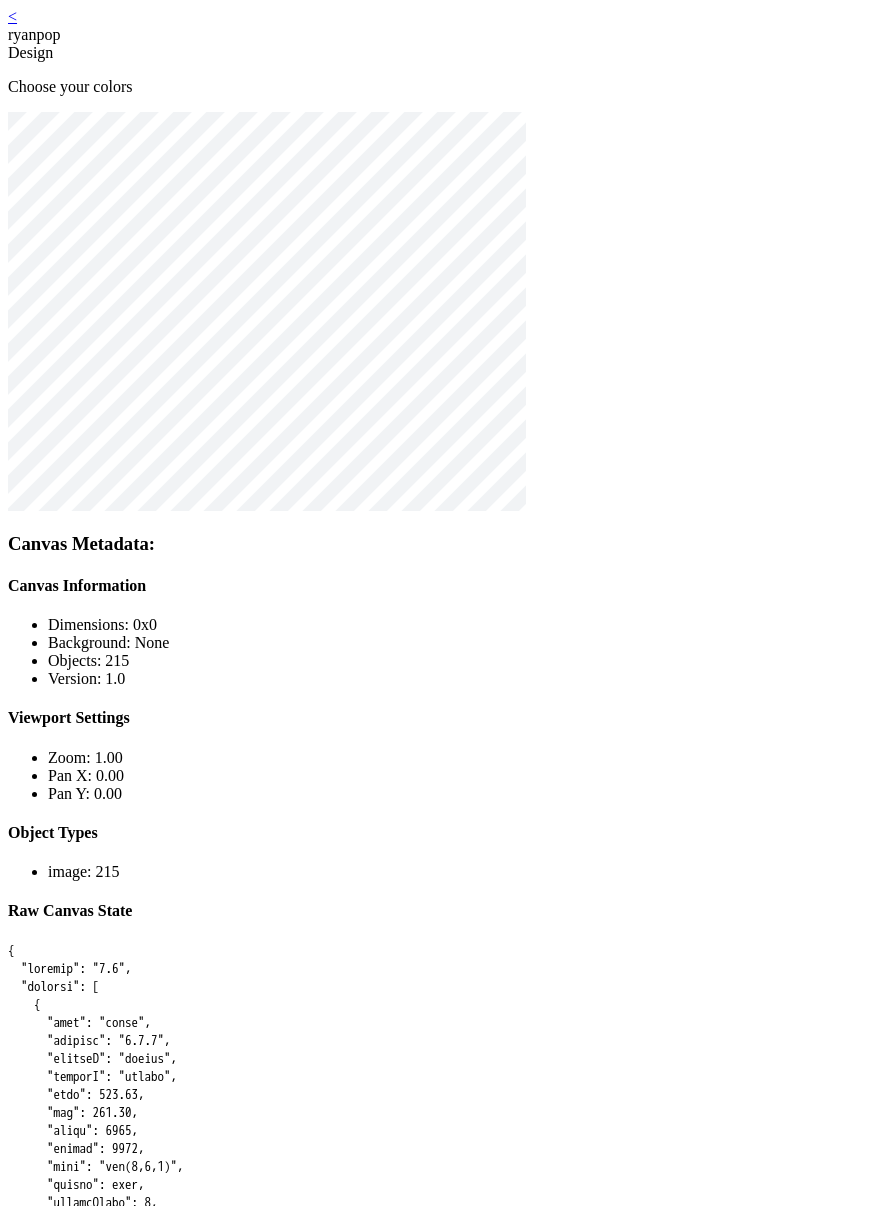 click on "<" at bounding box center [12, 16] 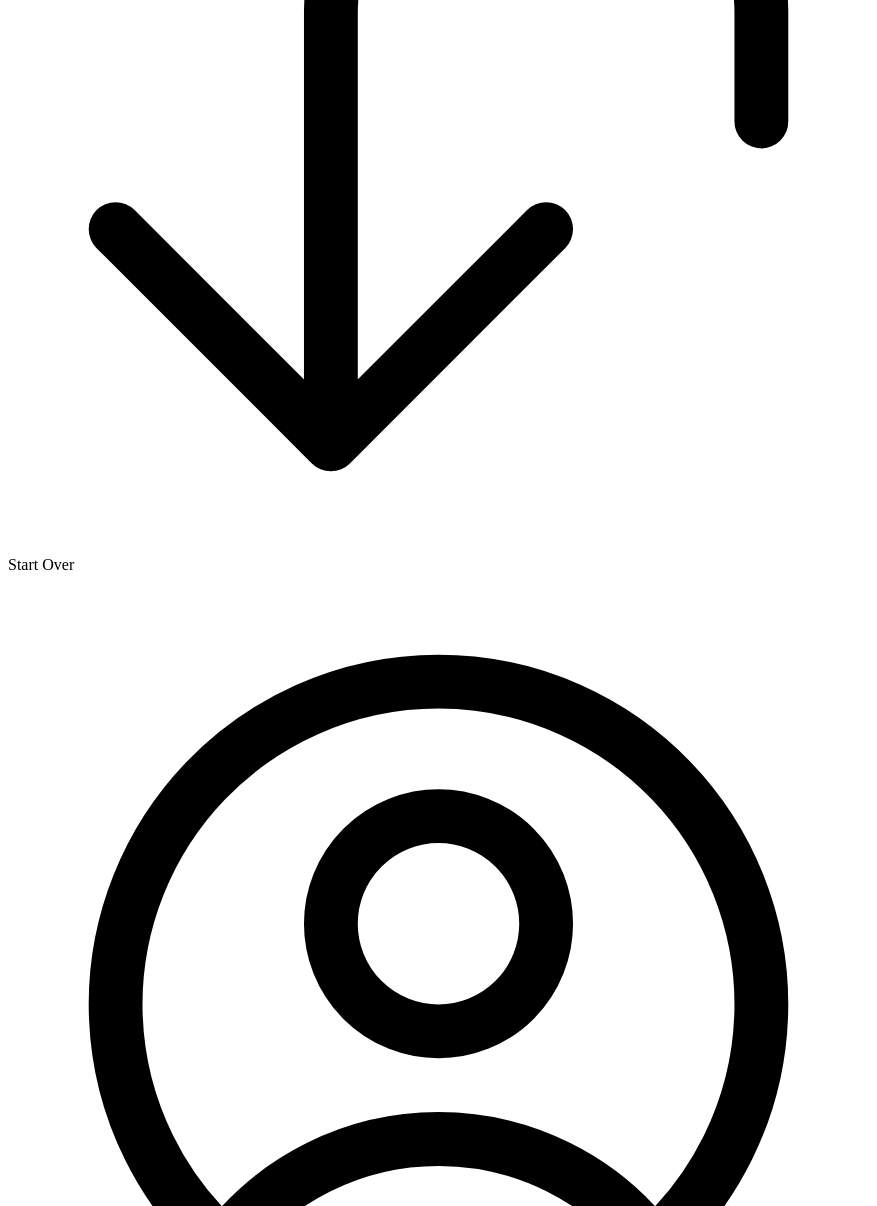scroll, scrollTop: 889, scrollLeft: 0, axis: vertical 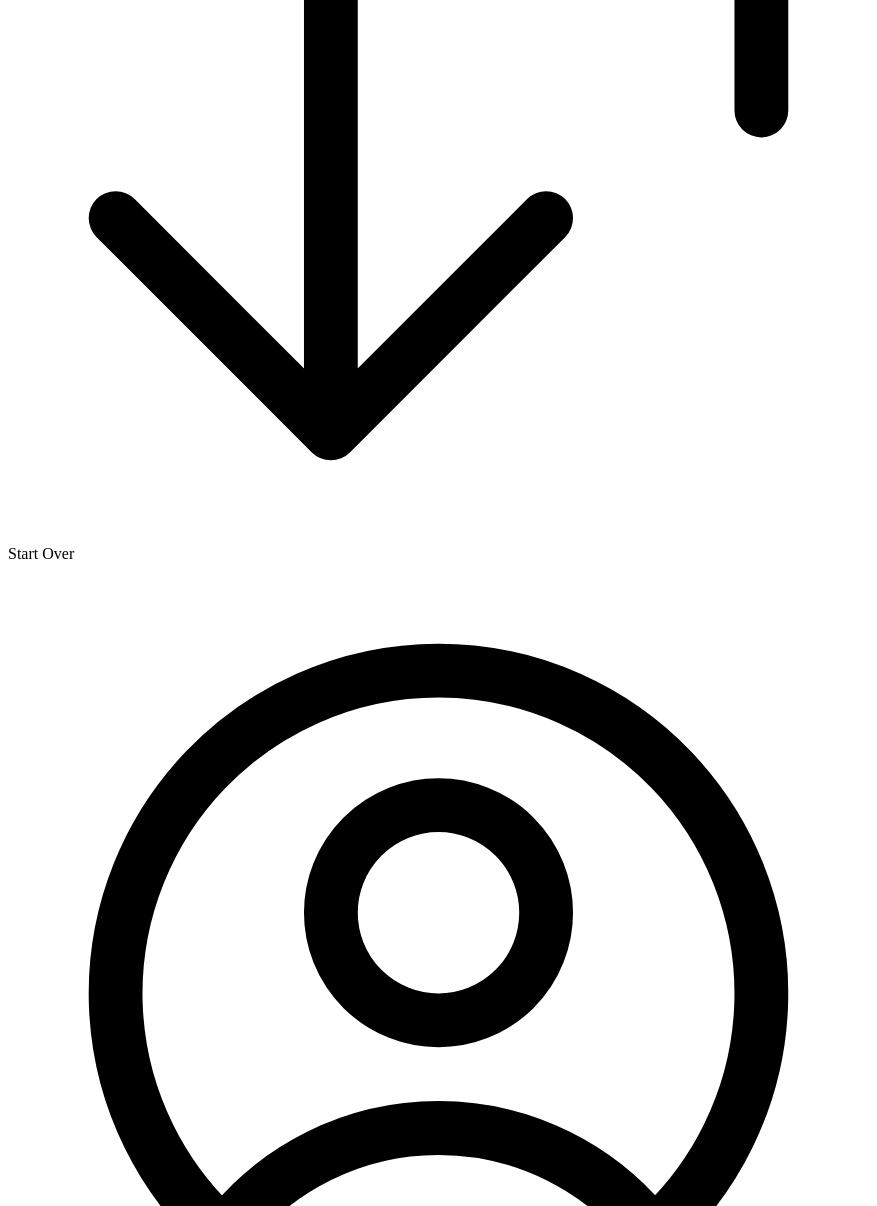 click at bounding box center [8, -414] 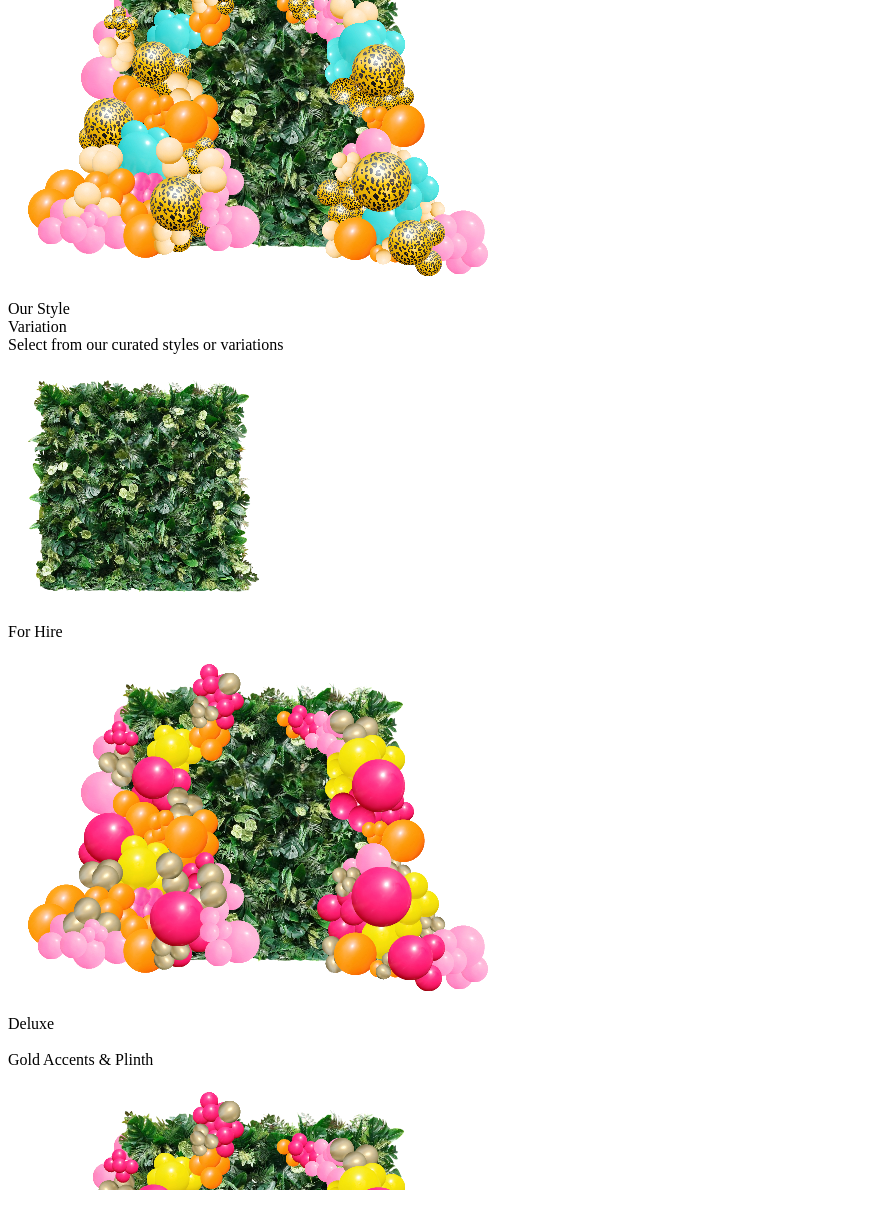 scroll, scrollTop: 889, scrollLeft: 0, axis: vertical 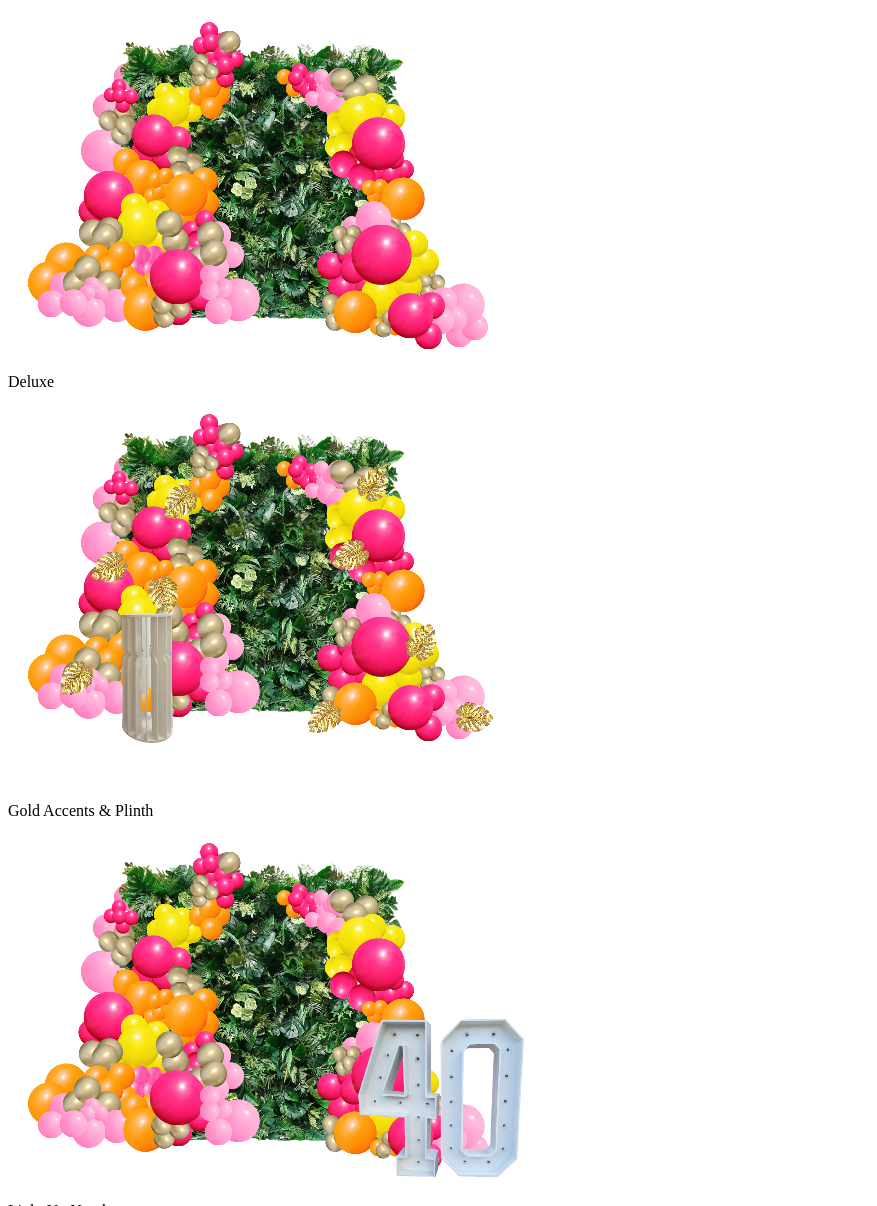 click on "Continue" at bounding box center (37, 2413) 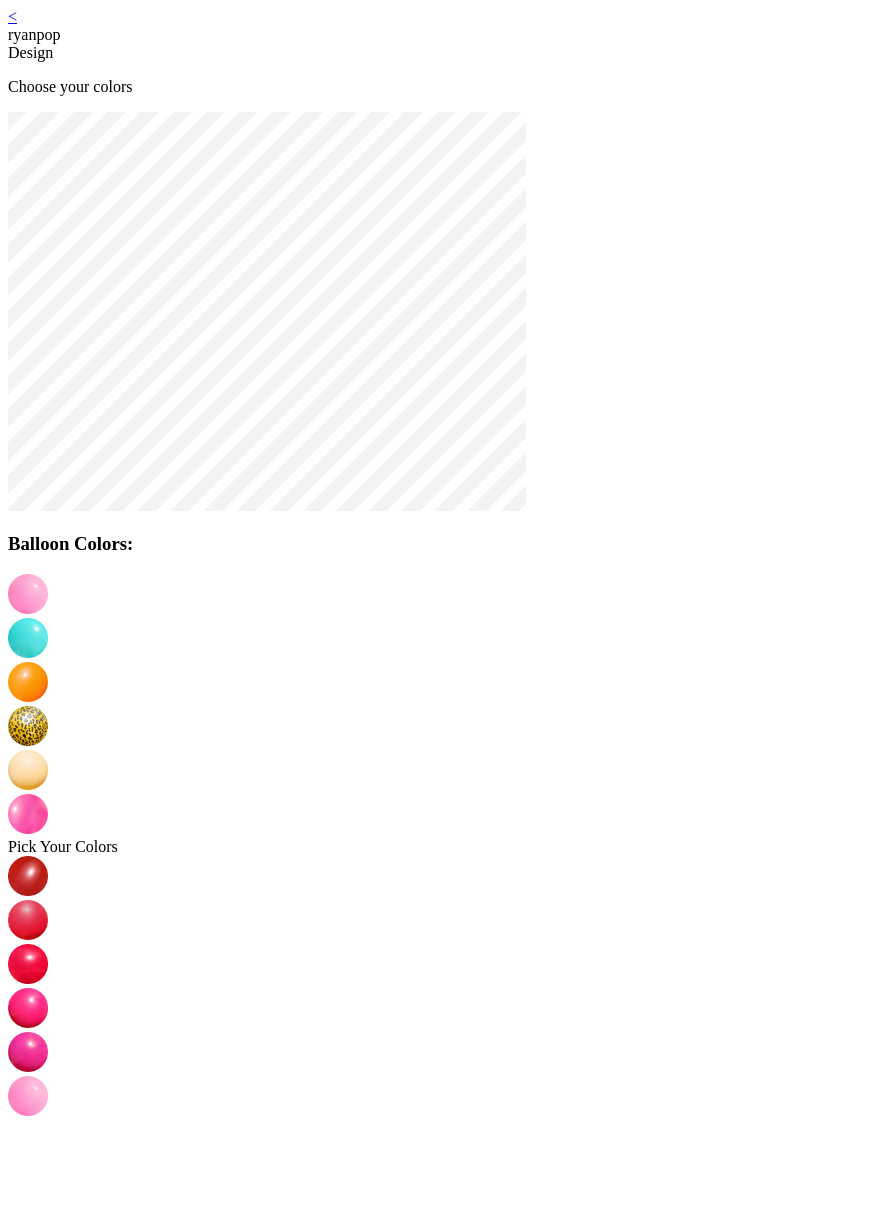 click at bounding box center (28, 1756) 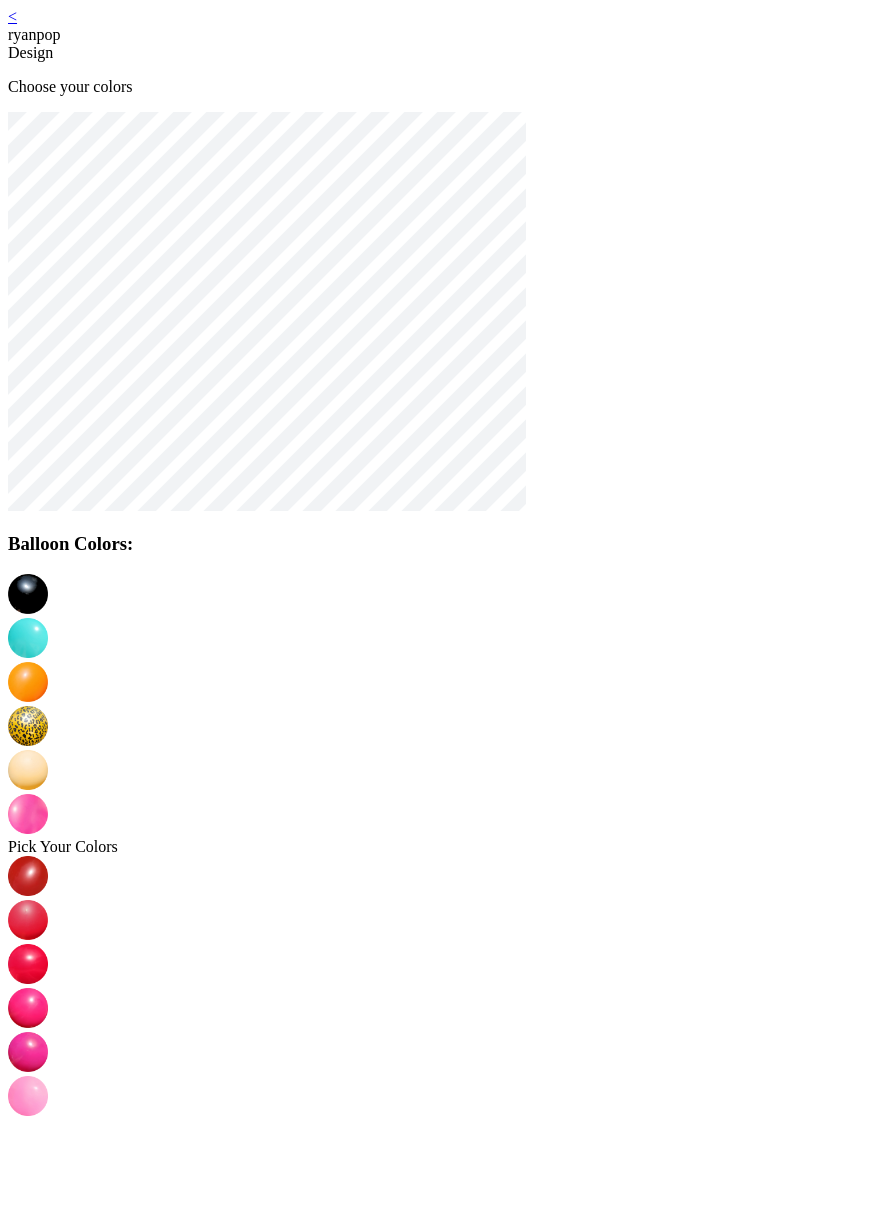 click on "Continue" at bounding box center (438, 179235) 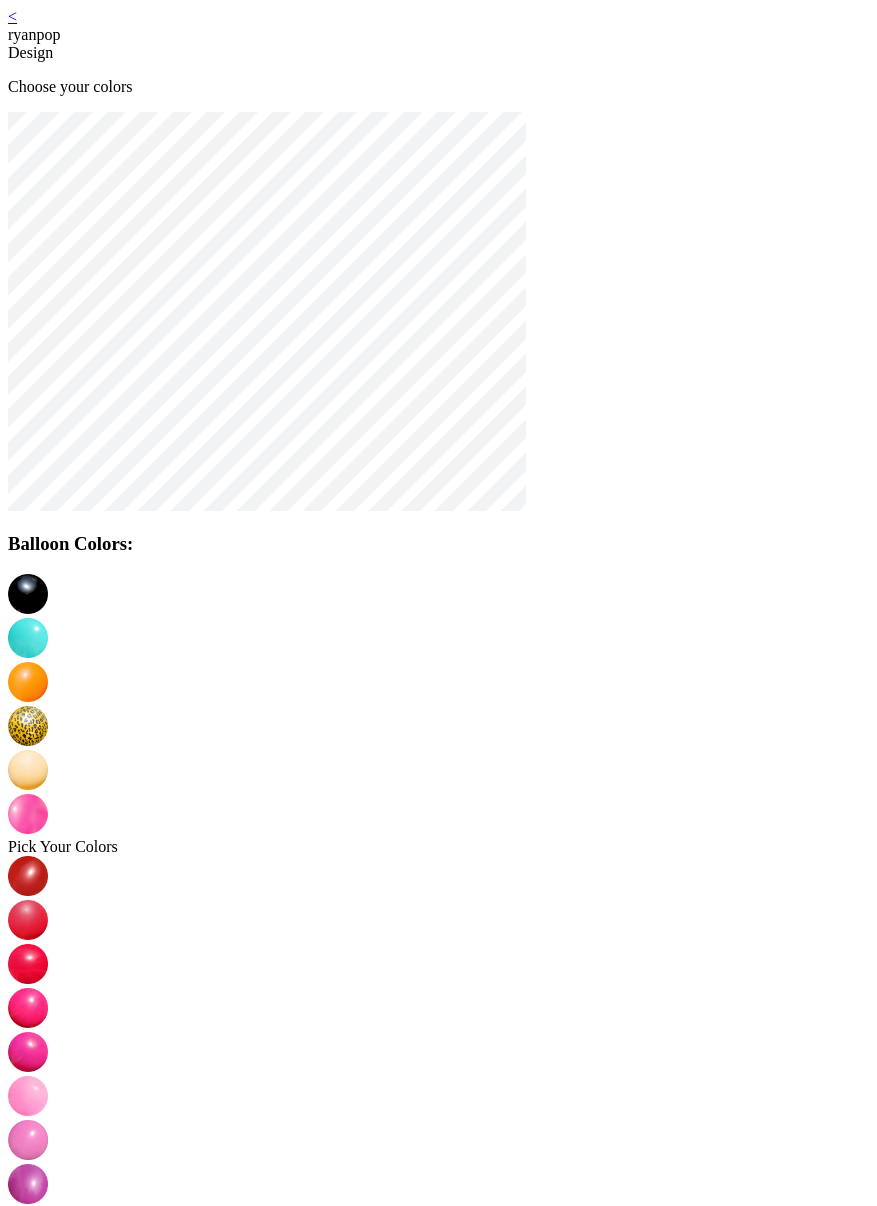 click on "Continue" at bounding box center [128, 179255] 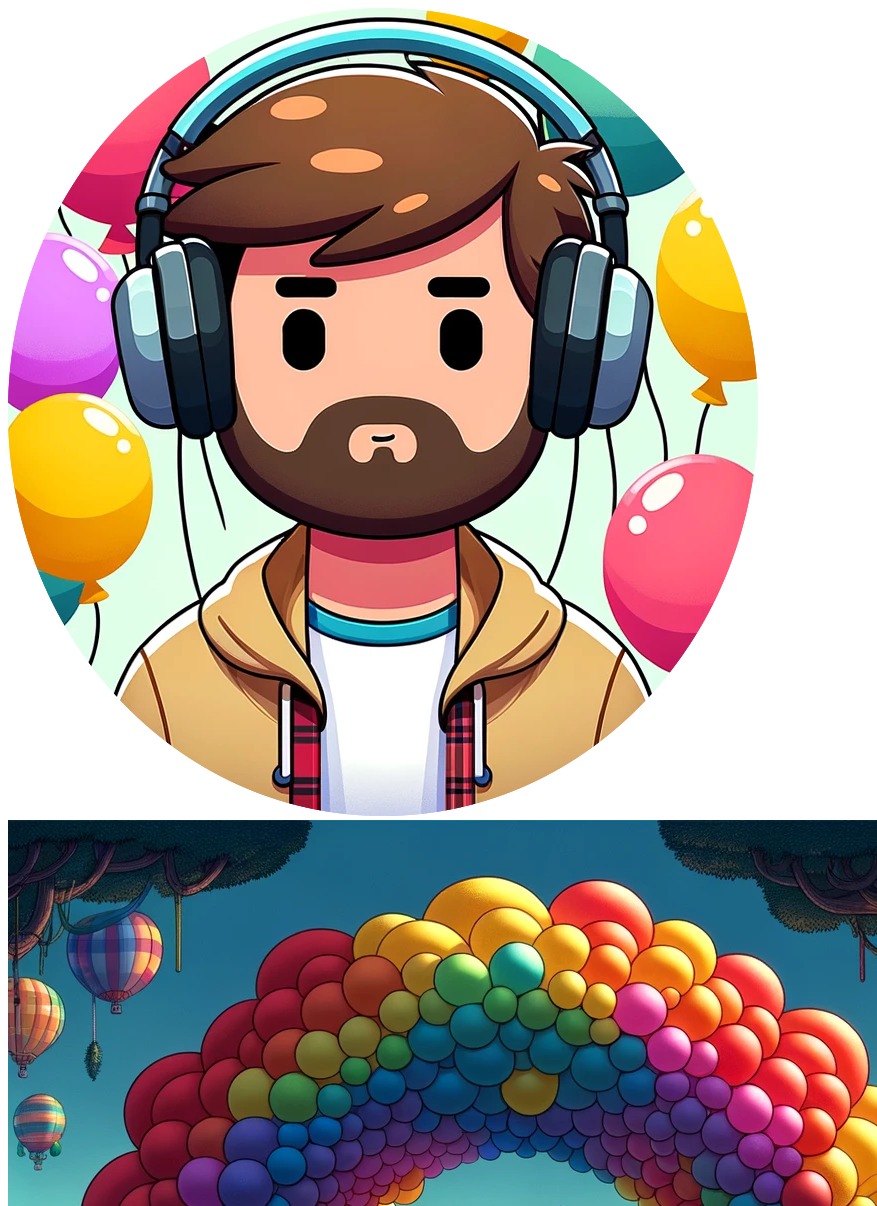 scroll, scrollTop: 0, scrollLeft: 0, axis: both 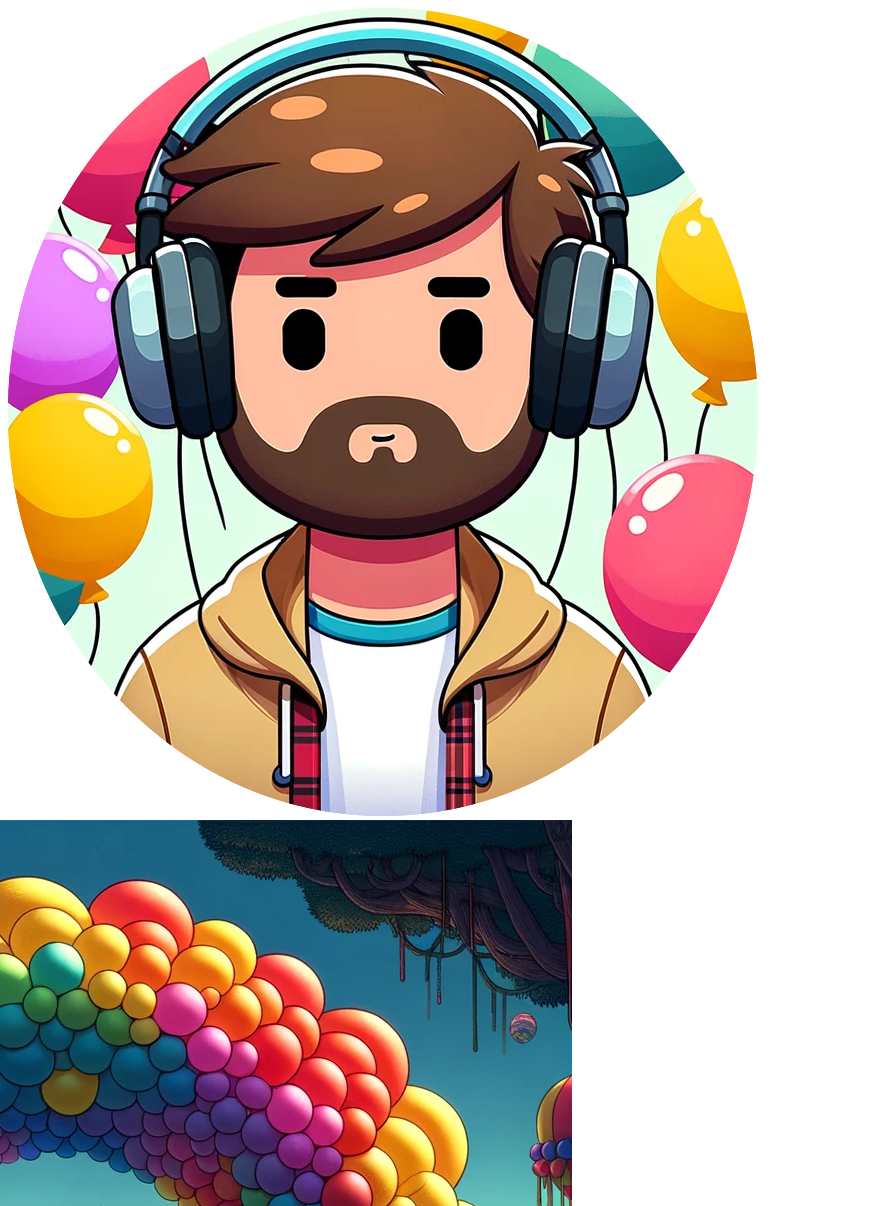click on "Start Designing & Book Now" at bounding box center [103, 4988] 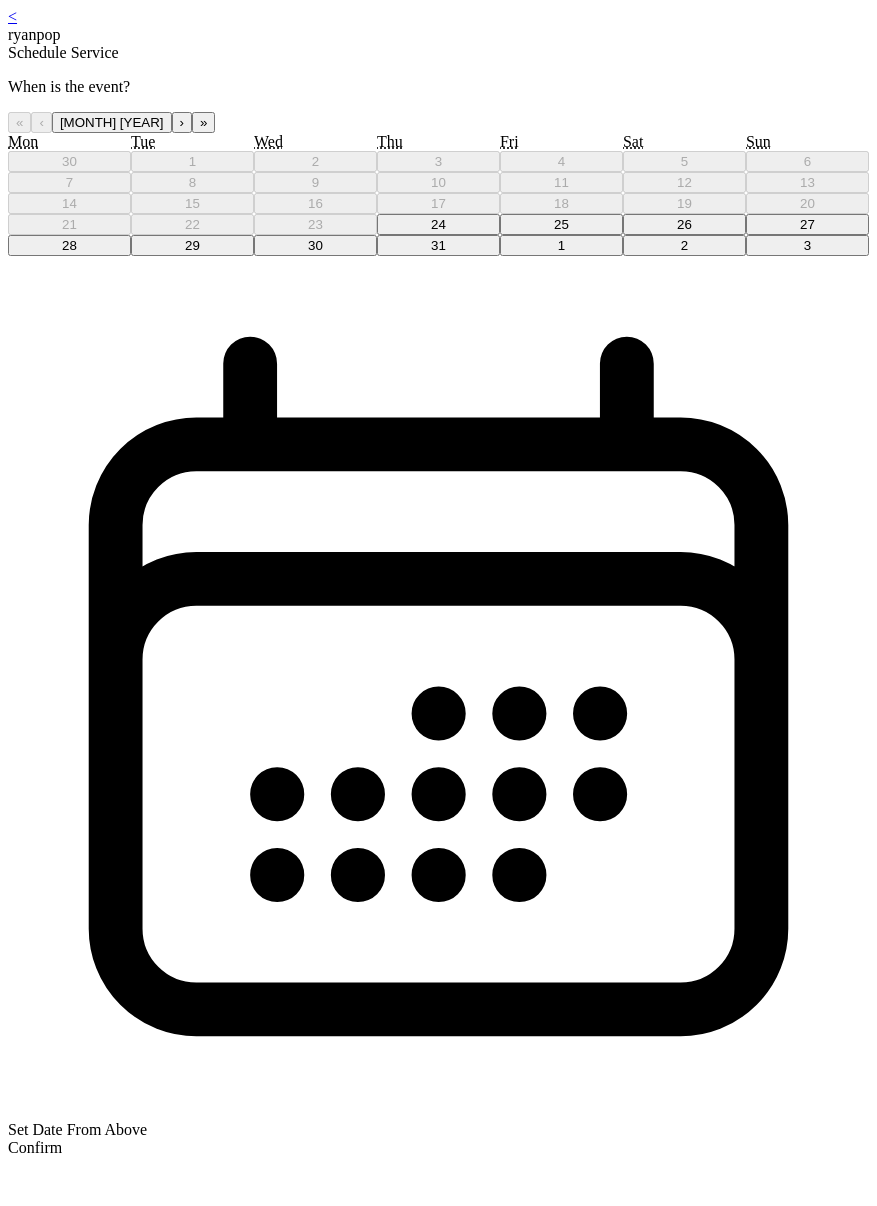 click on "30 1 2 3 4 5 6 7 8 9 10 11 12 13 14 15 16 17 18 19 20 21 22 23 24 25 26 27 28 29 30 31 1 2 3" at bounding box center [438, 203] 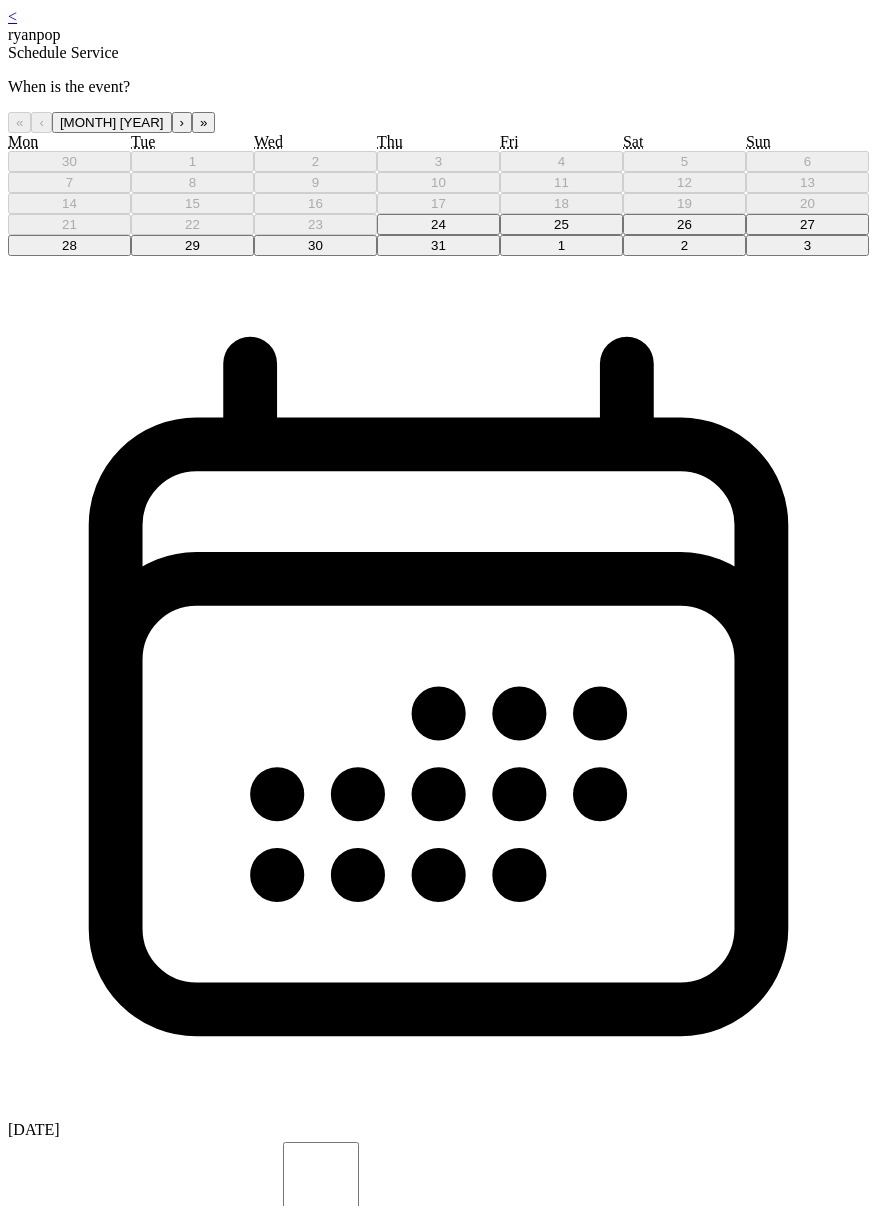 click on "10:00 am" at bounding box center [438, 2114] 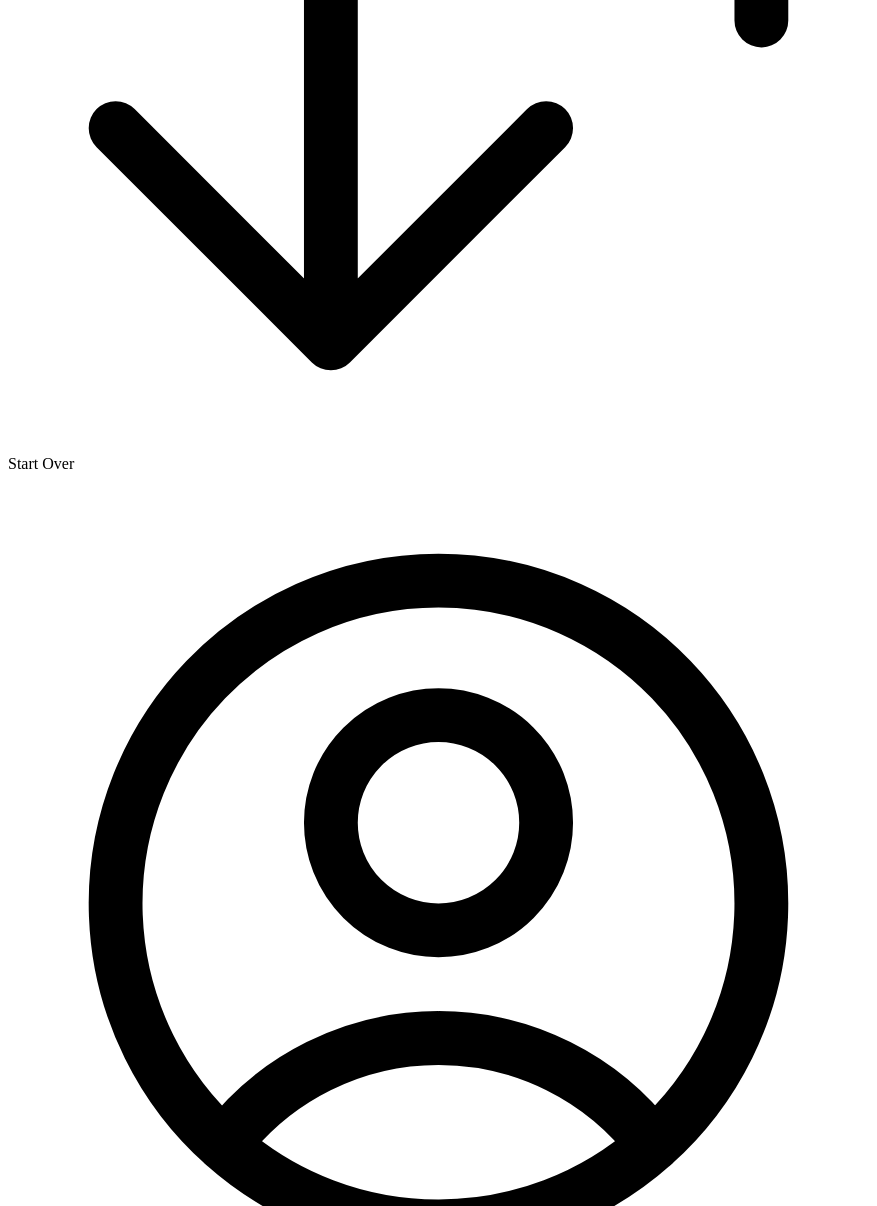 click at bounding box center [8, -792] 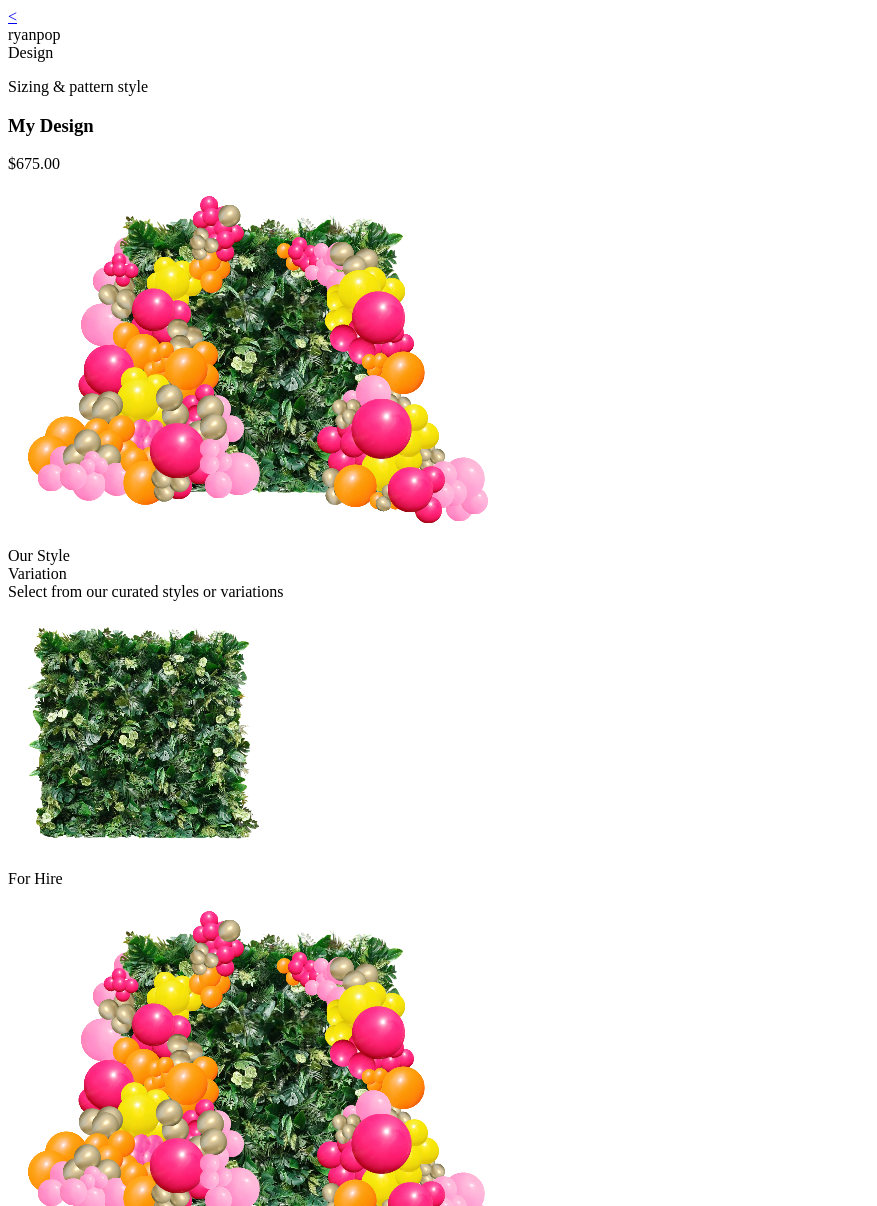 scroll, scrollTop: 0, scrollLeft: 0, axis: both 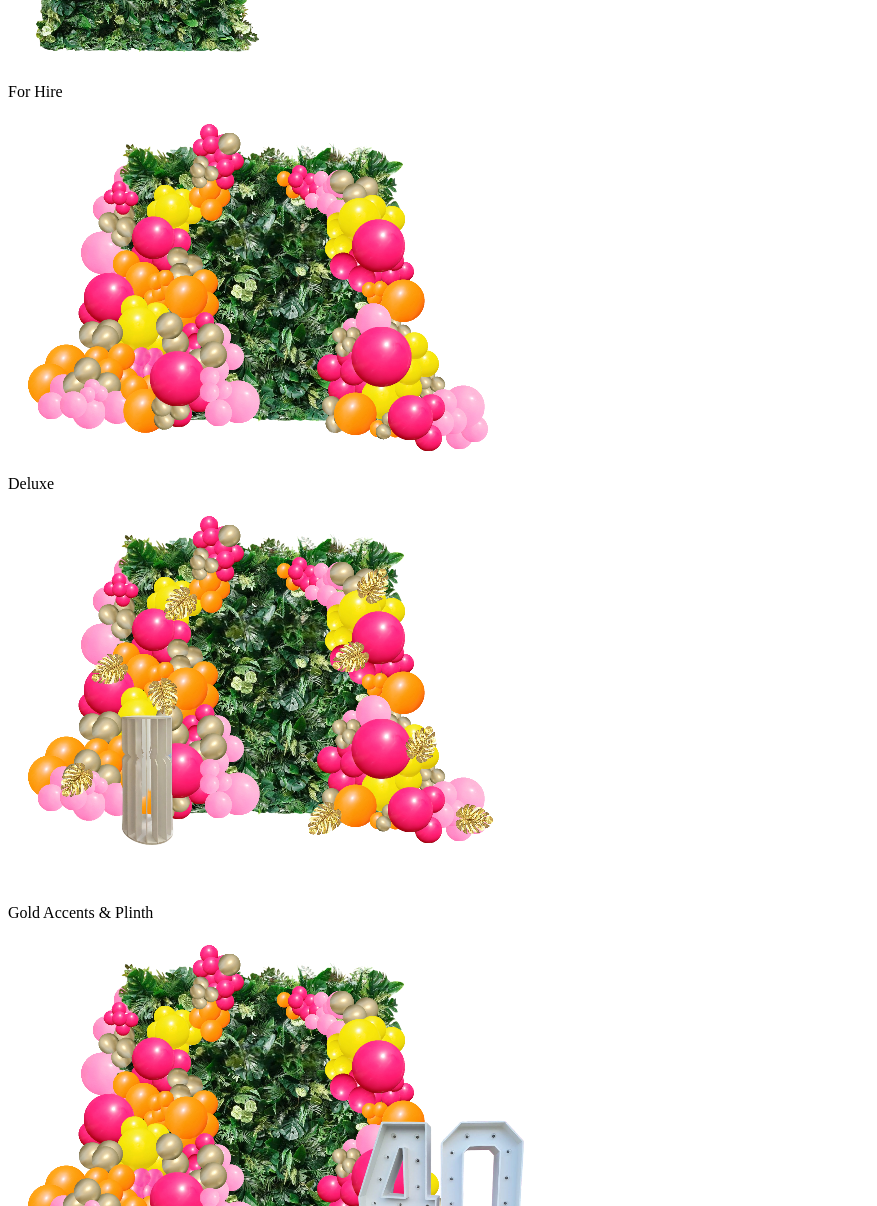 click at bounding box center [276, 1111] 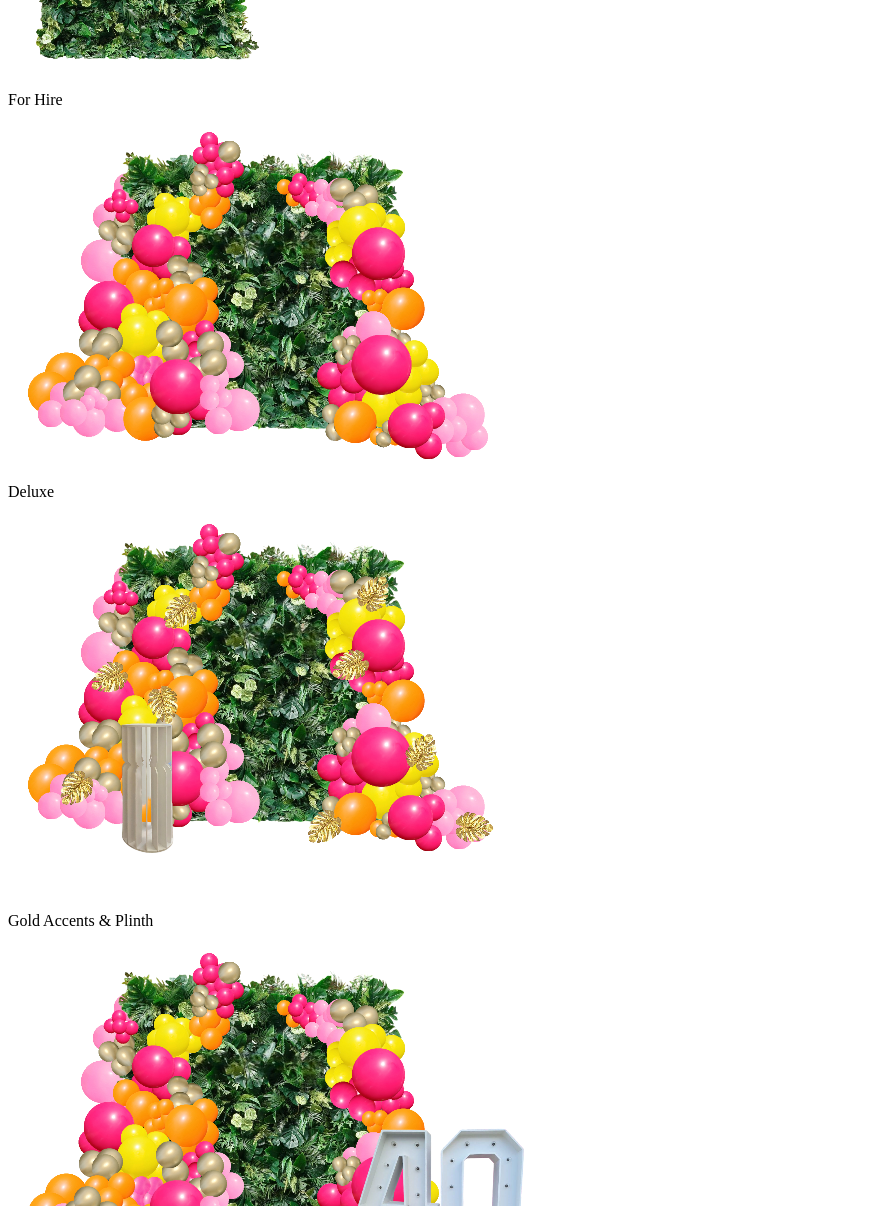 click on "Continue" at bounding box center (37, 2523) 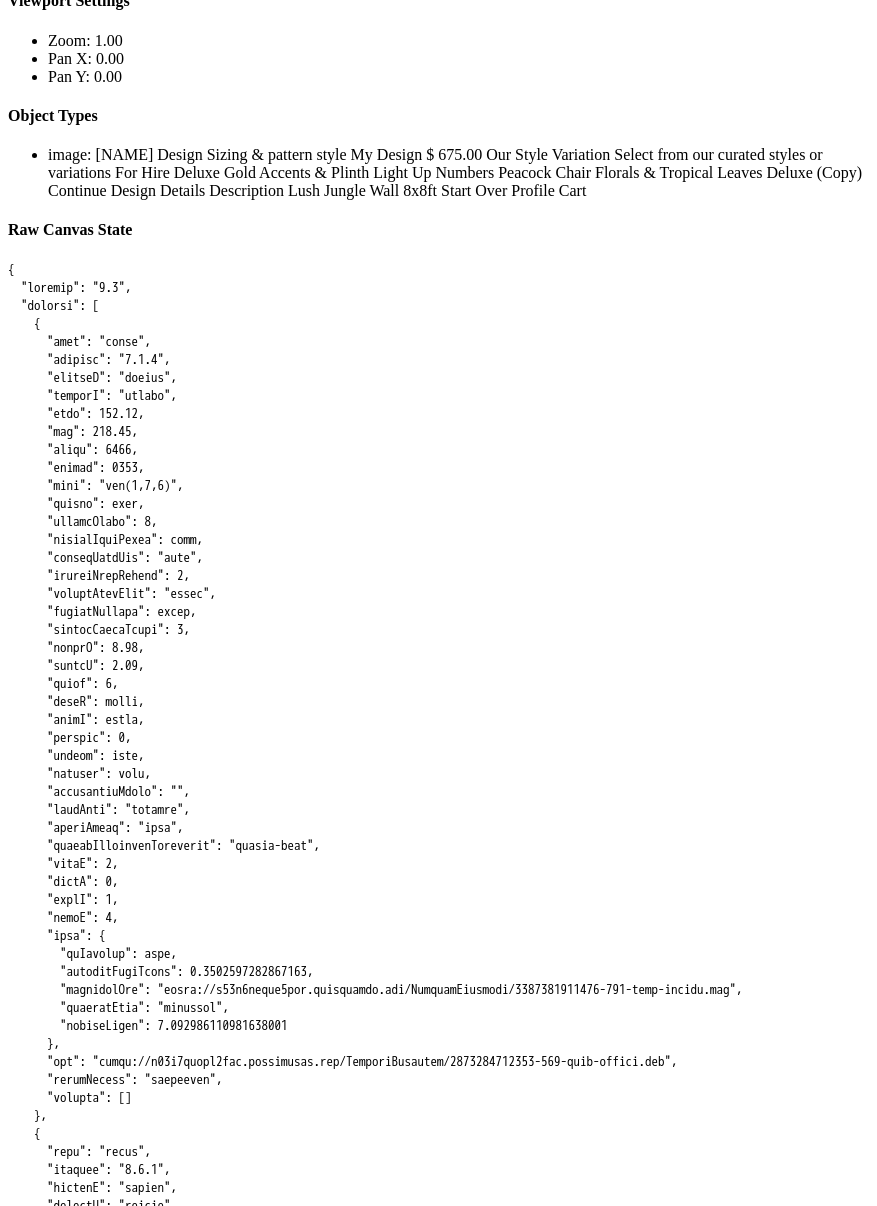 scroll, scrollTop: 0, scrollLeft: 0, axis: both 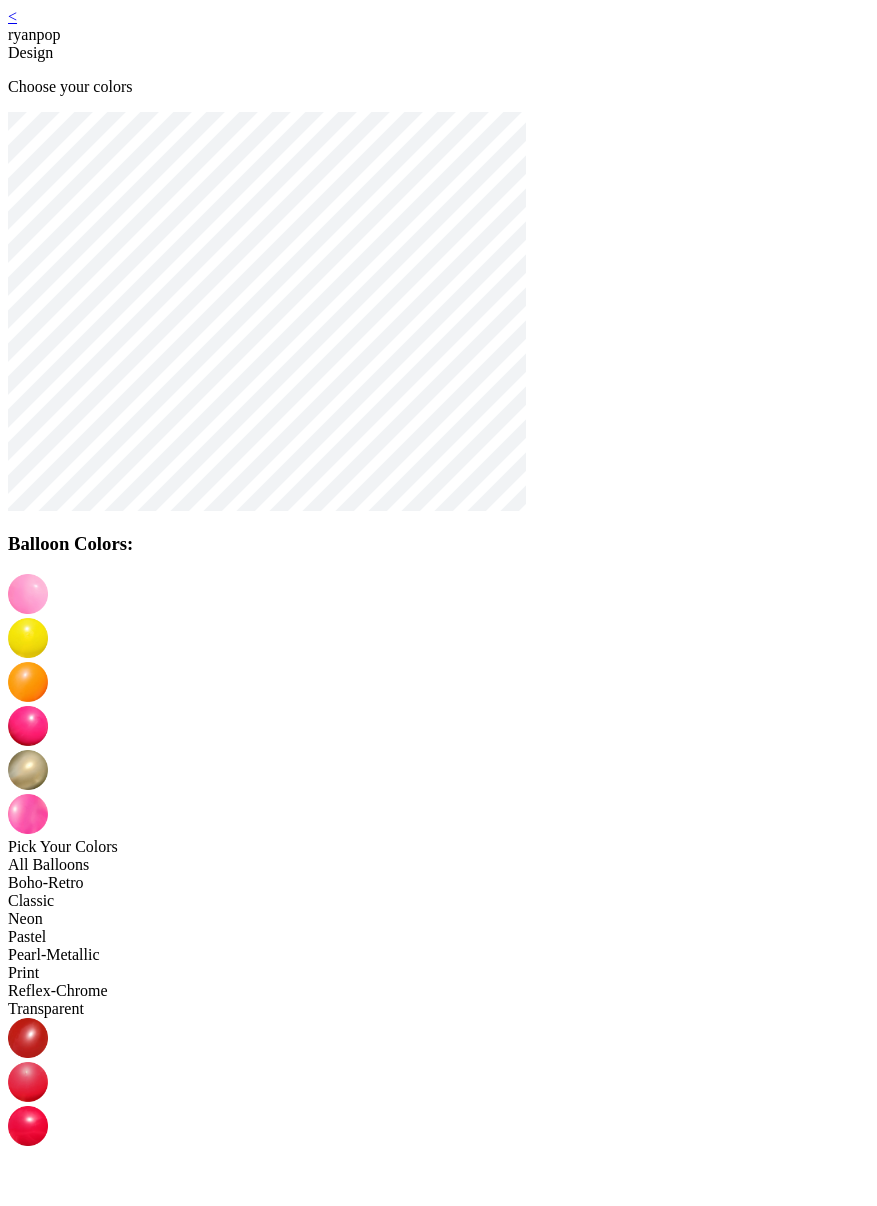 click on "Continue" at bounding box center (438, 178569) 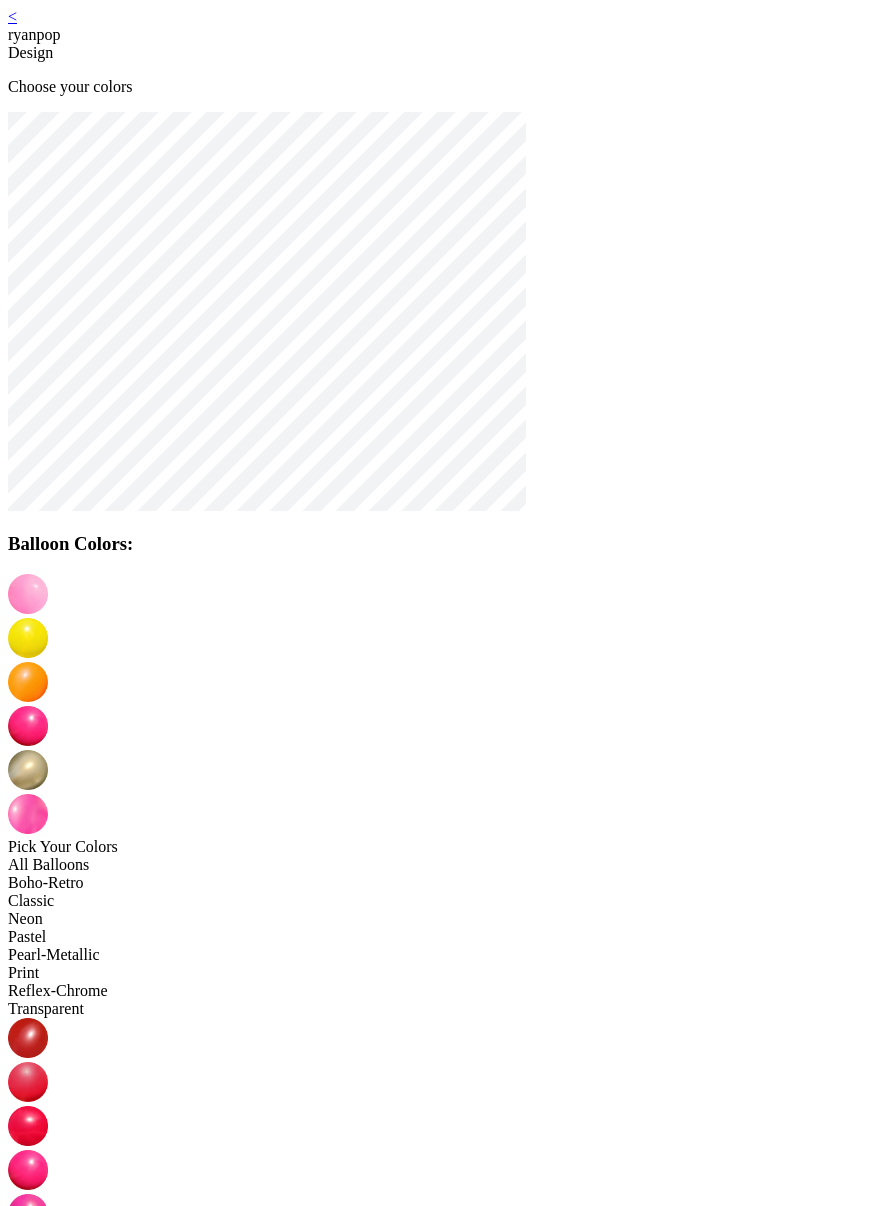 click on "Continue" at bounding box center [128, 178589] 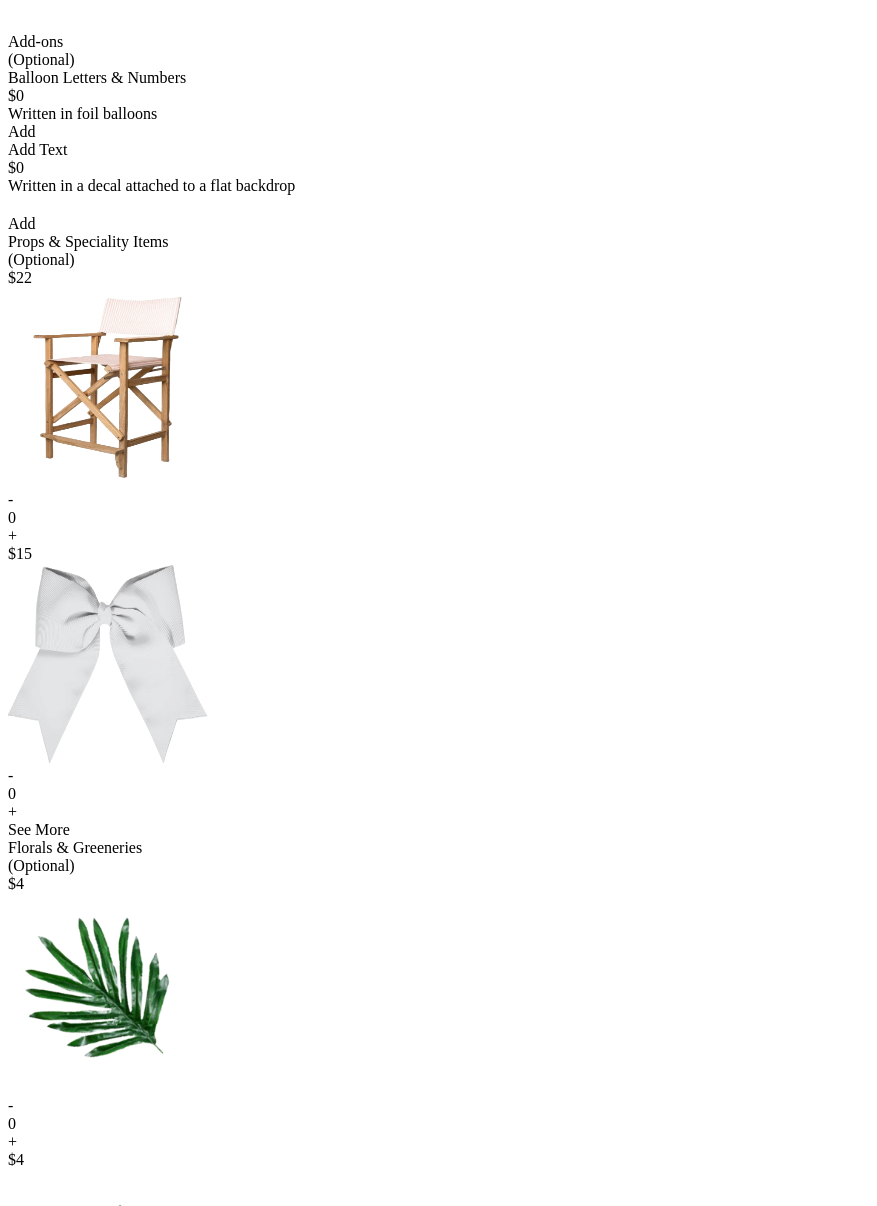 scroll, scrollTop: 422, scrollLeft: 0, axis: vertical 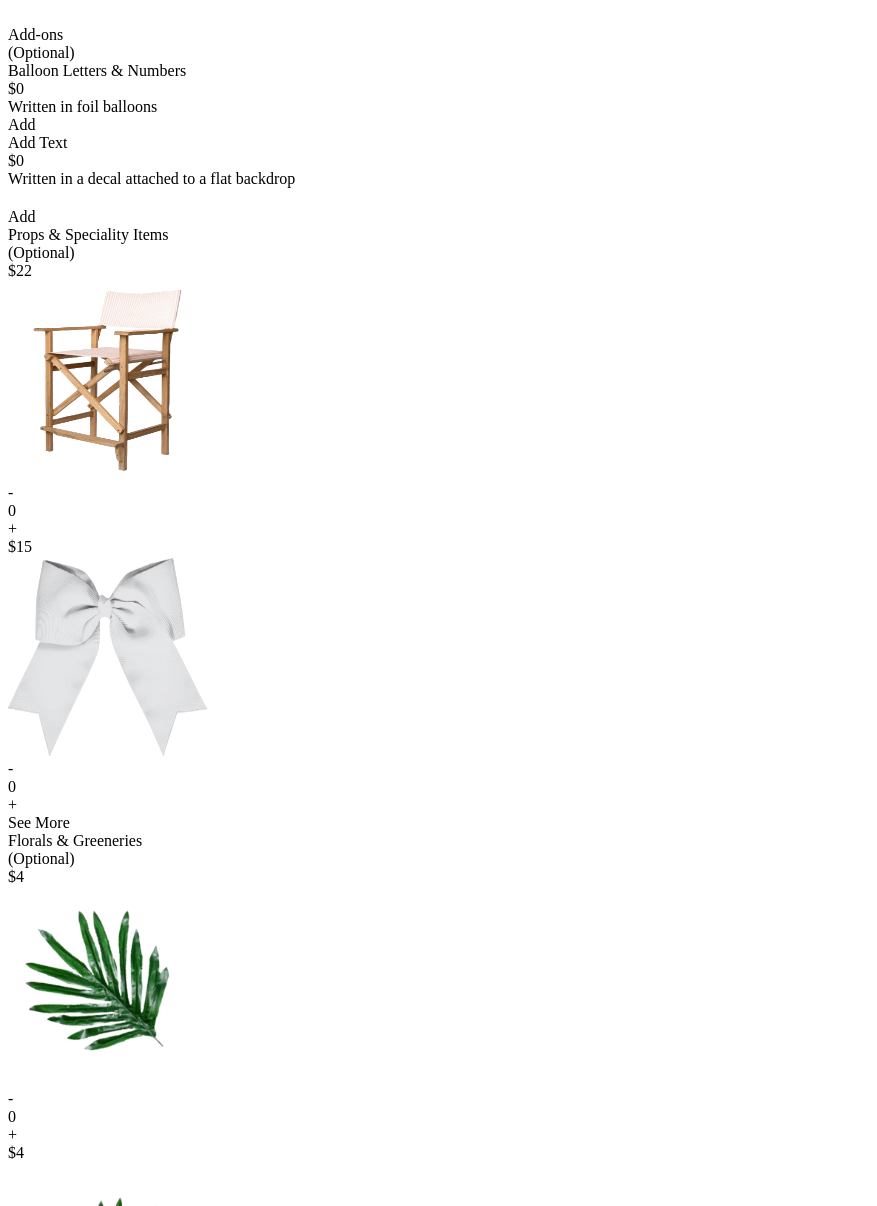click on "+" at bounding box center (438, 529) 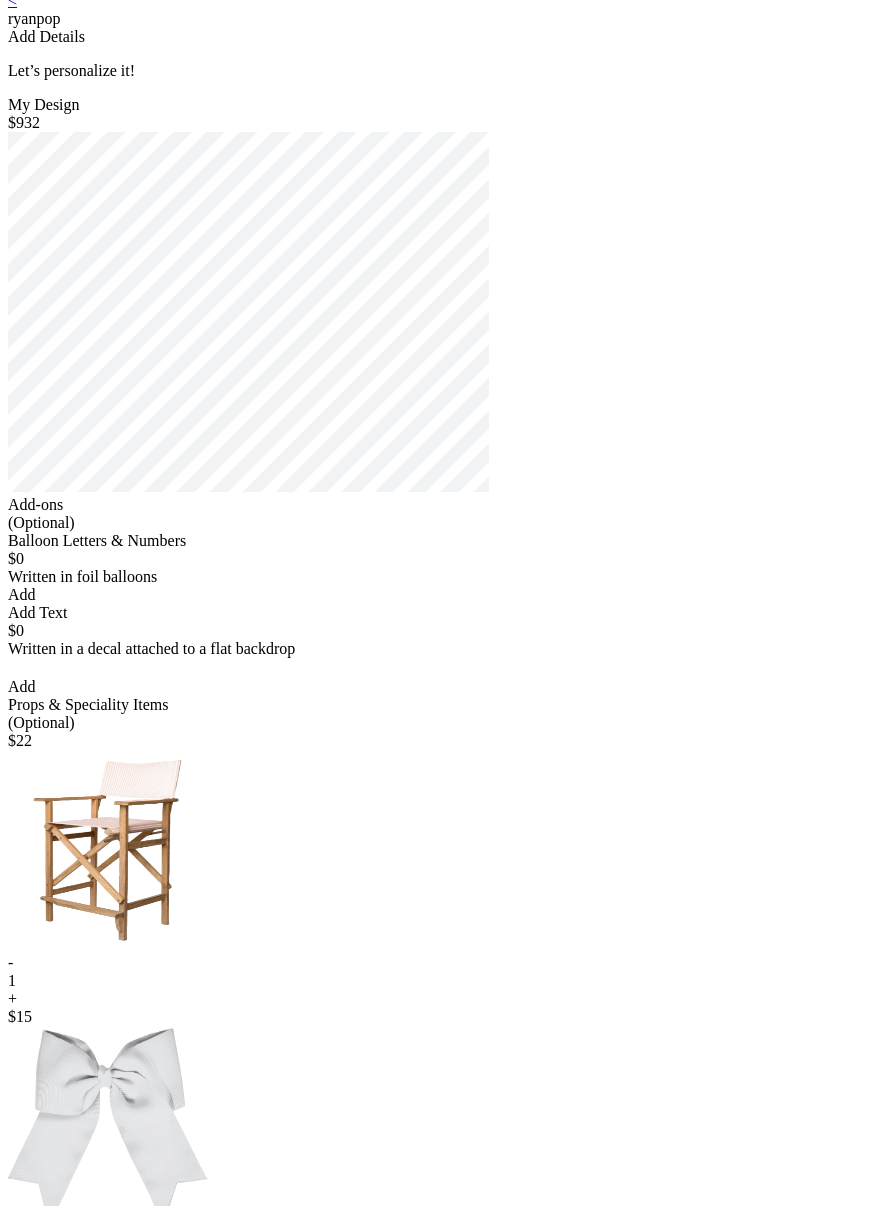 scroll, scrollTop: 0, scrollLeft: 0, axis: both 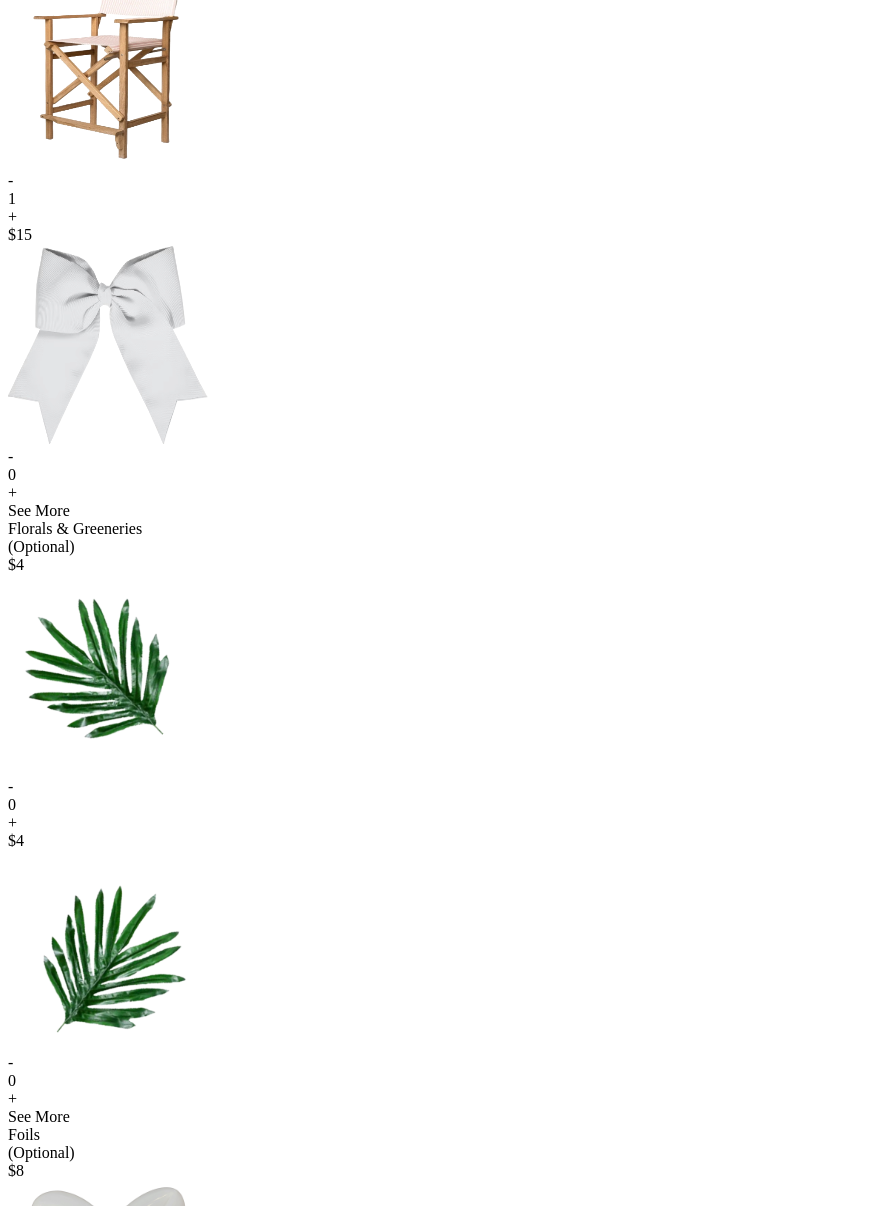 drag, startPoint x: 354, startPoint y: 463, endPoint x: 369, endPoint y: 465, distance: 15.132746 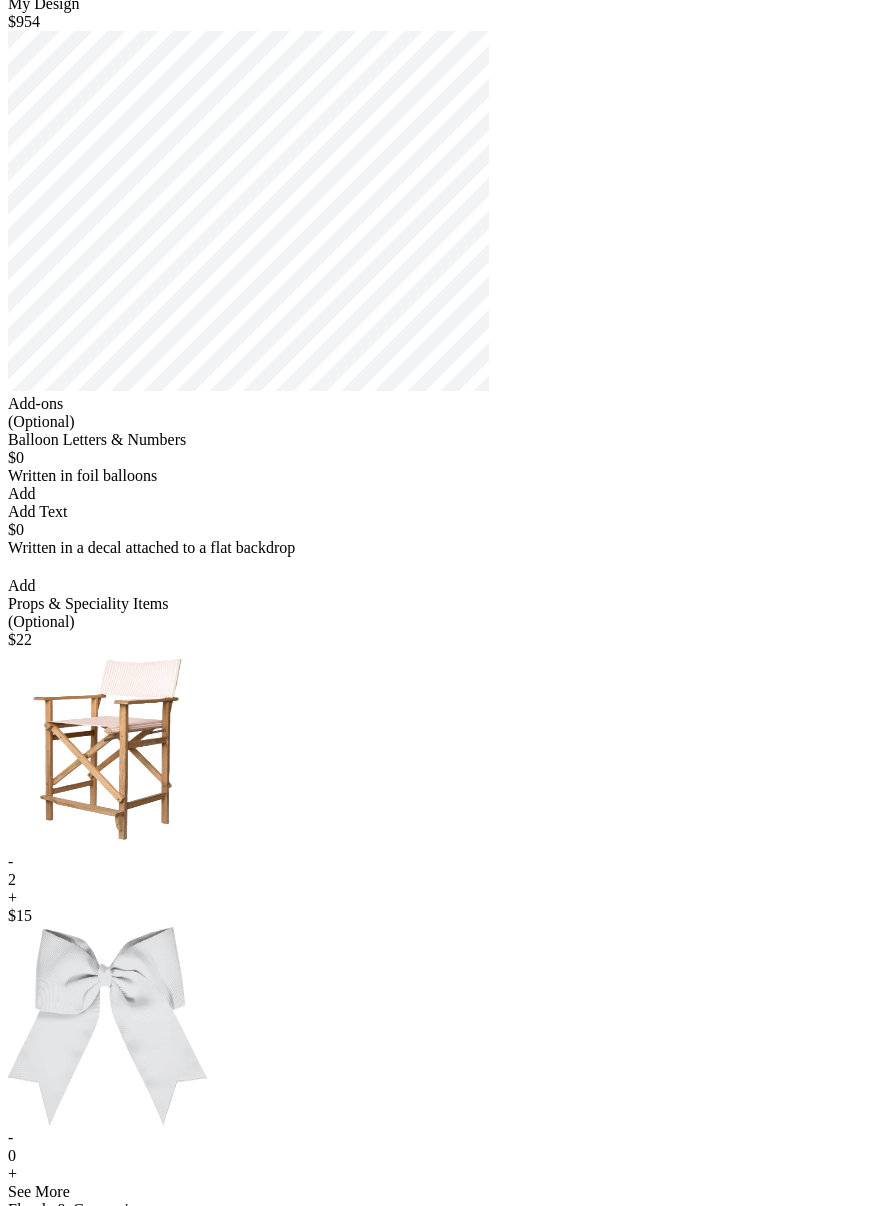 scroll, scrollTop: 939, scrollLeft: 0, axis: vertical 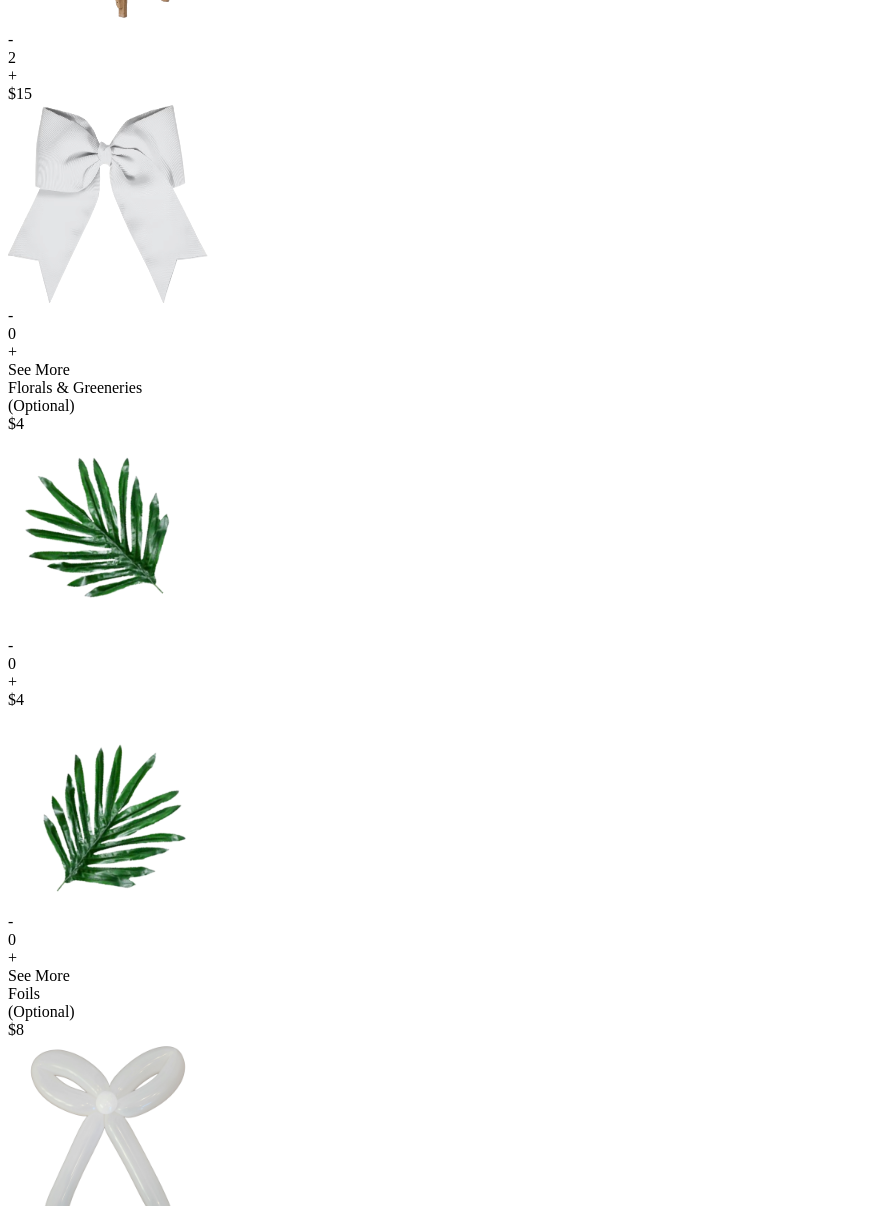 click on "+" at bounding box center [438, 76] 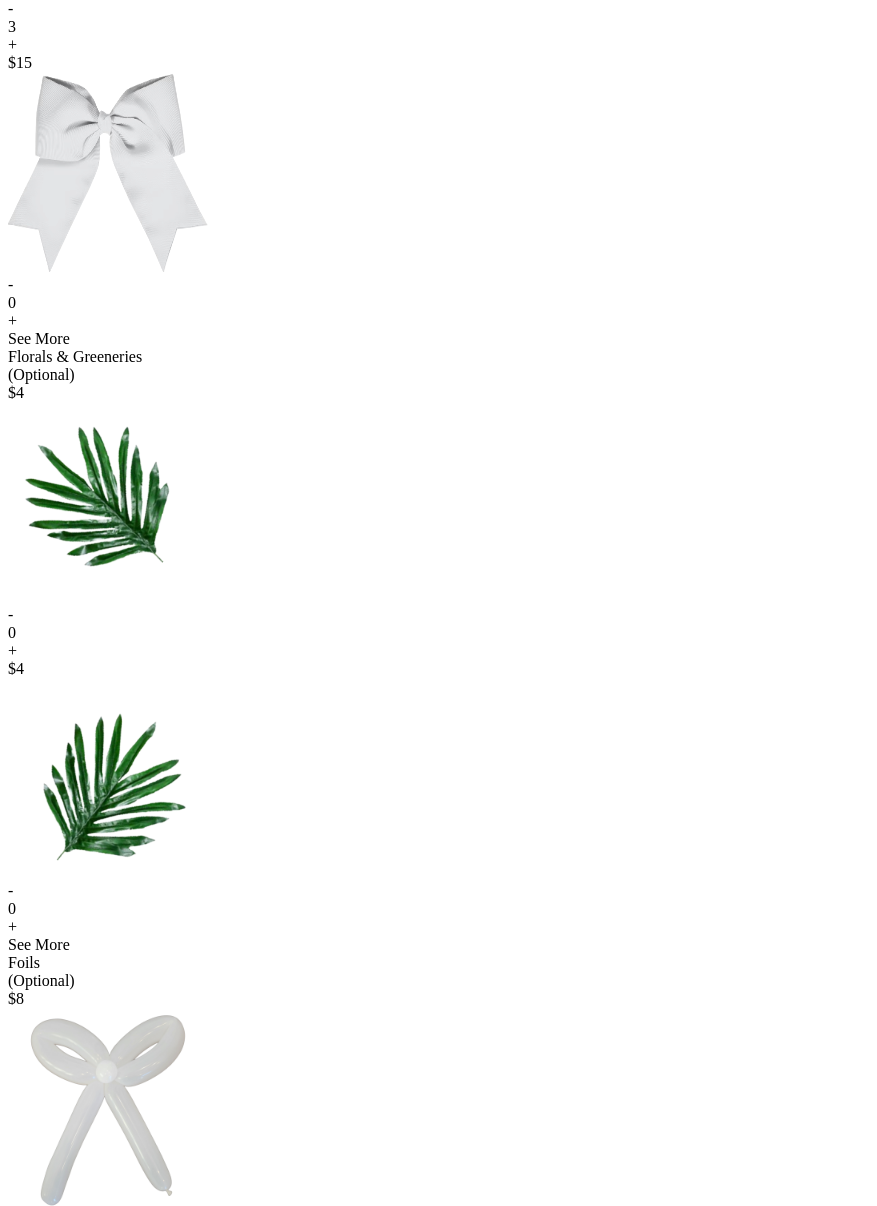 scroll, scrollTop: 658, scrollLeft: 0, axis: vertical 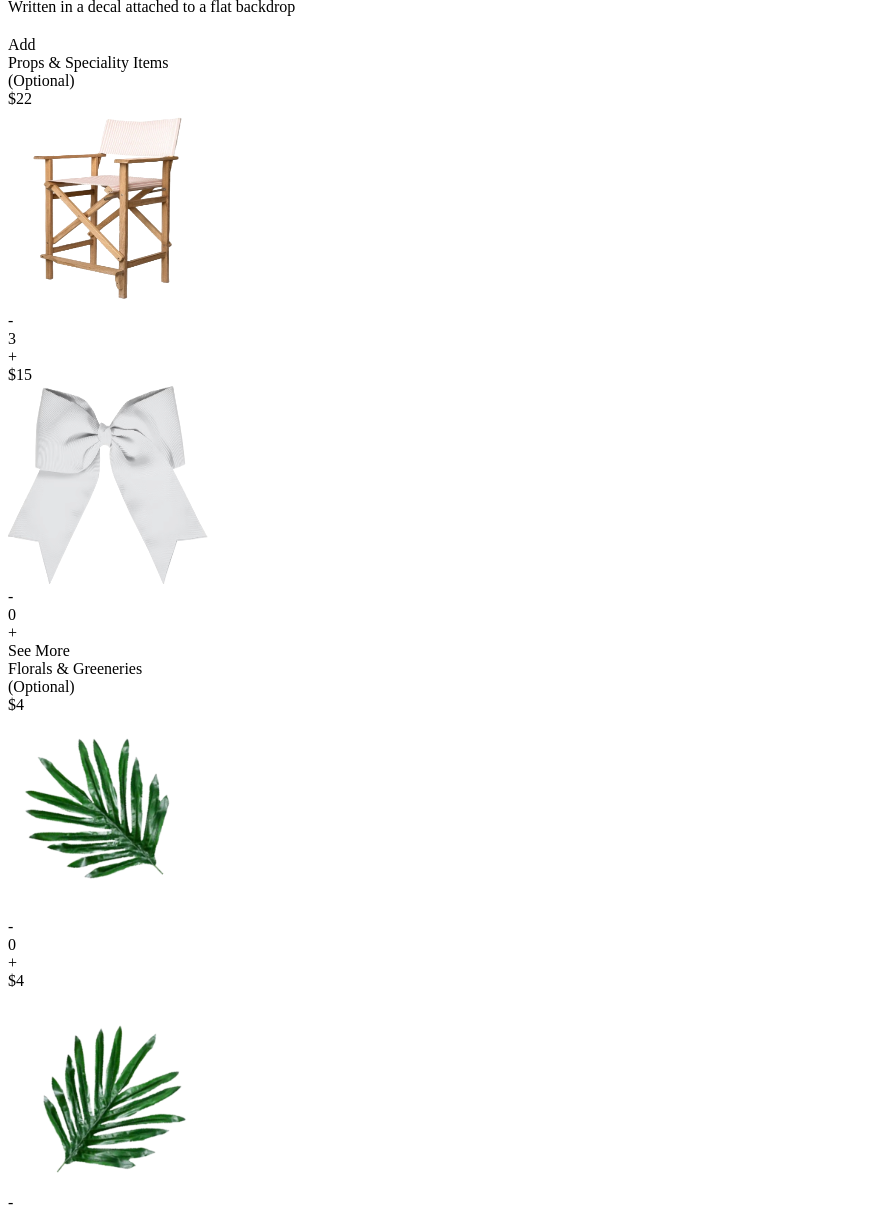 click on "-" at bounding box center [438, 321] 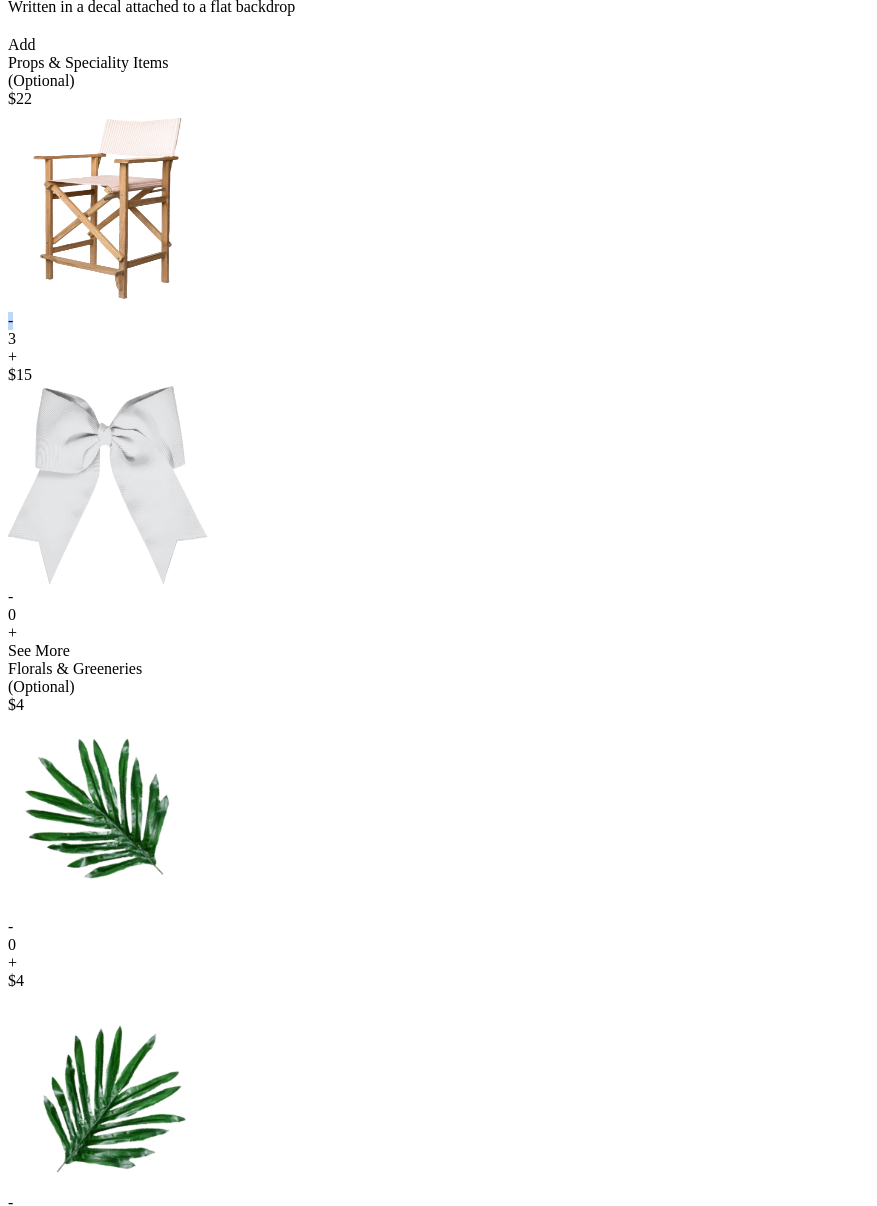 click on "-" at bounding box center [438, 321] 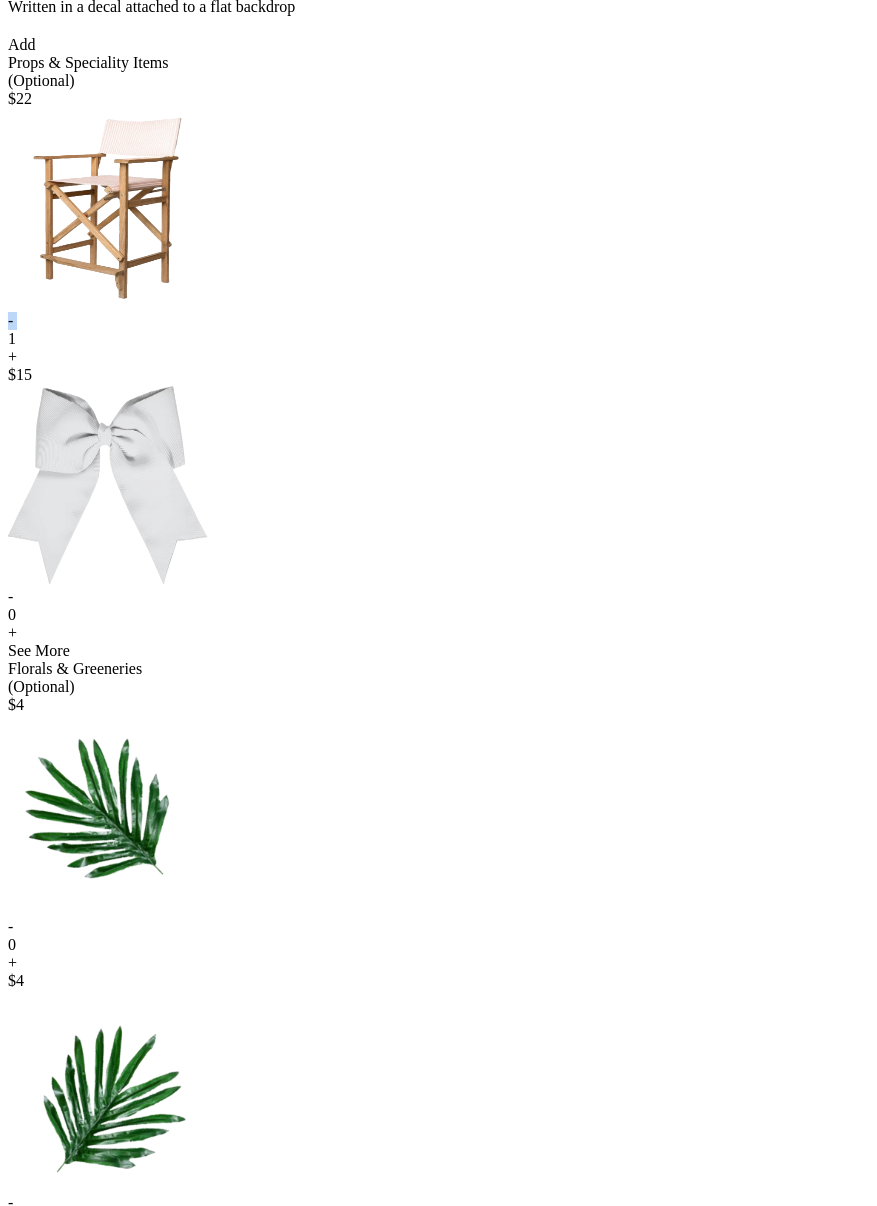 click on "-" at bounding box center (438, 321) 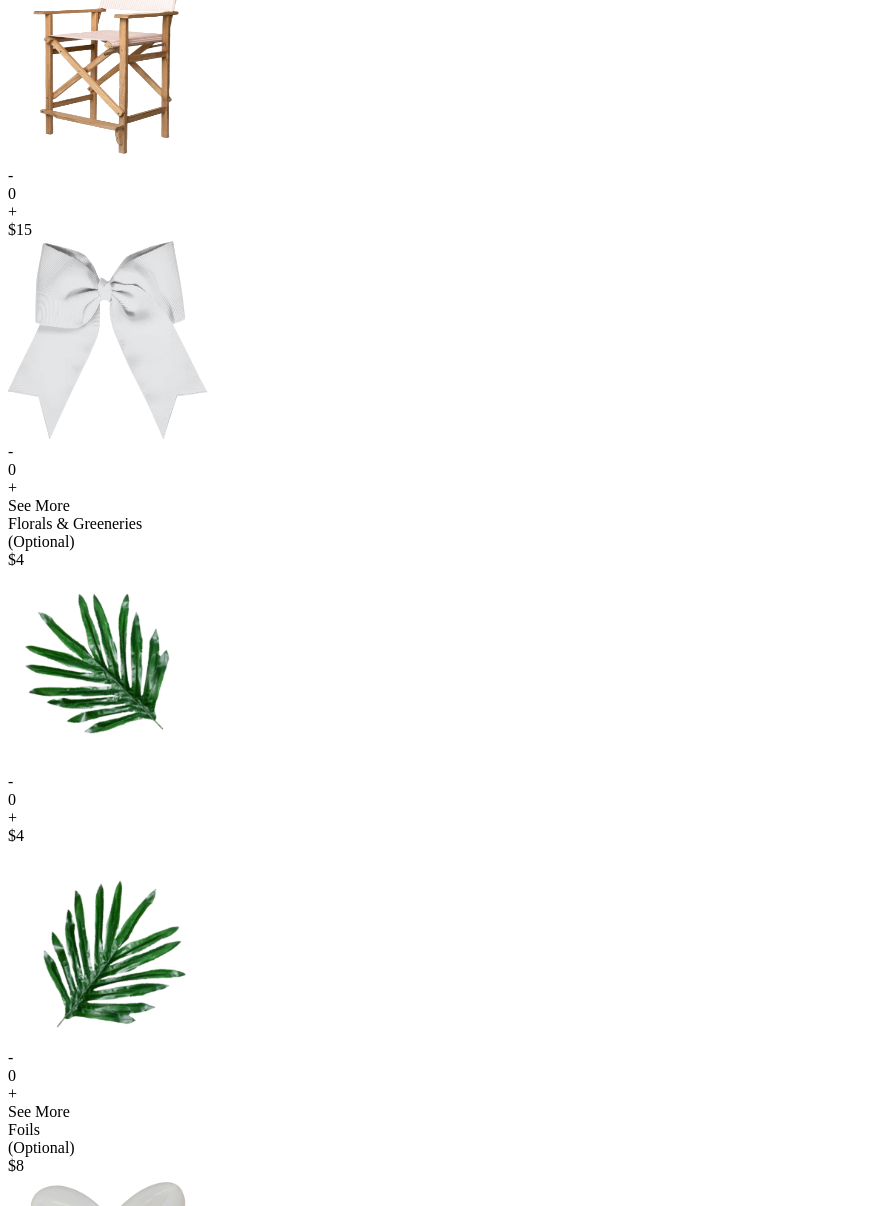 scroll, scrollTop: 0, scrollLeft: 0, axis: both 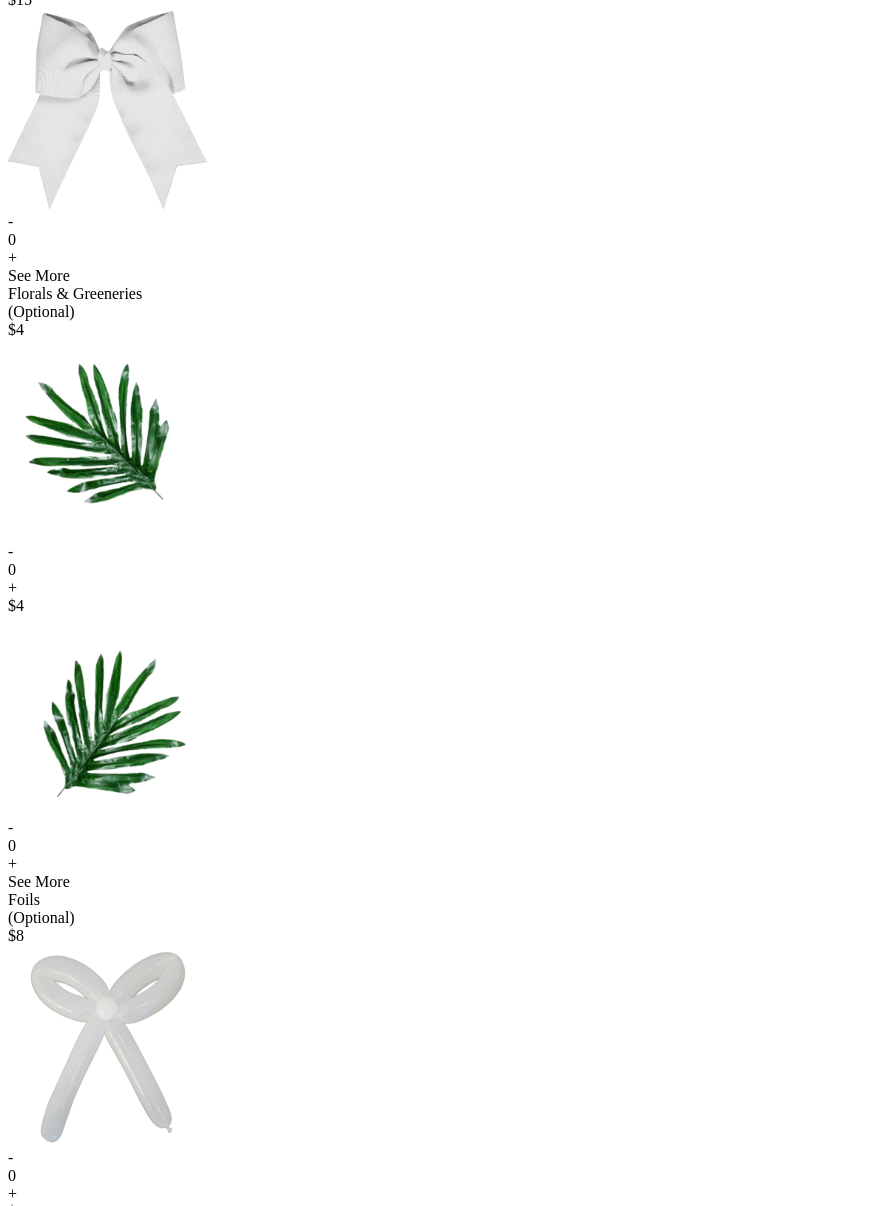 click on "+" at bounding box center [438, -18] 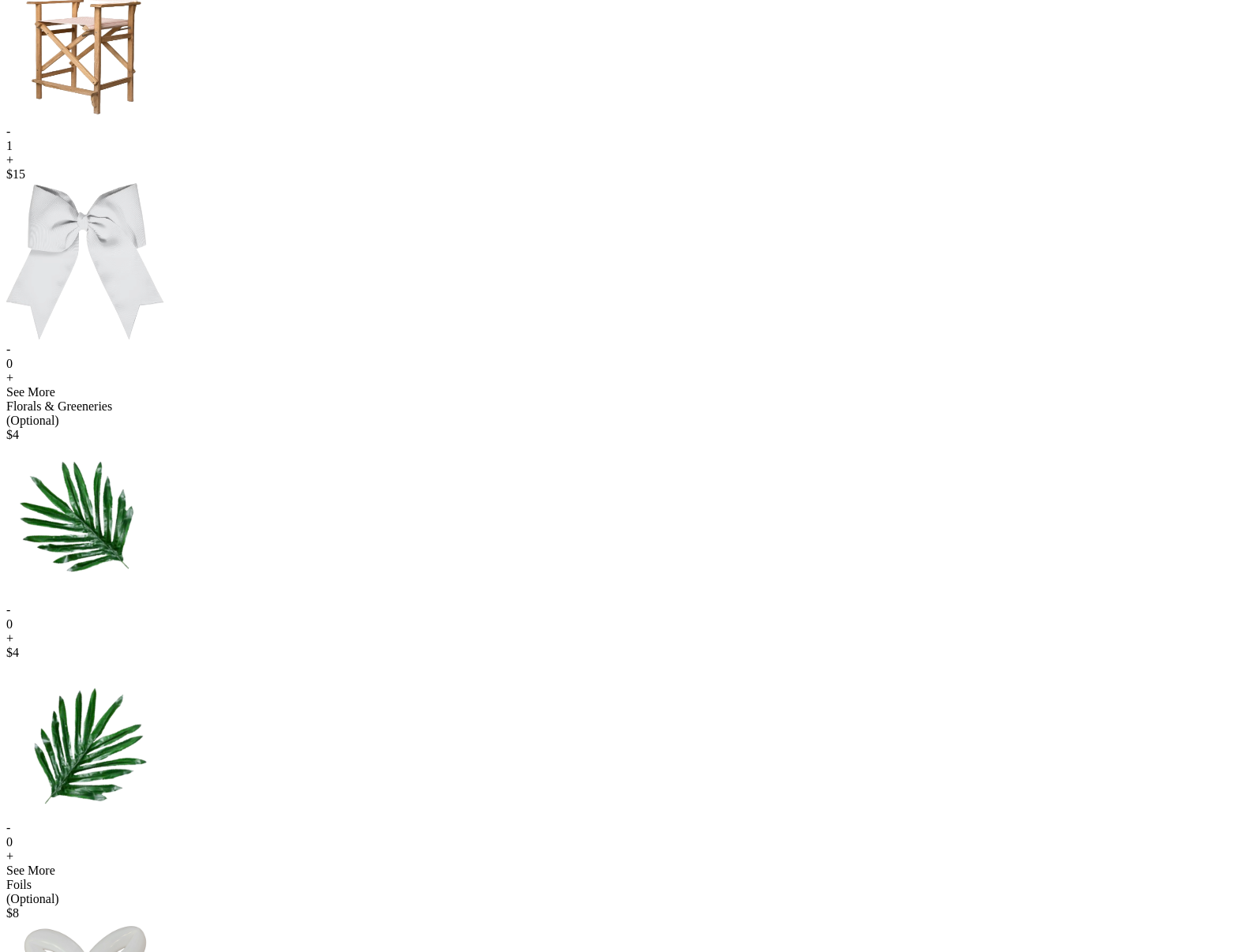 scroll, scrollTop: 298, scrollLeft: 0, axis: vertical 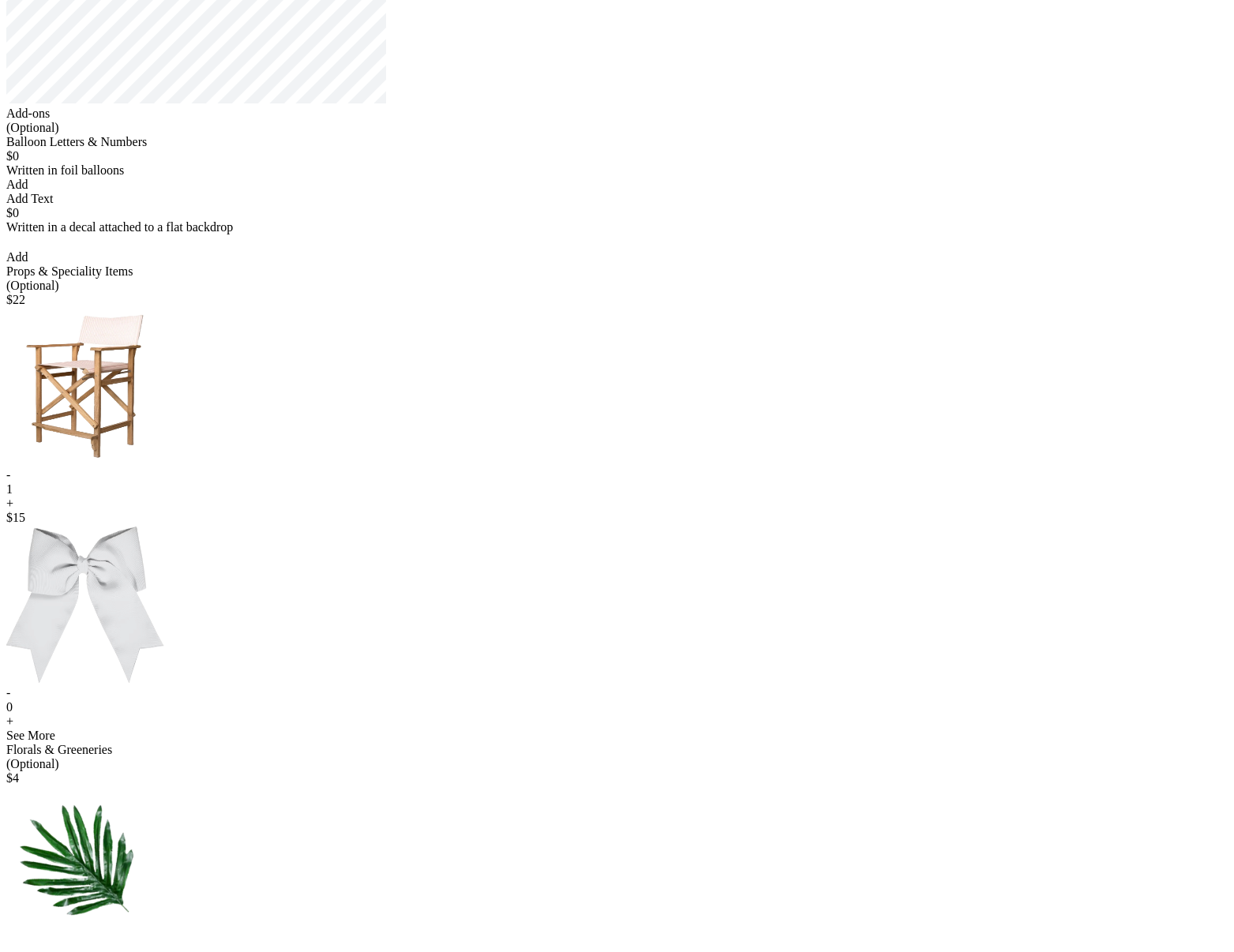 click on "-" at bounding box center [617, 475] 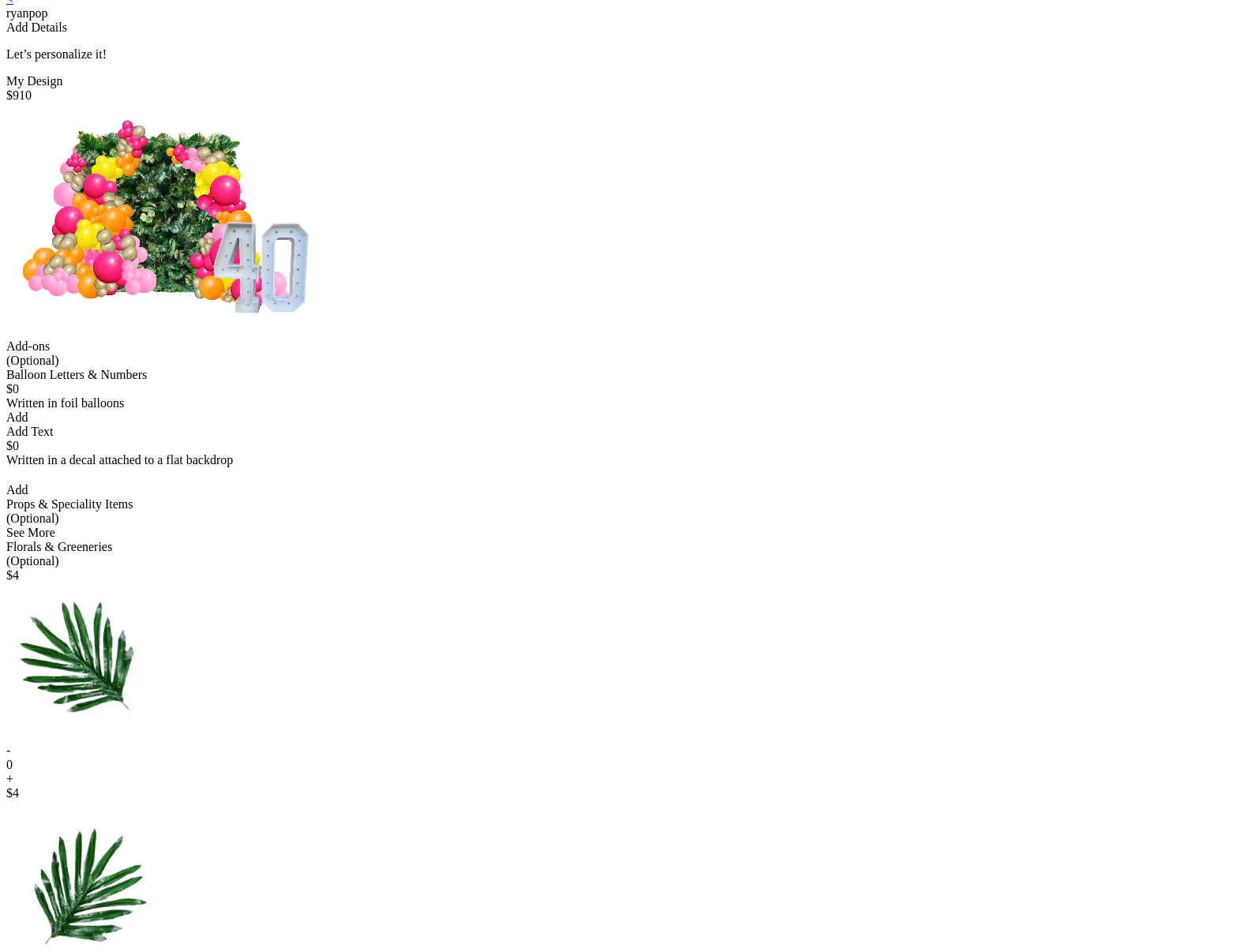 scroll, scrollTop: 559, scrollLeft: 0, axis: vertical 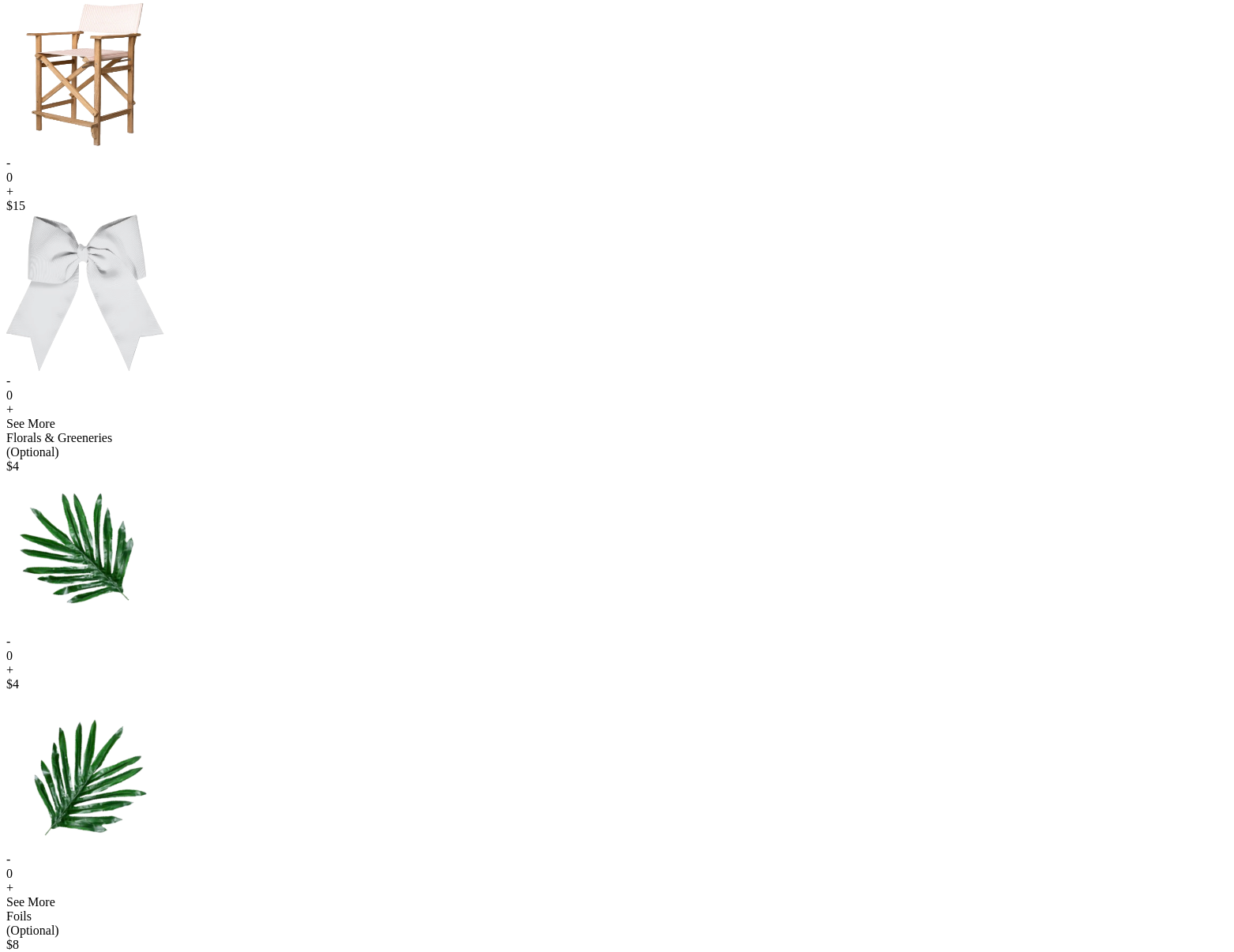 click on "+" at bounding box center [617, 410] 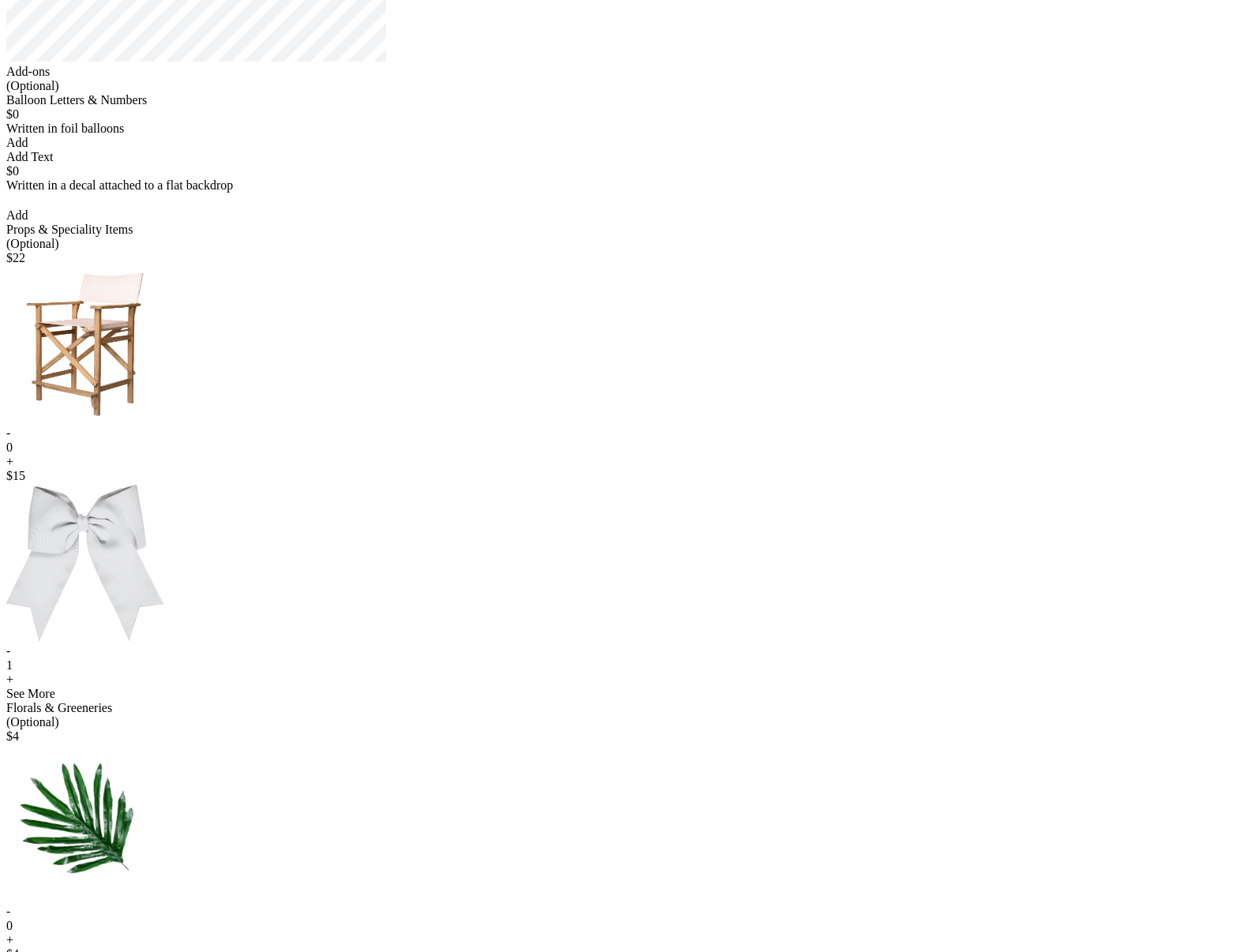 scroll, scrollTop: 340, scrollLeft: 0, axis: vertical 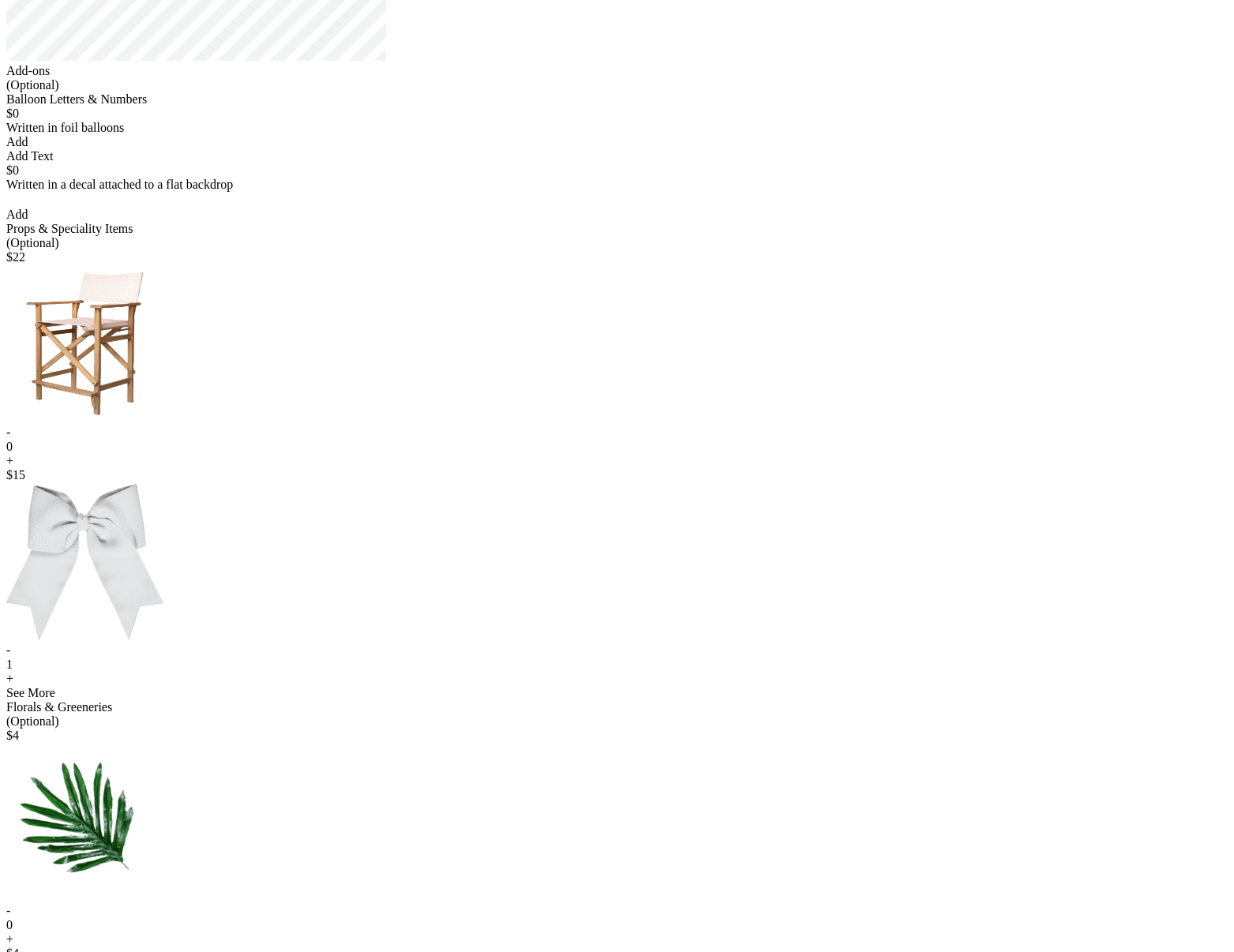 click on "+" at bounding box center (617, 461) 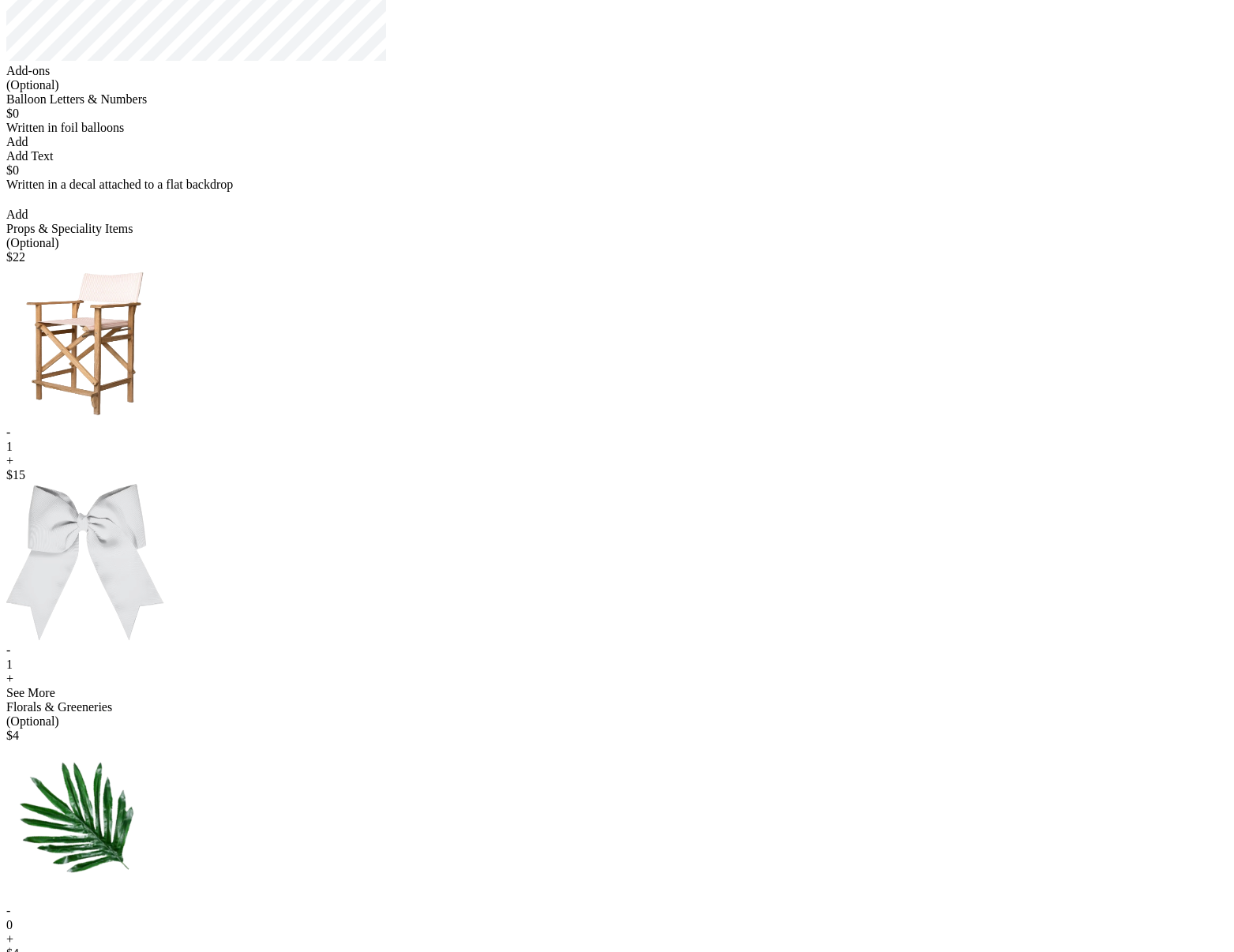 click on "+" at bounding box center [617, 679] 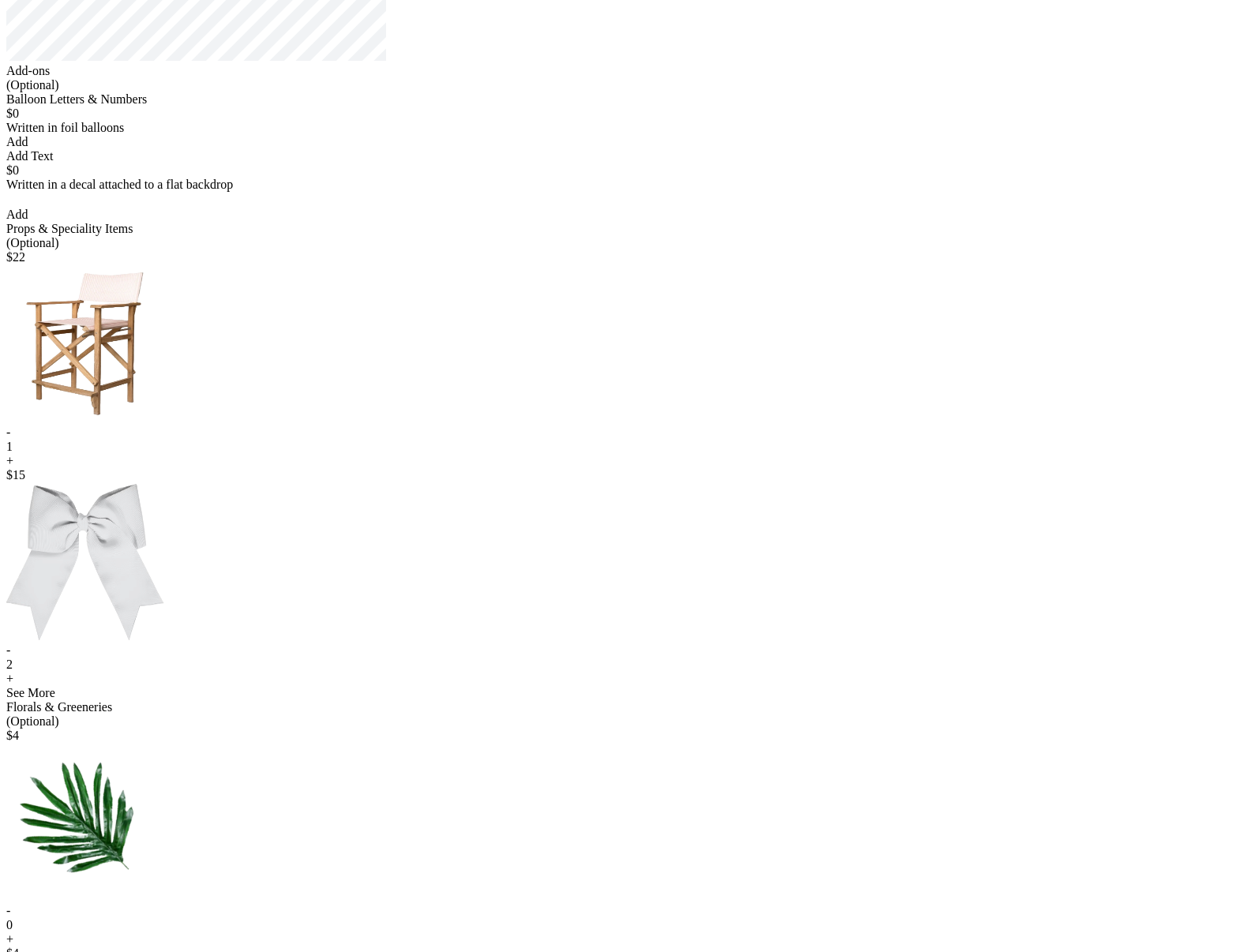 click on "-" at bounding box center (617, 433) 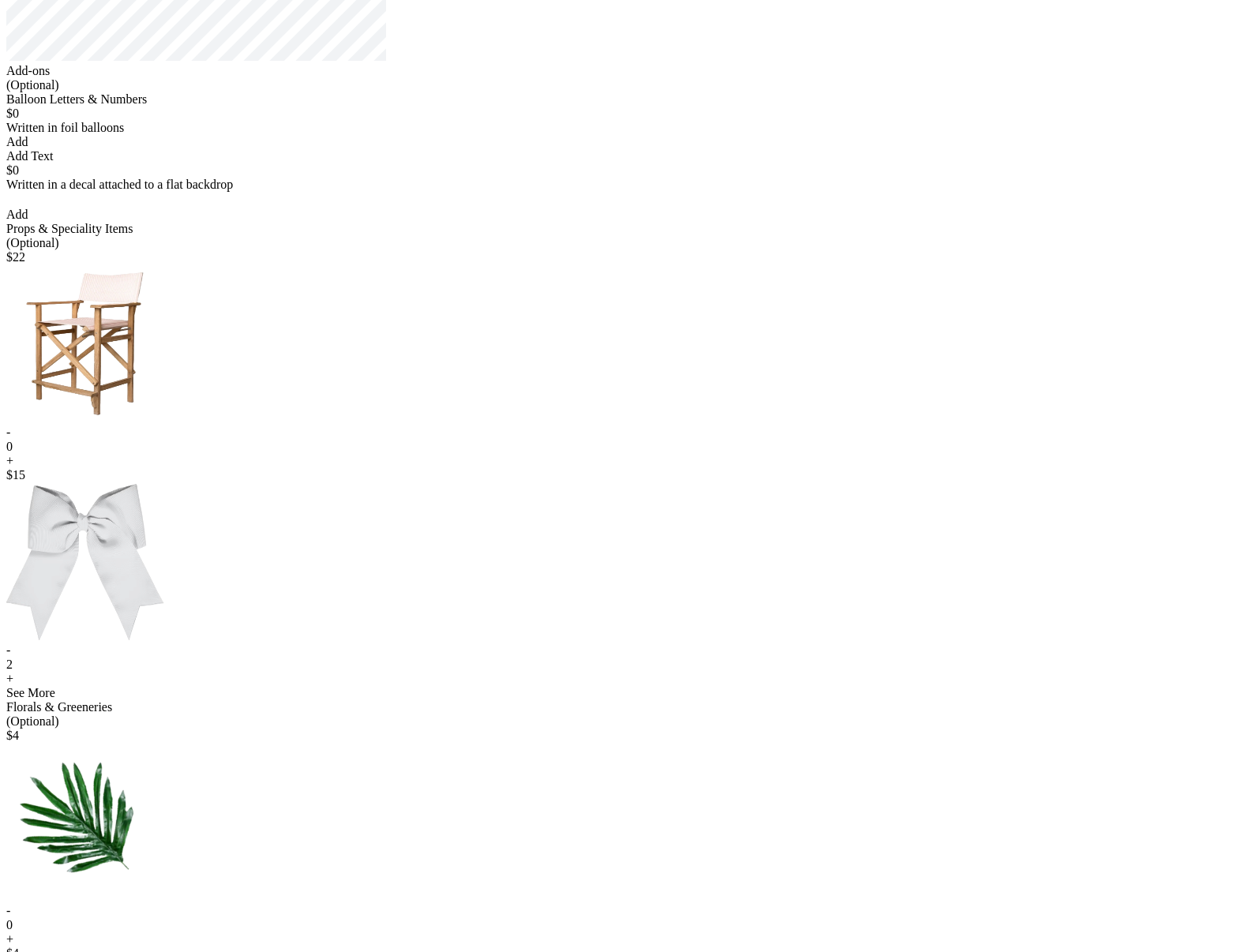 click on "-" at bounding box center [617, 433] 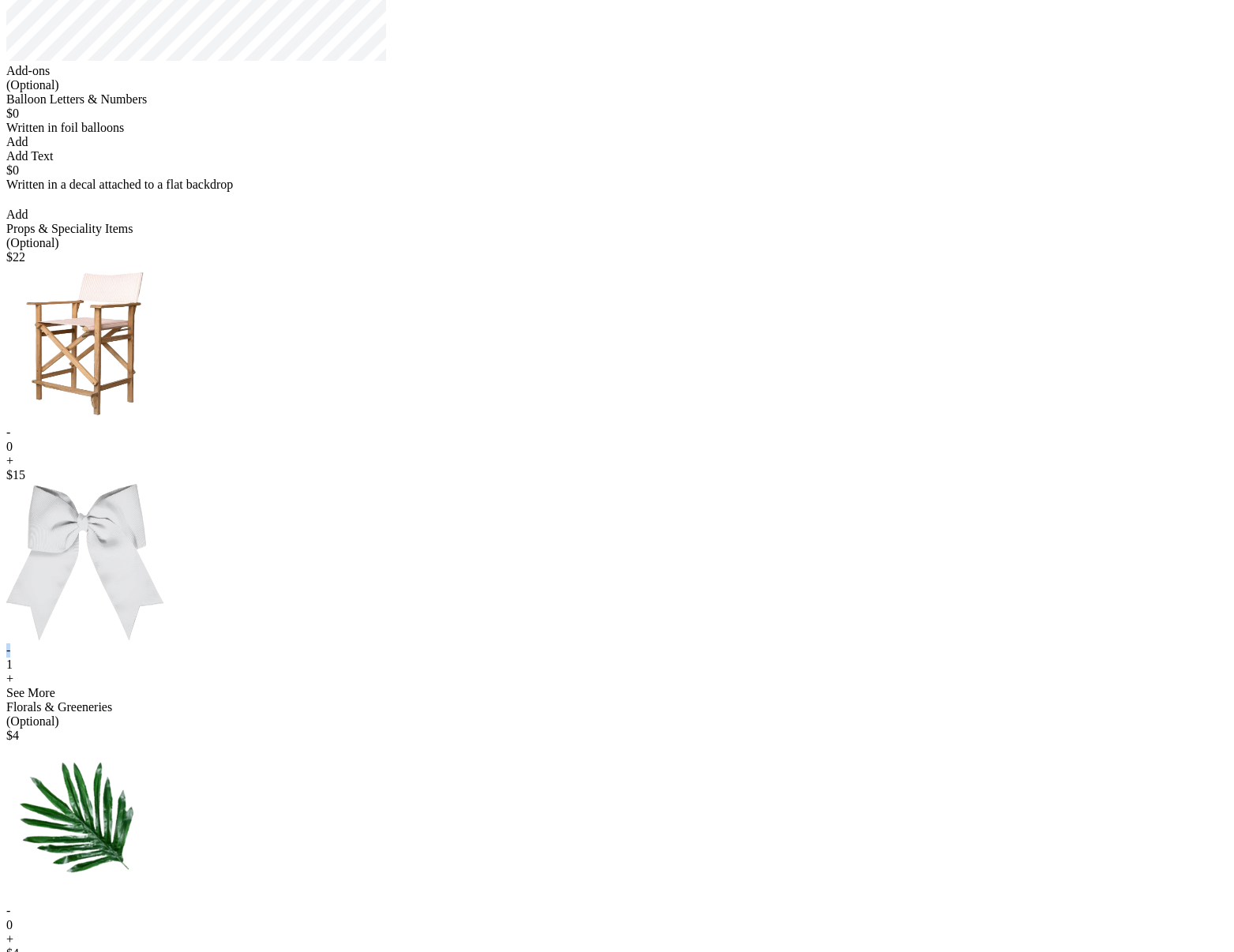 click on "-" at bounding box center [617, 650] 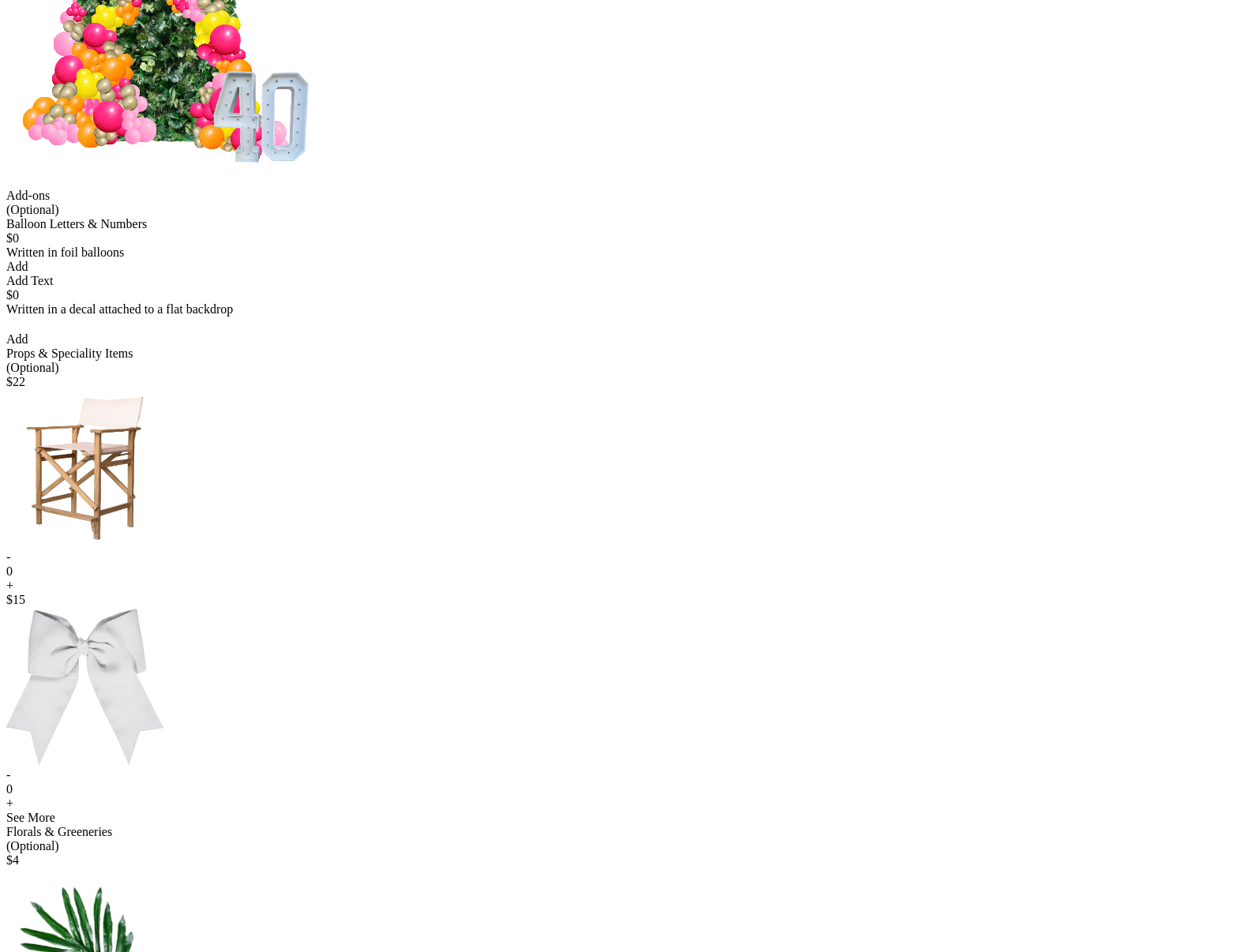 scroll, scrollTop: 765, scrollLeft: 0, axis: vertical 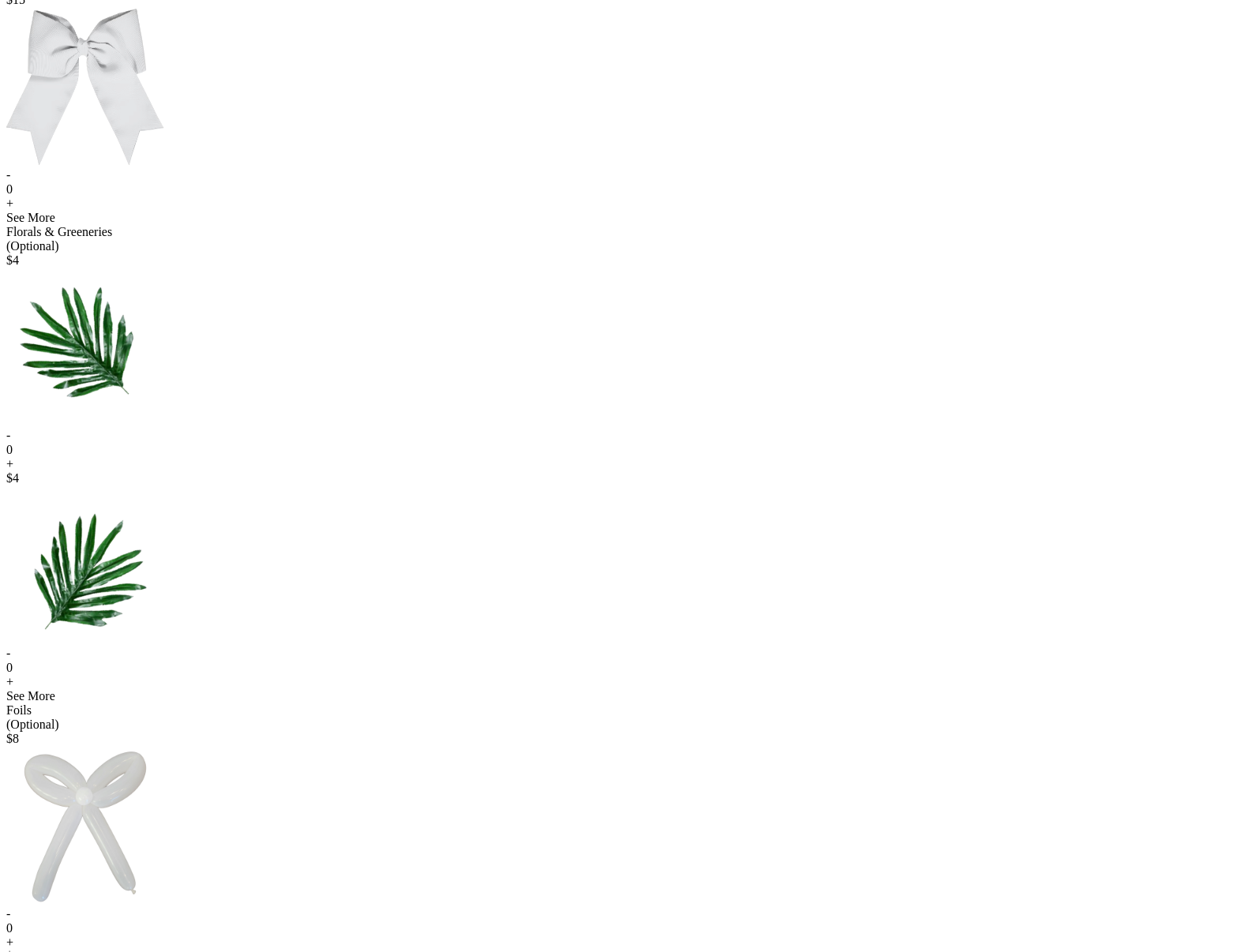 click on "+" at bounding box center (617, 464) 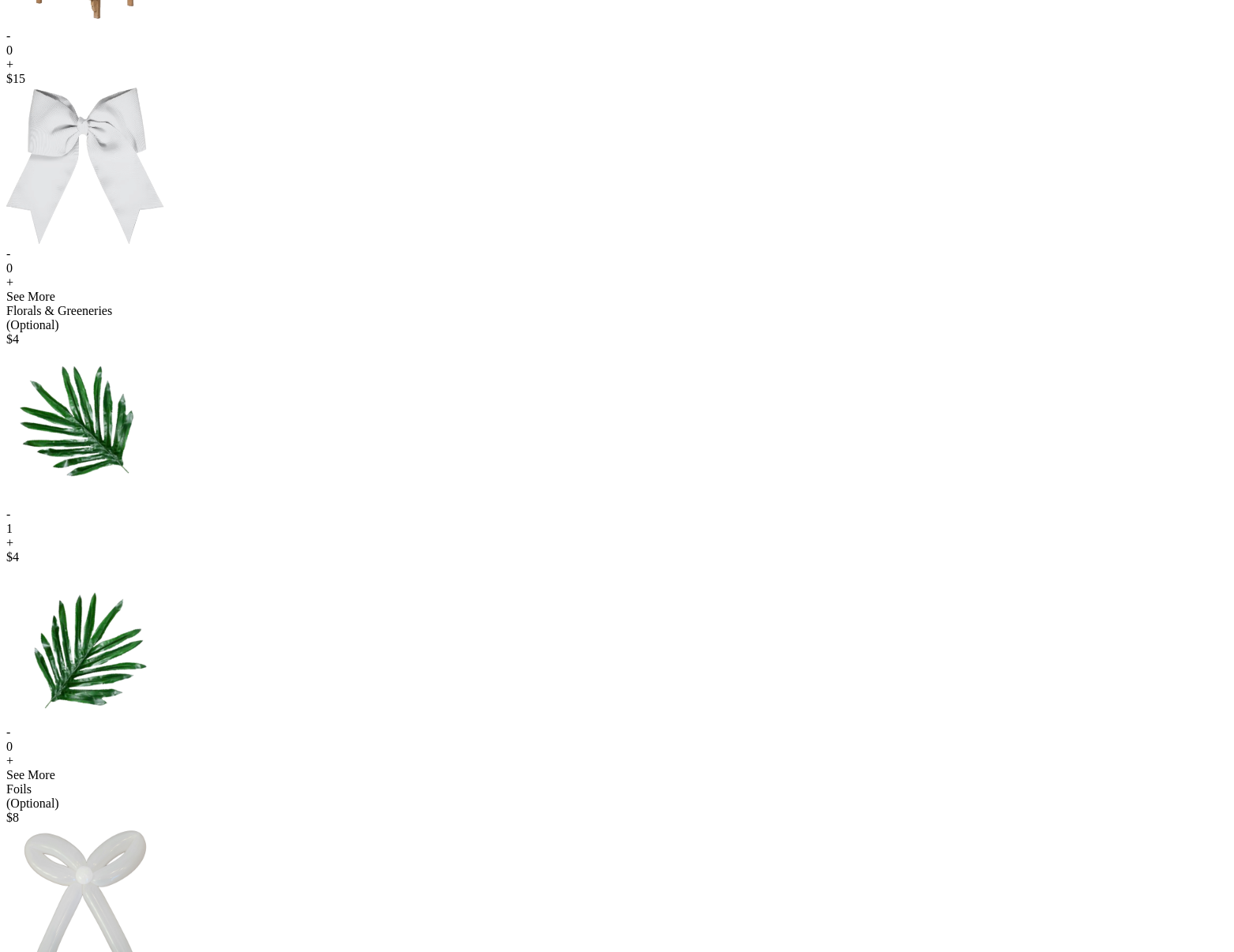 scroll, scrollTop: 822, scrollLeft: 0, axis: vertical 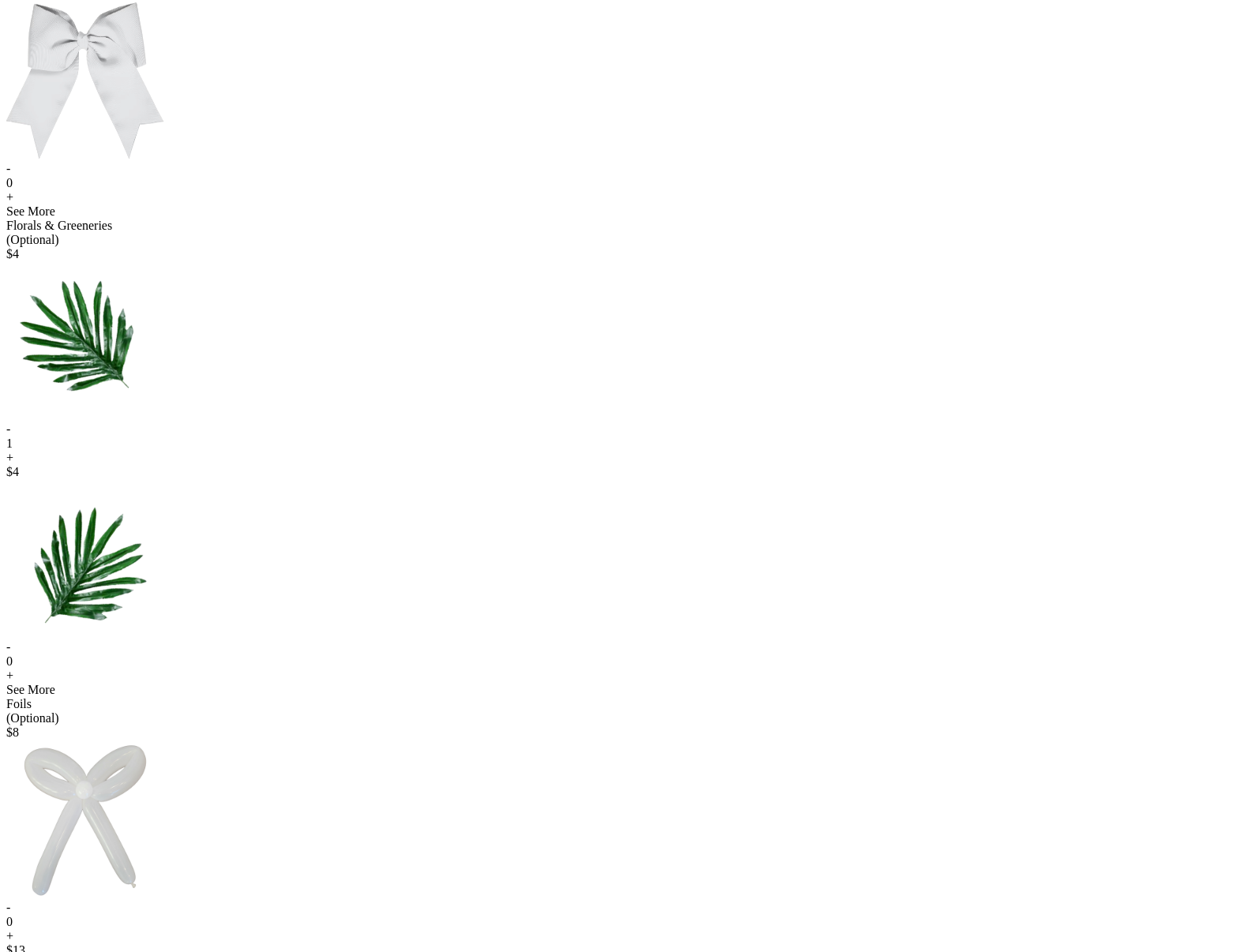 click on "+" at bounding box center [617, 676] 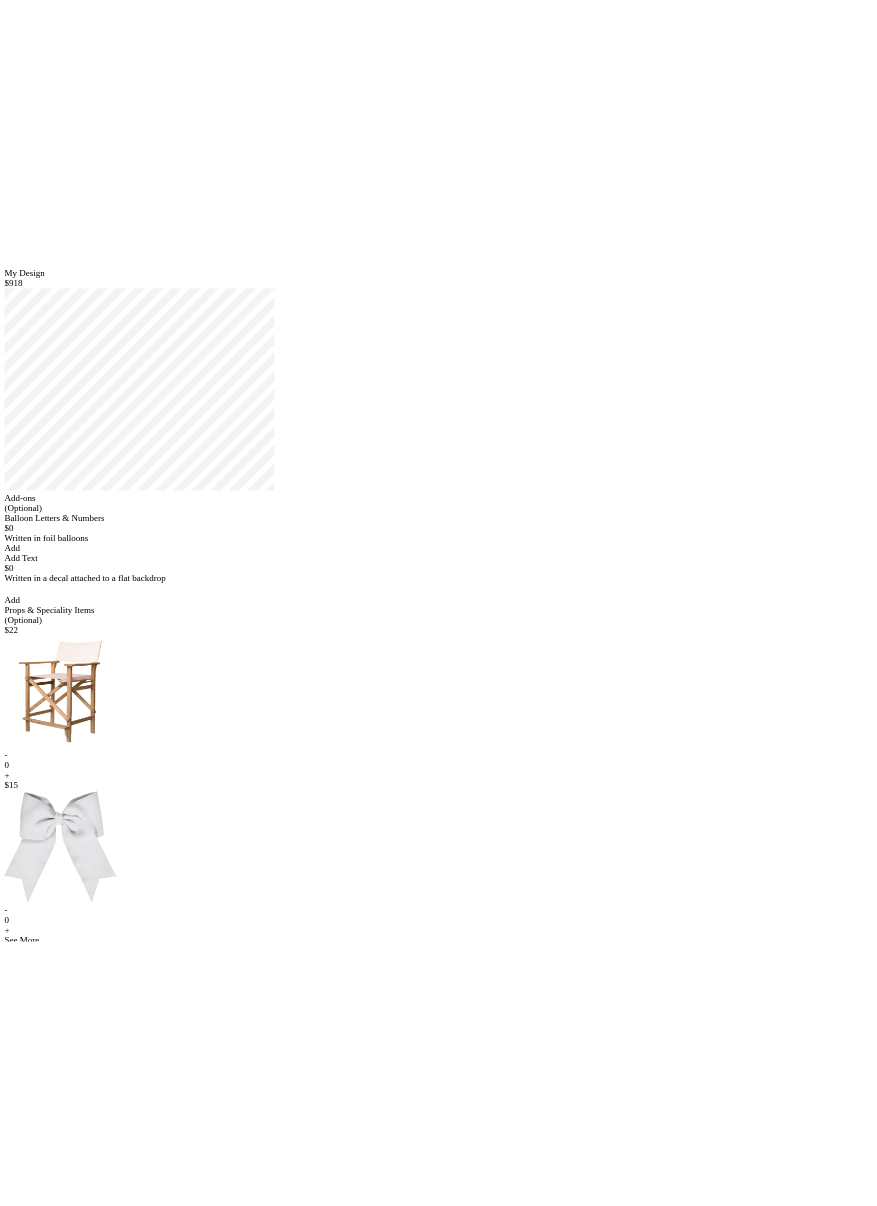 scroll, scrollTop: 105, scrollLeft: 0, axis: vertical 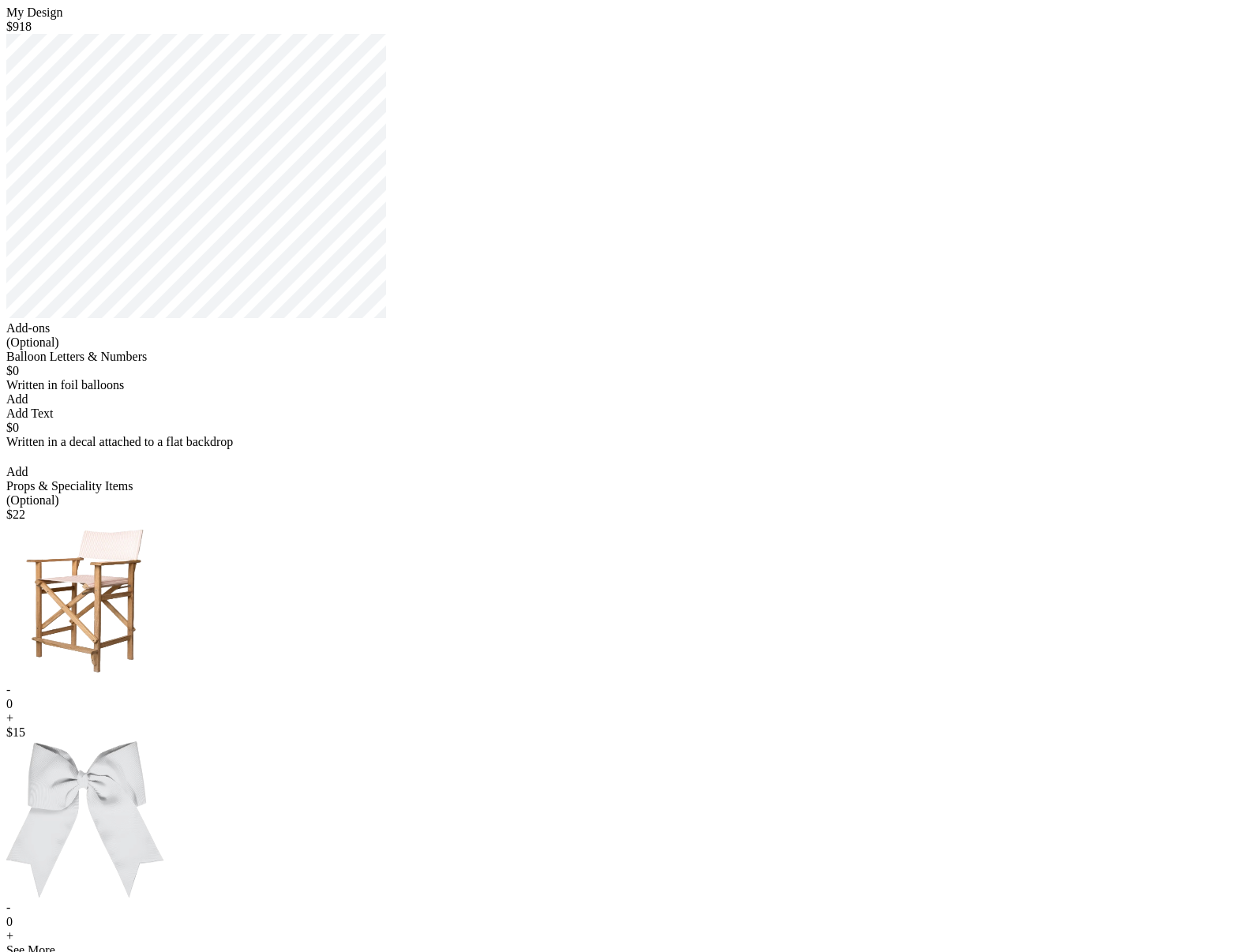 click on "< ryanpop Add Details Let’s personalize it! My Design $918 Add-ons (Optional) Balloon Letters & Numbers $0 Written in foil balloons Generate Letter Color Number Color Size S M L Save Close Add Add Text $0 Written in a decal attached to a flat backdrop select font Color Size S M L Save Close Add Props & Speciality Items (Optional) $ 22 - 0 + $ 15 - 0 + See More Florals & Greeneries (Optional) $ 4 - 1 + $ 4 - 1 + See More Foils (Optional) $ 8 - 0 + $ 13 - 0 + See More Not seeing what you are looking for? Add & Continue Start Over Profile Cart" at bounding box center [617, 2805] 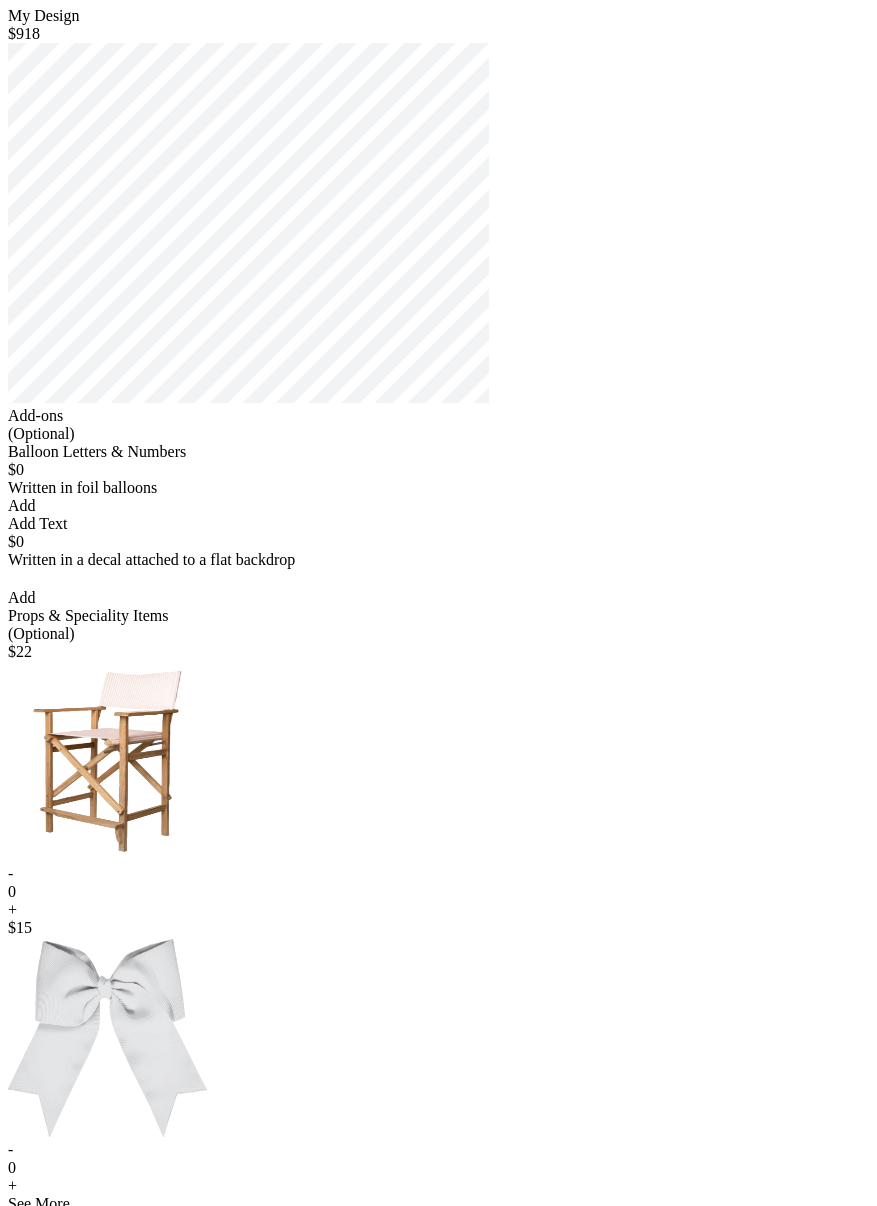 drag, startPoint x: 692, startPoint y: 885, endPoint x: 710, endPoint y: 877, distance: 19.697716 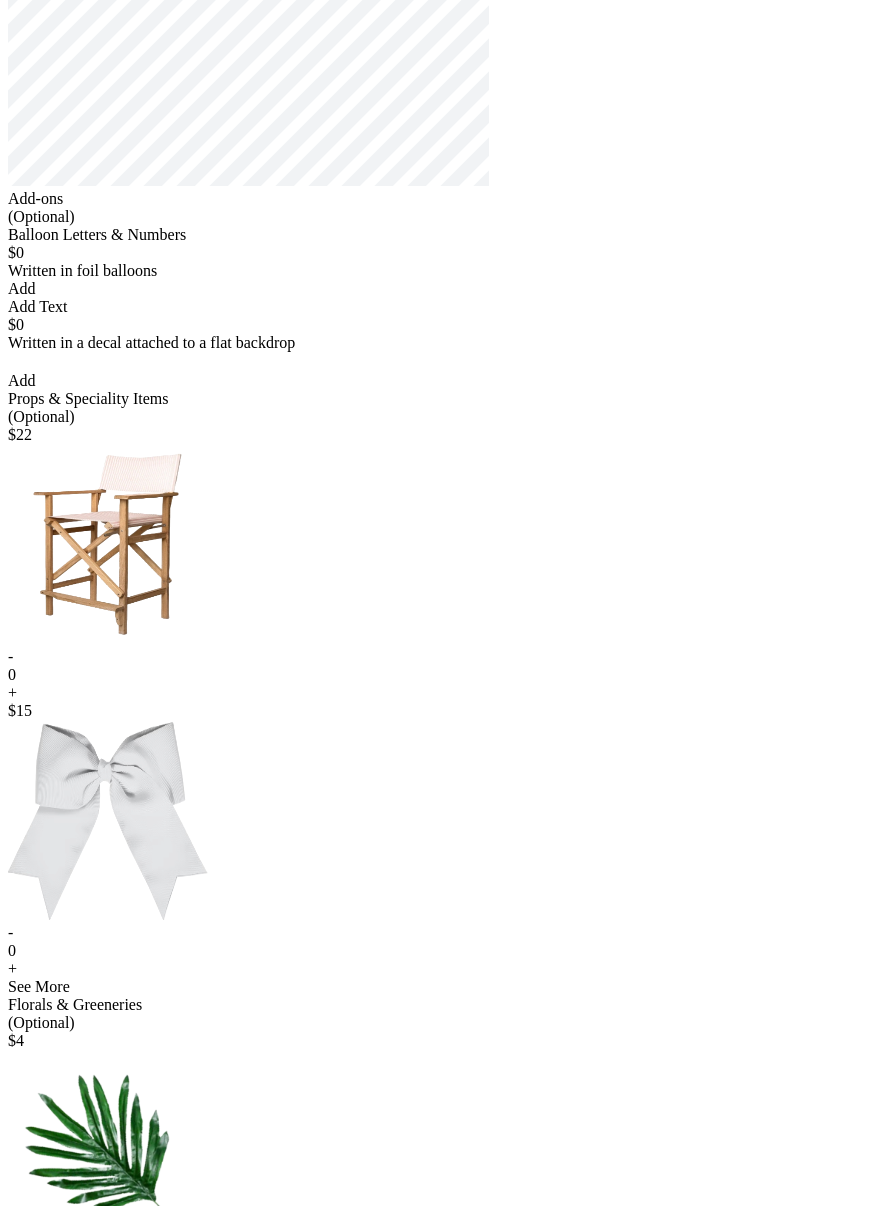 scroll, scrollTop: 349, scrollLeft: 0, axis: vertical 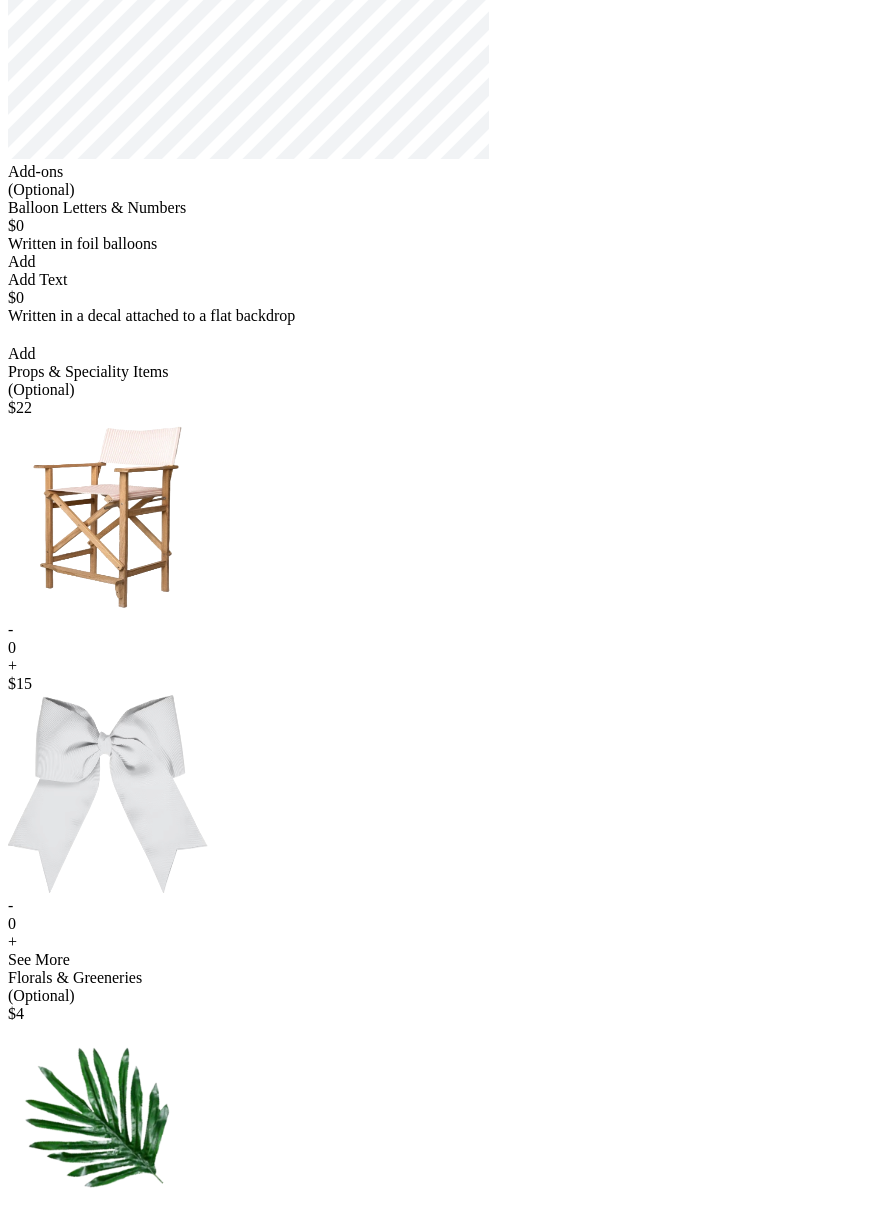 click on "+" at bounding box center (438, 666) 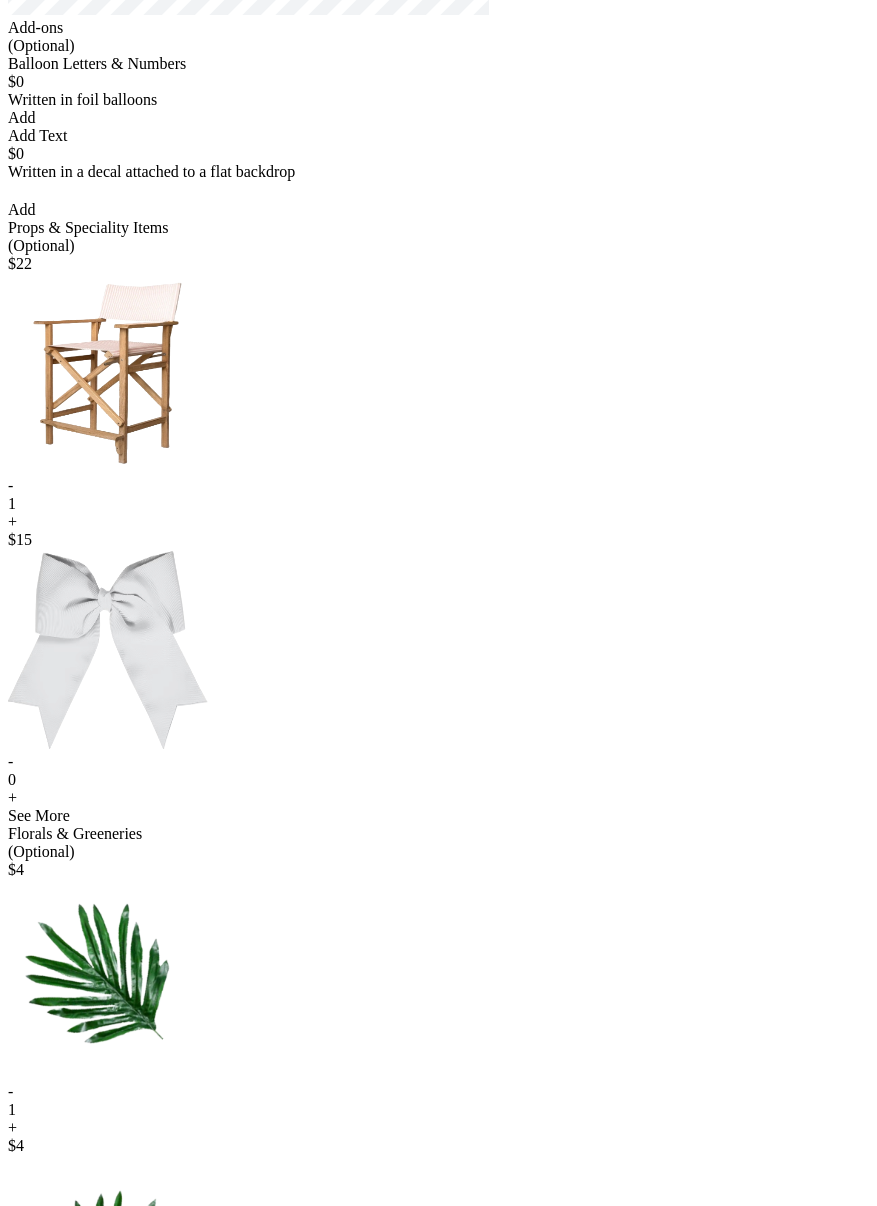 scroll, scrollTop: 668, scrollLeft: 0, axis: vertical 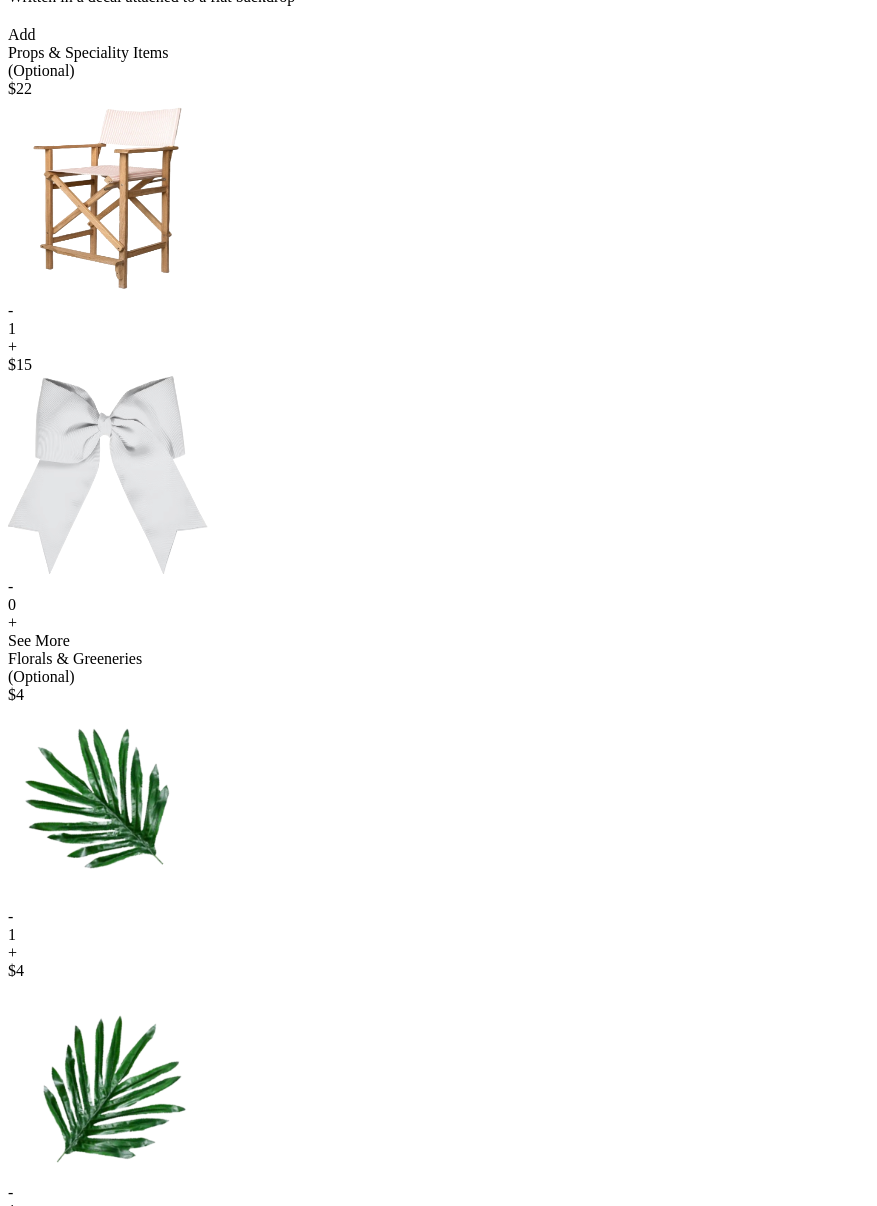 click on "+" at bounding box center (438, 347) 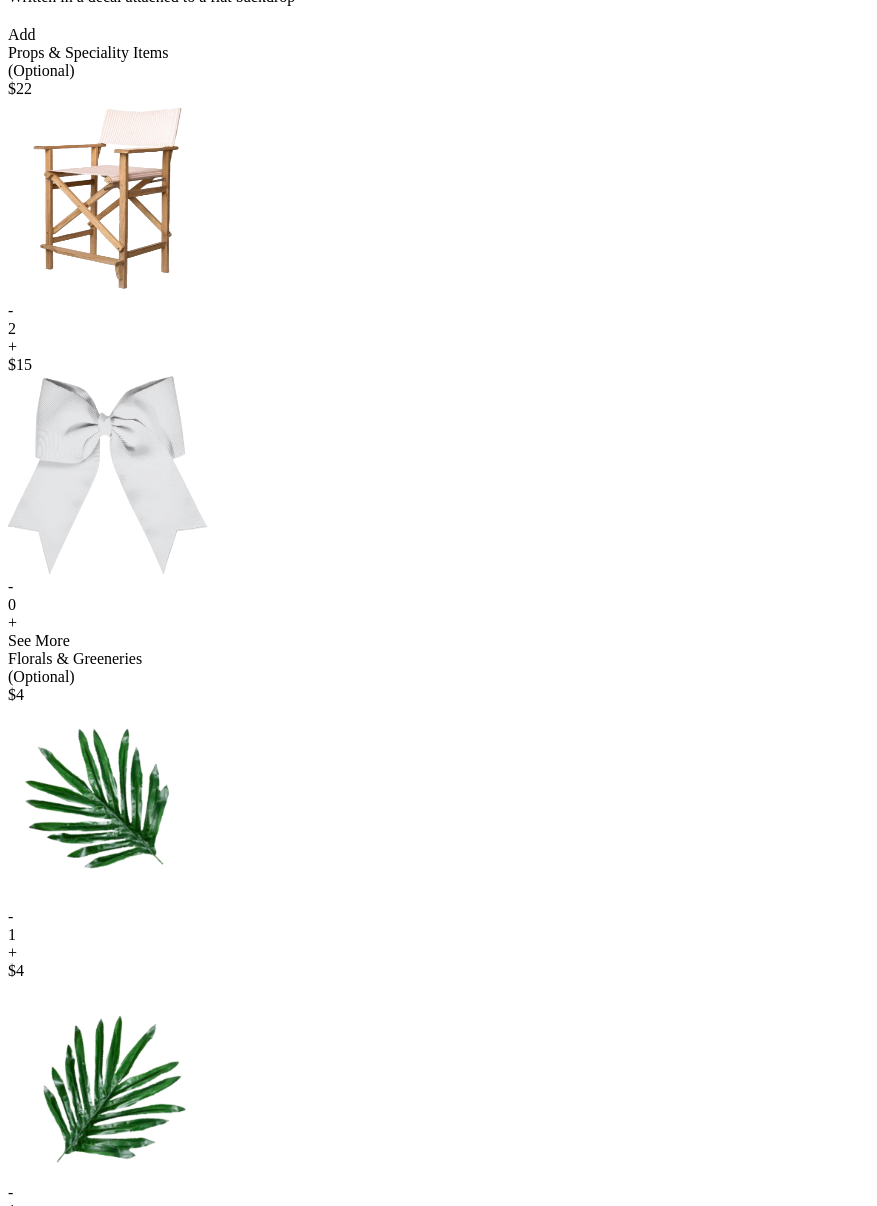 click on "< ryanpop Add Details Let’s personalize it! My Design $962 Add-ons (Optional) Balloon Letters & Numbers $0 Written in foil balloons Generate Letter Color Number Color Size S M L Save Close Add Add Text $0 Written in a decal attached to a flat backdrop select font Color Size S M L Save Close Add Props & Speciality Items (Optional) $ 22 - 2 + $ 15 - 0 + See More Florals & Greeneries (Optional) $ 4 - 1 + $ 4 - 1 + See More Foils (Optional) $ 8 - 0 + $ 13 - 0 + See More Not seeing what you are looking for? Add & Continue ↓   ↑   Start Over Profile Cart" at bounding box center (438, 1980) 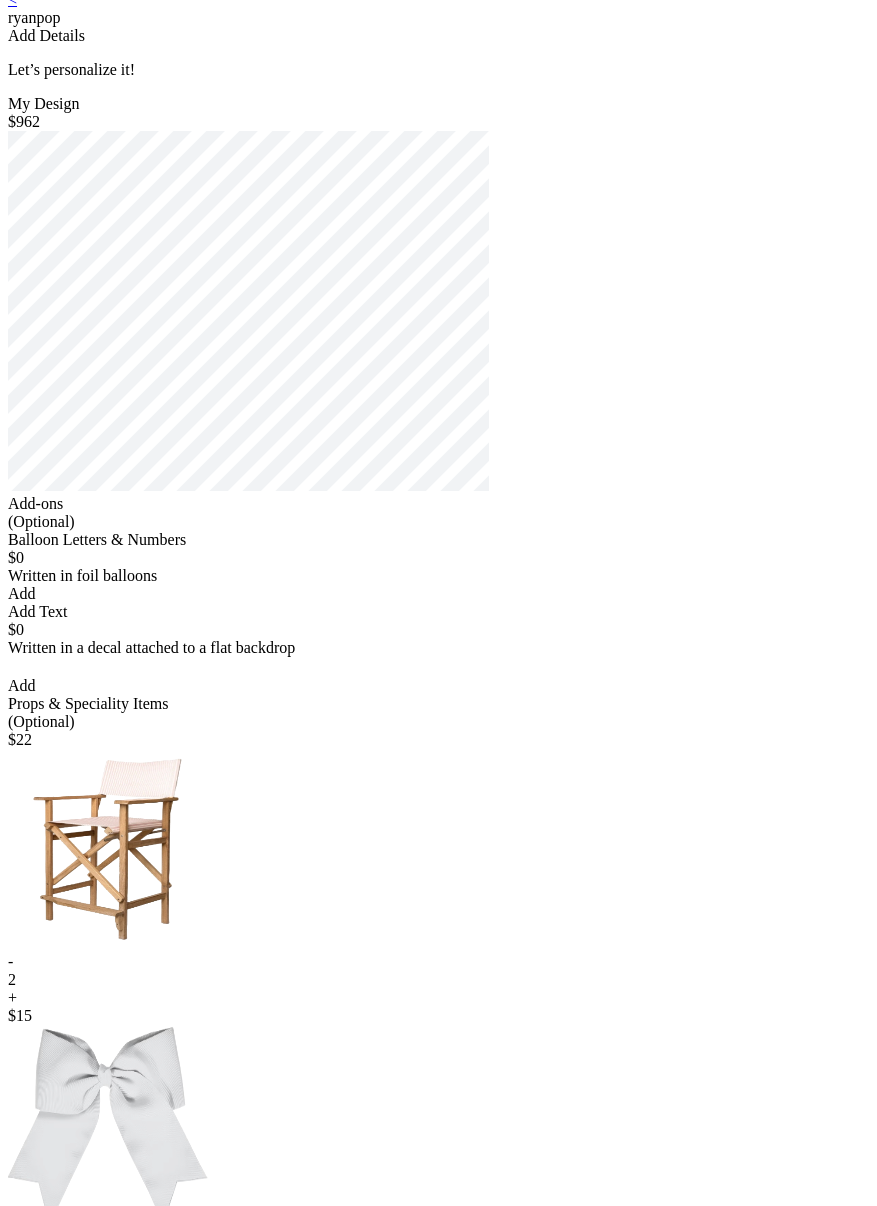 scroll, scrollTop: 0, scrollLeft: 0, axis: both 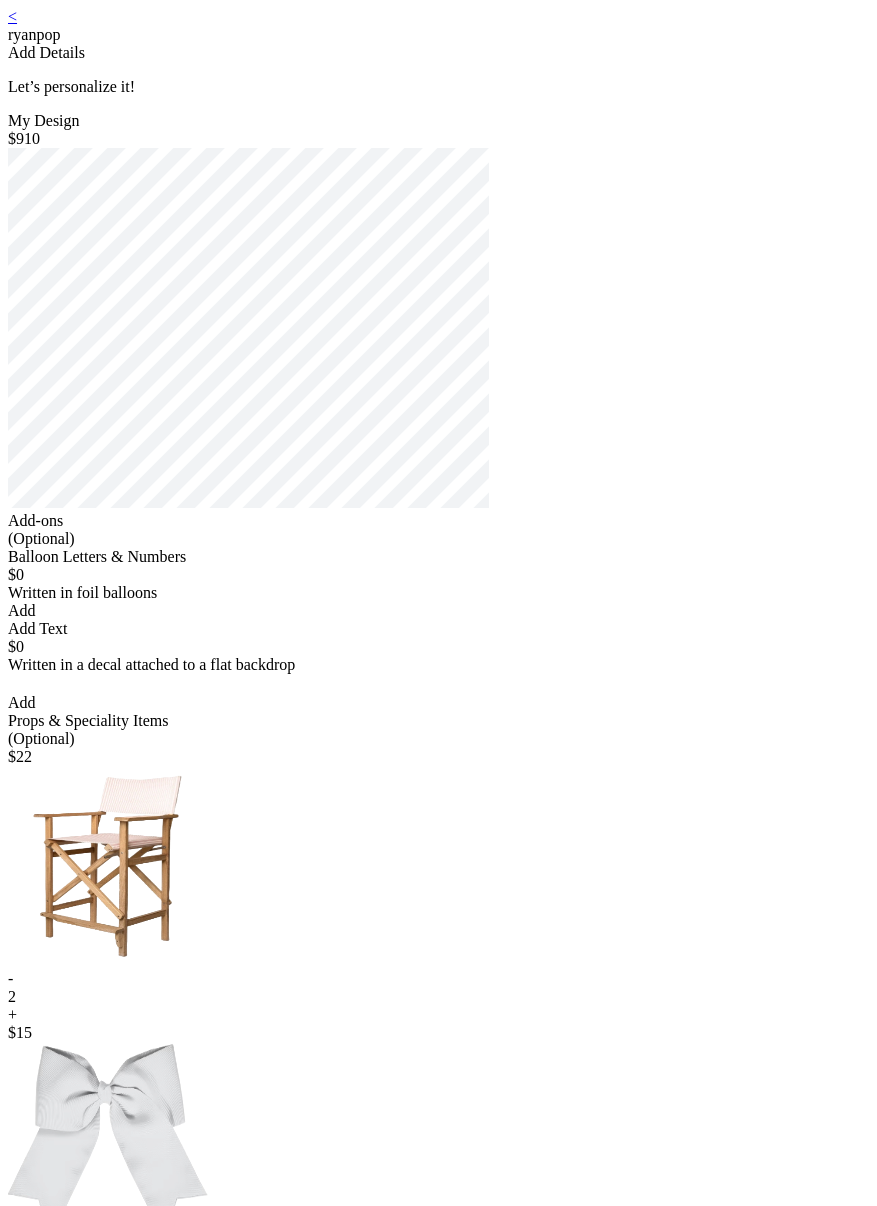 click on "< [PERSON] Add Details Let’s personalize it! My Design $910 Add-ons (Optional) Balloon Letters & Numbers $0 Written in foil balloons Generate Letter Color Number Color Size S M L Save Close Add Add Text $0 Written in a decal attached to a flat backdrop select font Color Size S M L Save Close Add Props & Speciality Items (Optional) $ 22 - 2 + $ 15 - 0 + See More Florals & Greeneries (Optional) $ 4 - 1 + $ 4 - 1 + See More Foils (Optional) $ 8 - 0 + $ 13 - 0 + See More Not seeing what you are looking for? Add & Continue Start Over Profile Cart" at bounding box center (438, 2630) 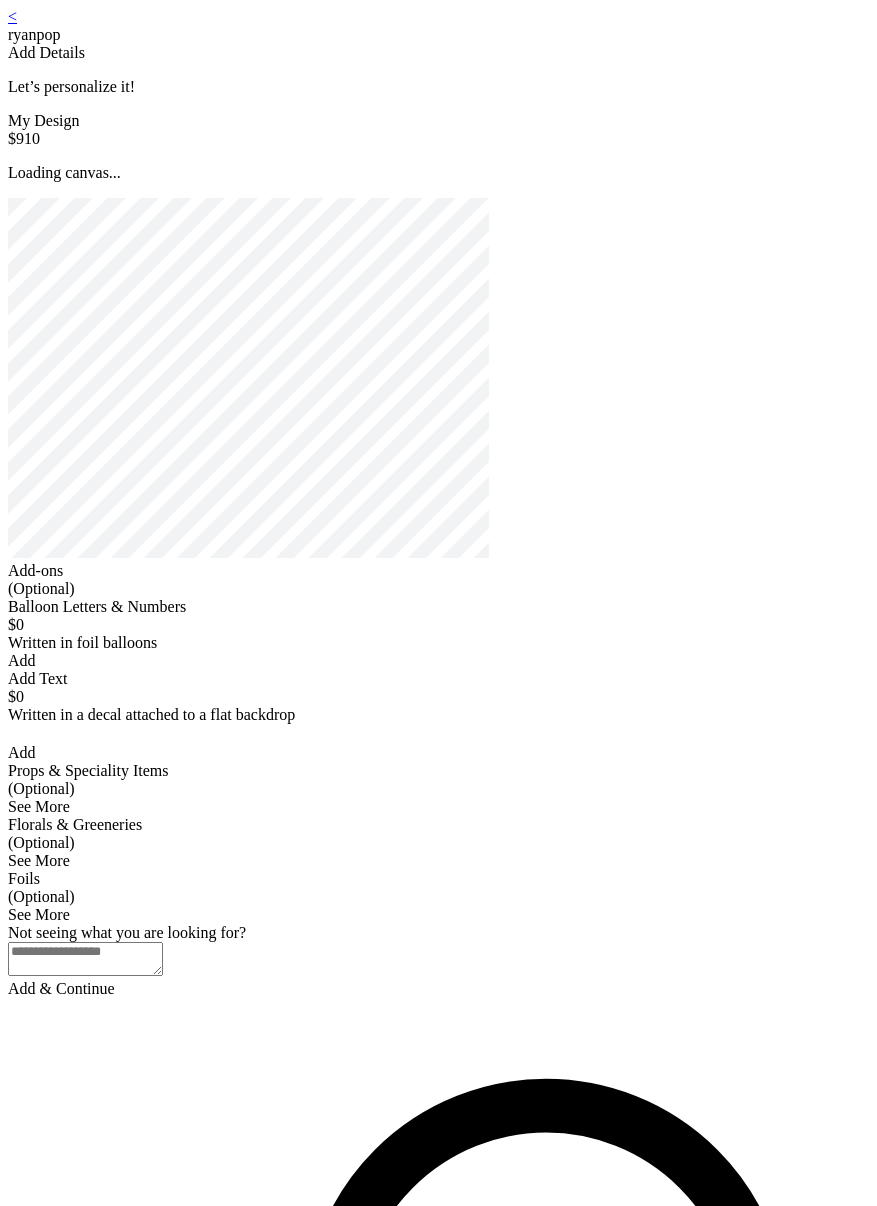 scroll, scrollTop: 0, scrollLeft: 0, axis: both 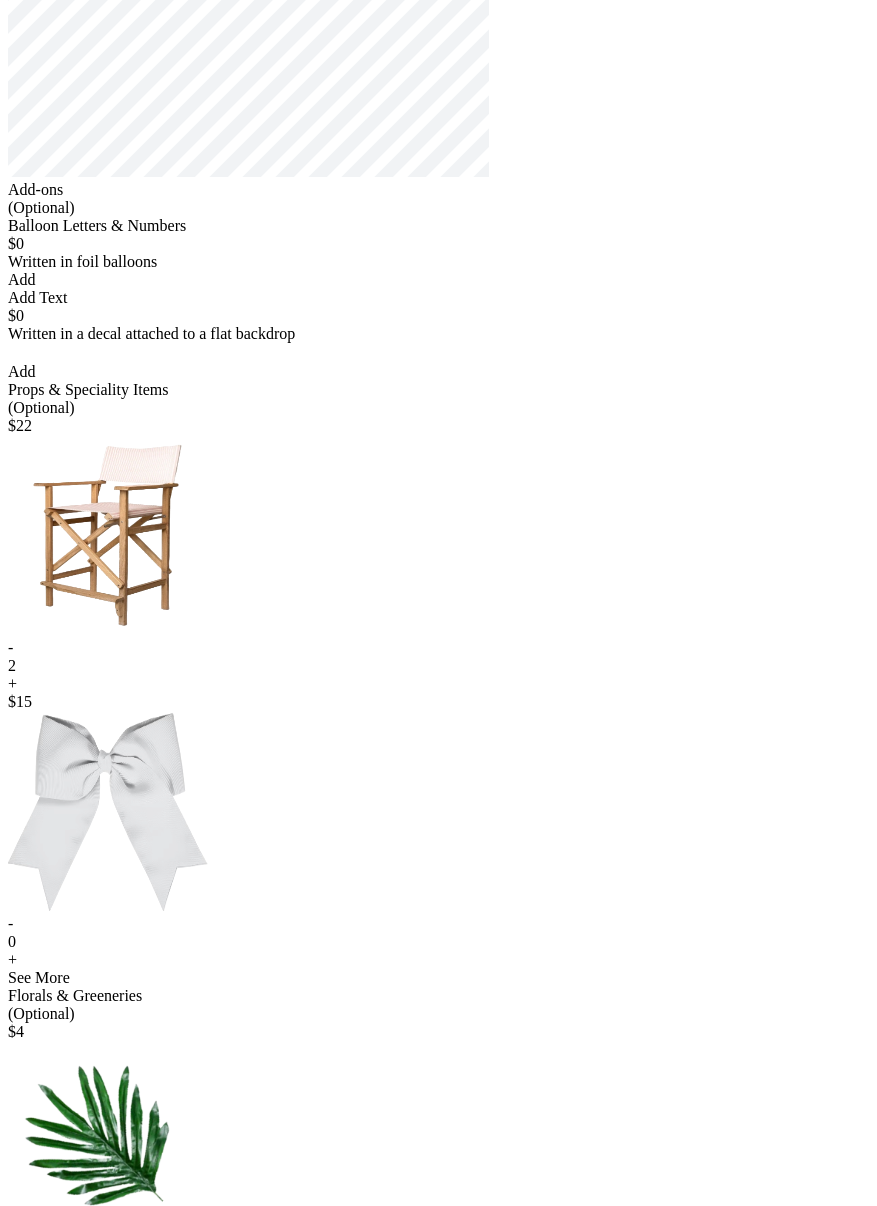 click on "+" at bounding box center [438, 684] 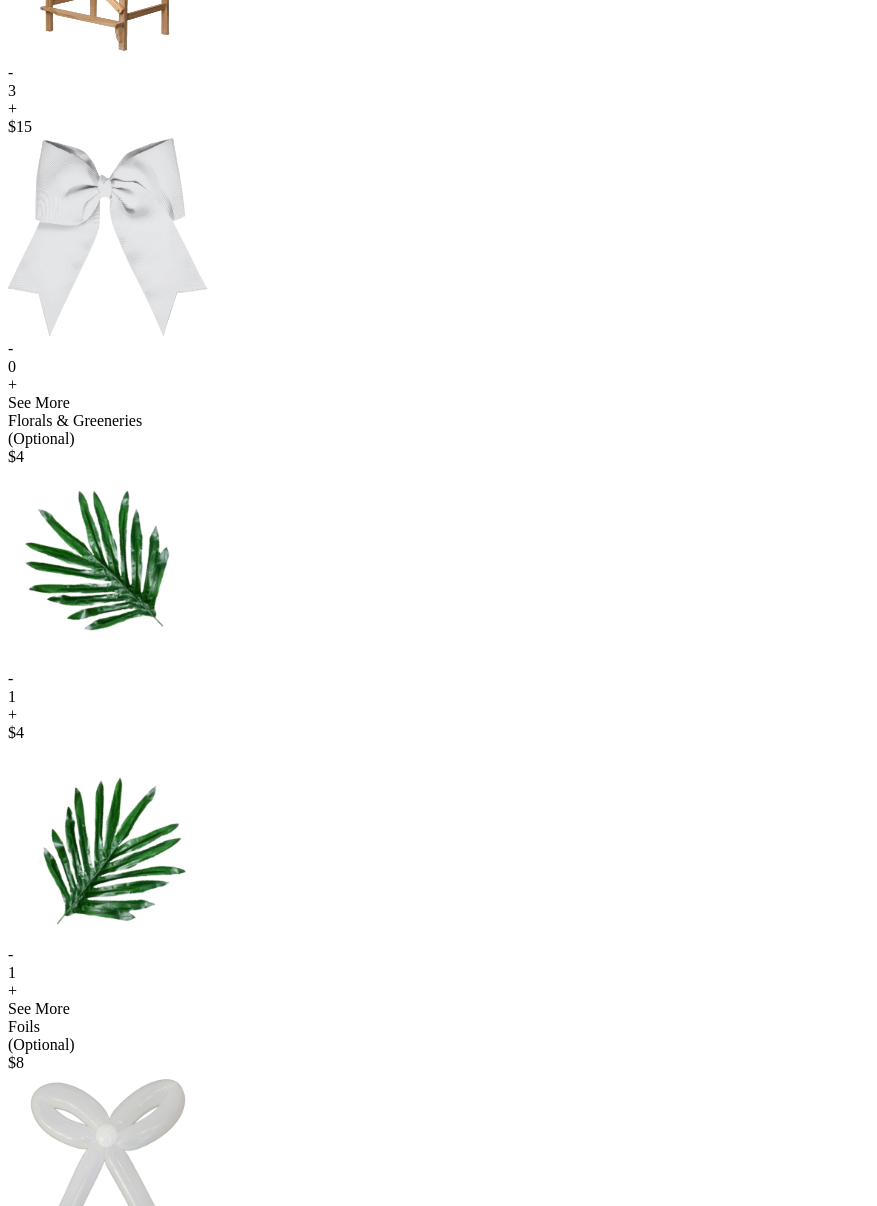 scroll, scrollTop: 875, scrollLeft: 0, axis: vertical 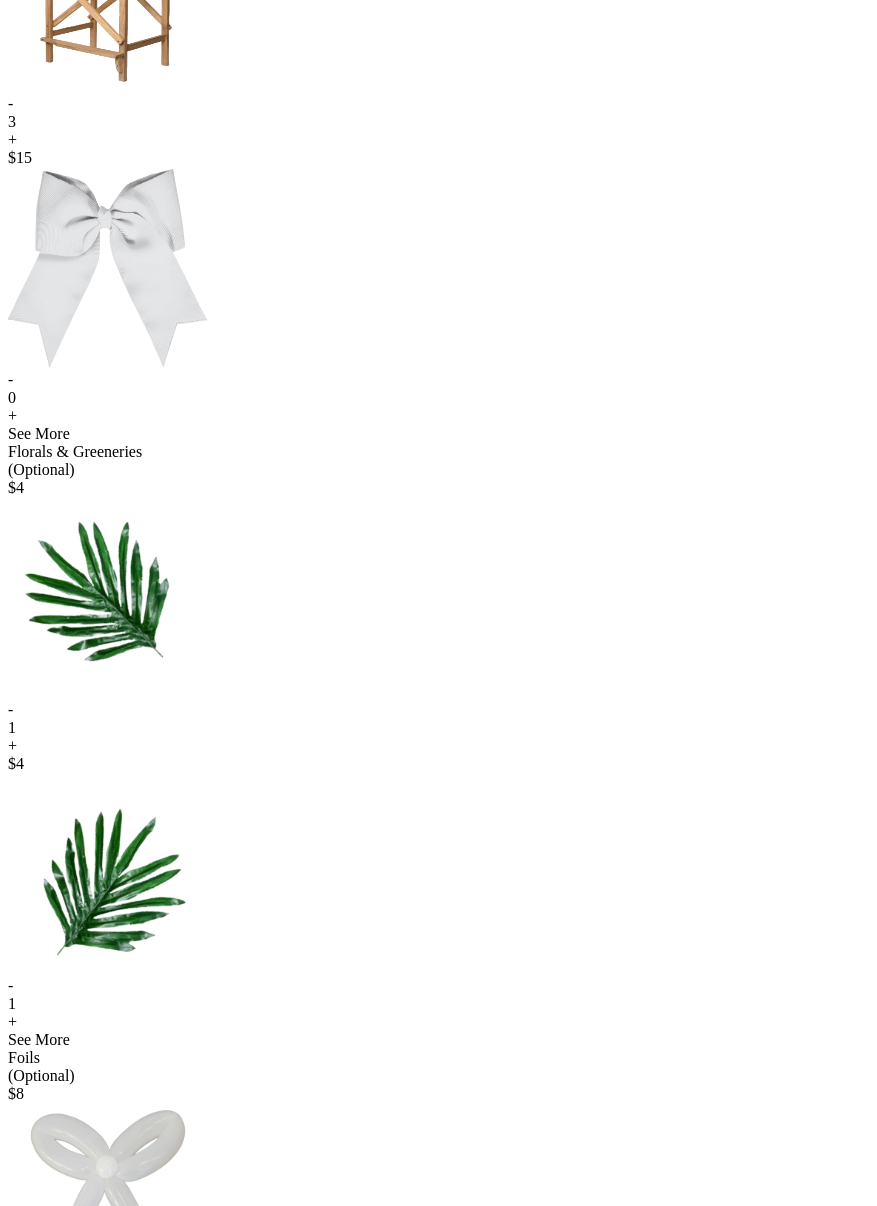 click on "-" at bounding box center (438, 104) 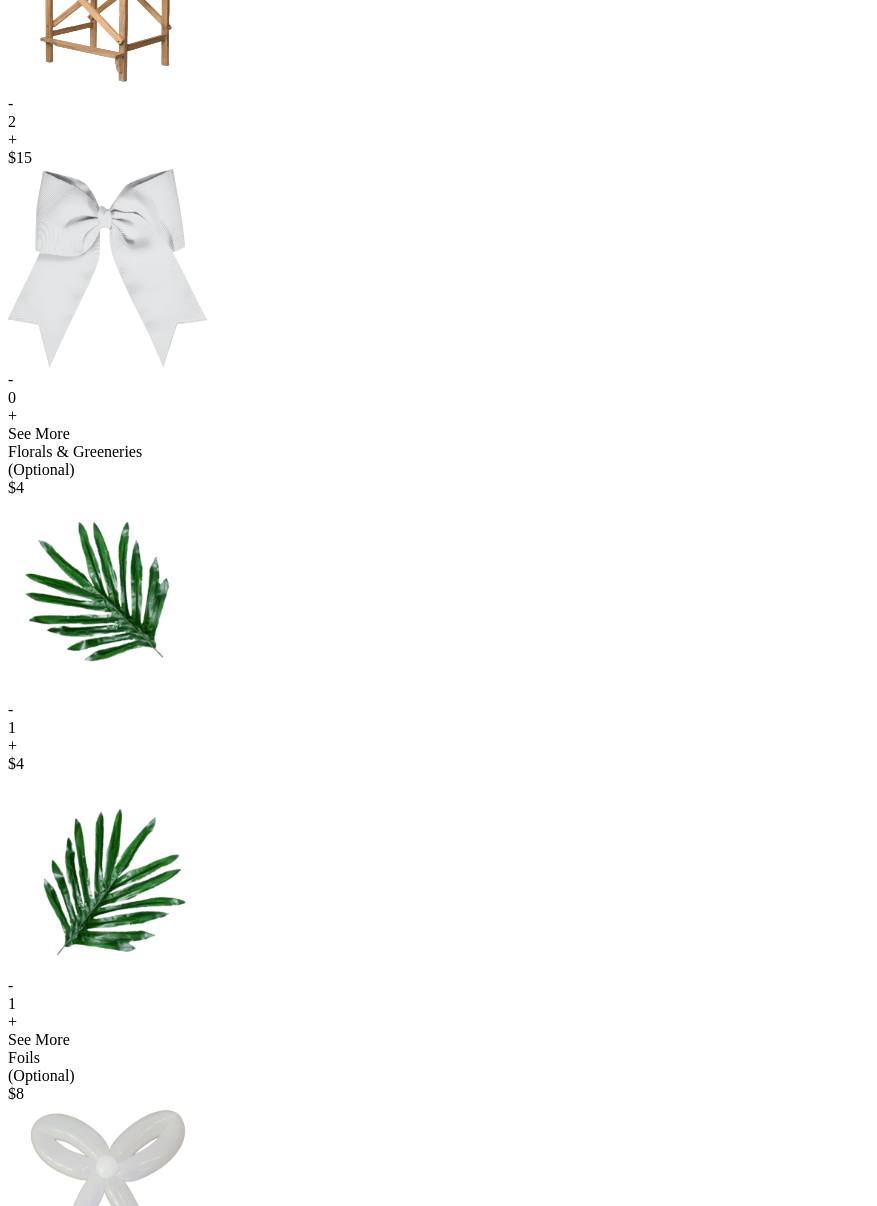 click on "-" at bounding box center (438, 104) 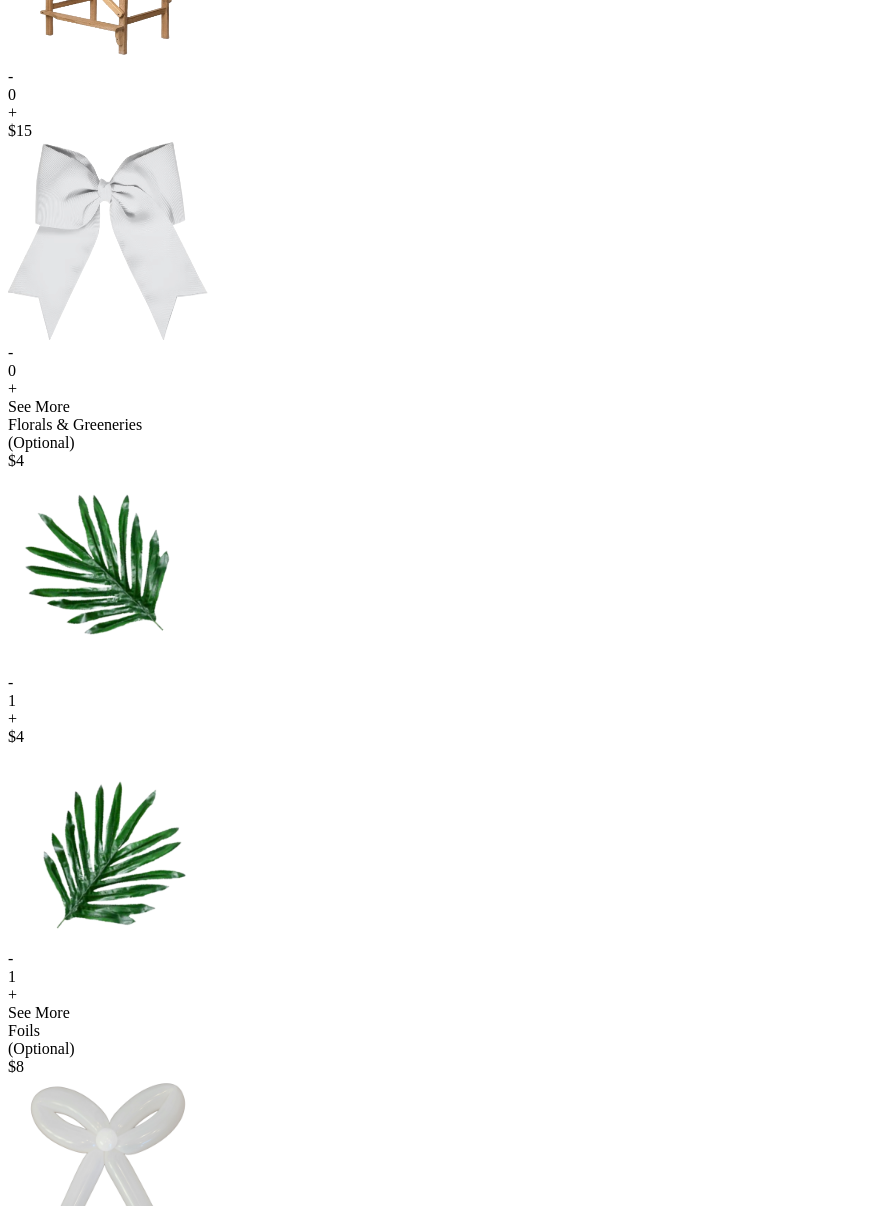 scroll, scrollTop: 857, scrollLeft: 0, axis: vertical 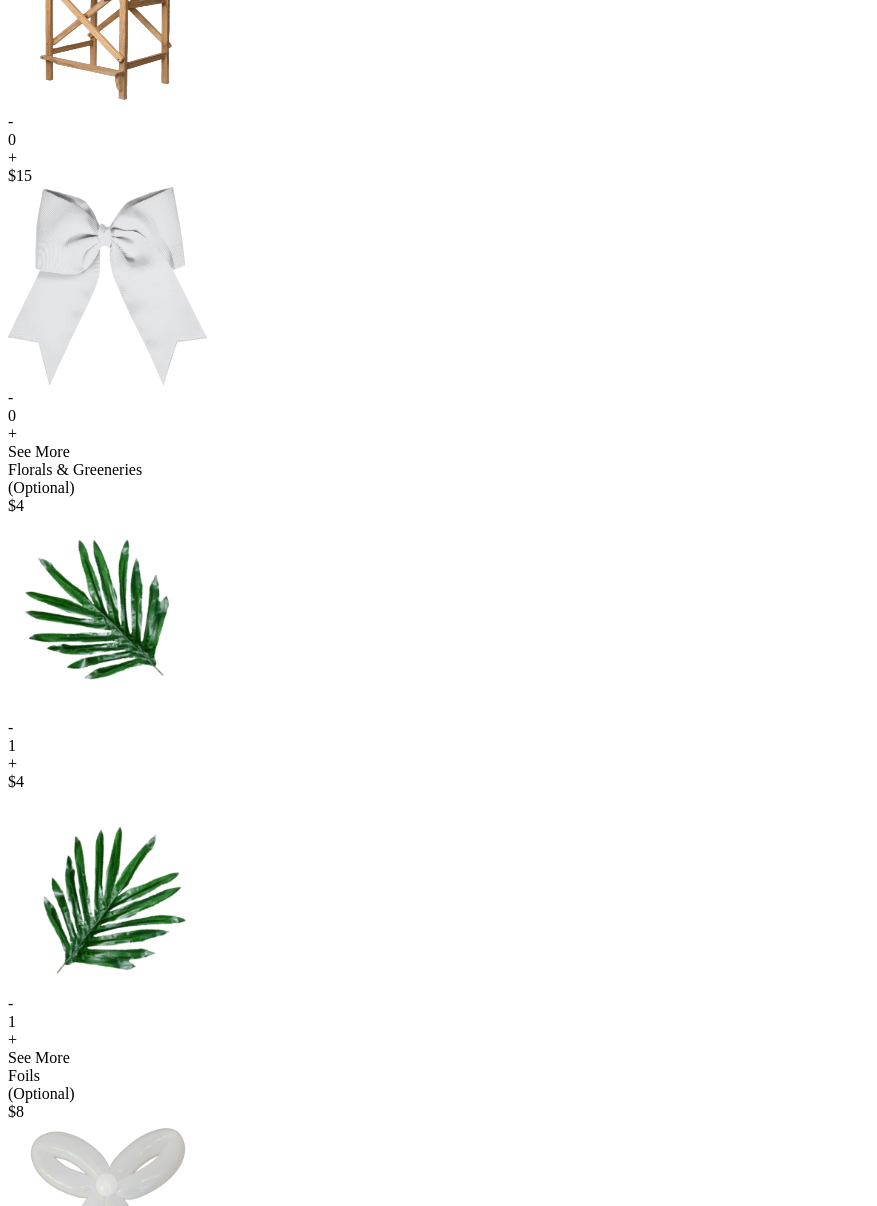 click on "+" at bounding box center (438, 158) 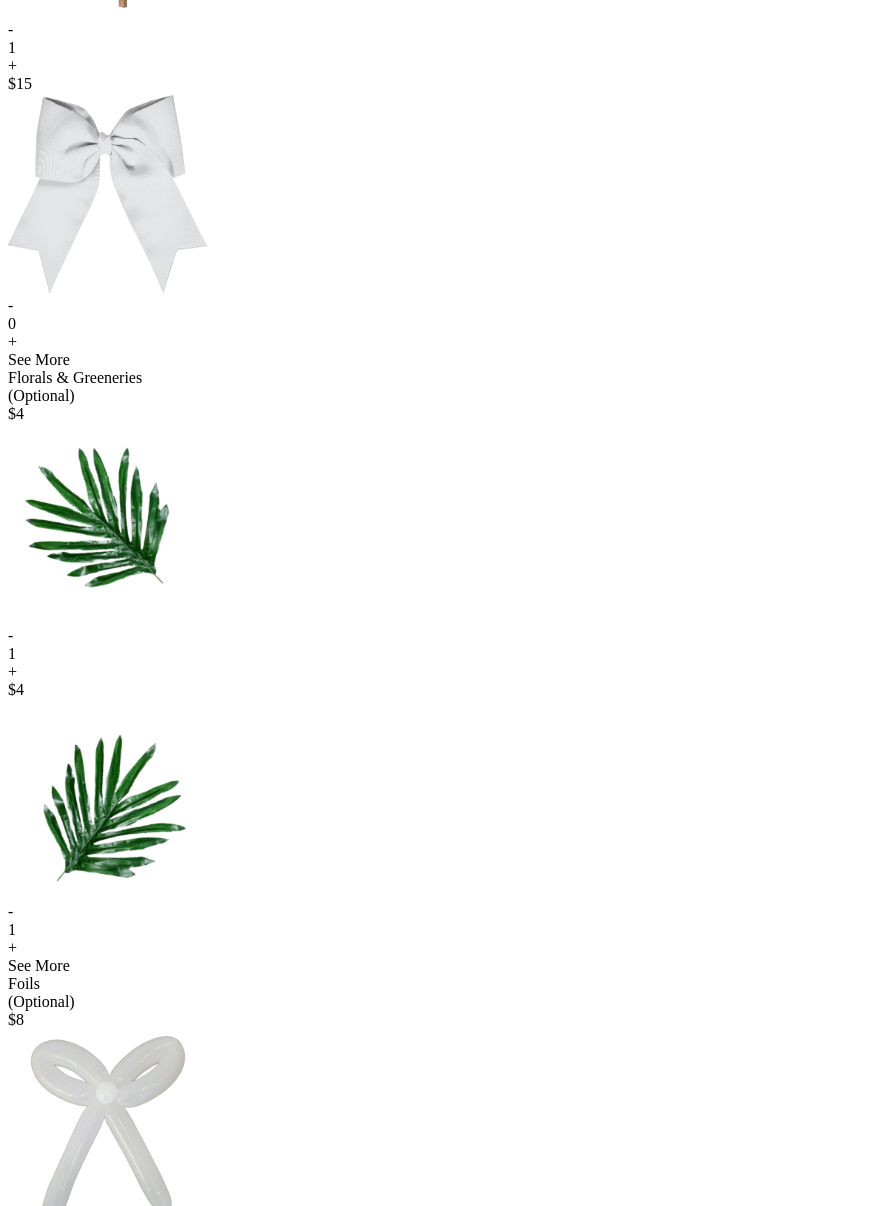 scroll, scrollTop: 908, scrollLeft: 0, axis: vertical 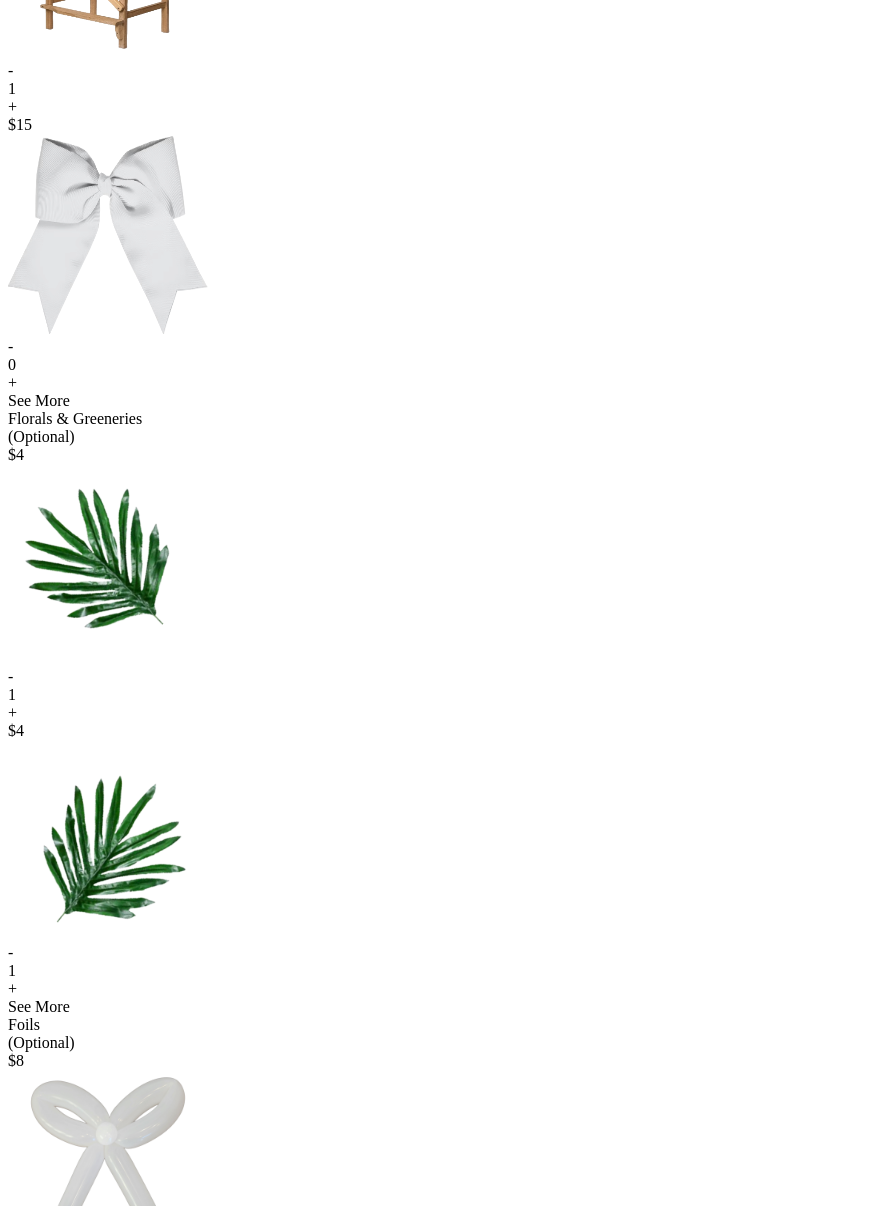 click on "-" at bounding box center (438, 71) 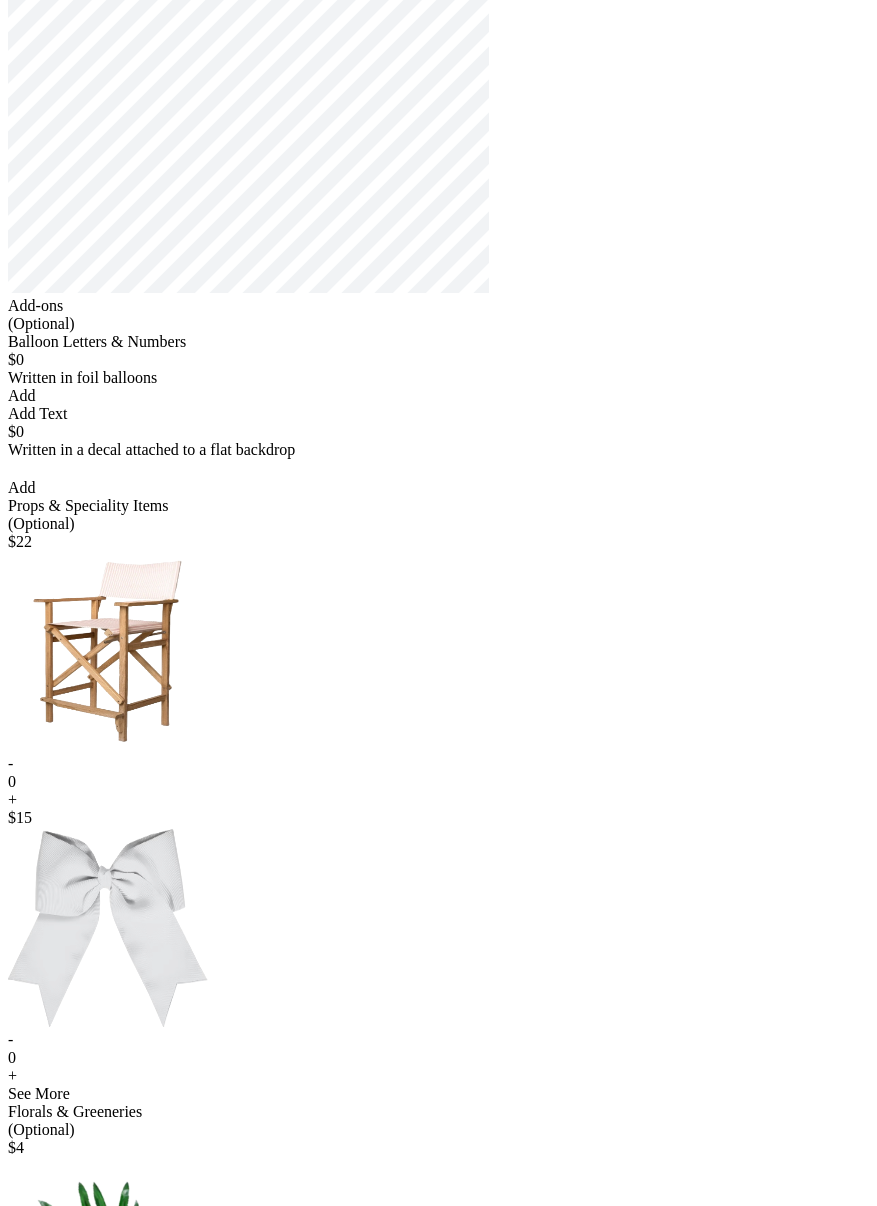 scroll, scrollTop: 695, scrollLeft: 0, axis: vertical 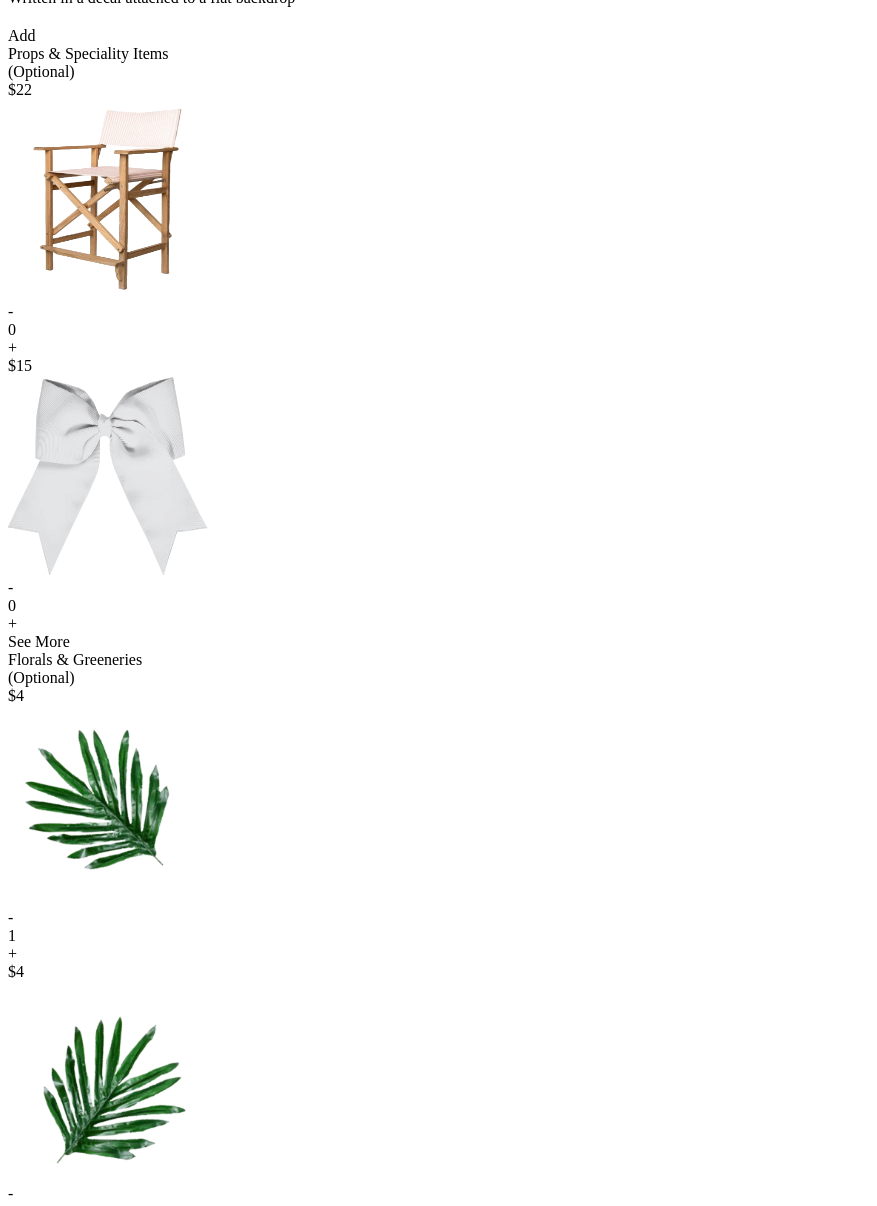 click on "+" at bounding box center (438, 348) 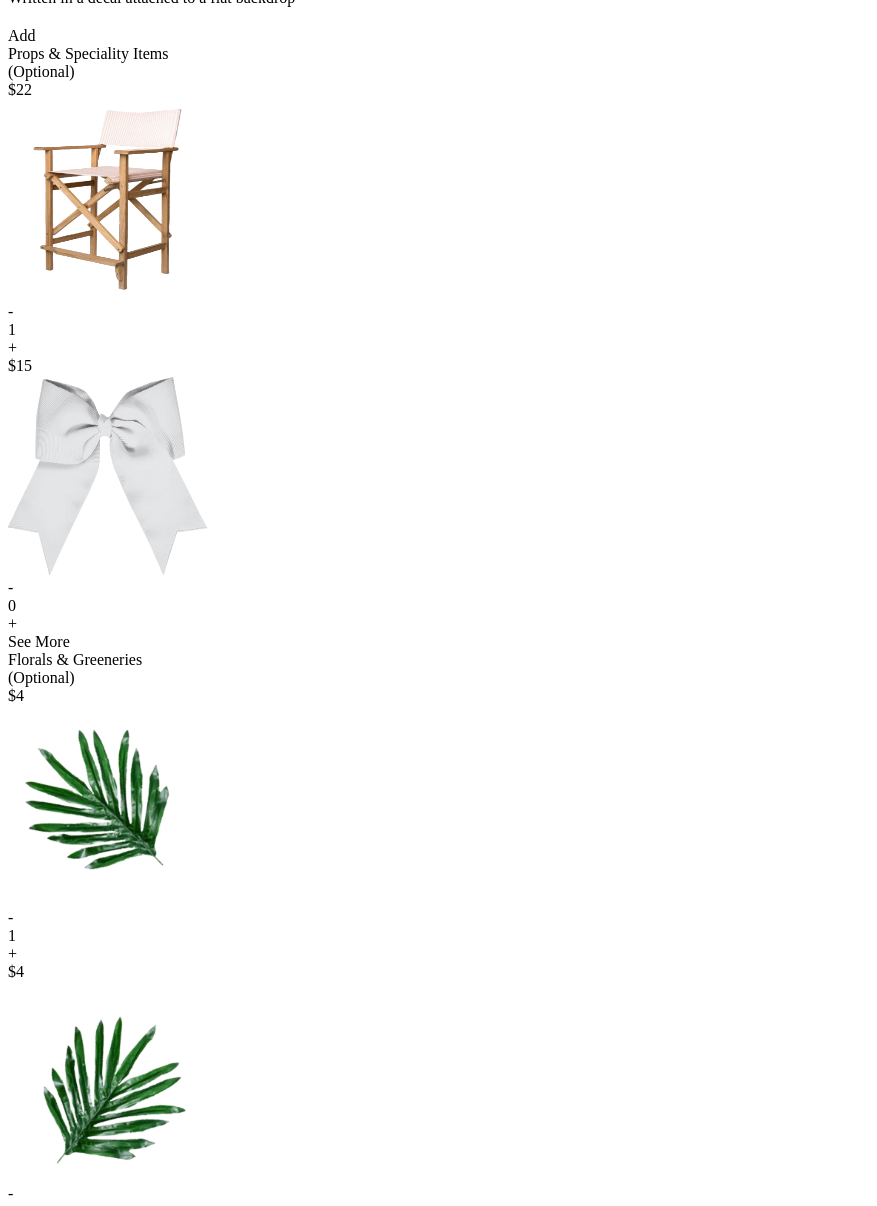scroll, scrollTop: 0, scrollLeft: 0, axis: both 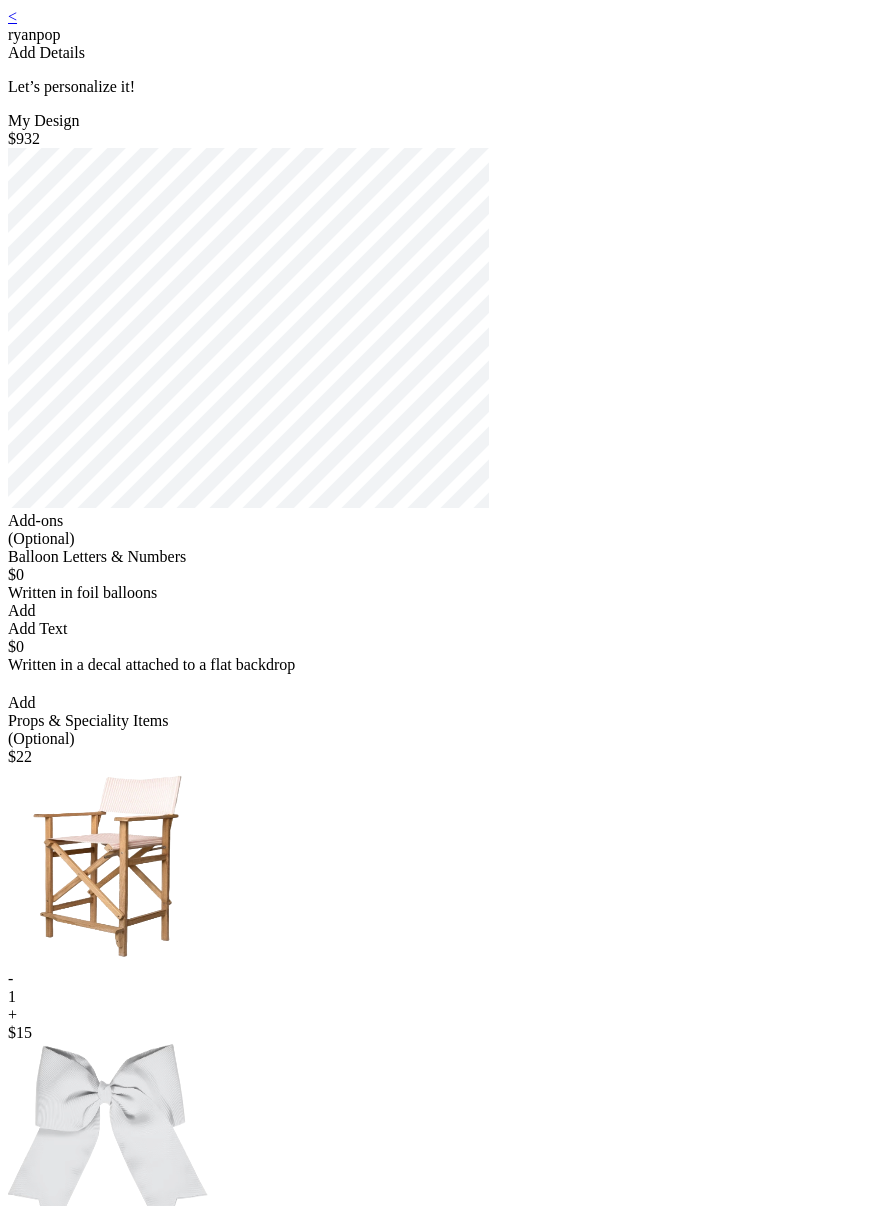 click on "< [NAME] Add Details Let’s personalize it! My Design $932 Add-ons (Optional) Balloon Letters & Numbers $0 Written in foil balloons Generate Letter Color Number Color Size S M L Save Close Add Add Text $0 Written in a decal attached to a flat backdrop select font Color Size S M L Save Close Add Props & Speciality Items (Optional) $ 22 - 1 + $ 15 - 0 + See More Florals & Greeneries (Optional) $ 4 - 1 + $ 4 - 1 + See More Foils (Optional) $ 8 - 0 + $ 13 - 0 + See More Not seeing what you are looking for? Add & Continue" at bounding box center [438, 1306] 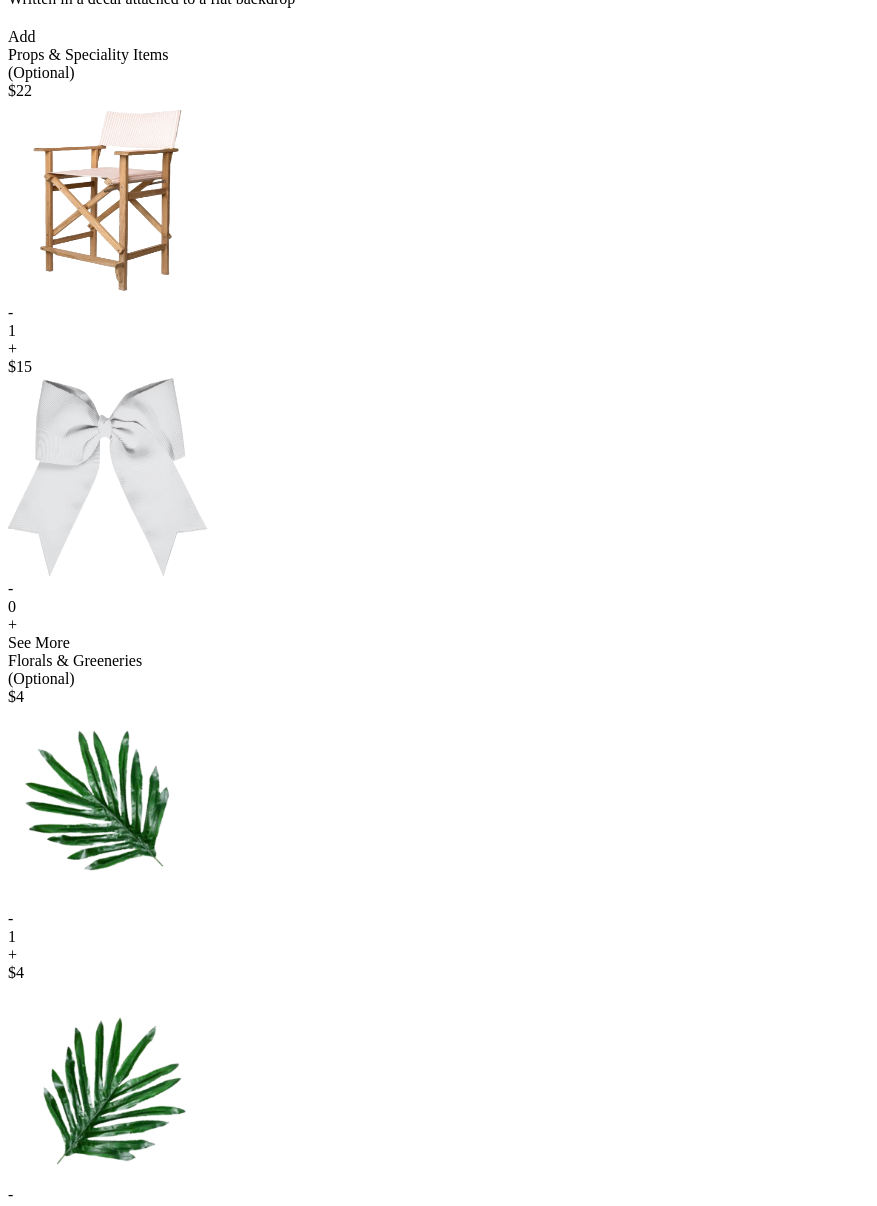 scroll, scrollTop: 667, scrollLeft: 0, axis: vertical 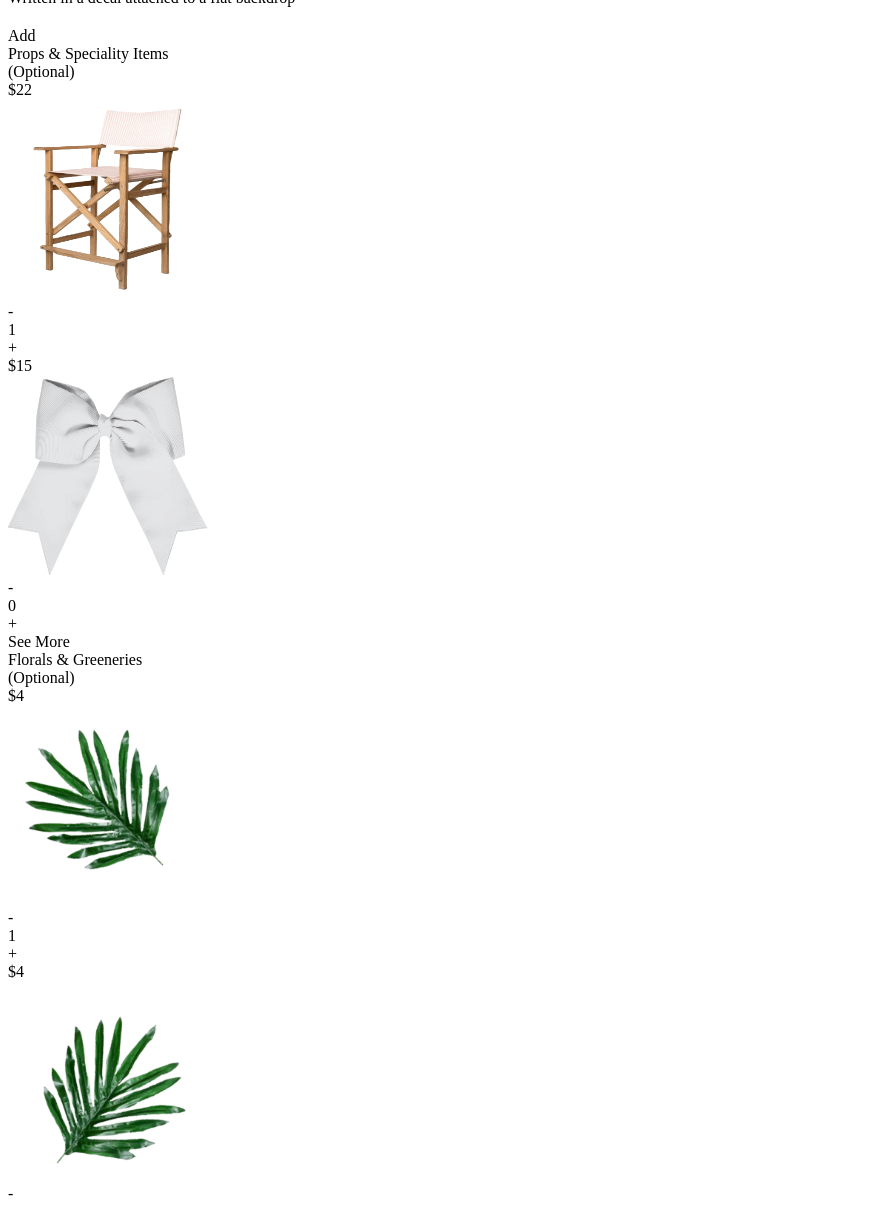 click on "-" at bounding box center [438, 312] 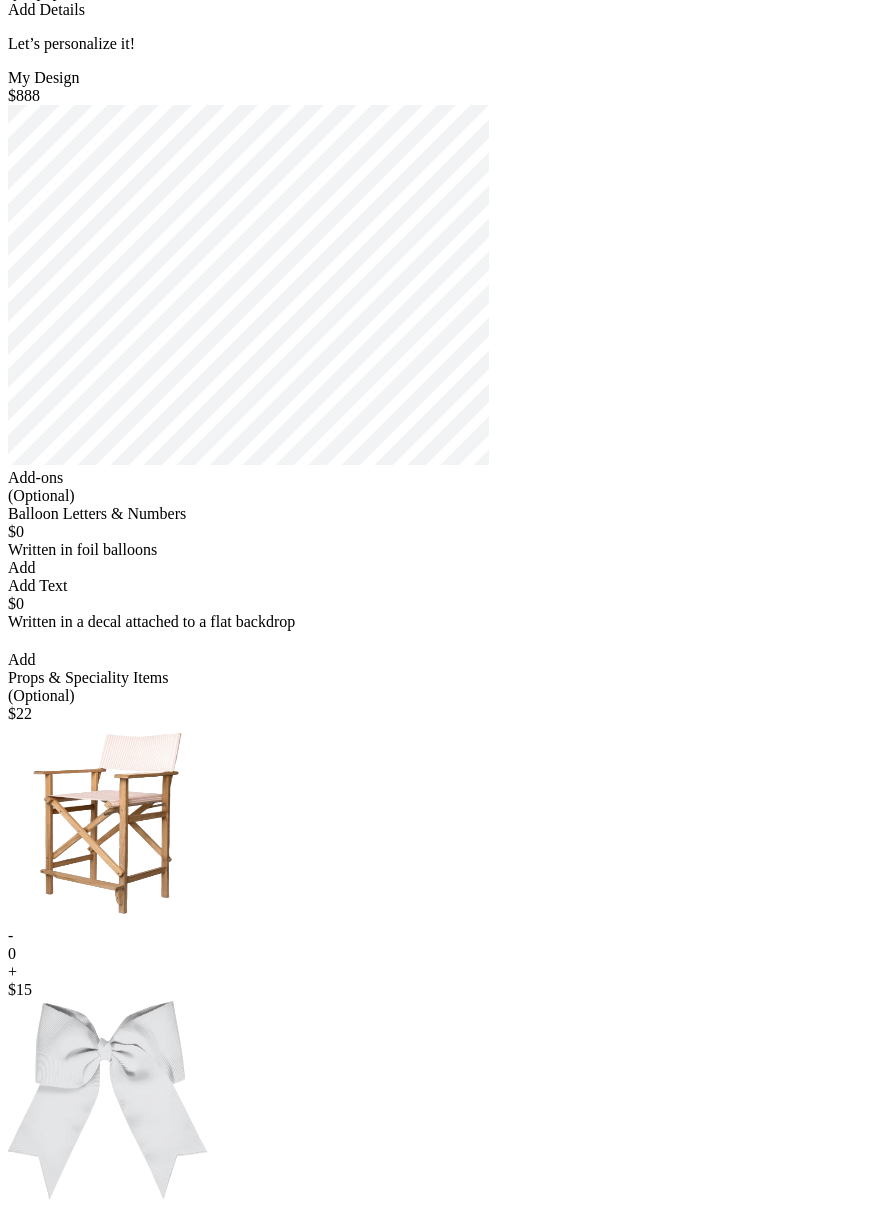 scroll, scrollTop: 0, scrollLeft: 0, axis: both 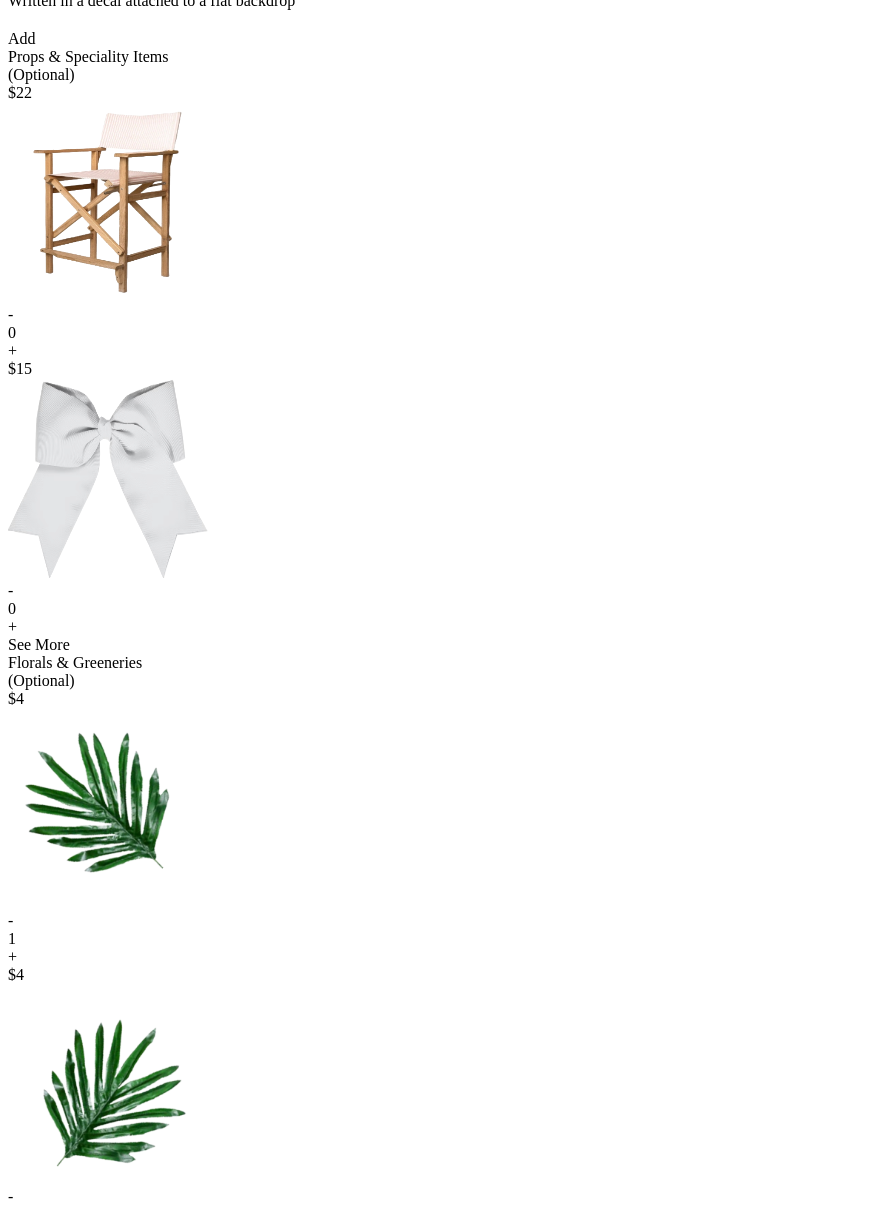 click on "+" at bounding box center [438, 351] 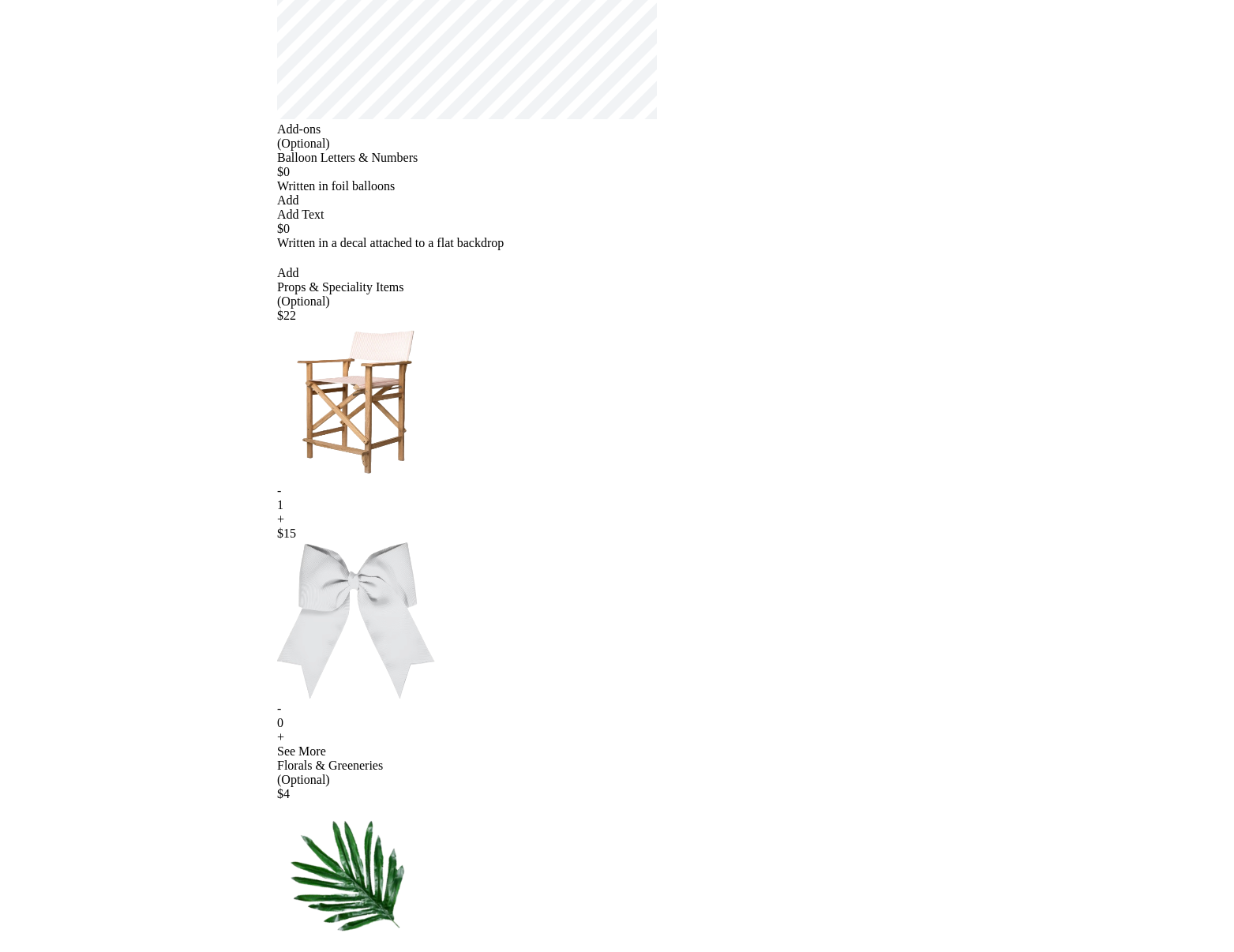 scroll, scrollTop: 0, scrollLeft: 0, axis: both 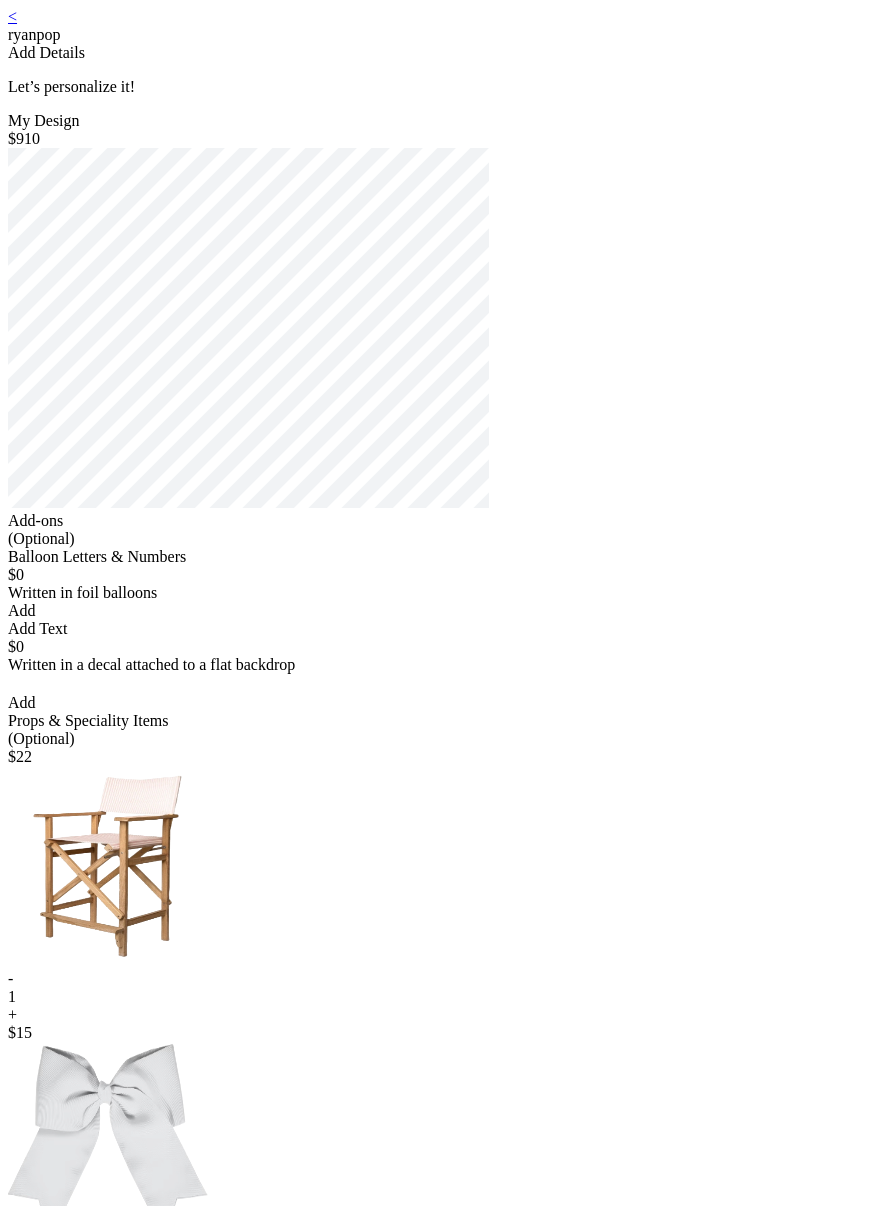 click on "< ryanpop Add Details Let’s personalize it! My Design $910 Add-ons (Optional) Balloon Letters & Numbers $0 Written in foil balloons Generate Letter Color Number Color Size S M L Save Close Add Add Text $0 Written in a decal attached to a flat backdrop select font Color Size S M L Save Close Add Props & Speciality Items (Optional) $ 22 - 1 + $ 15 - 0 + See More Florals & Greeneries (Optional) $ 4 - 1 + $ 4 - 1 + See More Foils (Optional) $ 8 - 0 + $ 13 - 0 + See More Not seeing what you are looking for? Add & Continue Start Over Profile Cart" at bounding box center [438, 2630] 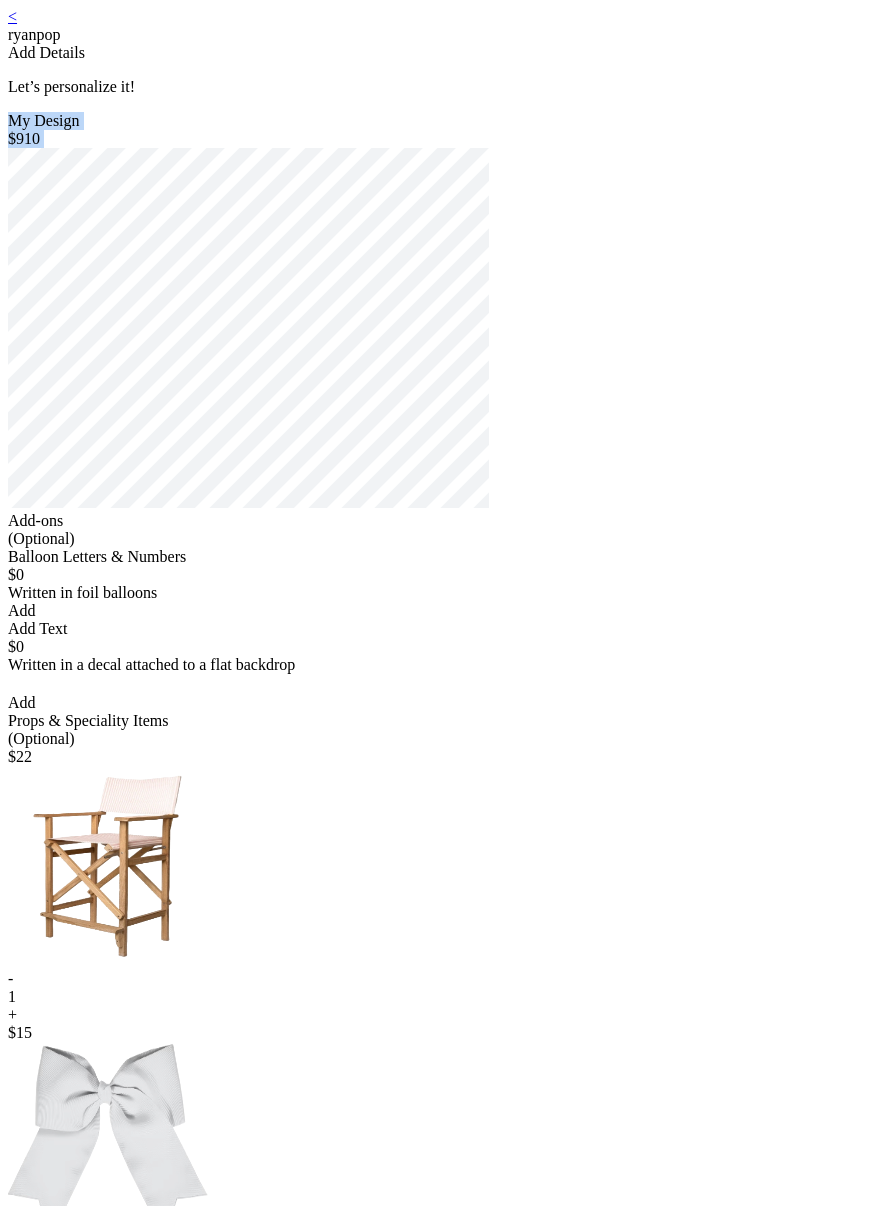 drag, startPoint x: 70, startPoint y: 186, endPoint x: 105, endPoint y: 170, distance: 38.483765 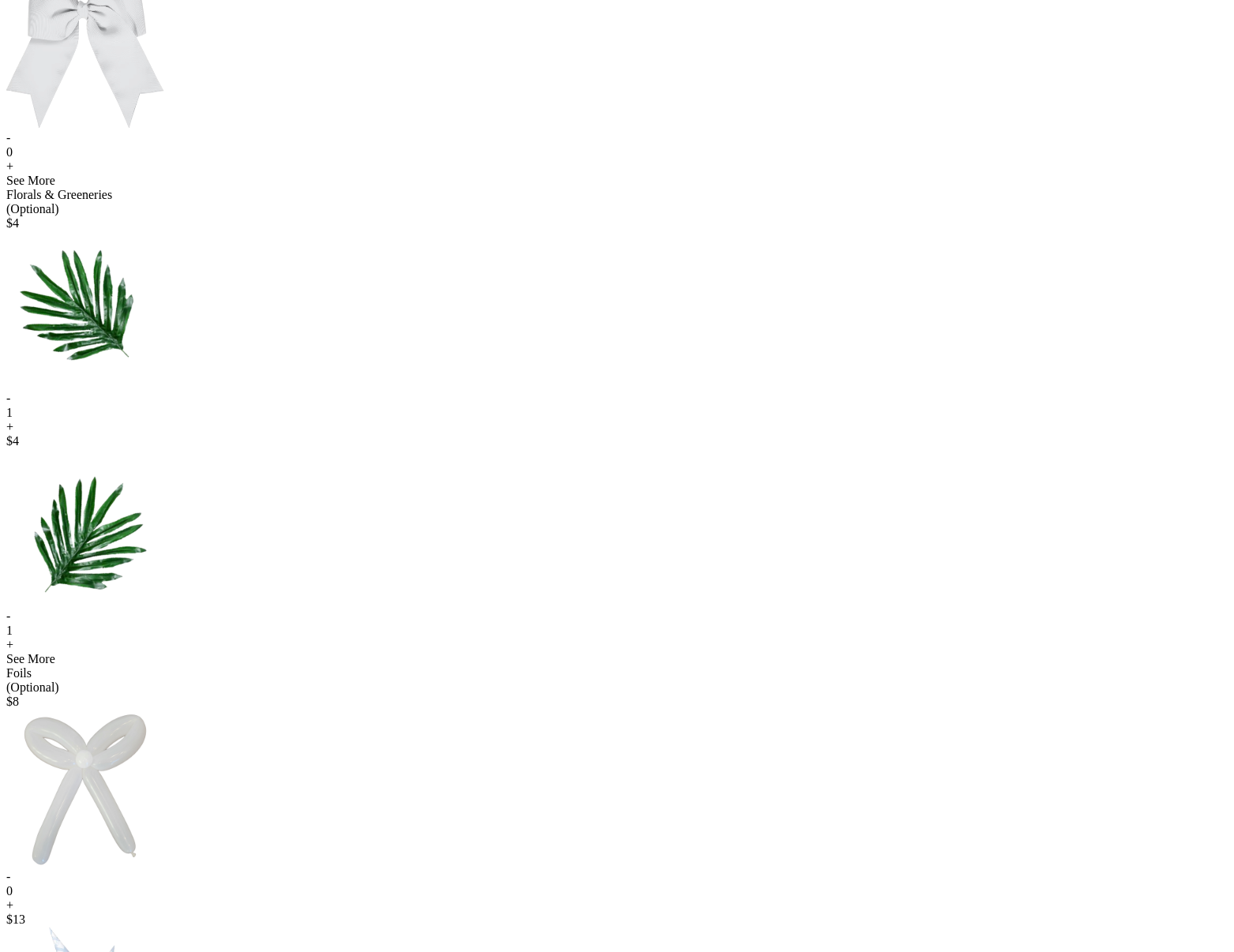 scroll, scrollTop: 853, scrollLeft: 0, axis: vertical 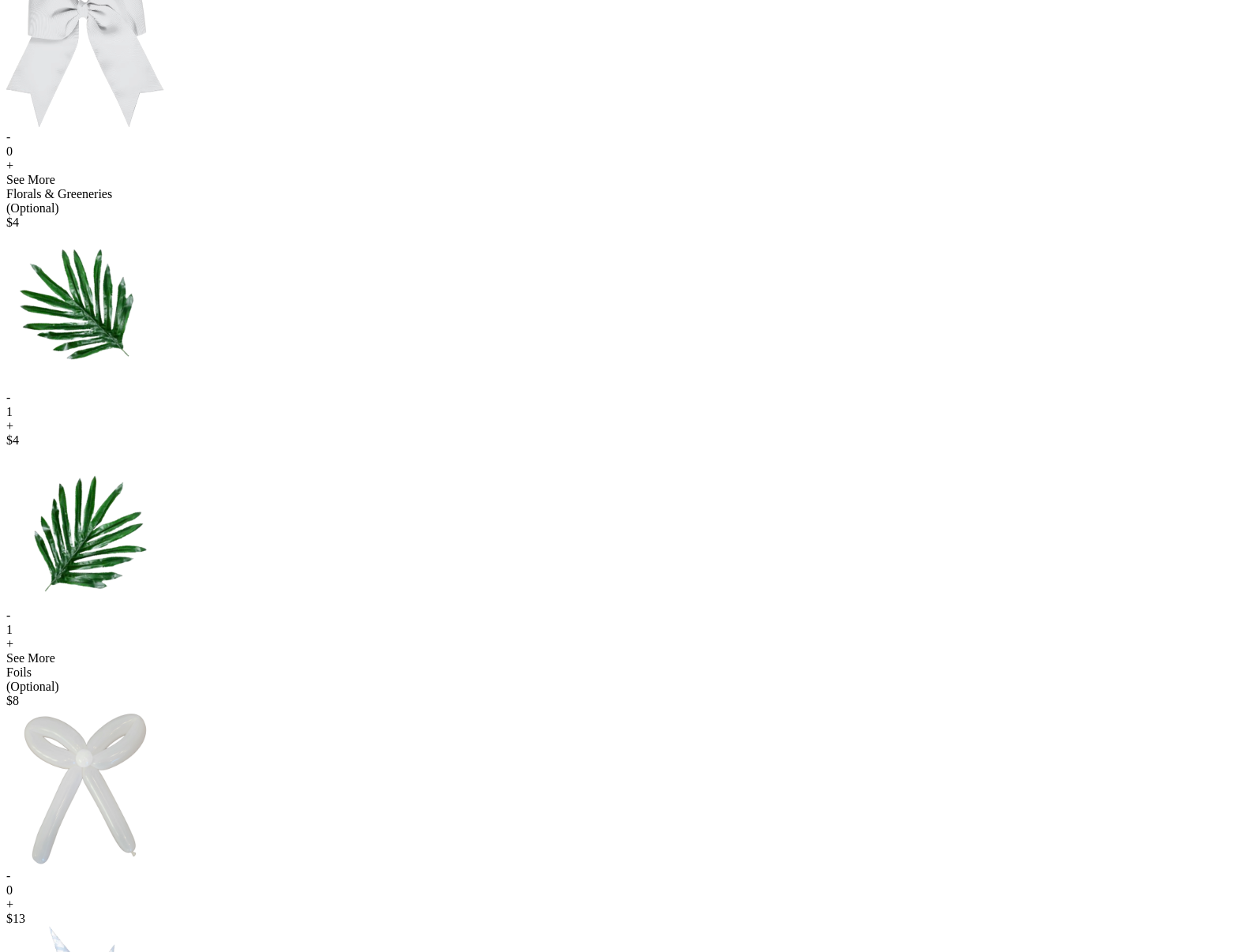 click on "+" at bounding box center (617, 426) 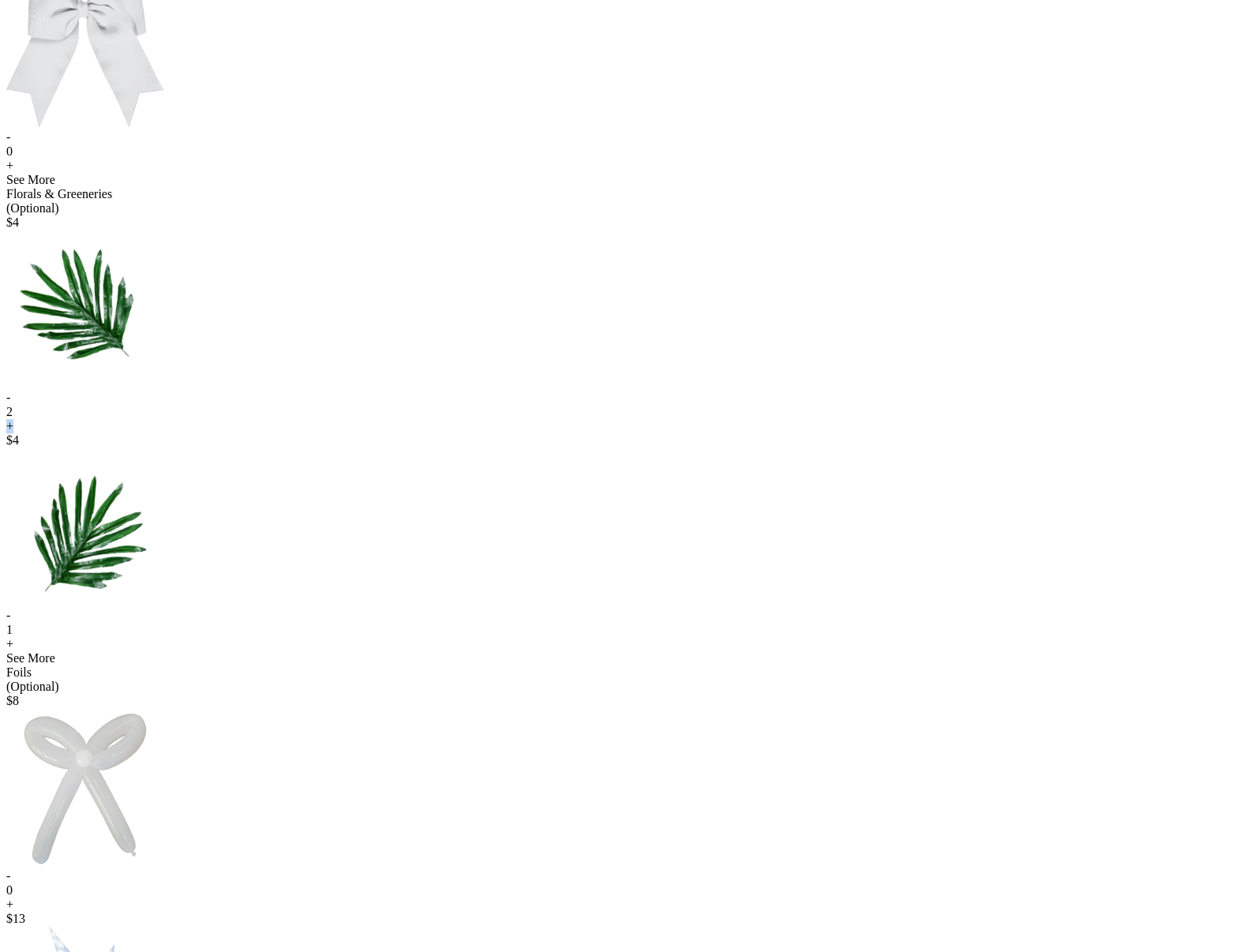 click on "+" at bounding box center [617, 426] 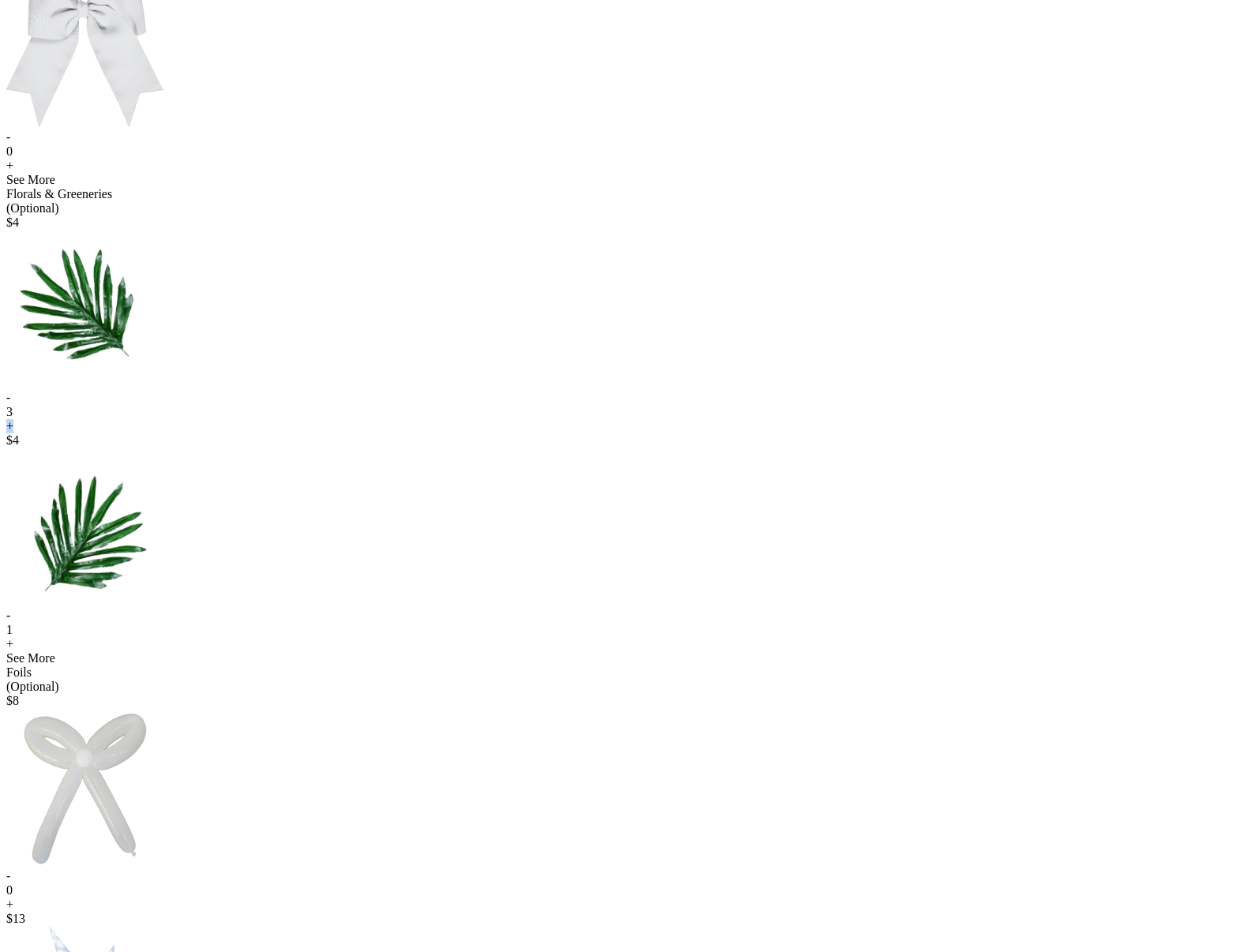 click on "+" at bounding box center (617, 426) 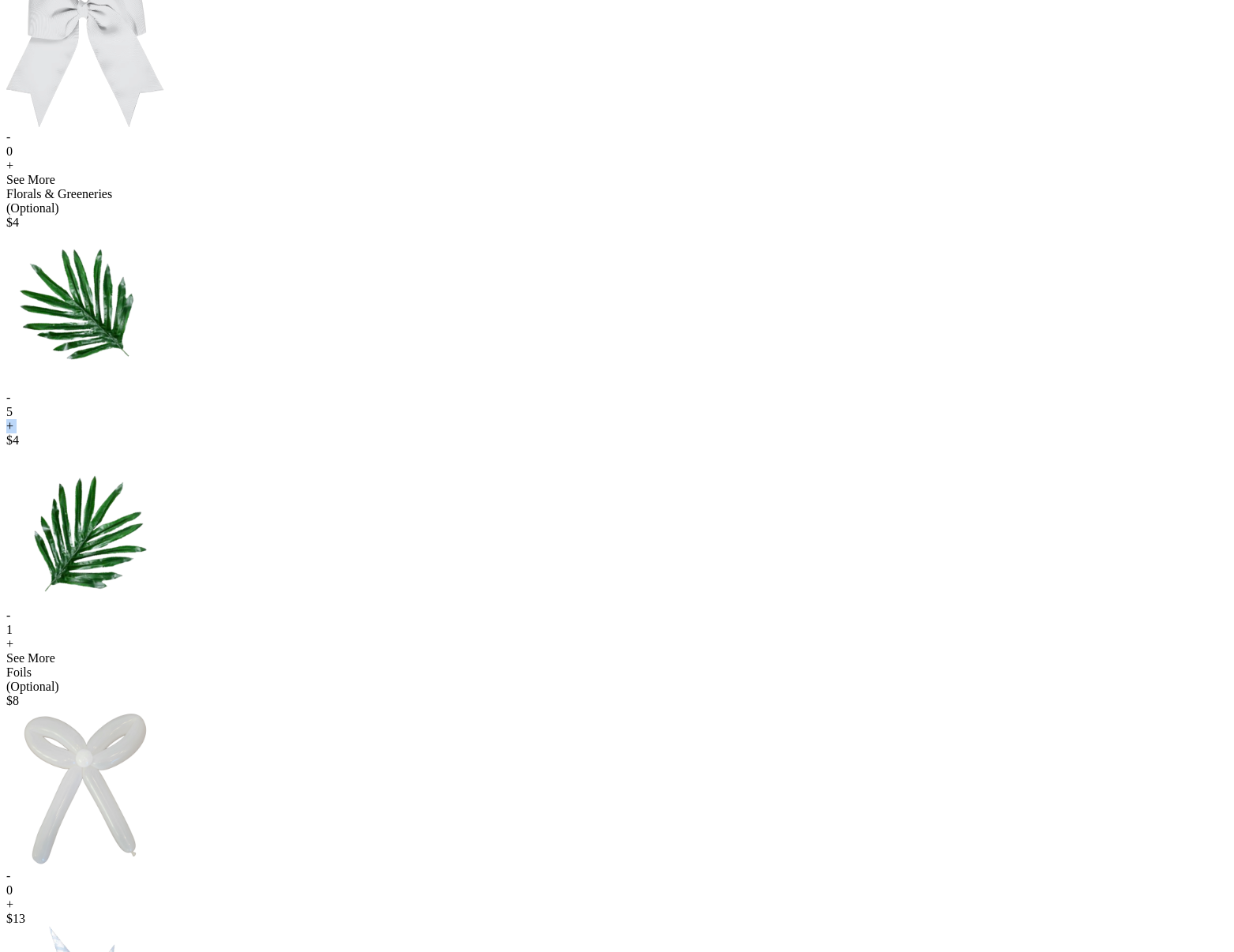 click on "+" at bounding box center (617, 426) 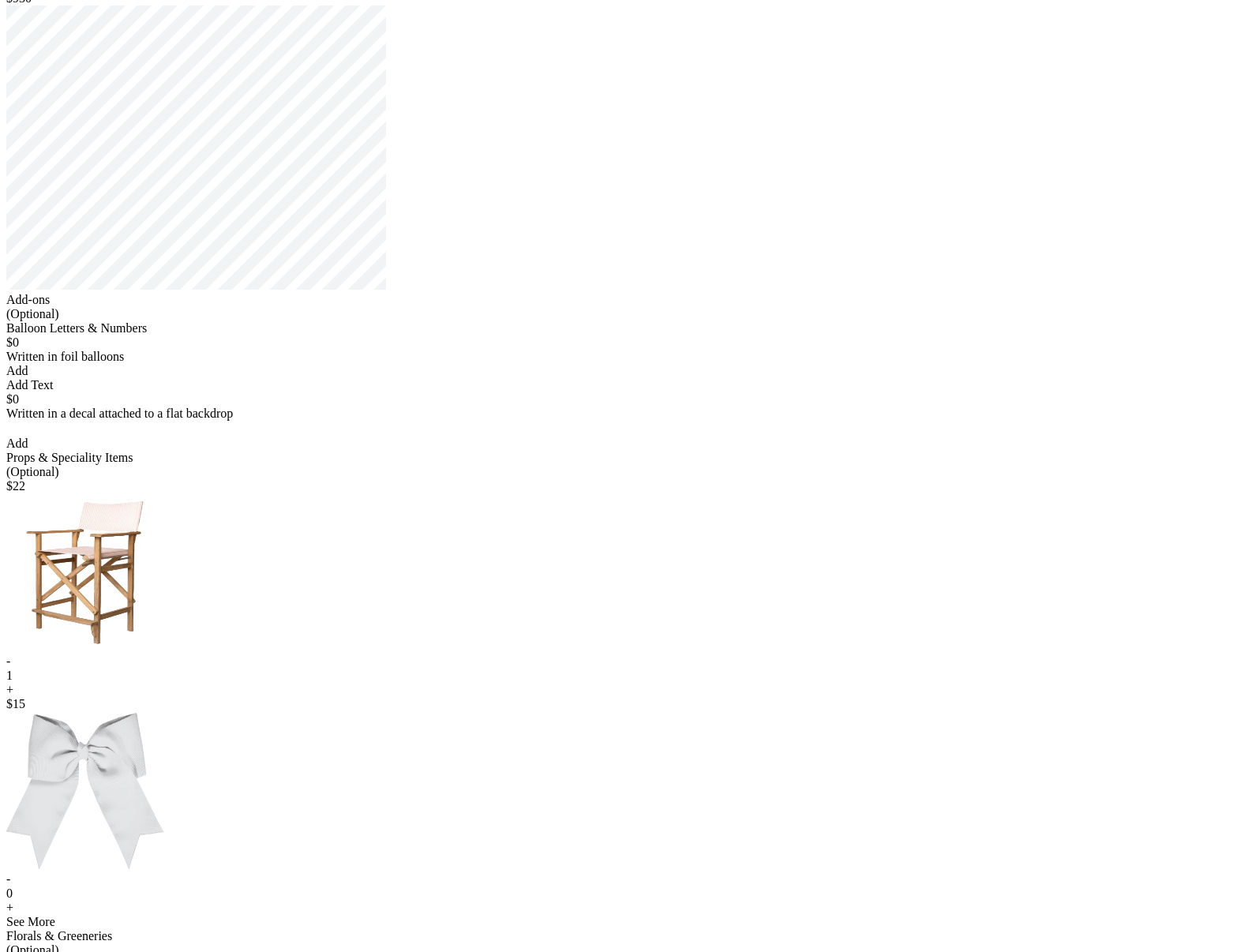 scroll, scrollTop: 538, scrollLeft: 0, axis: vertical 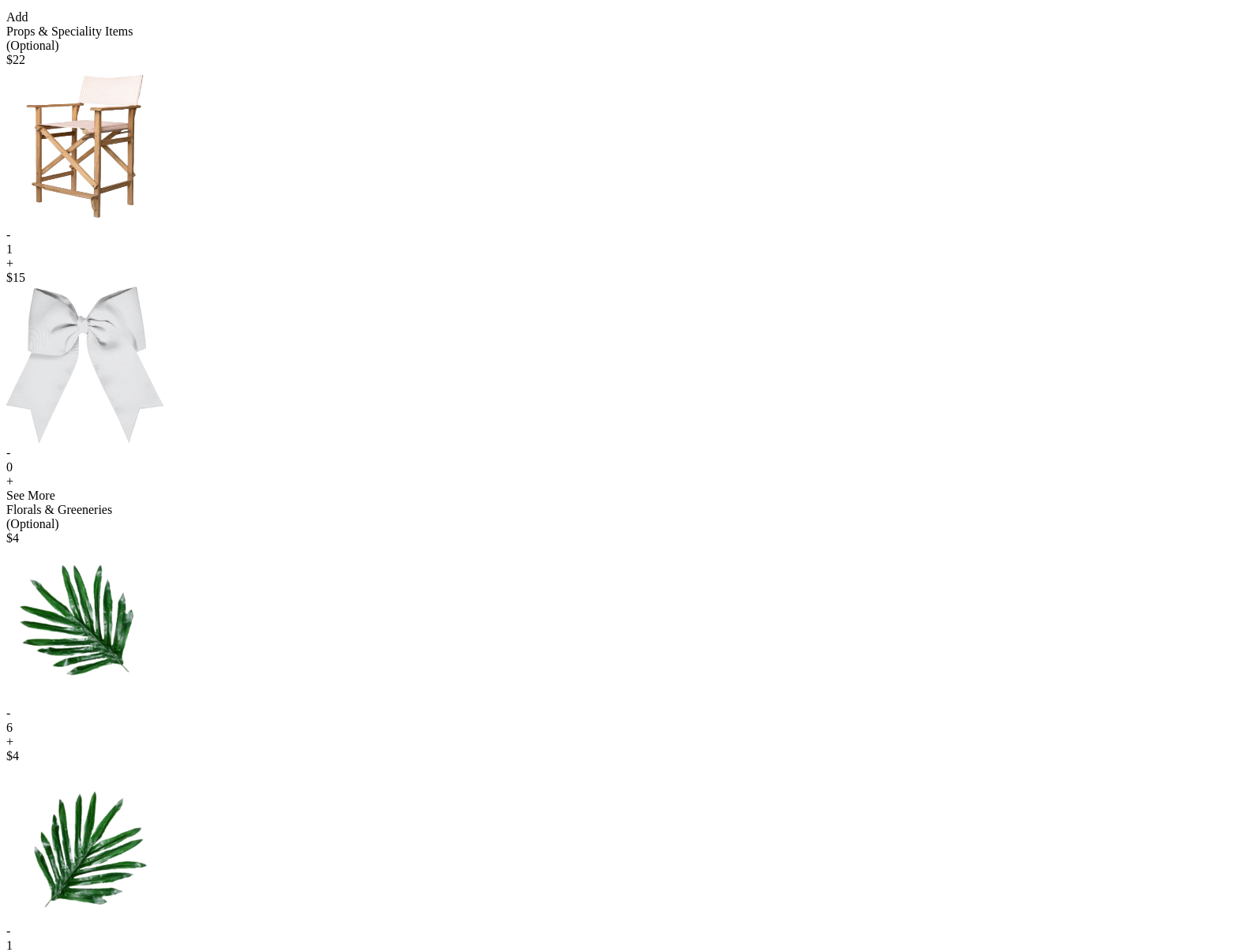 click on "-" at bounding box center [617, 714] 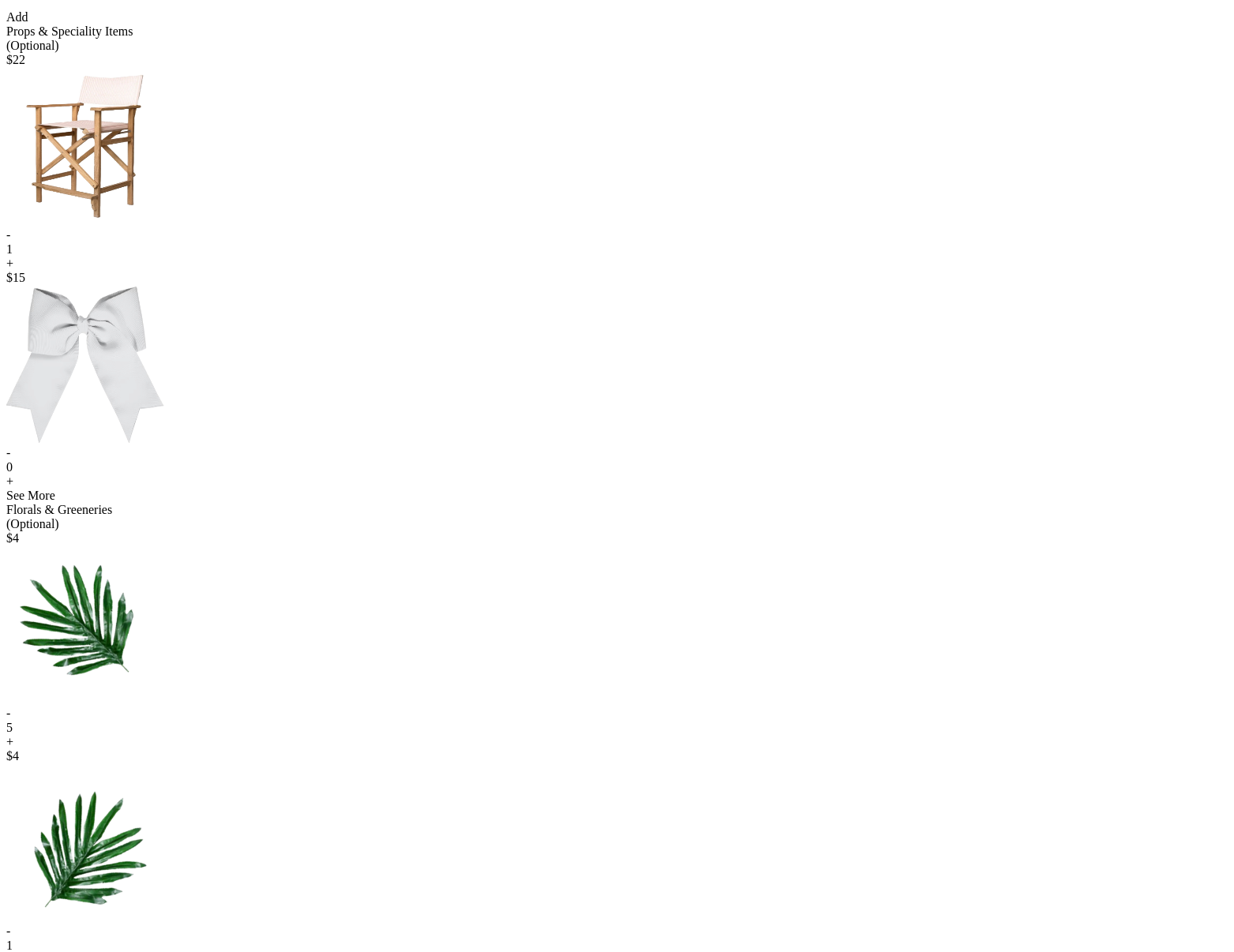click on "-" at bounding box center (617, 714) 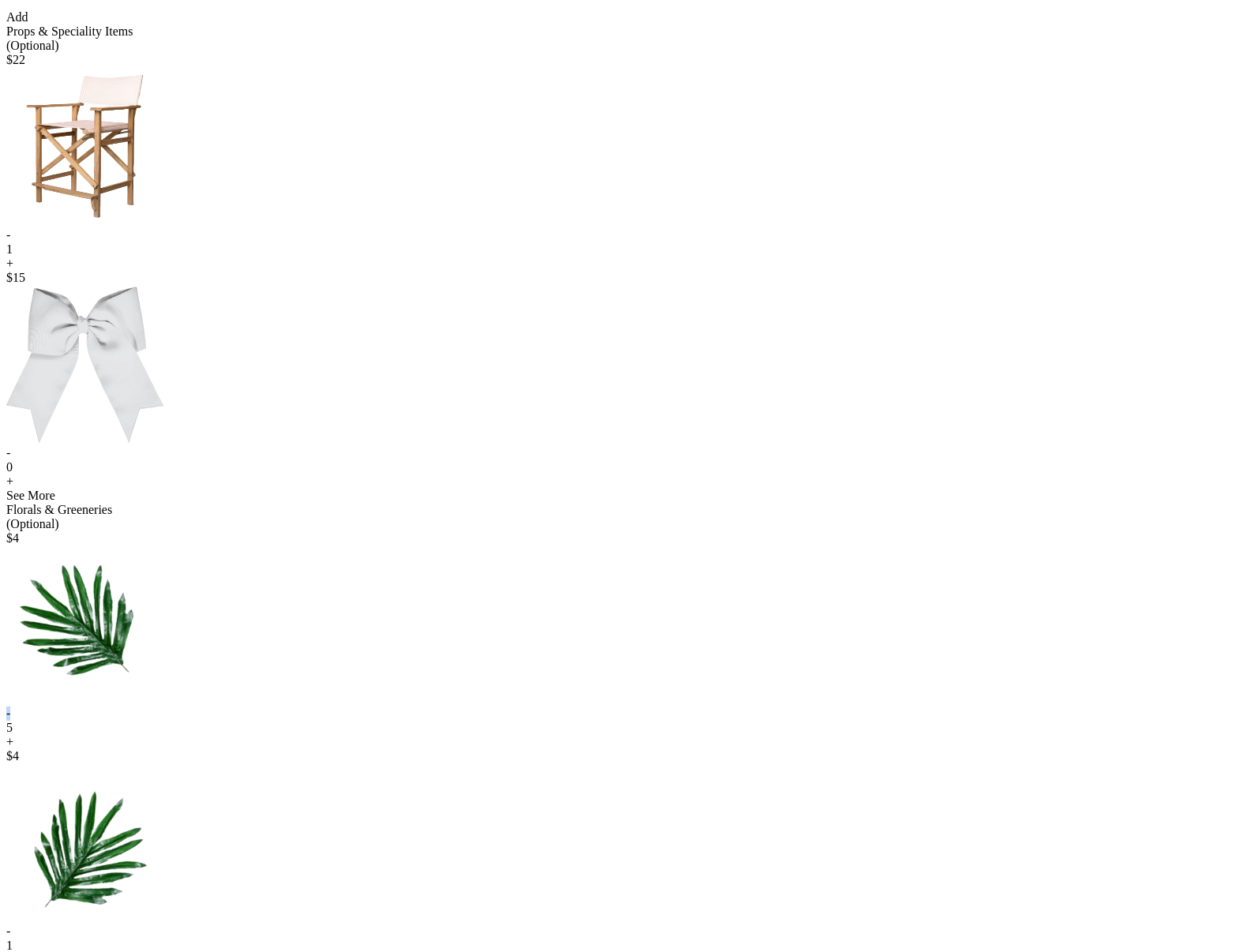 click on "-" at bounding box center [617, 714] 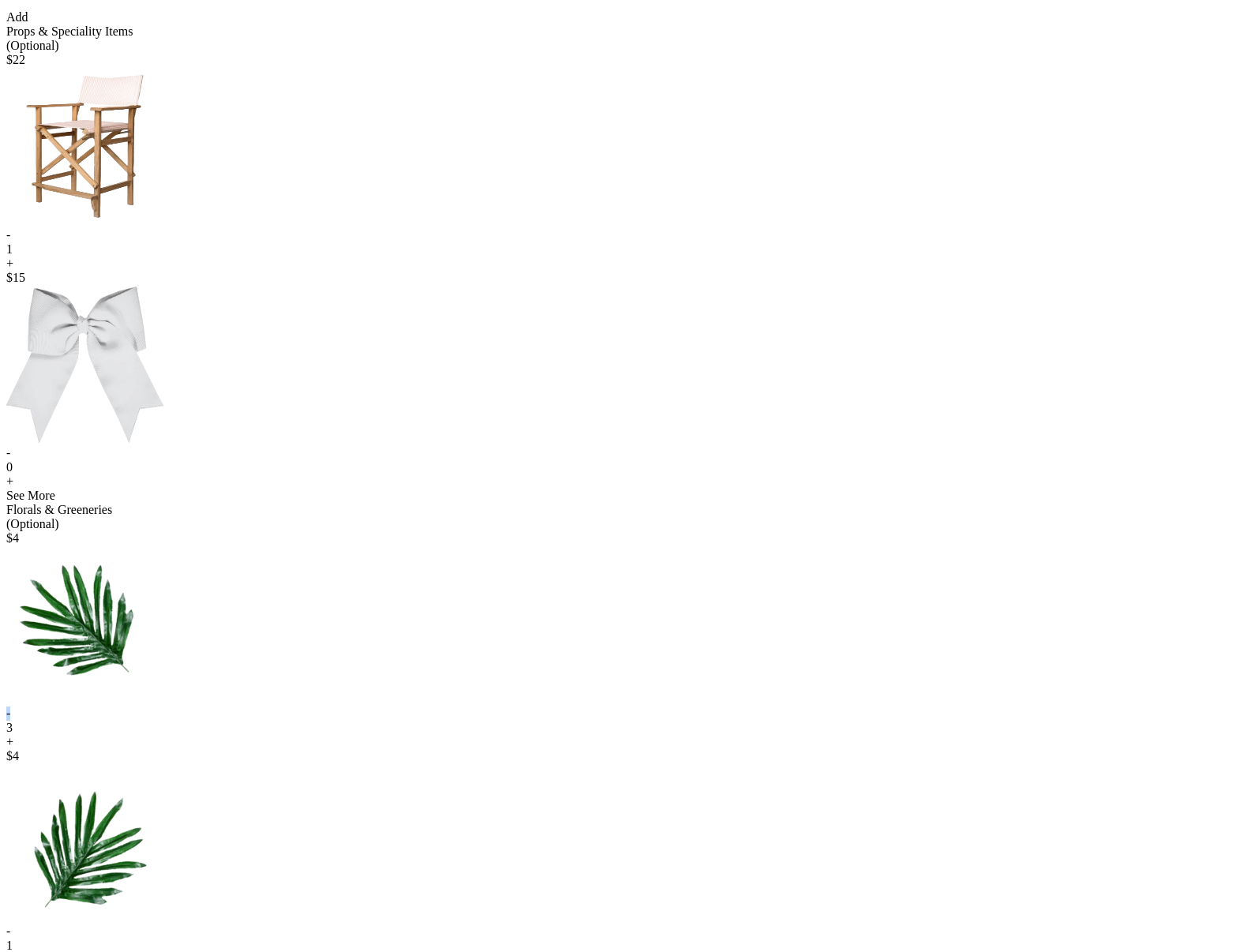 click on "-" at bounding box center (617, 714) 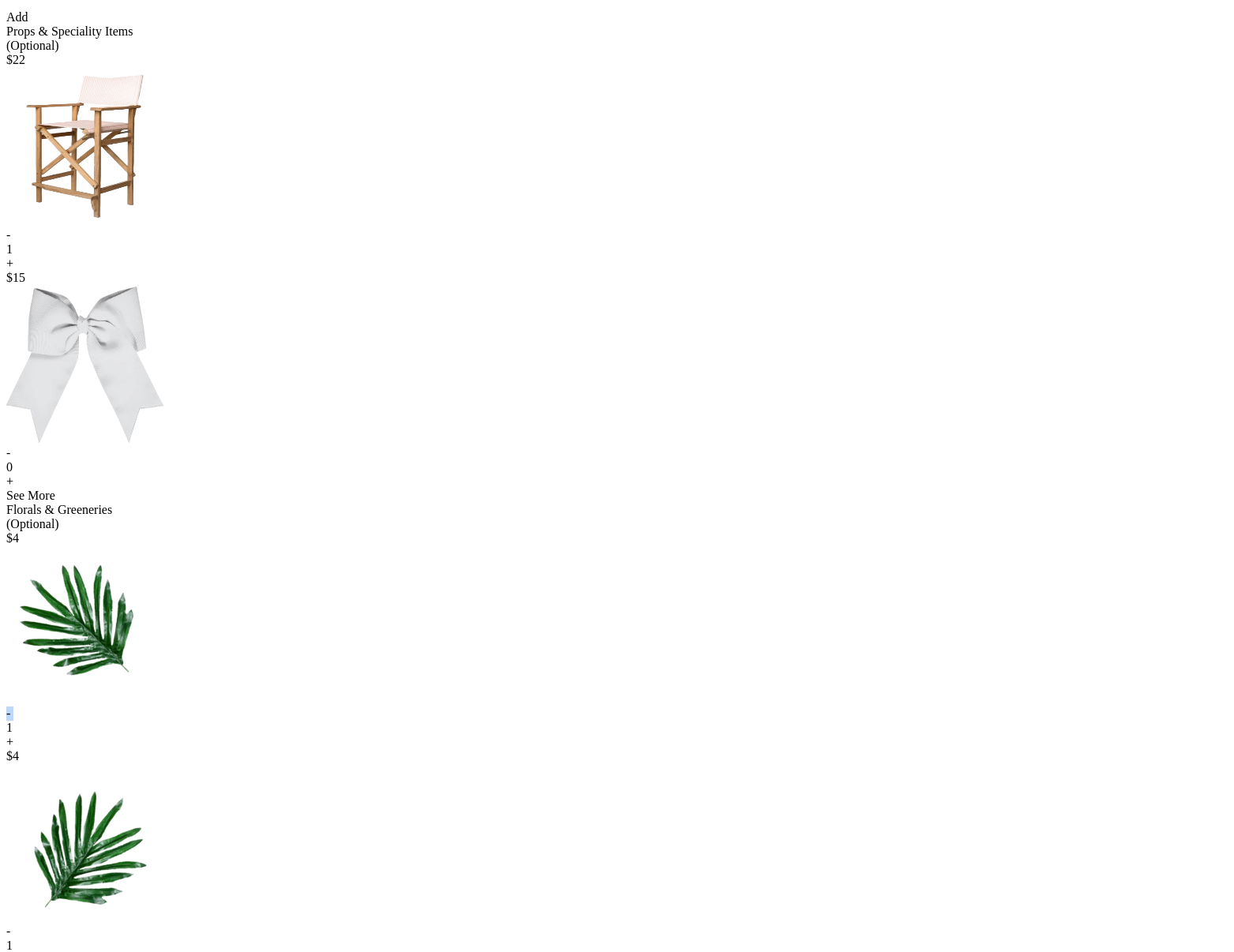 click on "-" at bounding box center [617, 714] 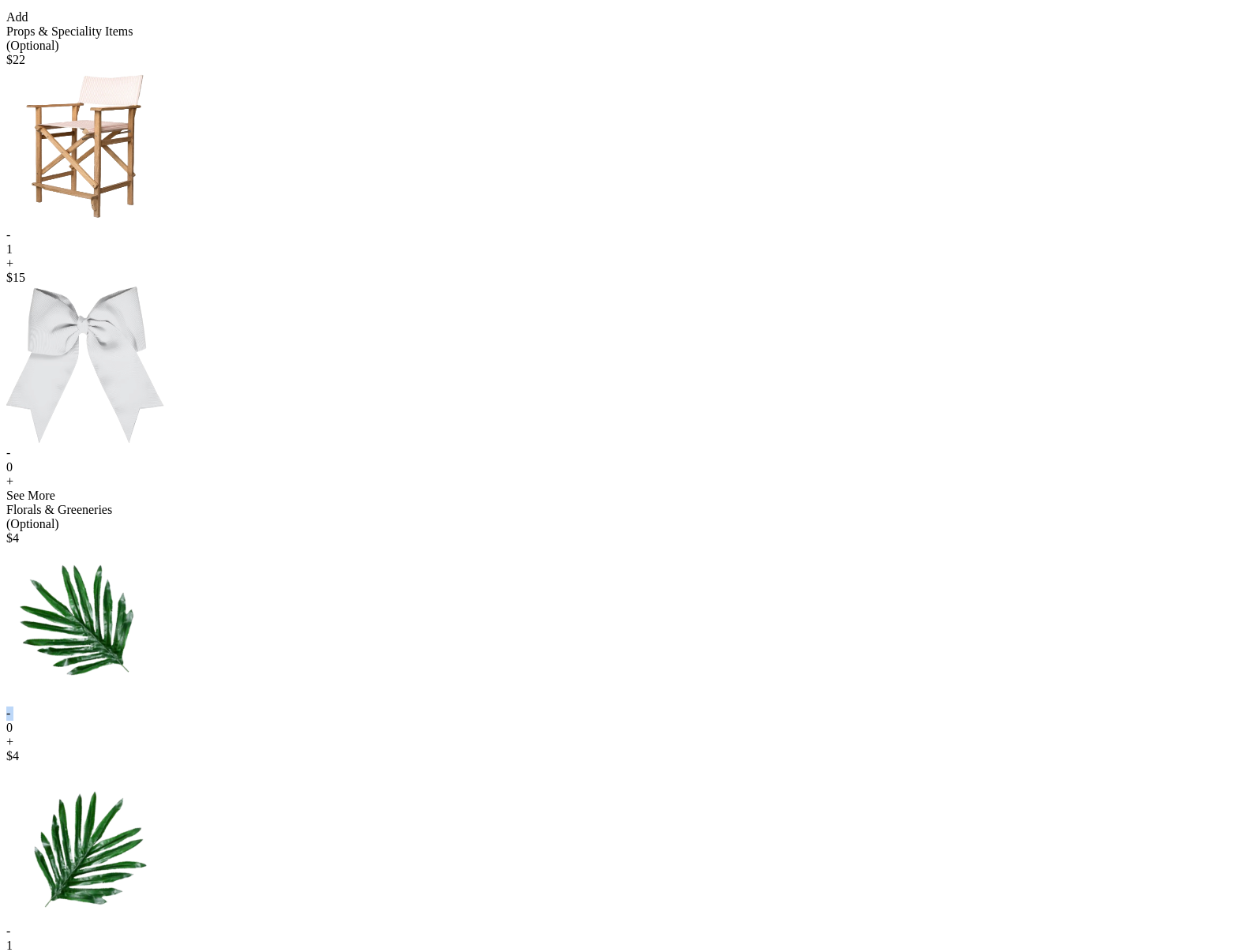 click on "-" at bounding box center (617, 714) 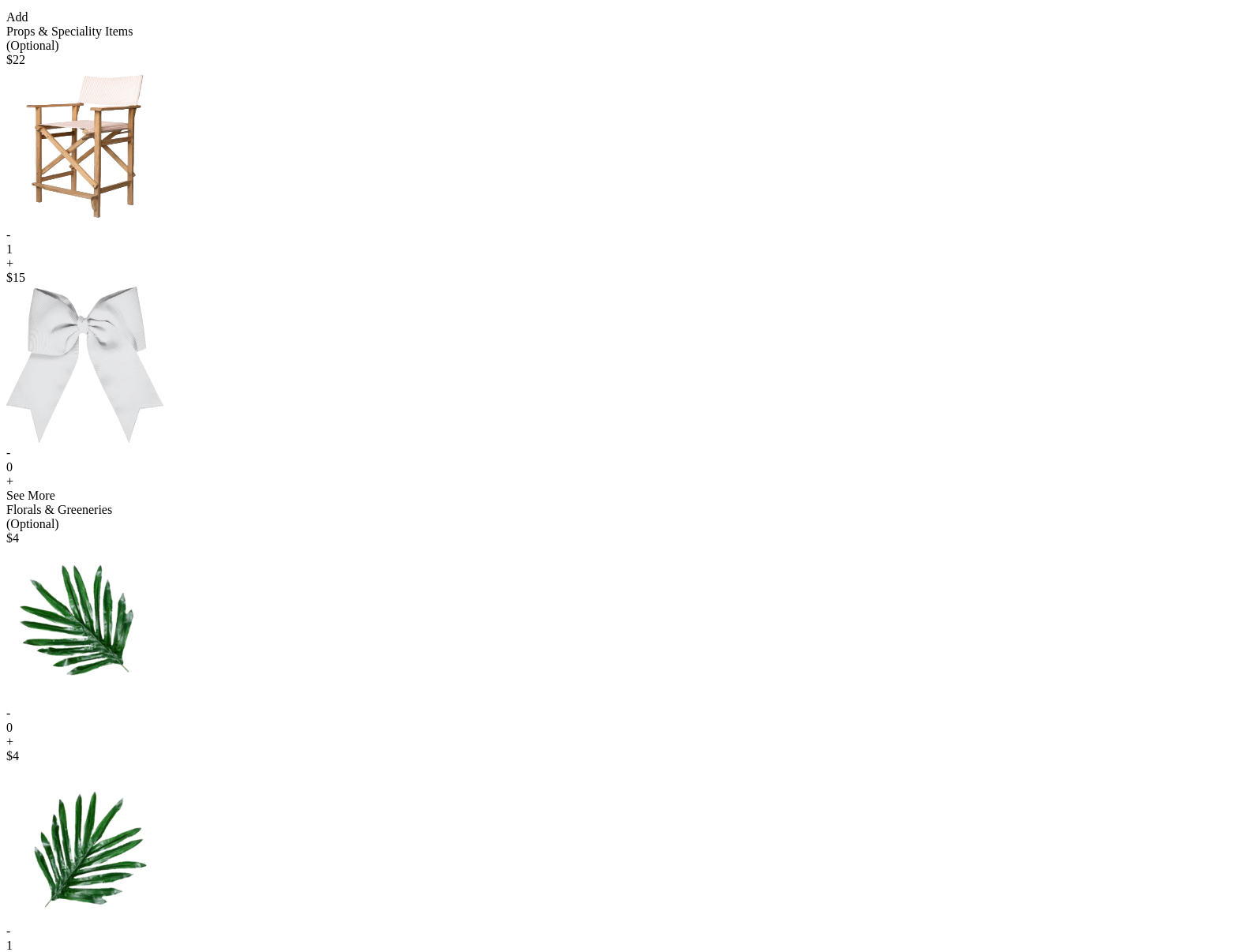 click on "-" at bounding box center [617, 235] 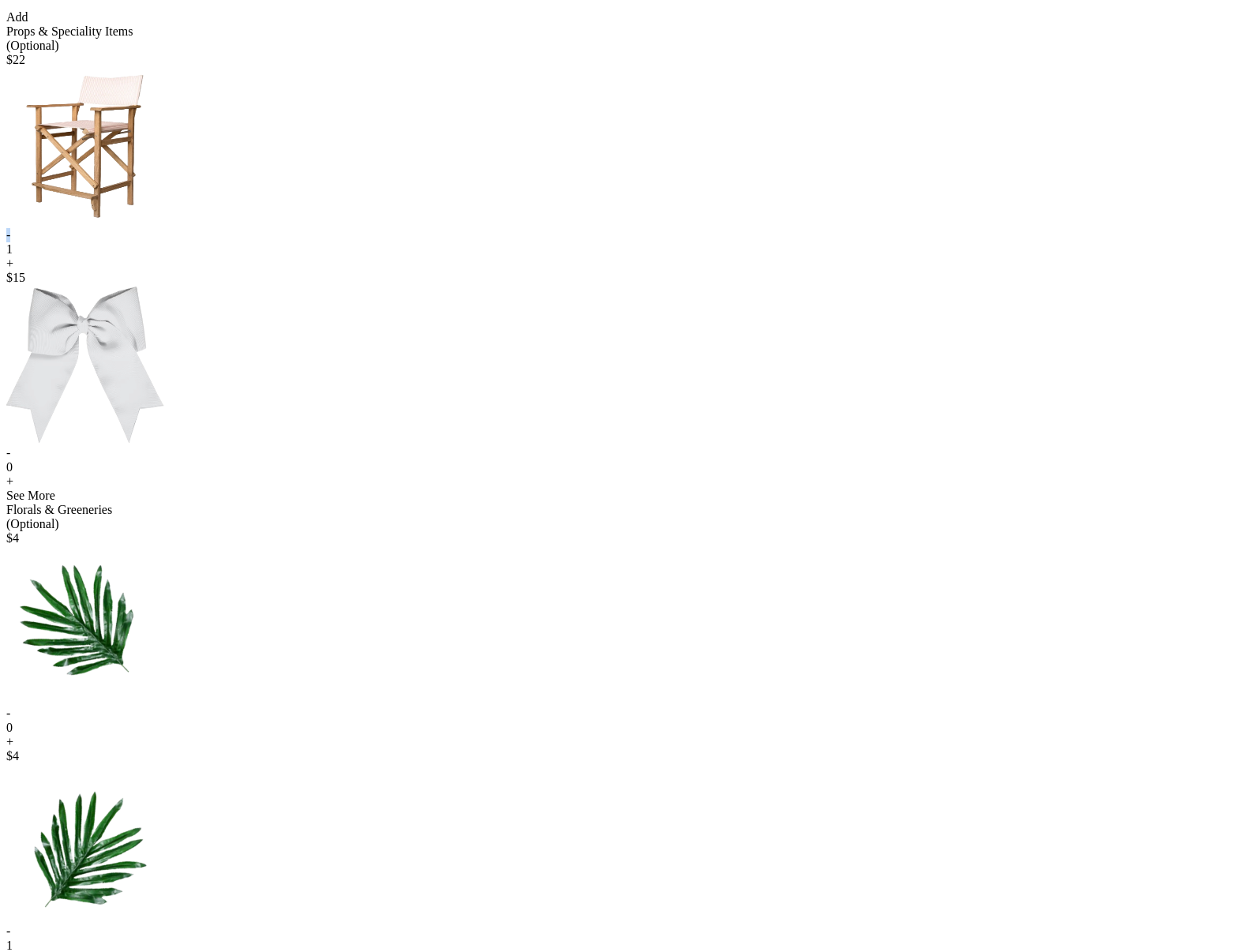 click on "-" at bounding box center [617, 235] 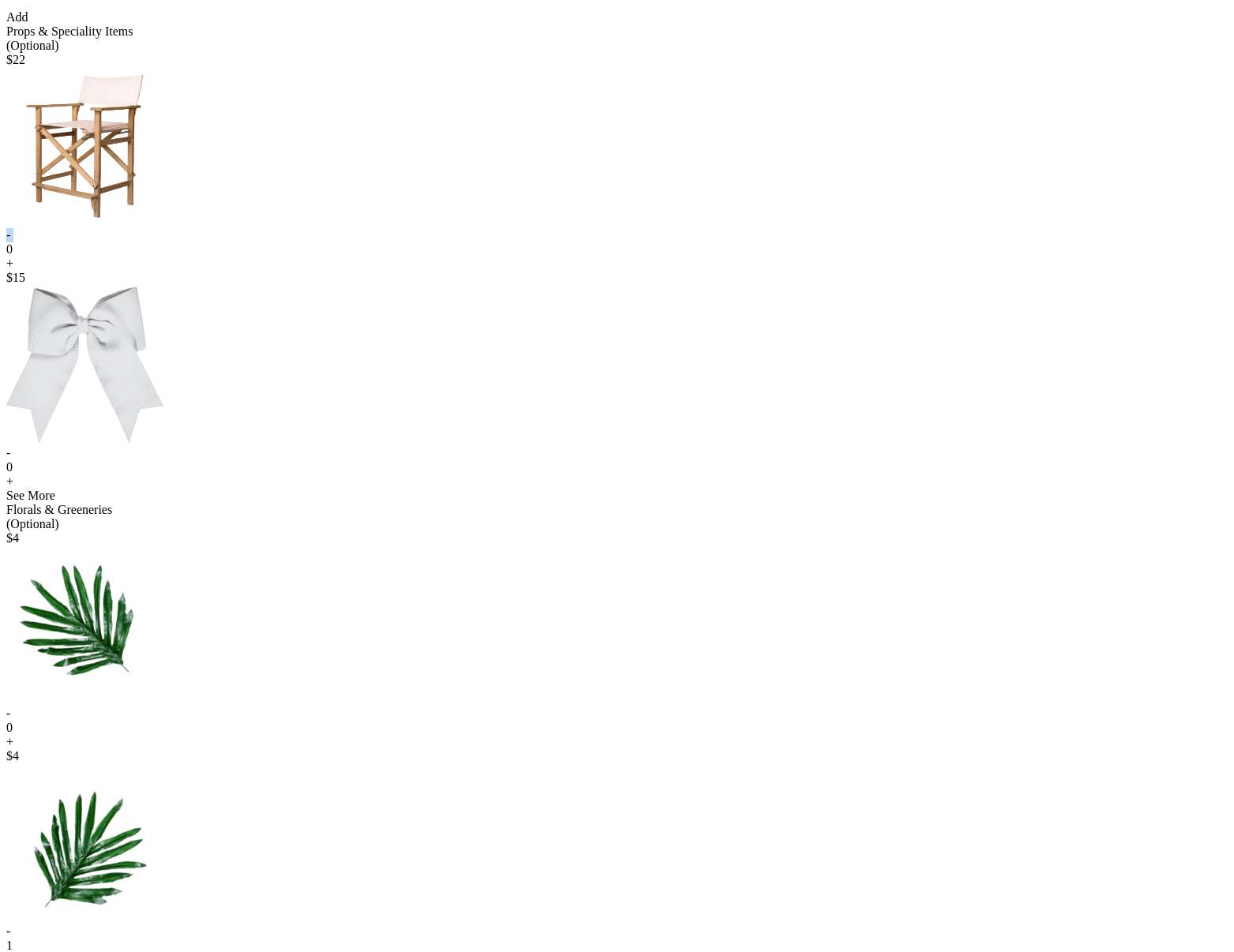 click on "-" at bounding box center (617, 235) 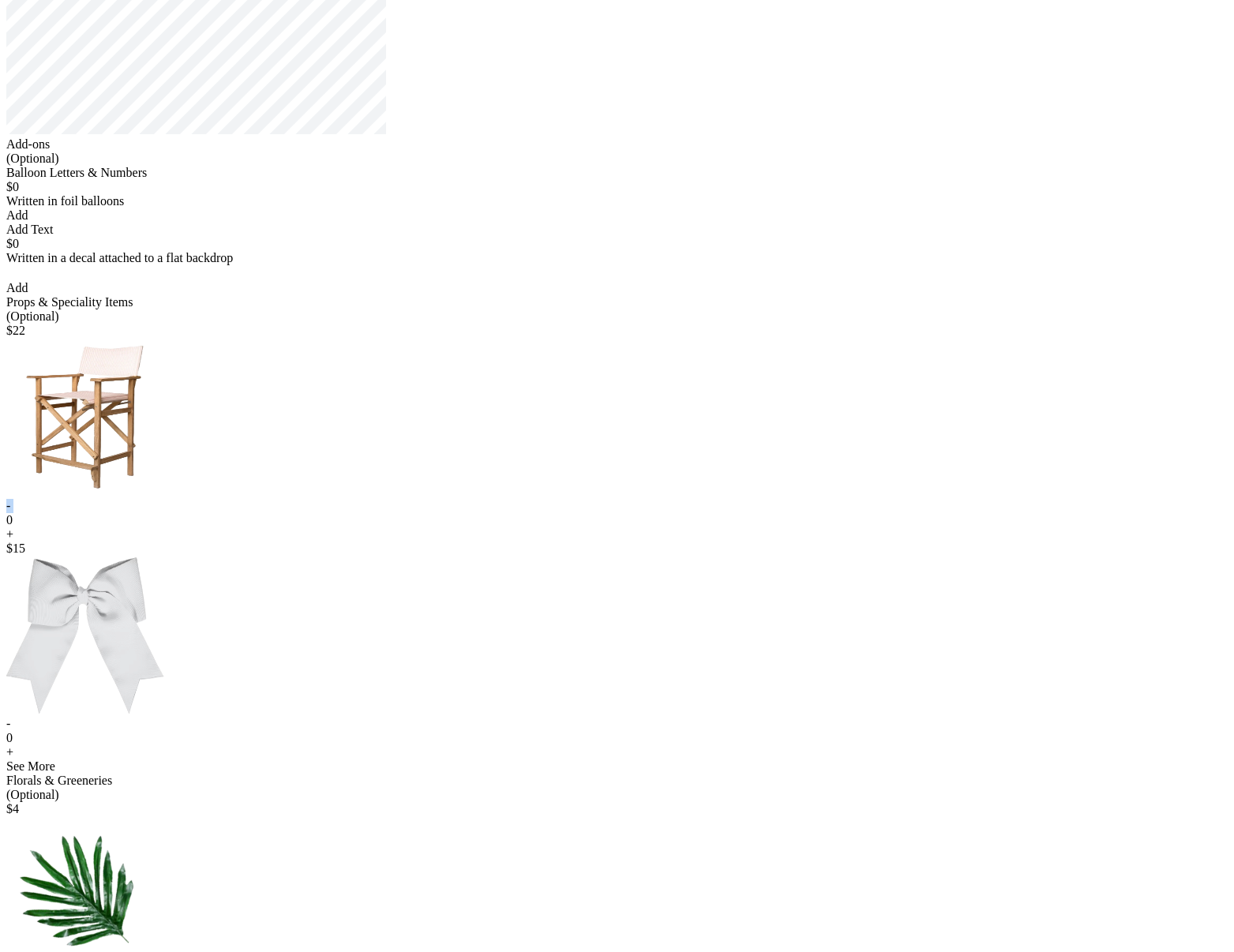 scroll, scrollTop: 0, scrollLeft: 0, axis: both 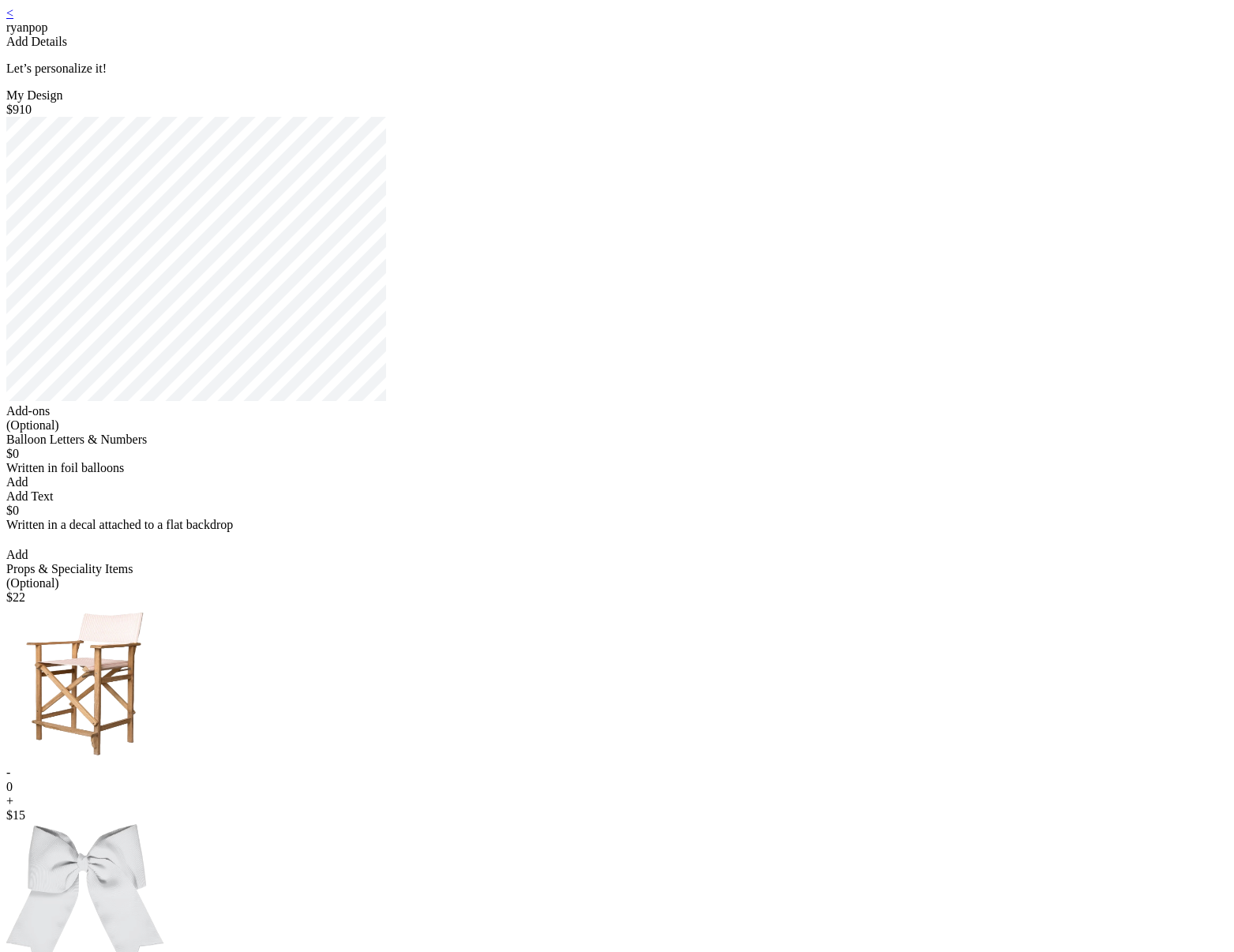click on "< [PERSON] Add Details Let’s personalize it! My Design $910 Add-ons (Optional) Balloon Letters & Numbers $0 Written in foil balloons Generate Letter Color Number Color Size S M L Save Close Add Add Text $0 Written in a decal attached to a flat backdrop select font Color Size S M L Save Close Add Props & Speciality Items (Optional) $ 22 - 0 + $ 15 - 0 + See More Florals & Greeneries (Optional) $ 4 - 0 + $ 4 - 1 + See More Foils (Optional) $ 8 - 0 + $ 13 - 0 + See More Not seeing what you are looking for? Add & Continue Start Over Profile Cart" at bounding box center (617, 2888) 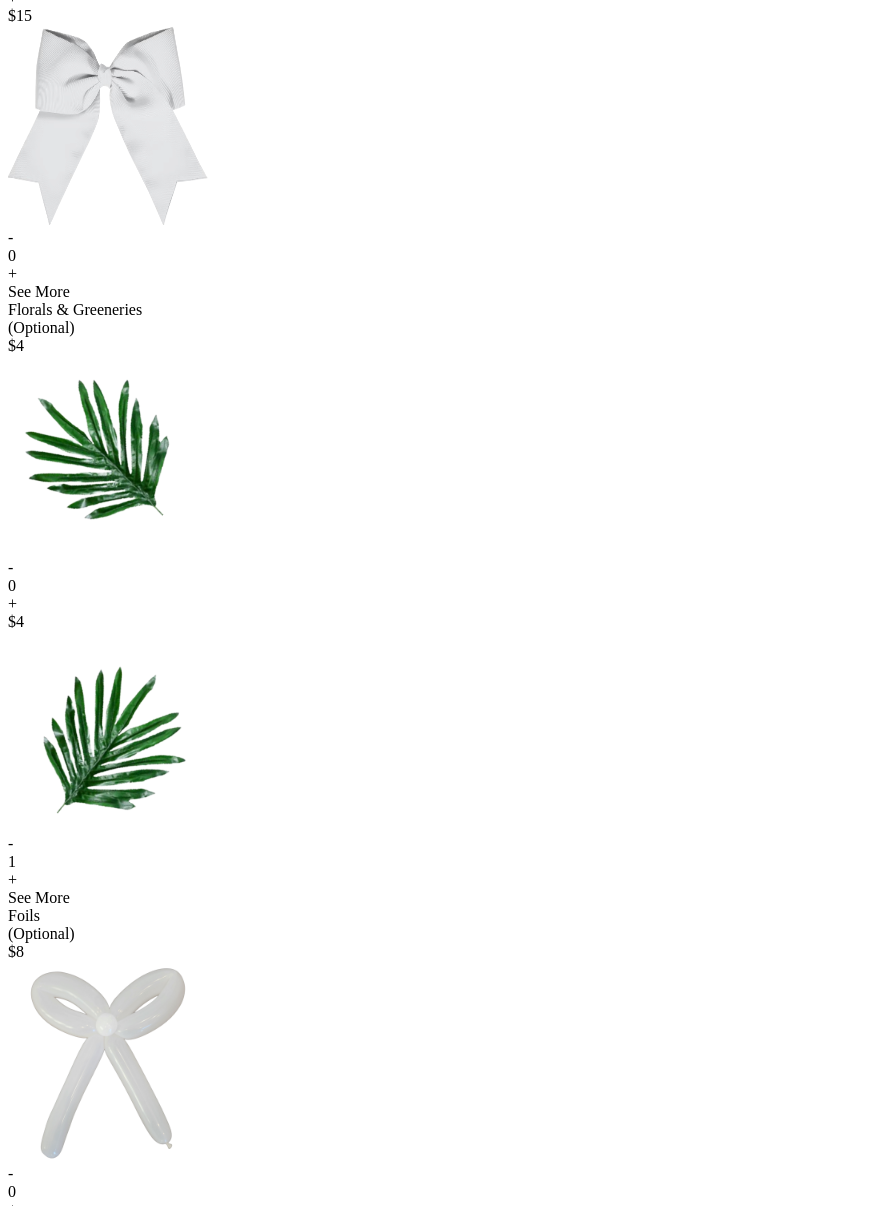 scroll, scrollTop: 1081, scrollLeft: 0, axis: vertical 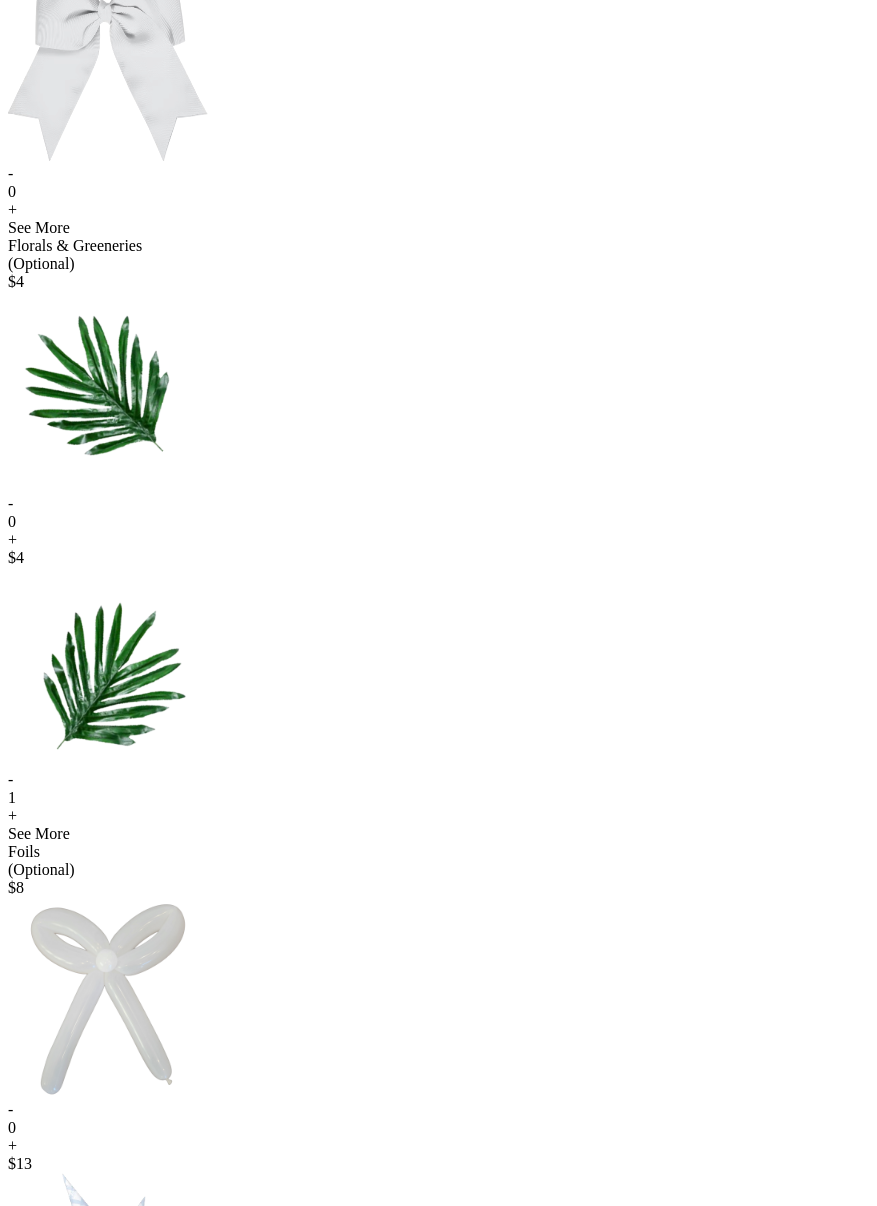 click on "+" at bounding box center [438, 1146] 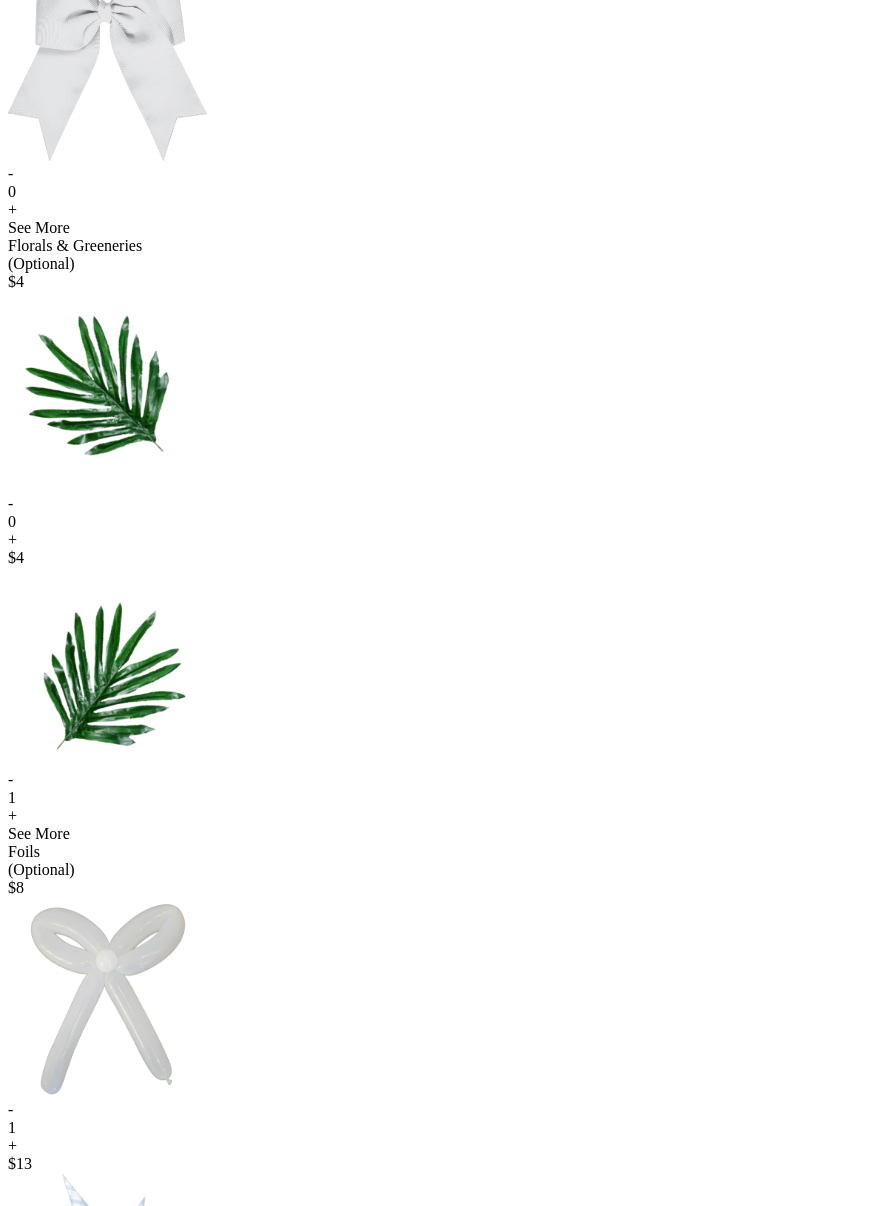 click on "-" at bounding box center (438, 780) 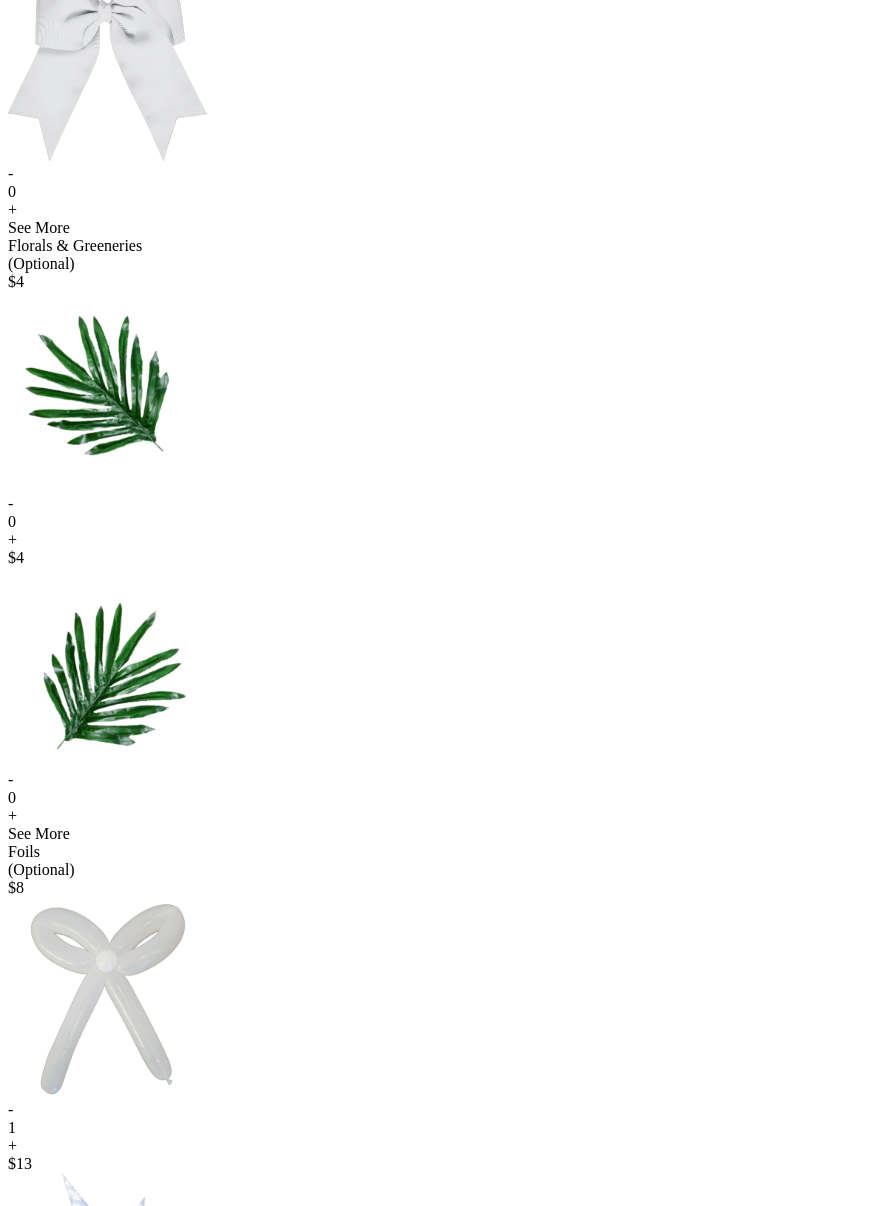 click on "< ryanpop Add Details Let’s personalize it! My Design $914 Add-ons (Optional) Balloon Letters & Numbers $0 Written in foil balloons Generate Letter Color Number Color Size S M L Save Close Add Add Text $0 Written in a decal attached to a flat backdrop select font Color Size S M L Save Close Add Props & Speciality Items (Optional) $ 22 - 0 + $ 15 - 0 + See More Florals & Greeneries (Optional) $ 4 - 0 + $ 4 - 0 + See More Foils (Optional) $ 8 - 1 + $ 13 - 0 + See More Not seeing what you are looking for? Add & Continue ↓   ↑" at bounding box center [438, 243] 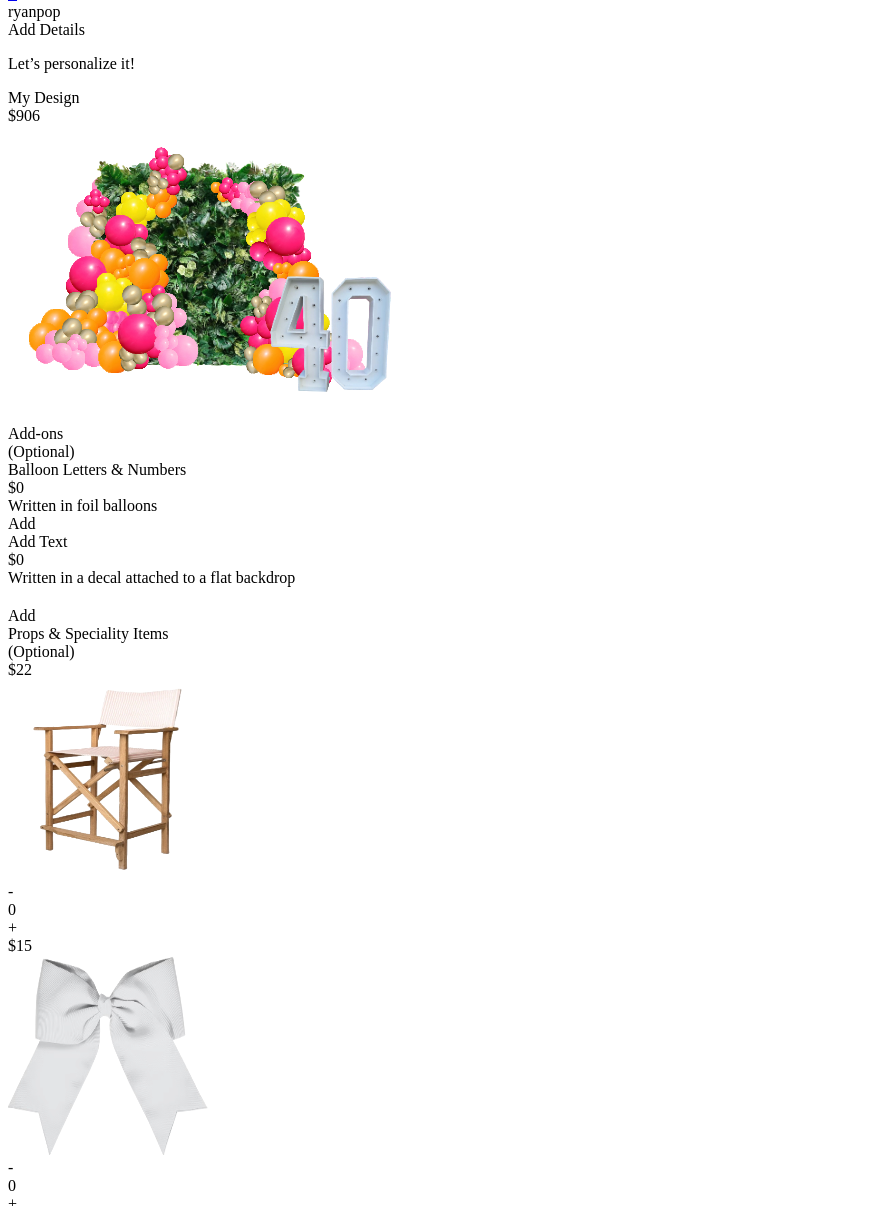 scroll, scrollTop: 0, scrollLeft: 0, axis: both 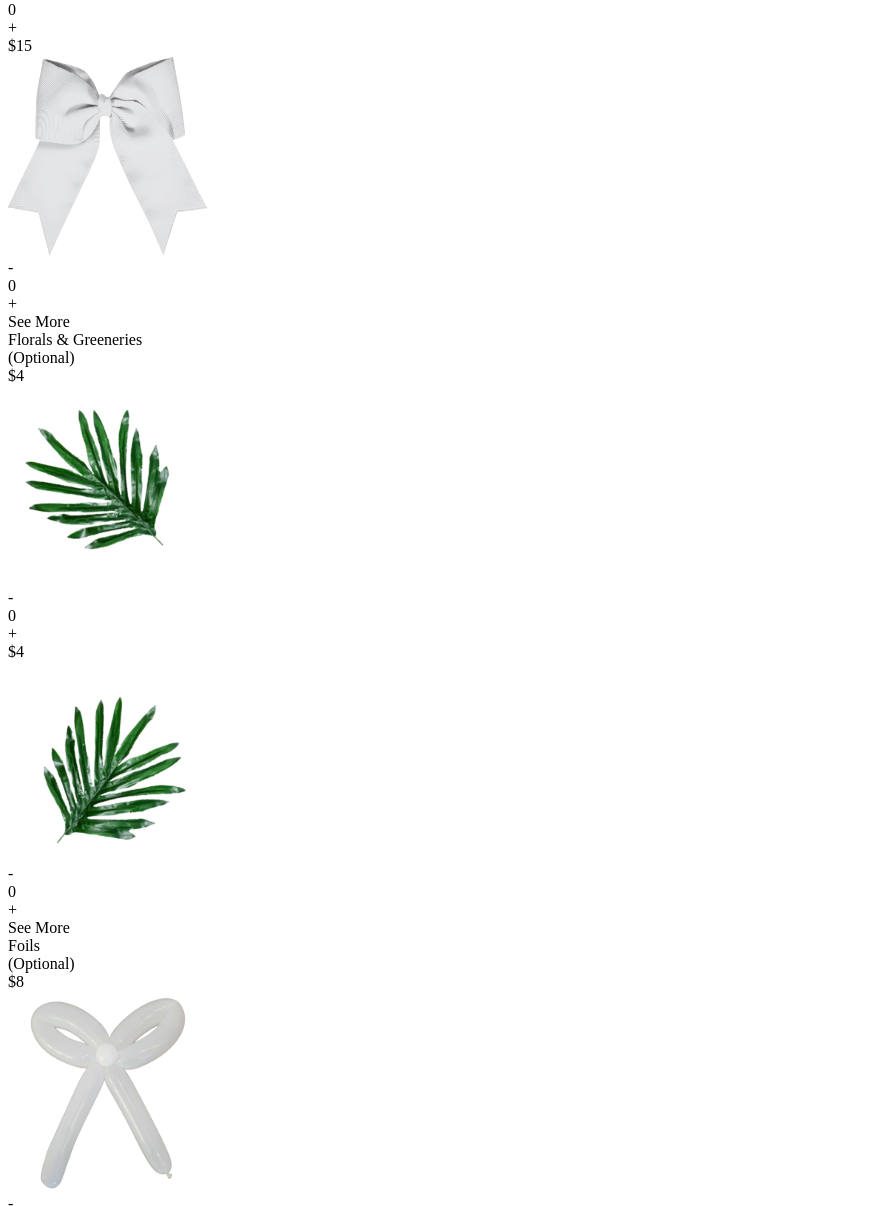 click on "+" at bounding box center [438, 28] 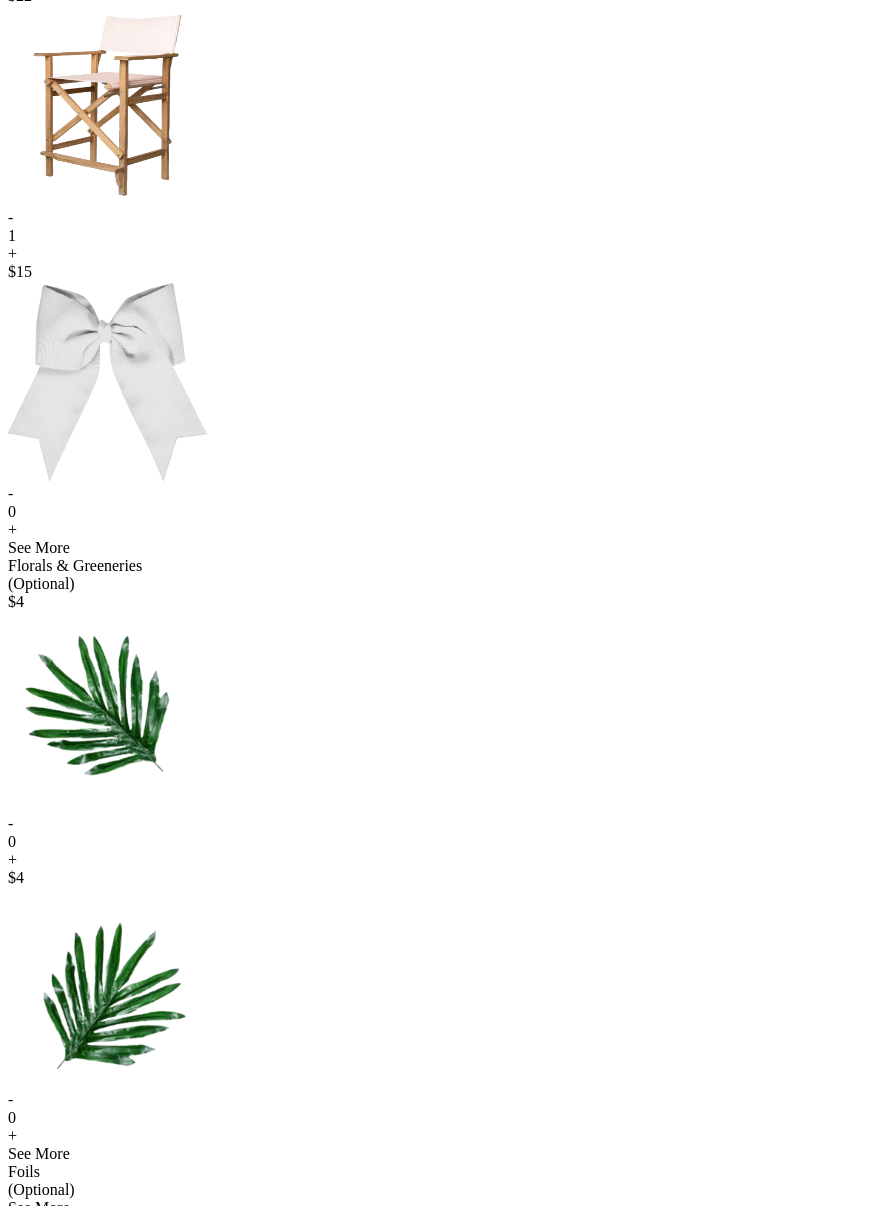 scroll, scrollTop: 910, scrollLeft: 0, axis: vertical 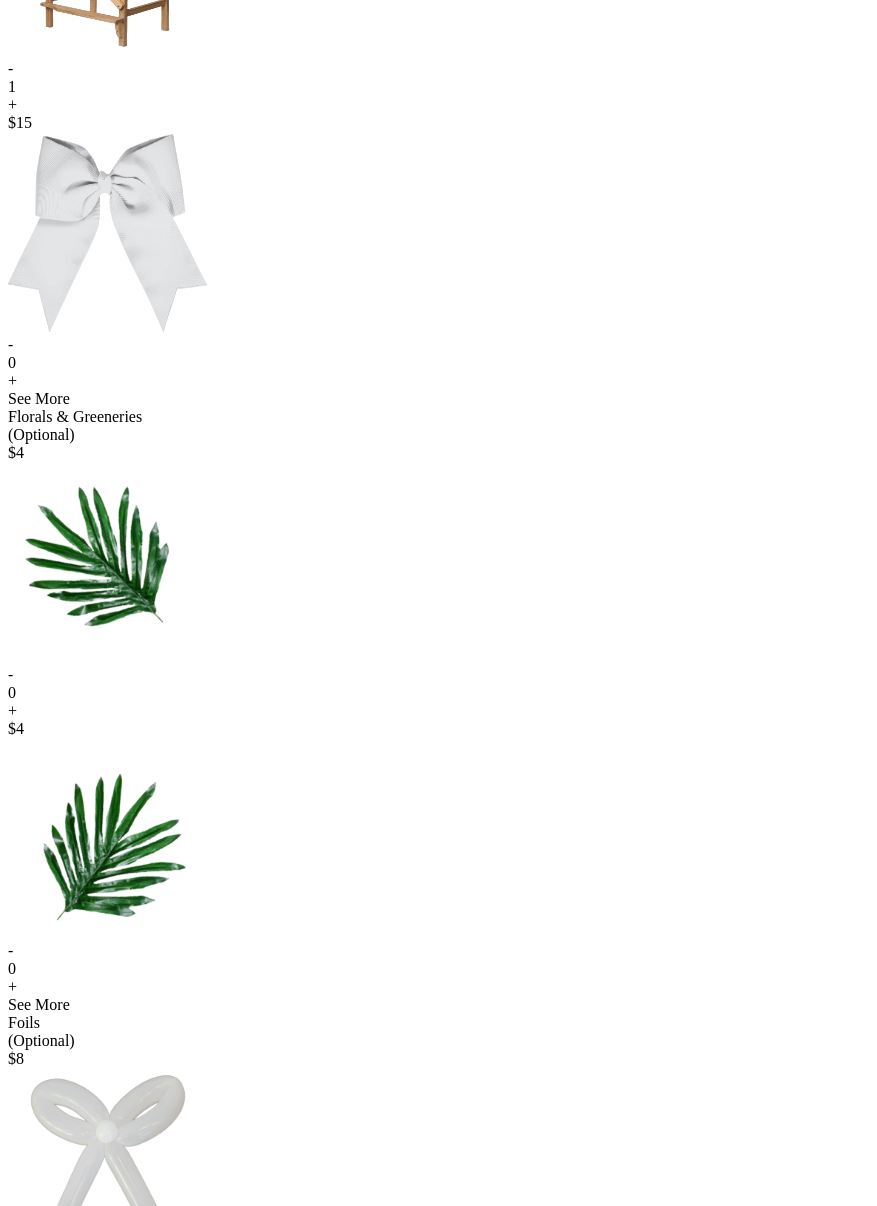 click on "< [PERSON] Add Details Let’s personalize it! My Design $932 Add-ons (Optional) Balloon Letters & Numbers $0 Written in foil balloons Generate Letter Color Number Color Size S M L Save Close Add Add Text $0 Written in a decal attached to a flat backdrop select font Color Size S M L Save Close Add Props & Speciality Items (Optional) $ 22 - 1 + $ 15 - 0 + See More Florals & Greeneries (Optional) $ 4 - 0 + $ 4 - 0 + See More Foils (Optional) $ 8 - 0 + $ 13 - 0 + See More Not seeing what you are looking for? Add & Continue ↓   ↑" at bounding box center (438, 414) 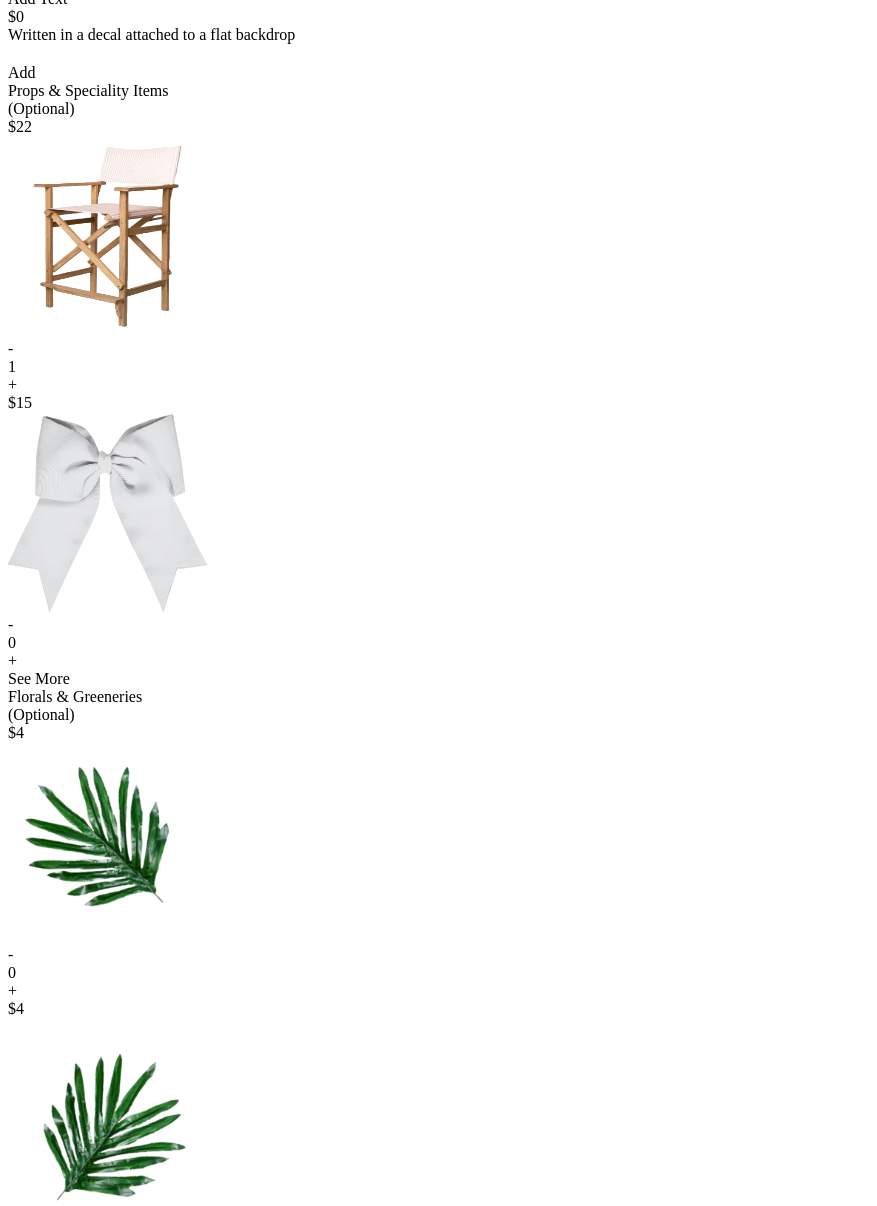 scroll, scrollTop: 849, scrollLeft: 0, axis: vertical 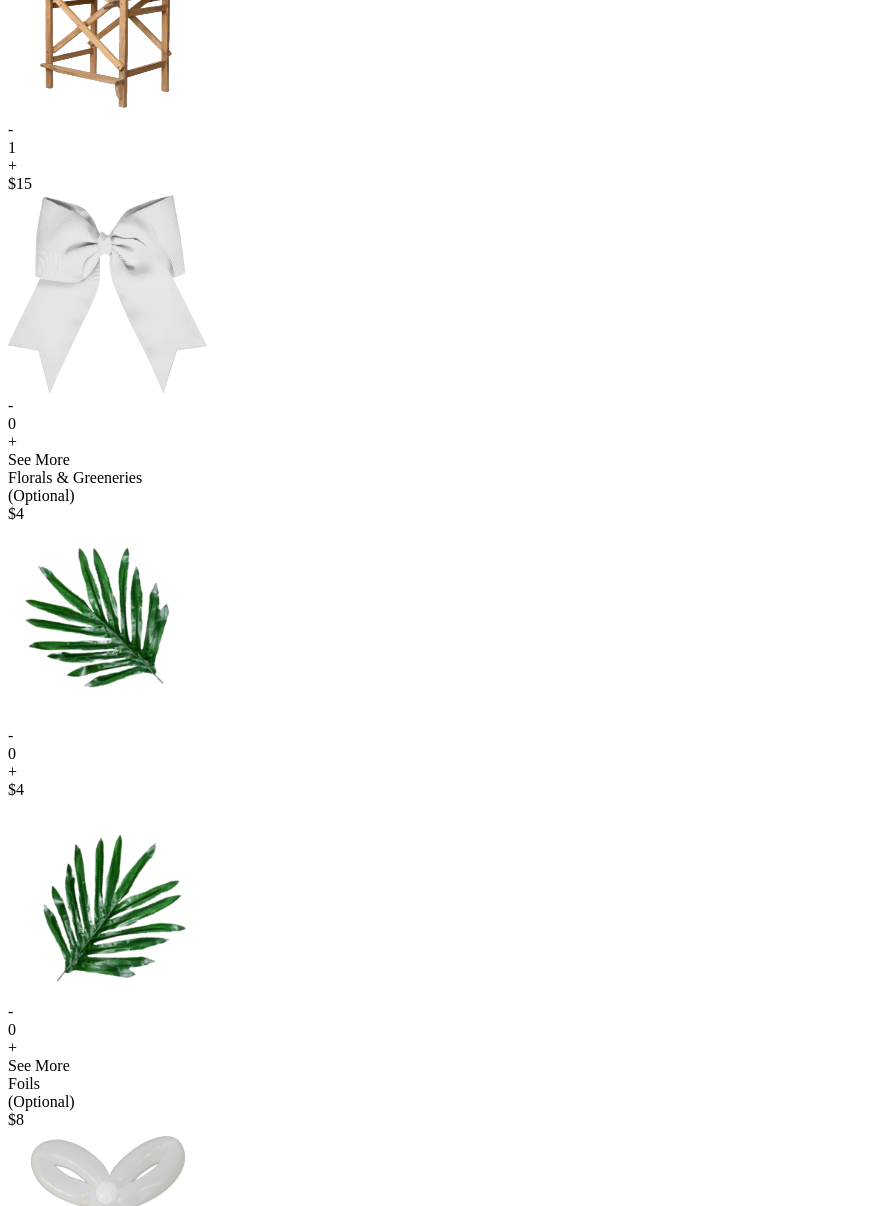 click on "-" at bounding box center (438, 130) 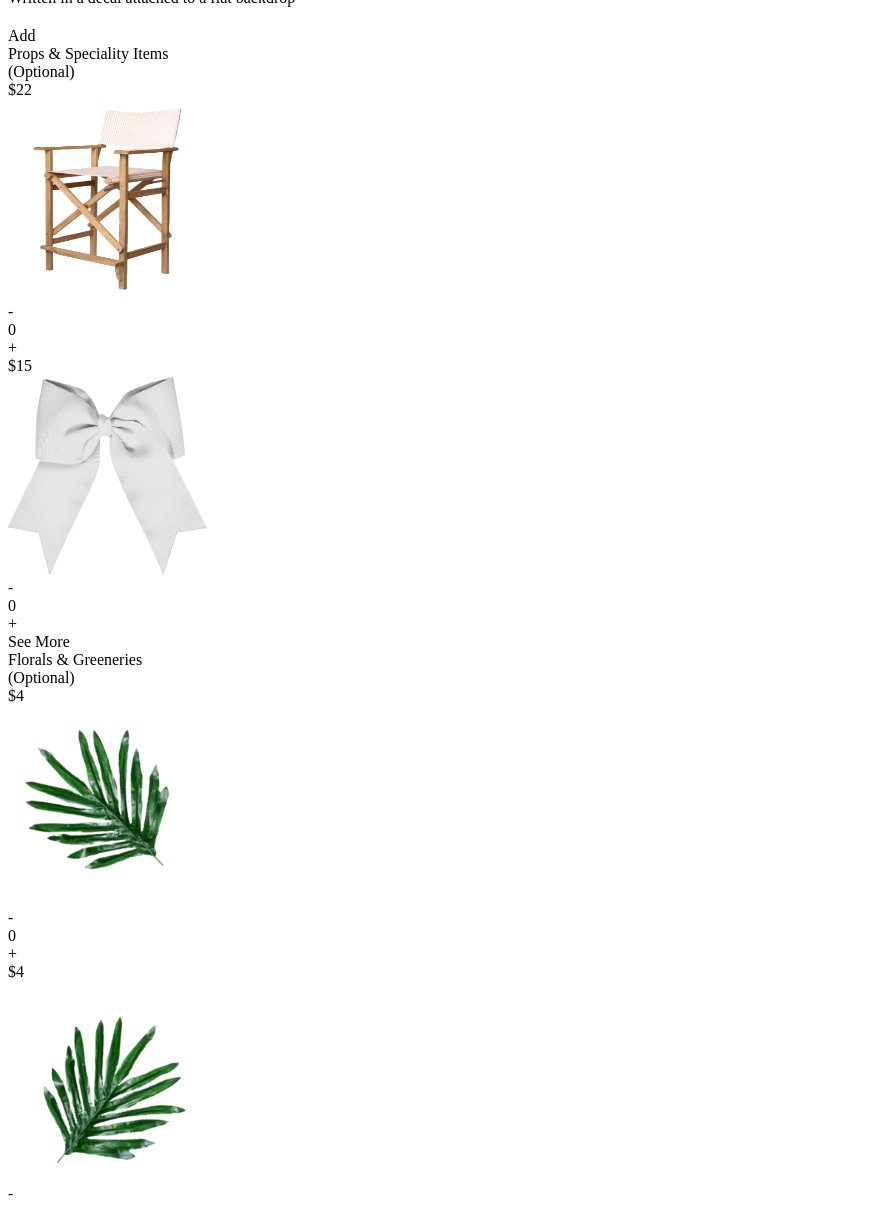 scroll, scrollTop: 0, scrollLeft: 0, axis: both 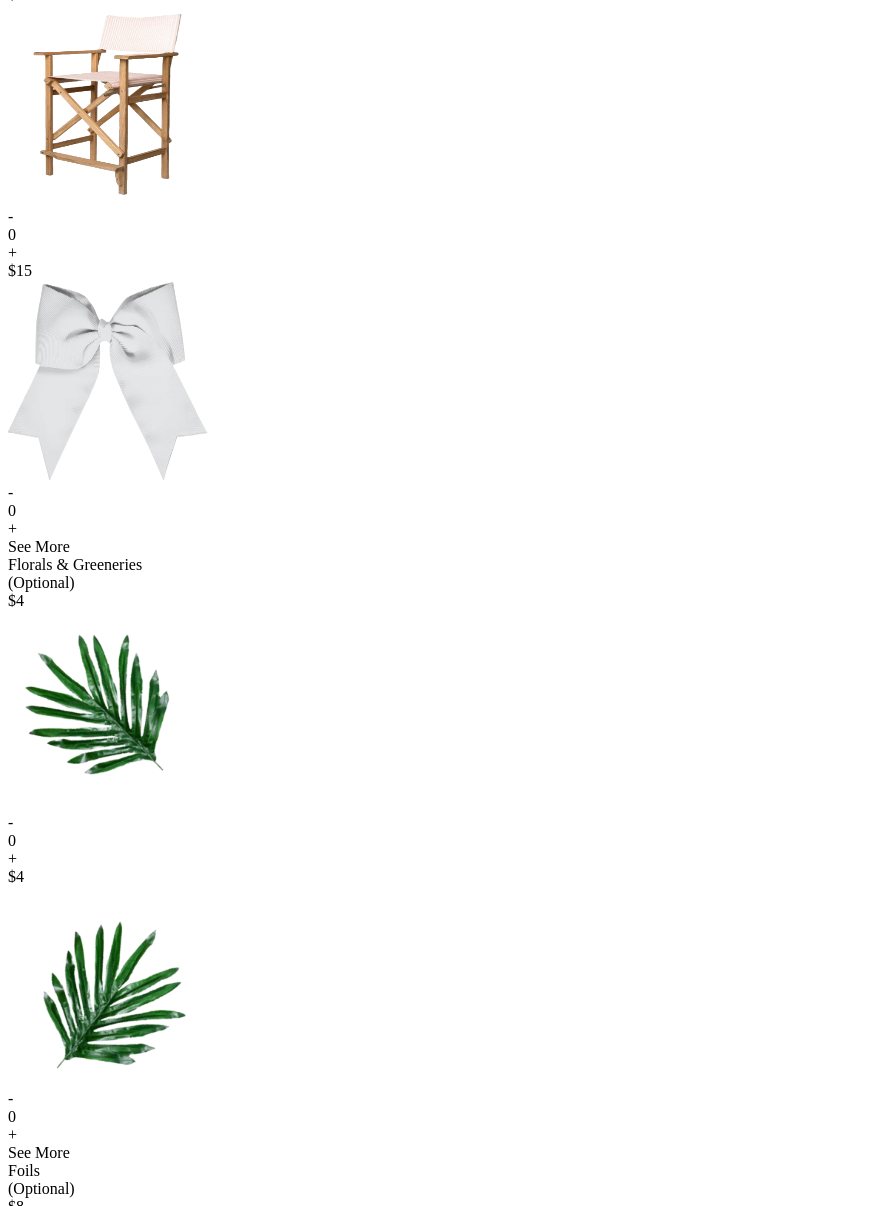 click on "+" at bounding box center [438, 253] 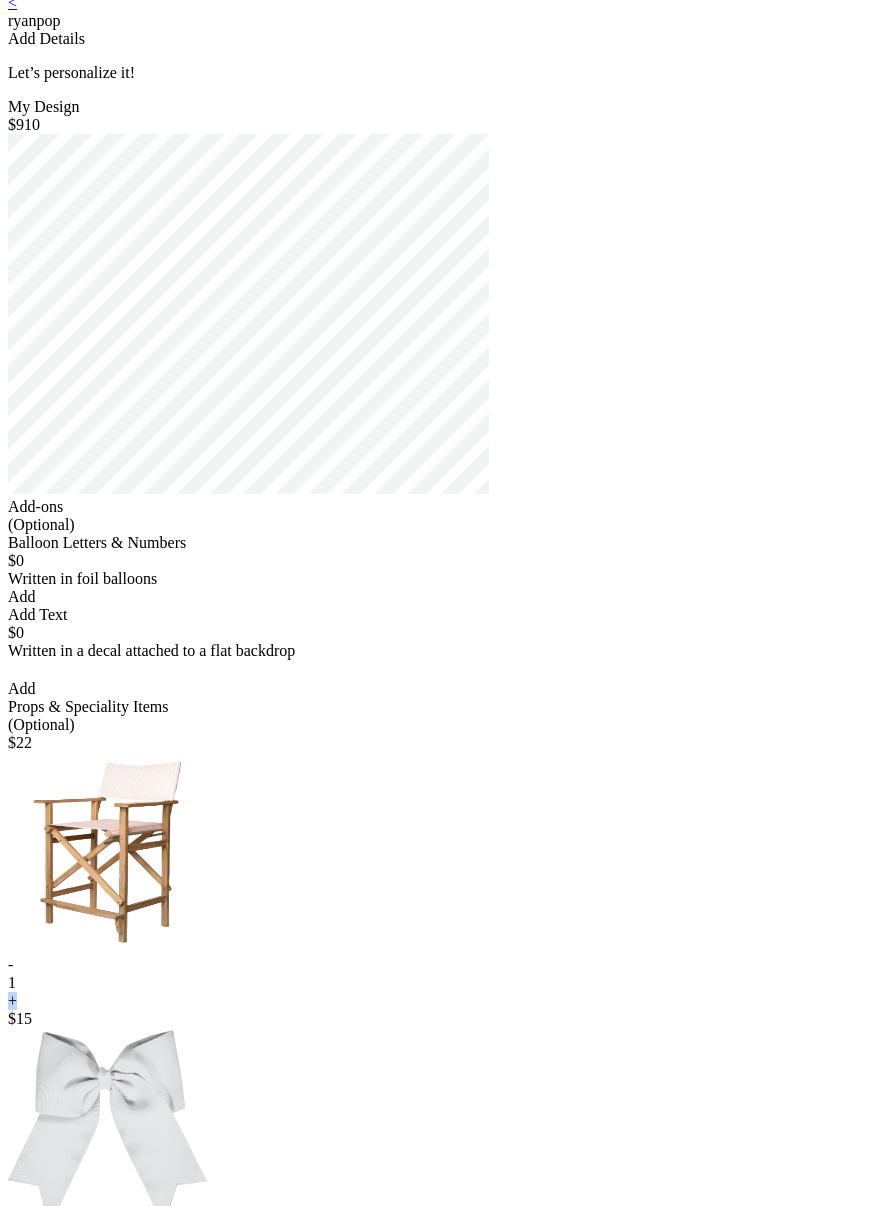 scroll, scrollTop: 0, scrollLeft: 0, axis: both 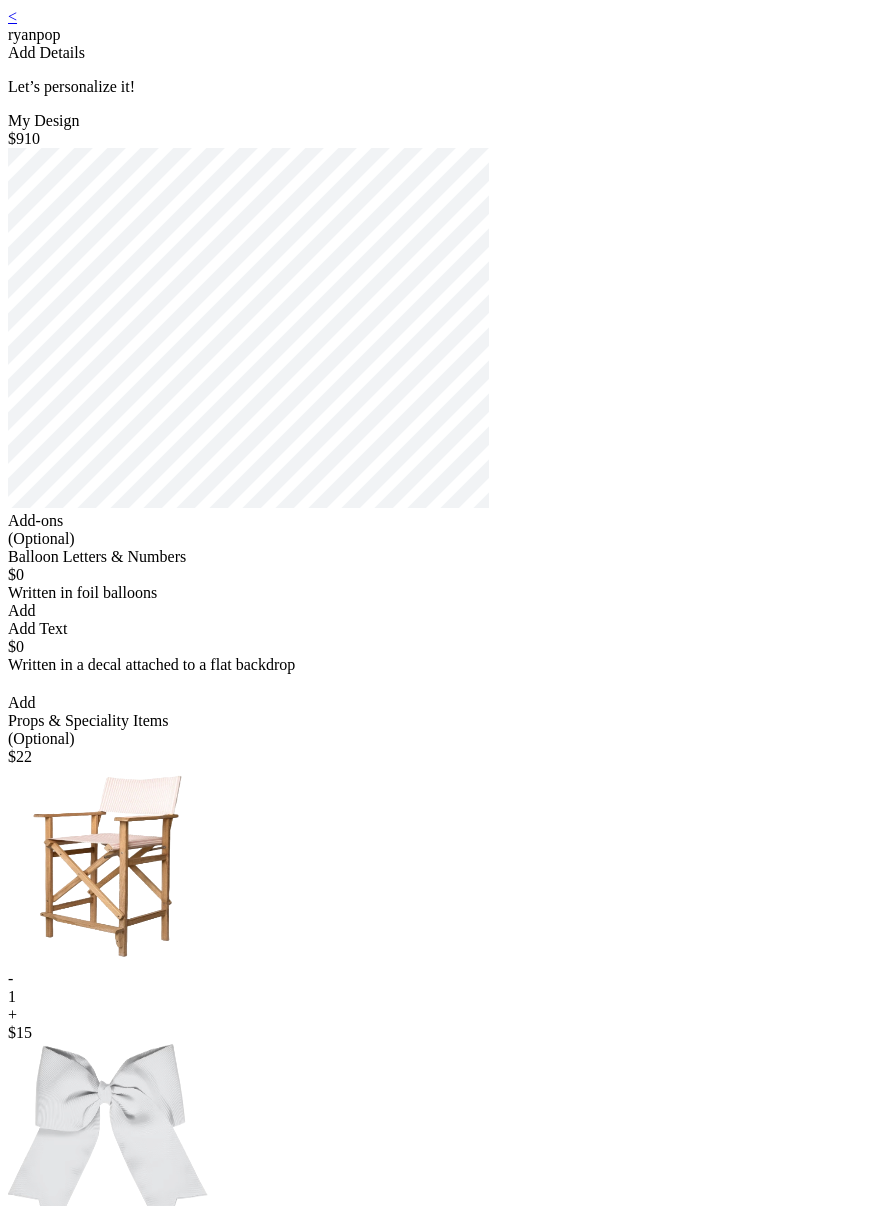 click at bounding box center (438, 330) 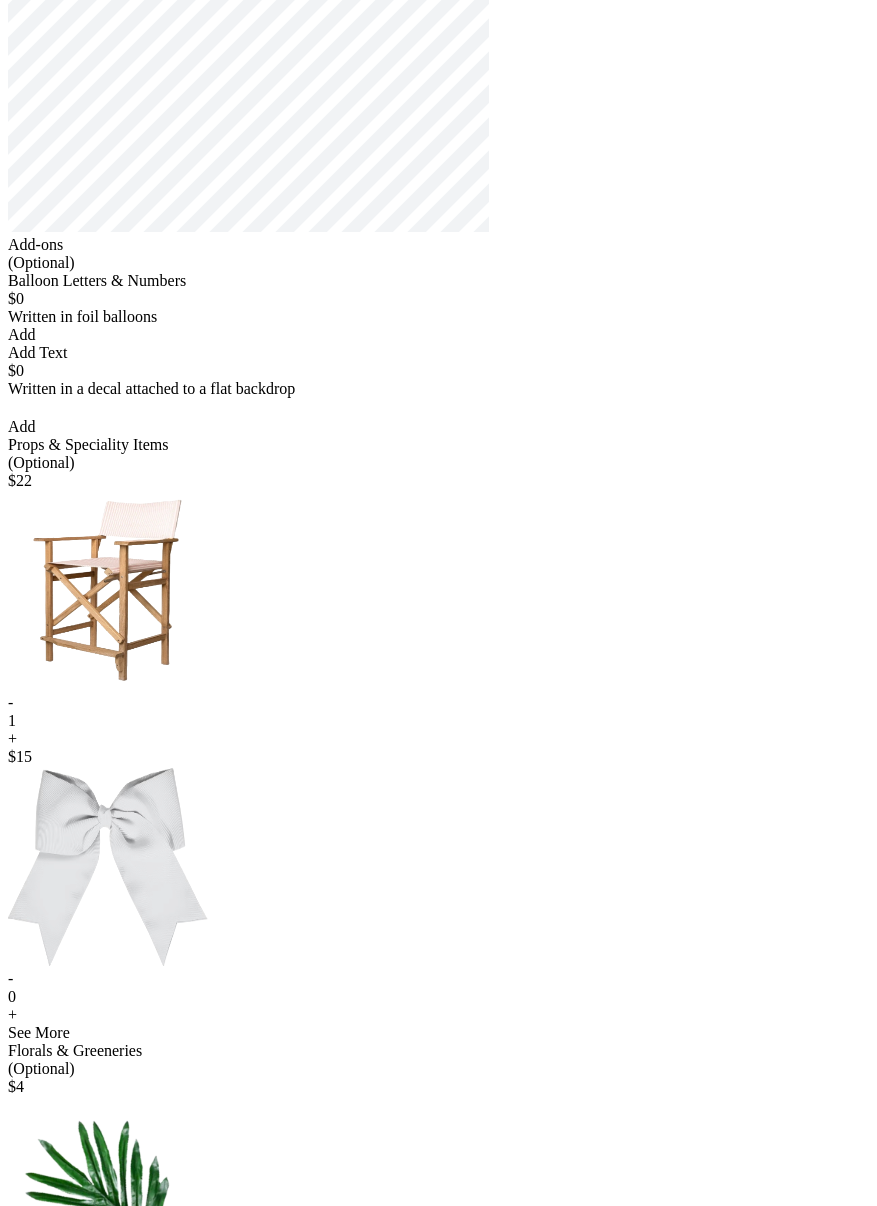 scroll, scrollTop: 318, scrollLeft: 0, axis: vertical 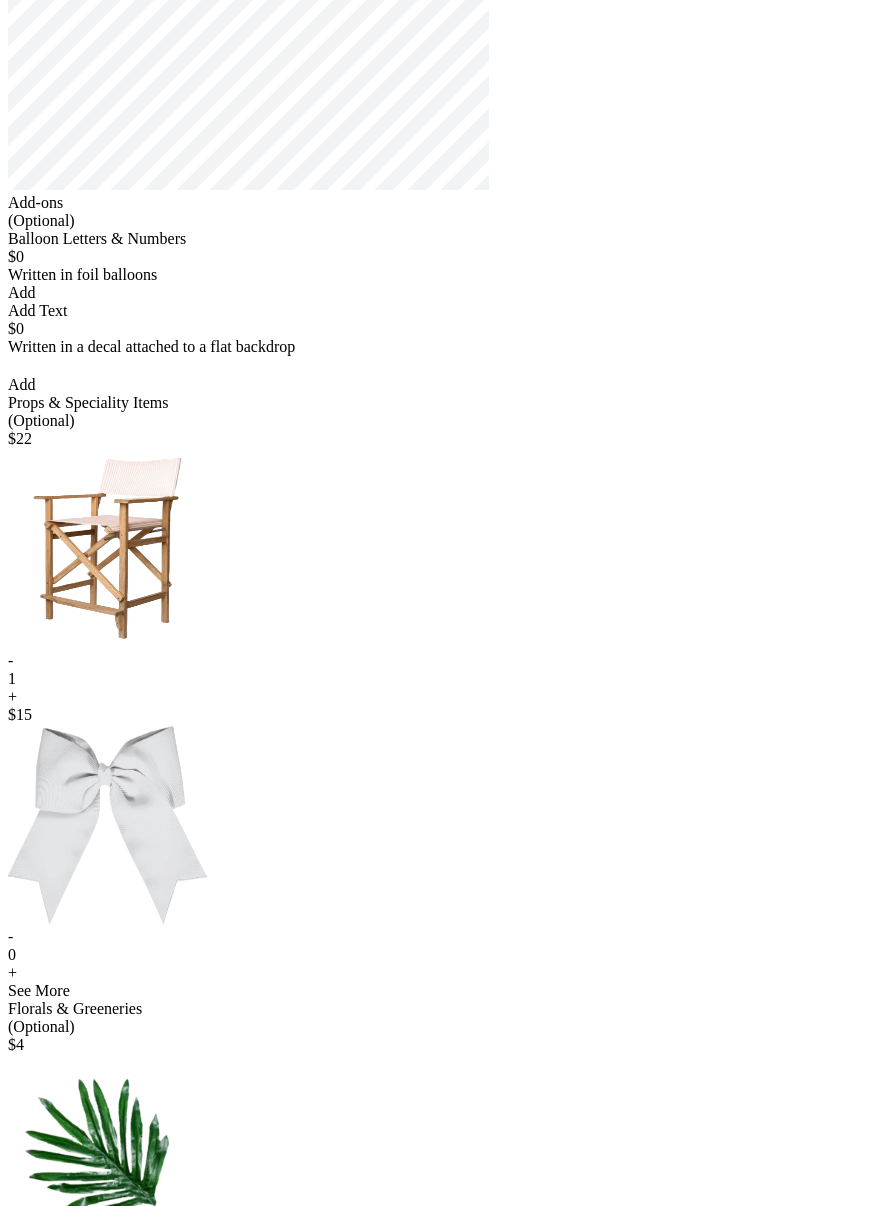 click on "-" at bounding box center [438, 661] 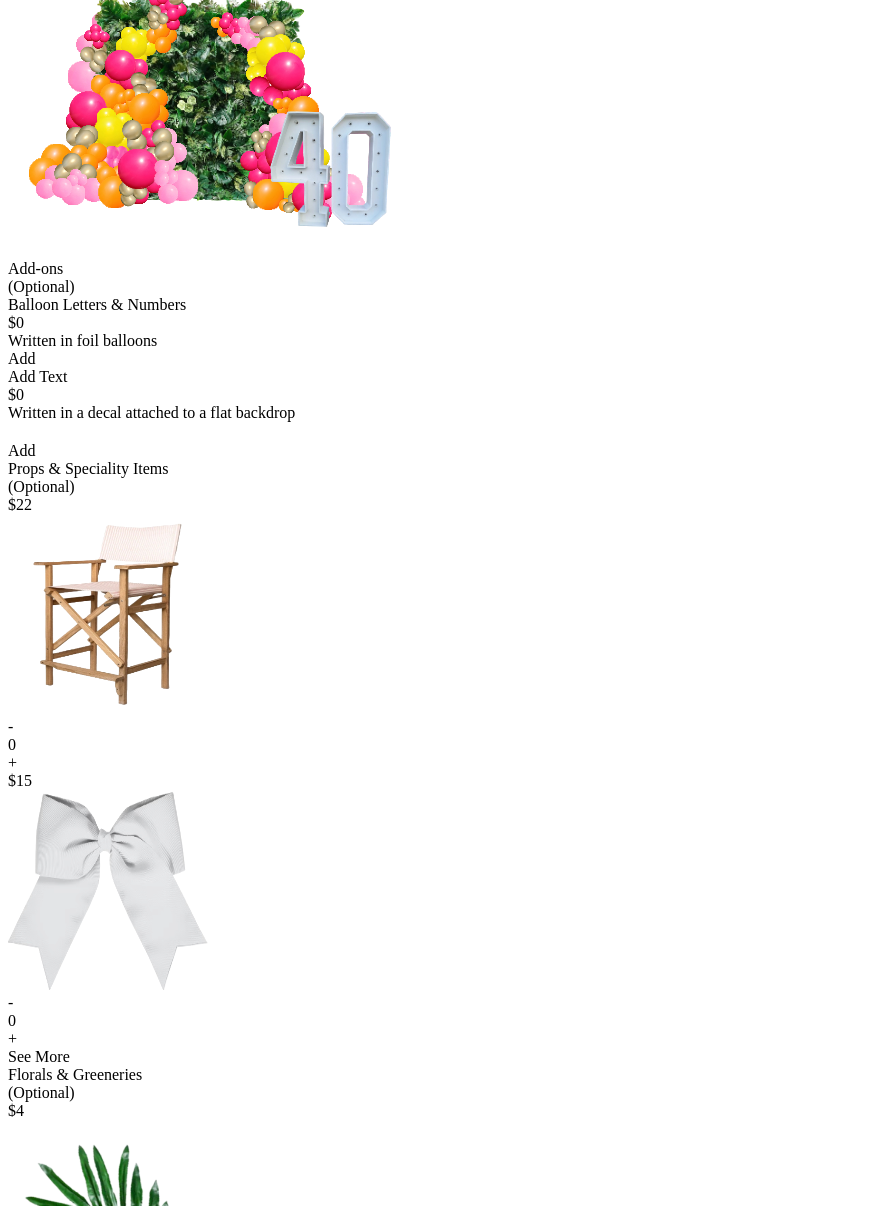 scroll, scrollTop: 131, scrollLeft: 0, axis: vertical 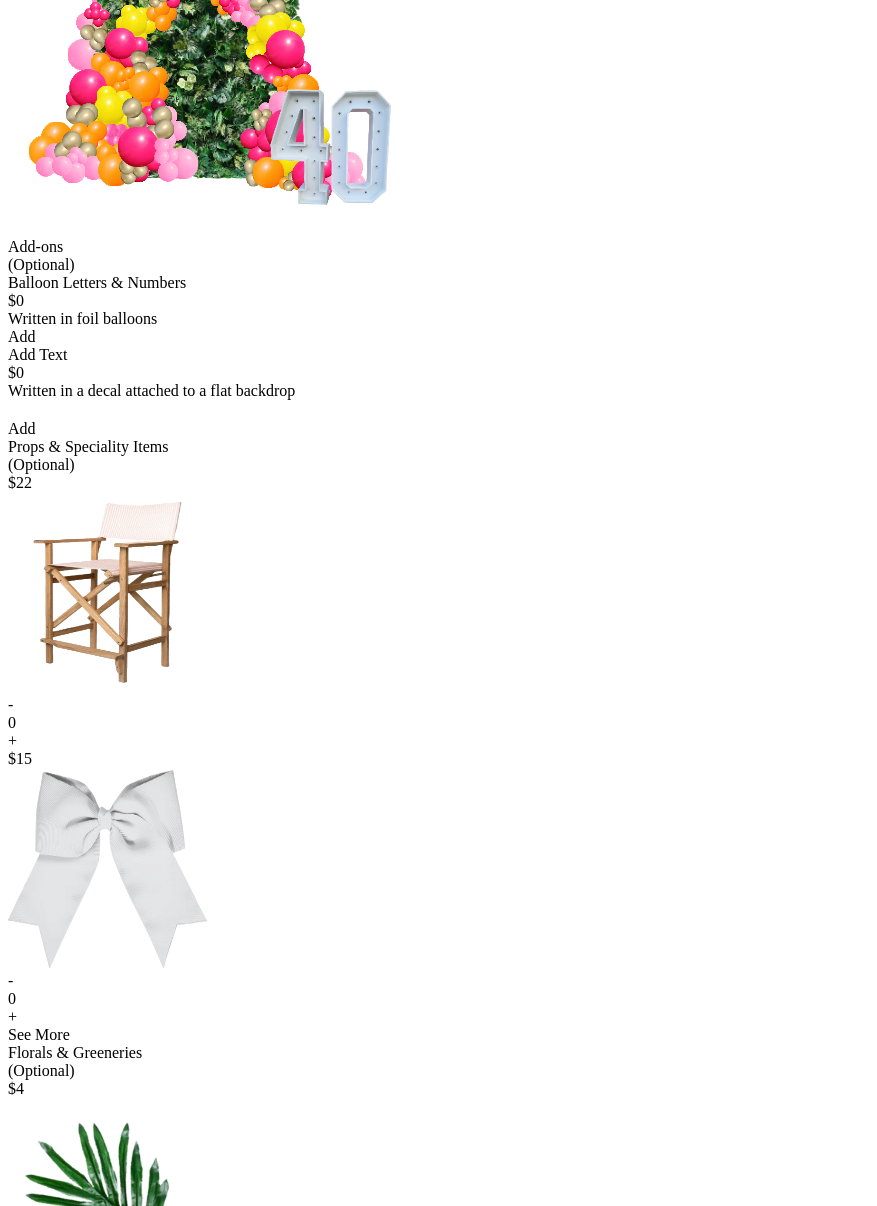click on "+" at bounding box center (438, 741) 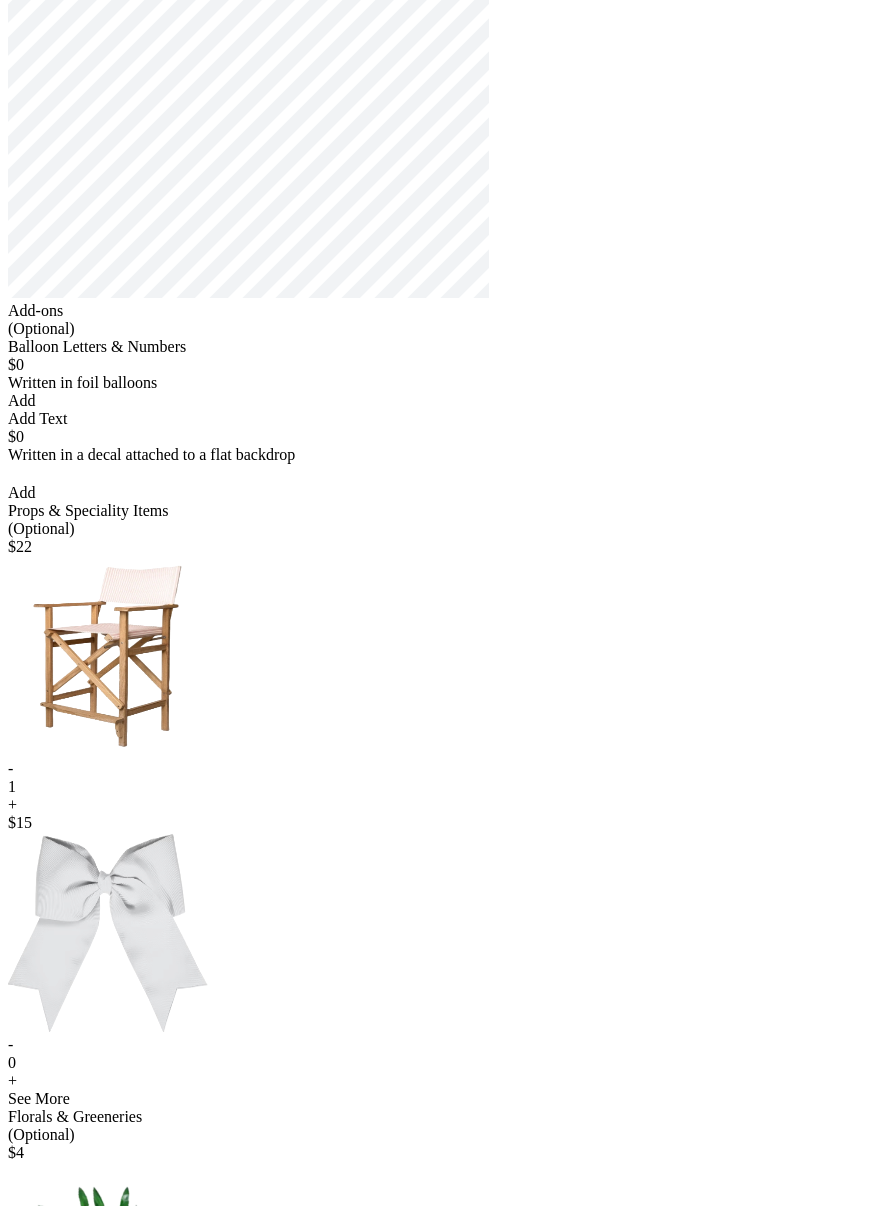 click on "My Design $932" at bounding box center (438, 102) 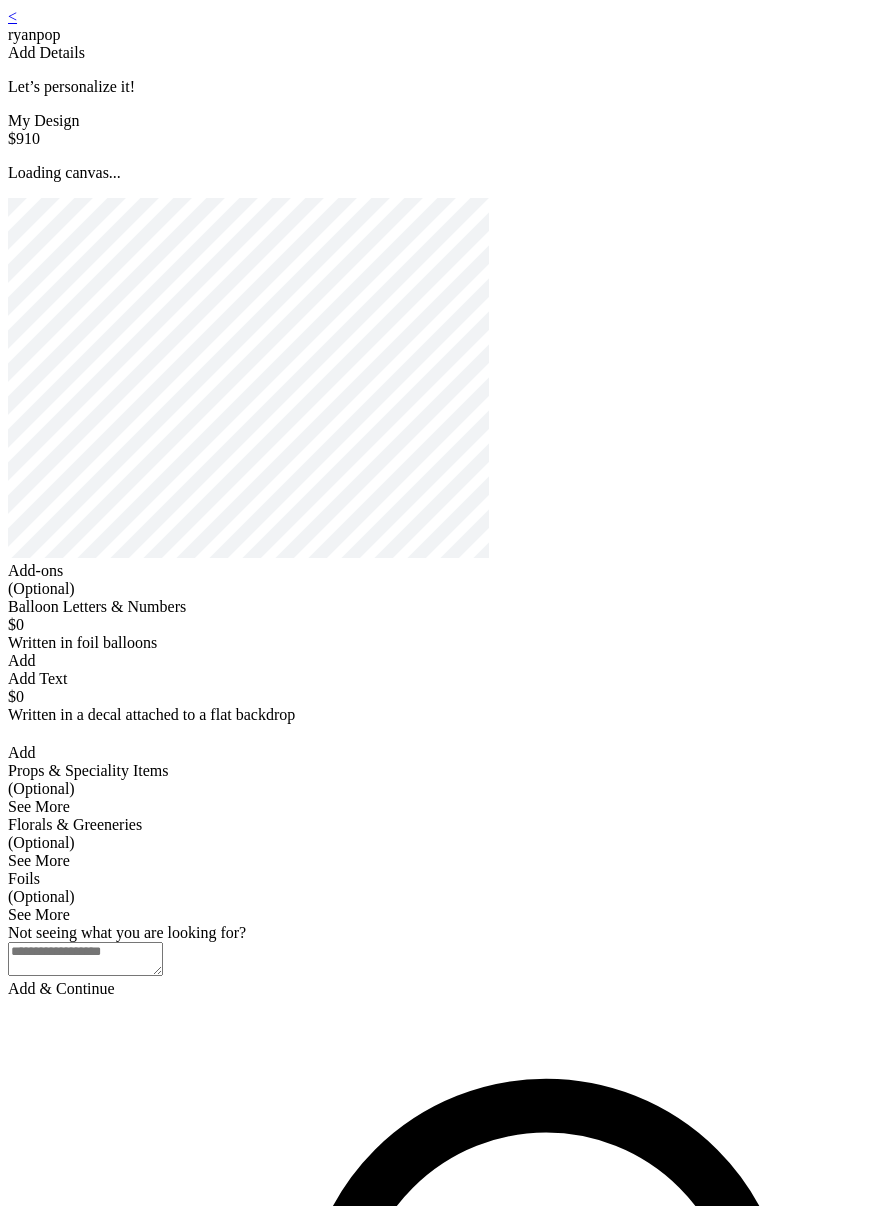 scroll, scrollTop: 210, scrollLeft: 0, axis: vertical 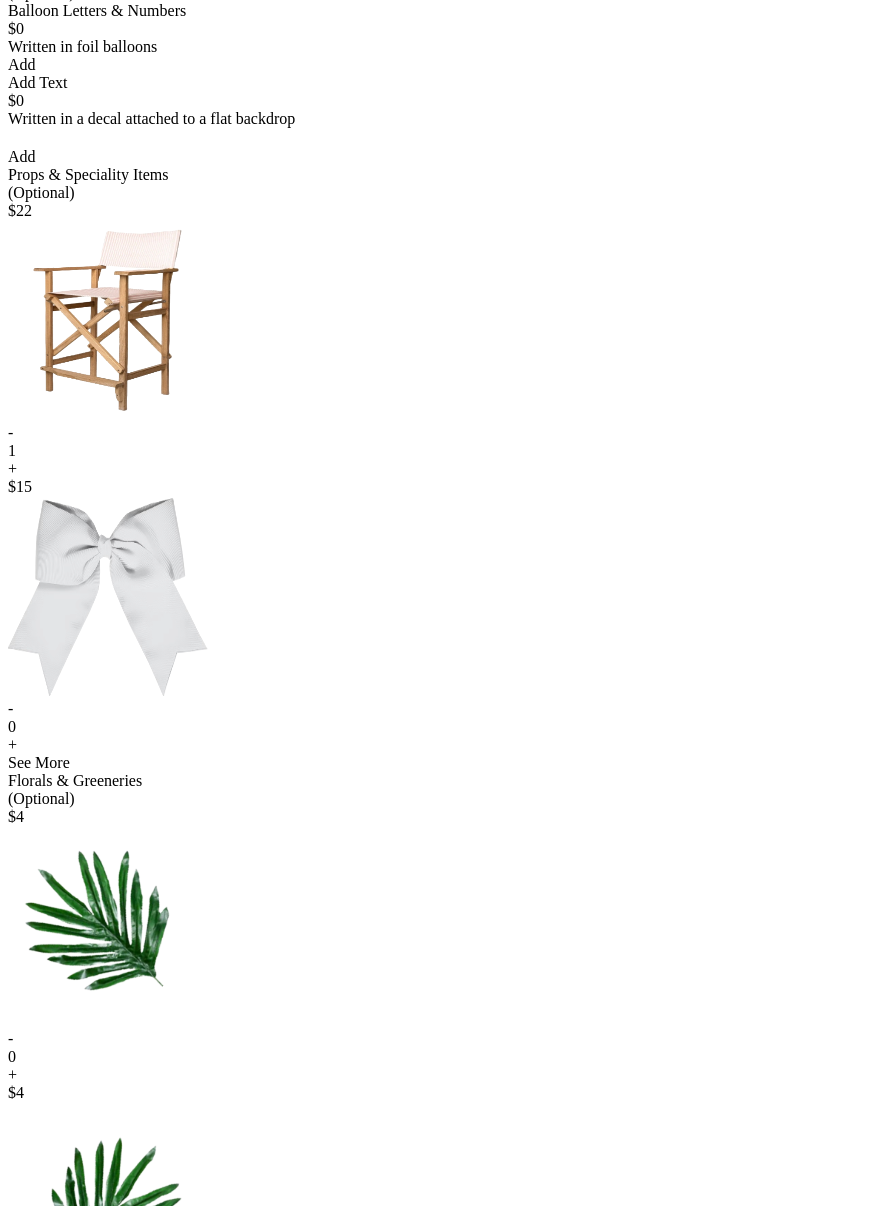 click on "-" at bounding box center (438, 433) 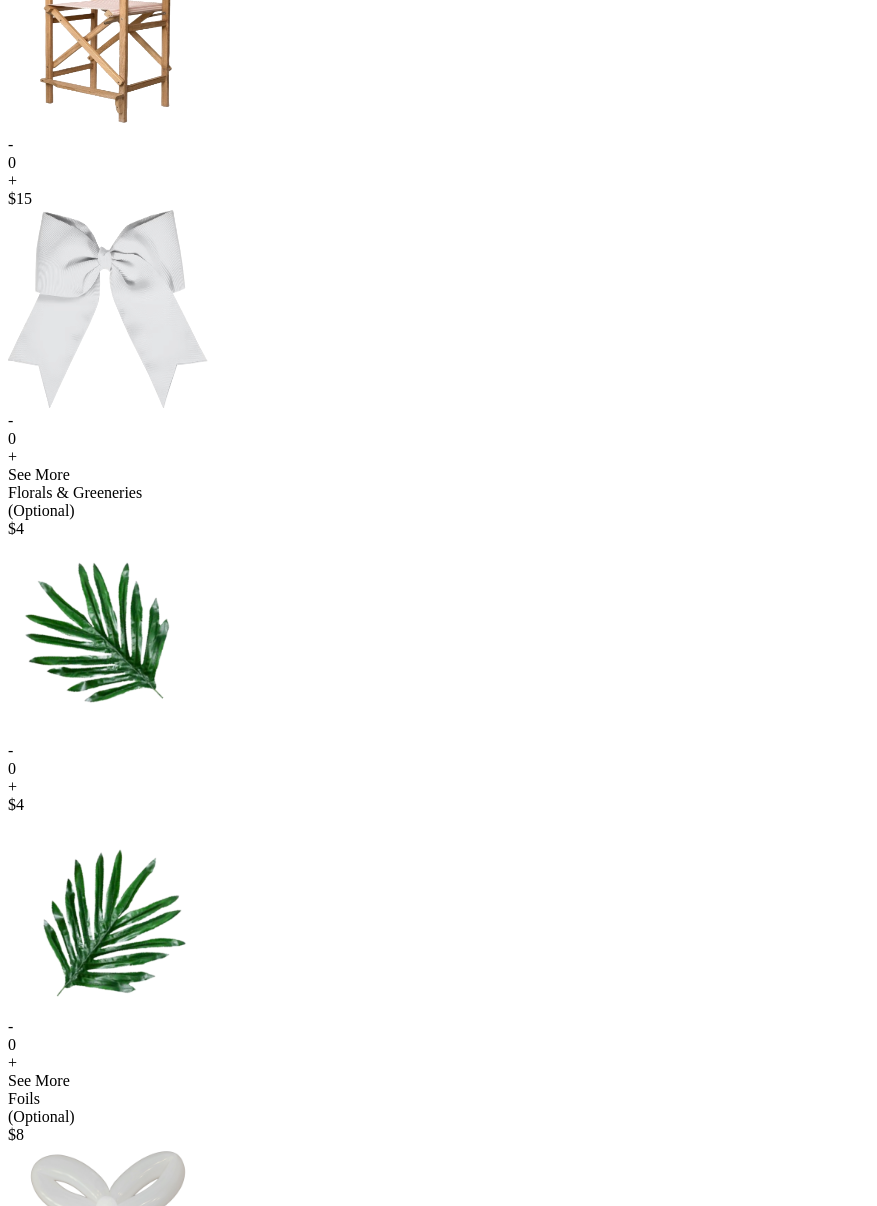 scroll, scrollTop: 784, scrollLeft: 0, axis: vertical 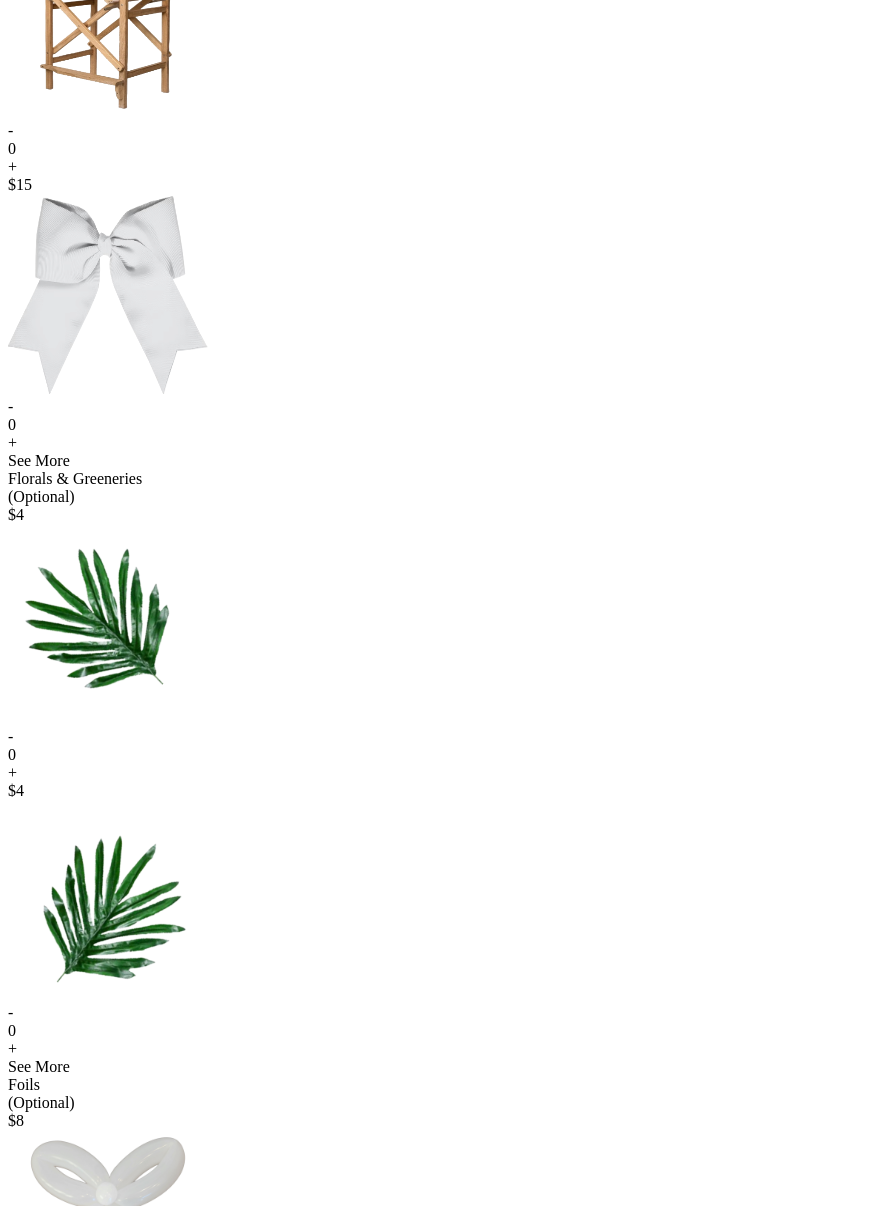 click on "+" at bounding box center [438, 167] 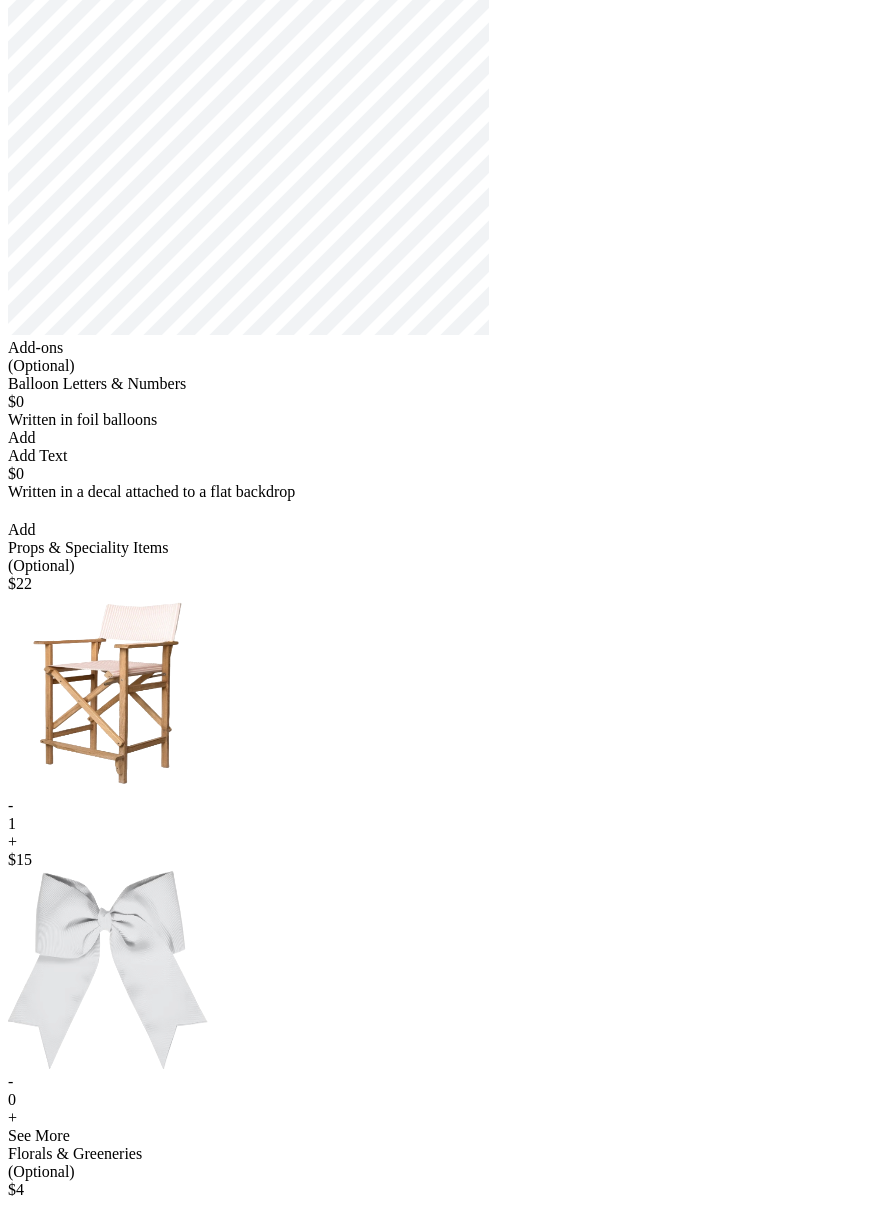 scroll, scrollTop: 0, scrollLeft: 0, axis: both 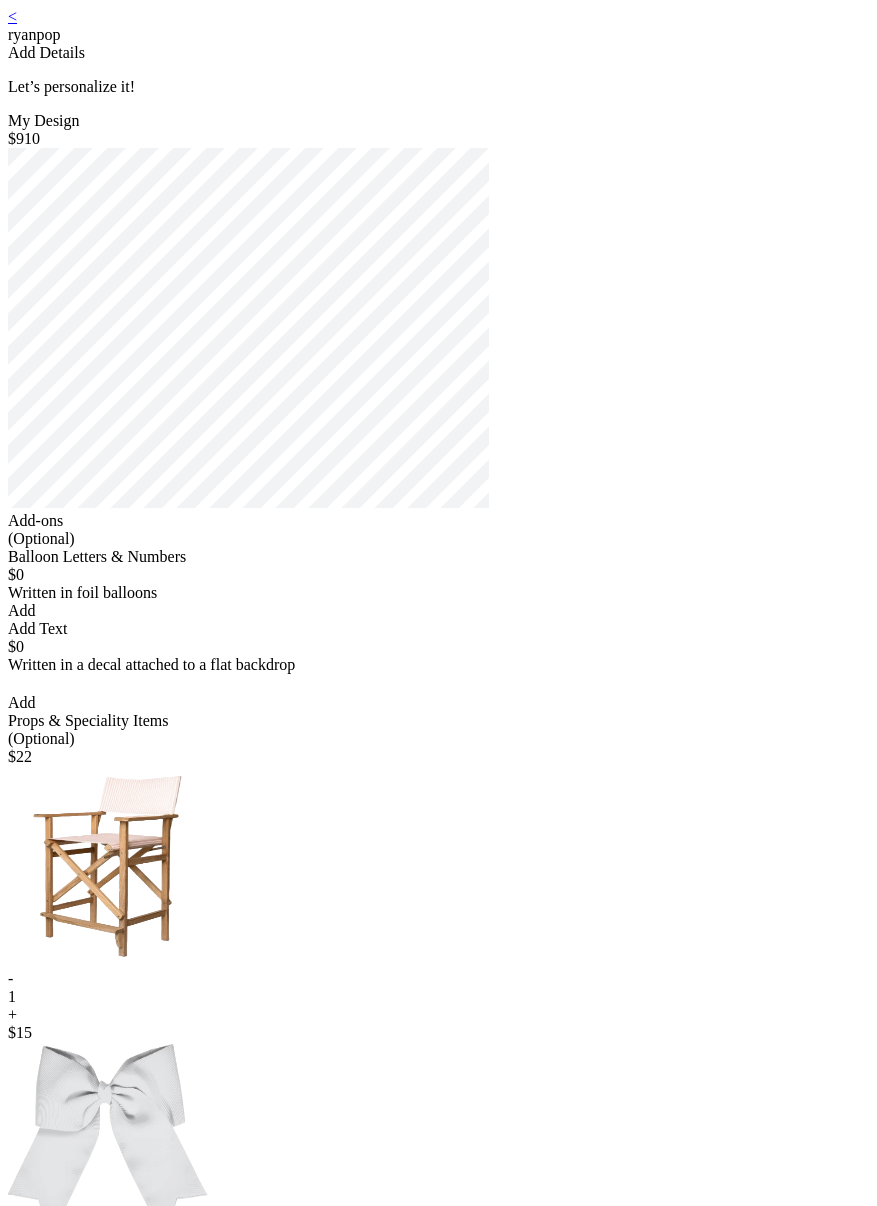 click at bounding box center (438, 330) 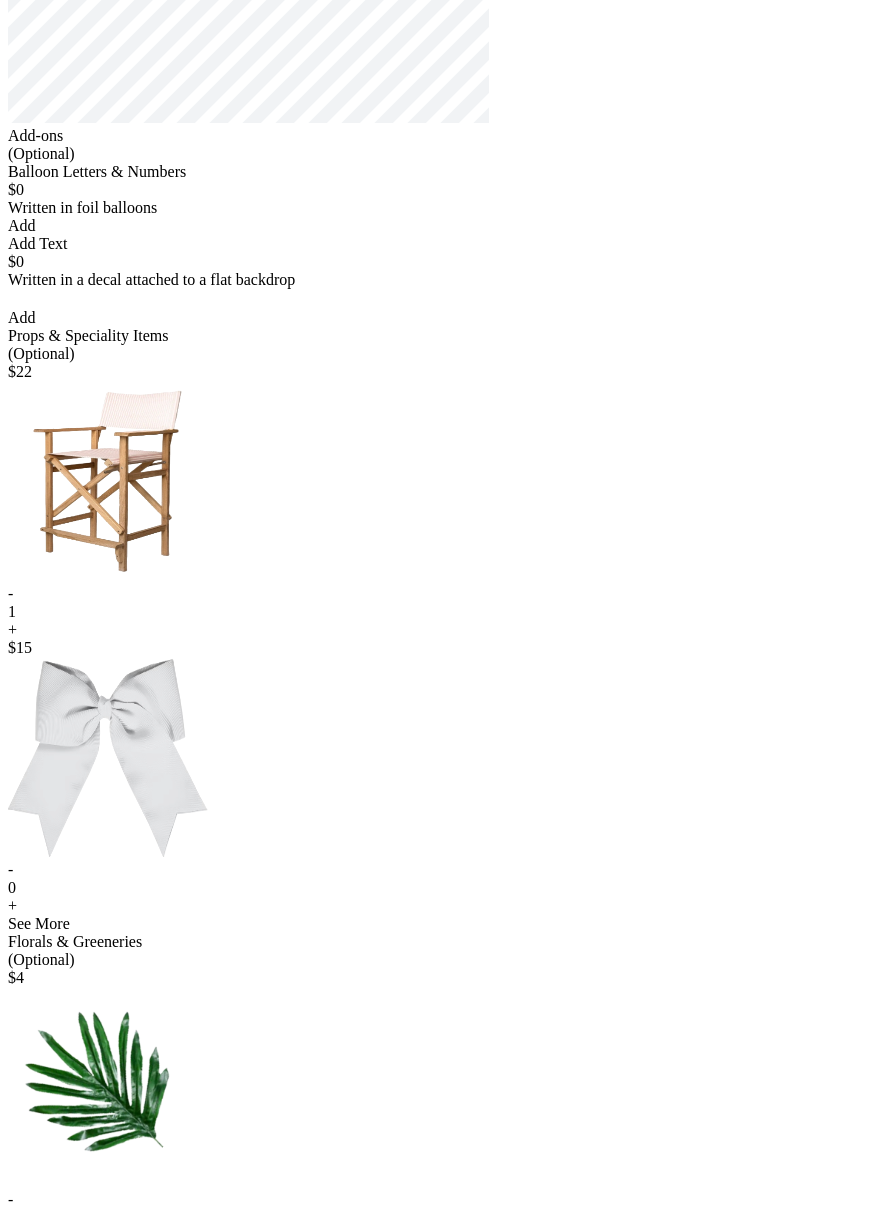 scroll, scrollTop: 386, scrollLeft: 0, axis: vertical 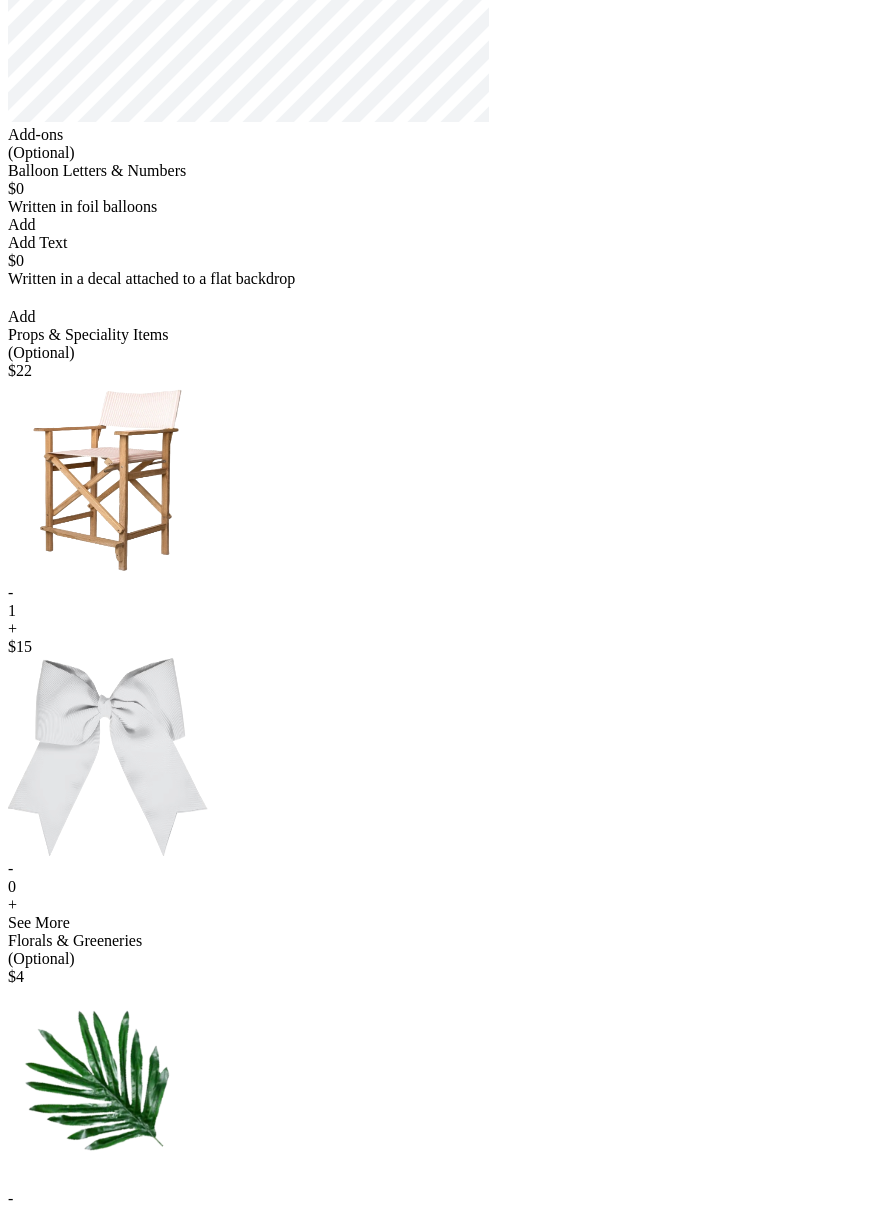 click on "-" at bounding box center (438, 593) 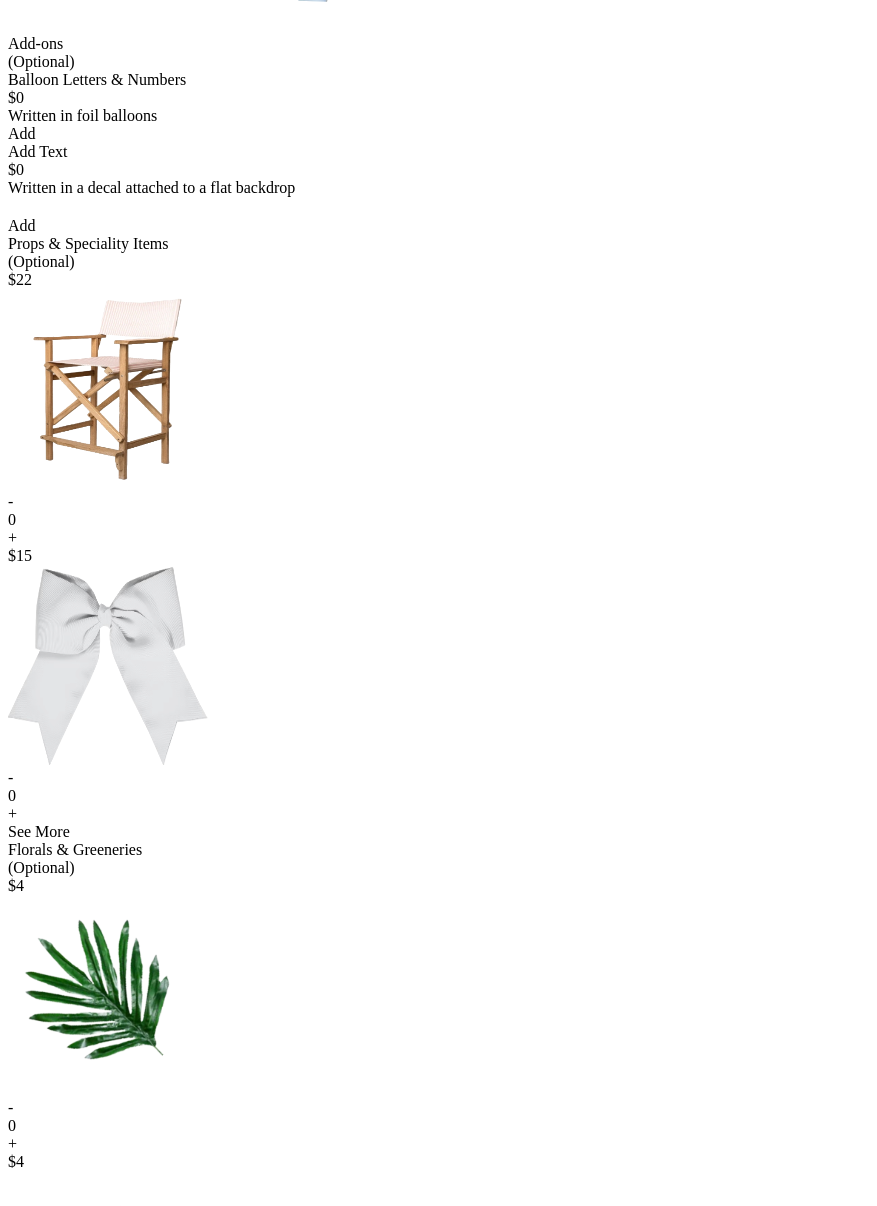 scroll, scrollTop: 569, scrollLeft: 0, axis: vertical 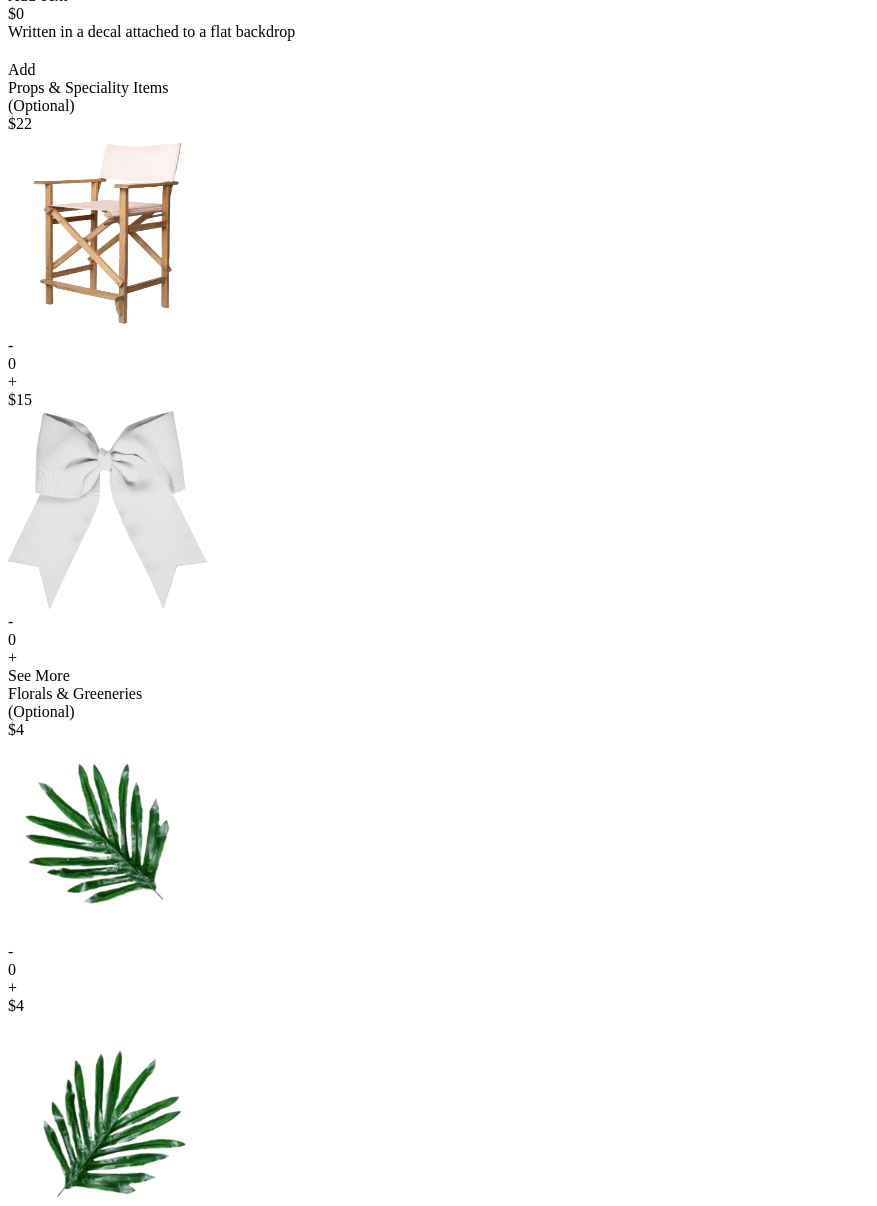 click on "+" at bounding box center [438, 382] 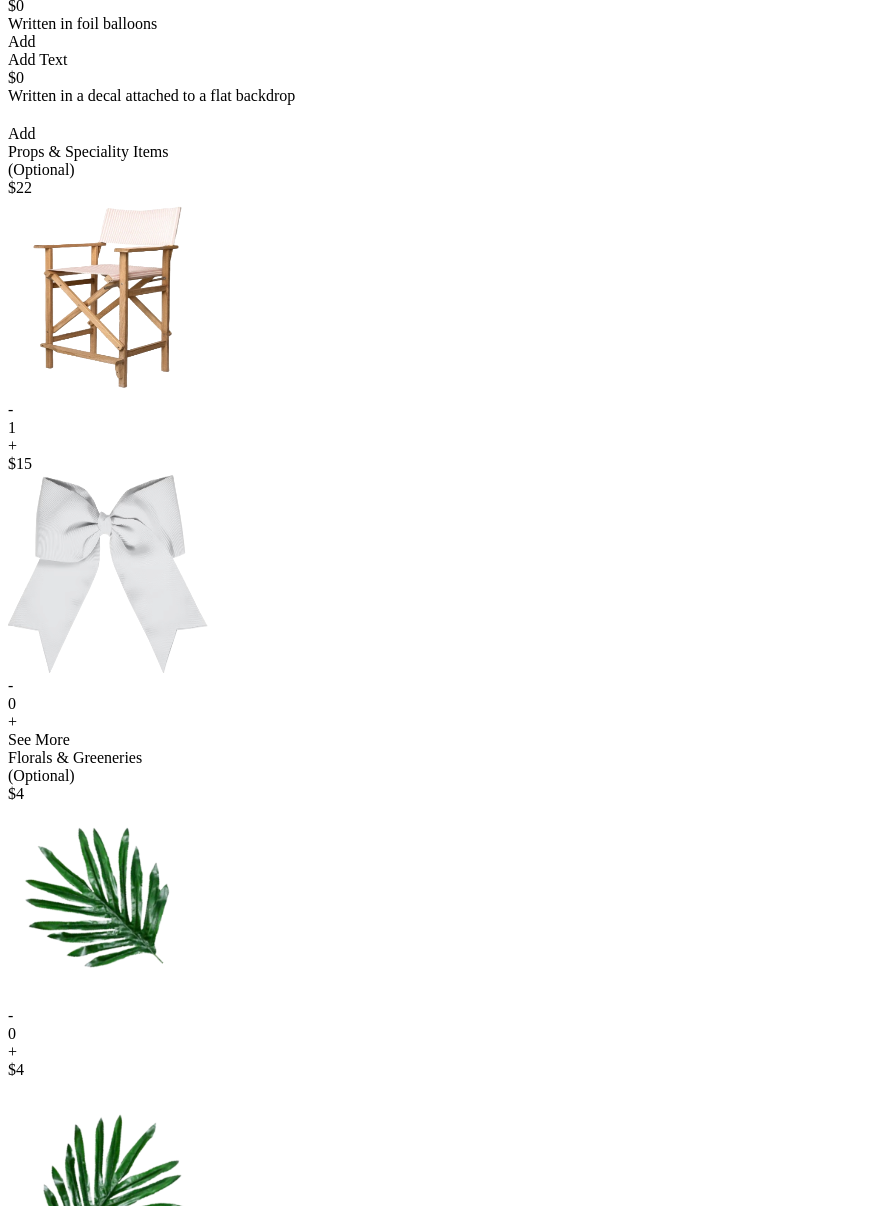 click on "-" at bounding box center (438, 410) 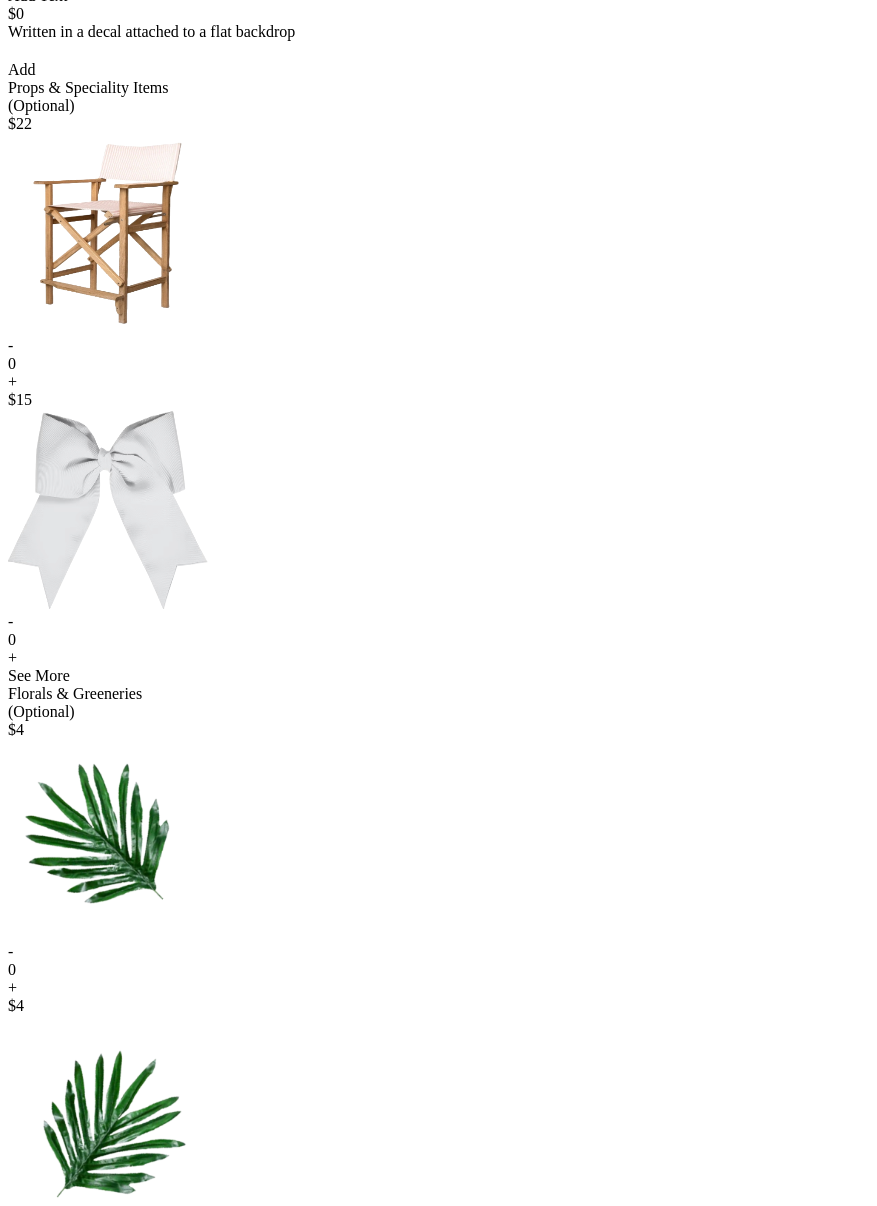 click on "< ryanpop Add Details Let’s personalize it! My Design $888 Add-ons (Optional) Balloon Letters & Numbers $0 Written in foil balloons Generate Letter Color Number Color Size S M L Save Close Add Add Text $0 Written in a decal attached to a flat backdrop select font Color Size S M L Save Close Add Props & Speciality Items (Optional) $ 22 - 0 + $ 15 - 0 + See More Florals & Greeneries (Optional) $ 4 - 0 + $ 4 - 0 + See More Foils (Optional) $ 8 - 0 + $ 13 - 0 + See More Not seeing what you are looking for? Add & Continue ↓   ↑   Start Over Profile Cart" at bounding box center [438, 2047] 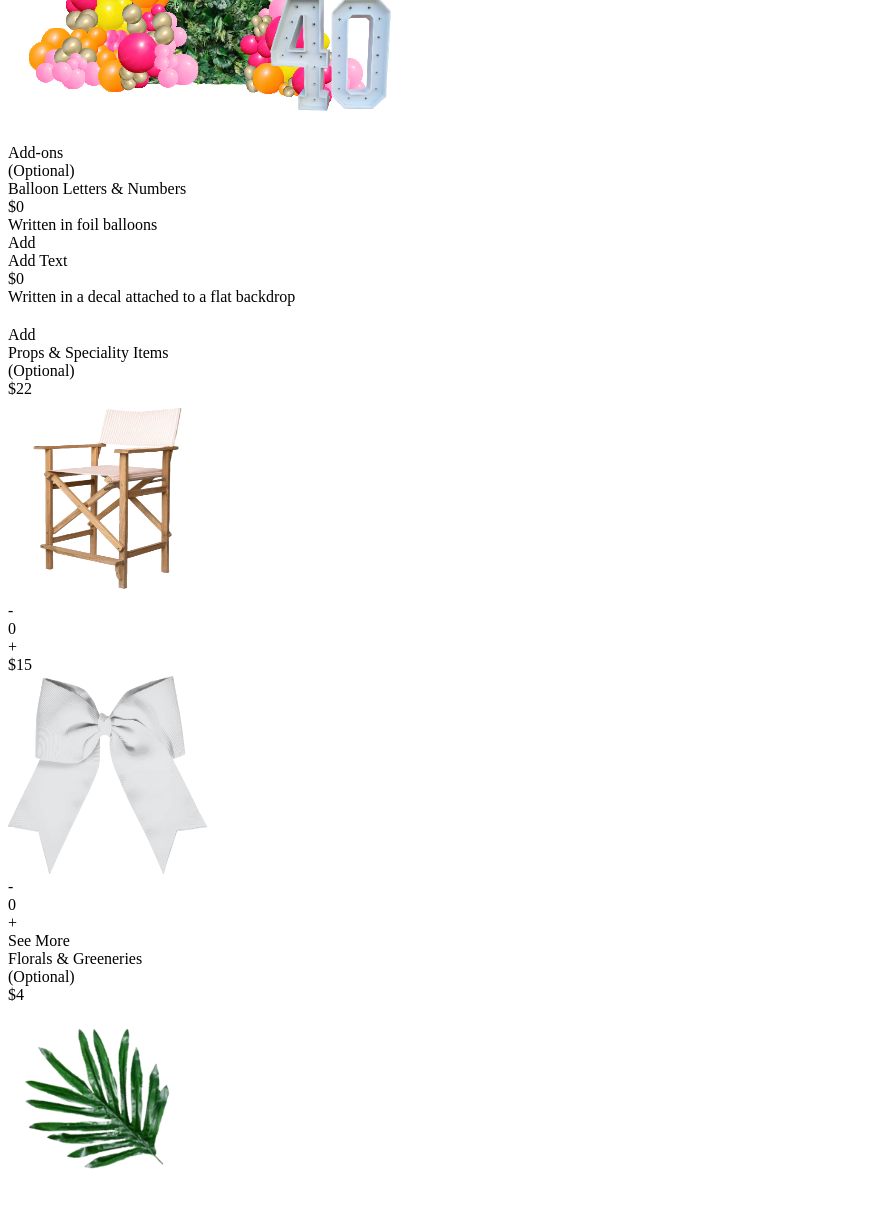 scroll, scrollTop: 651, scrollLeft: 0, axis: vertical 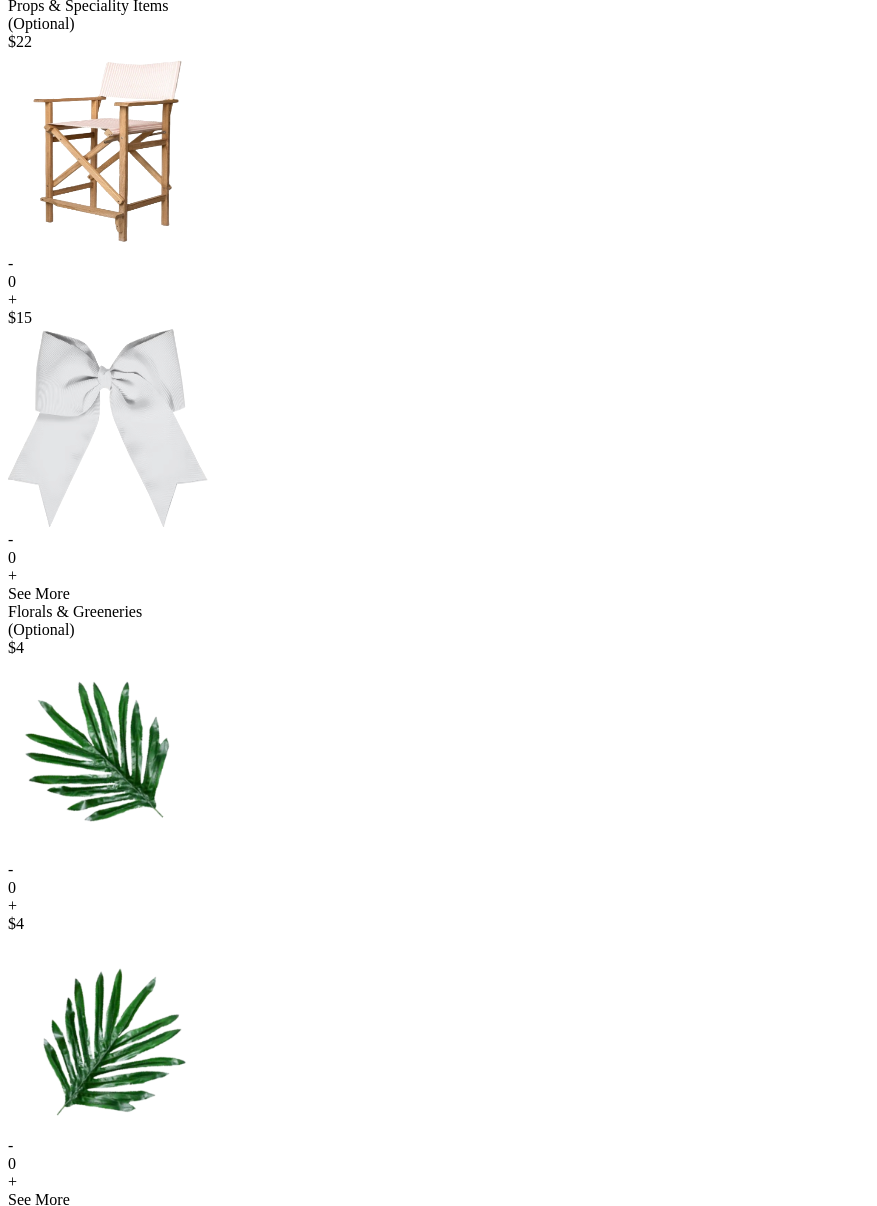 click on "+" at bounding box center [438, 300] 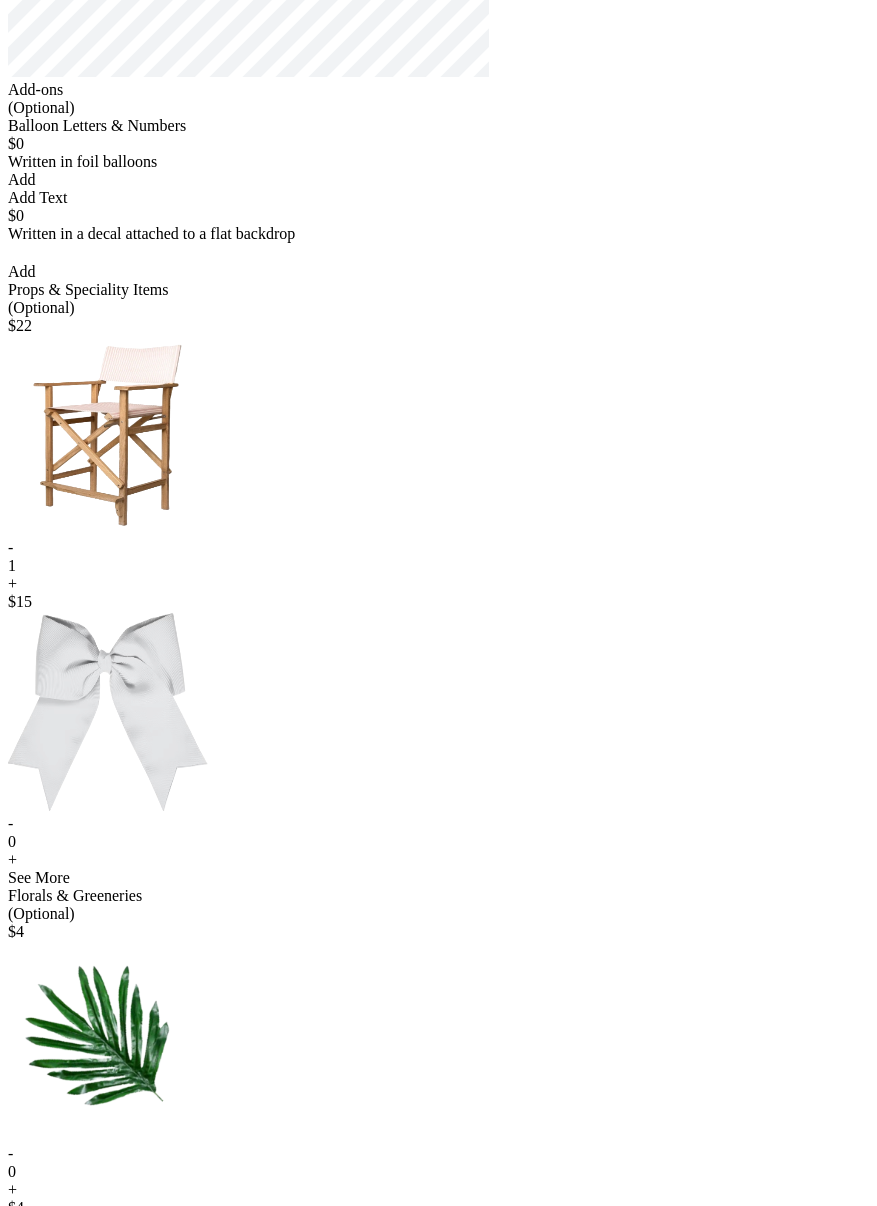scroll, scrollTop: 433, scrollLeft: 0, axis: vertical 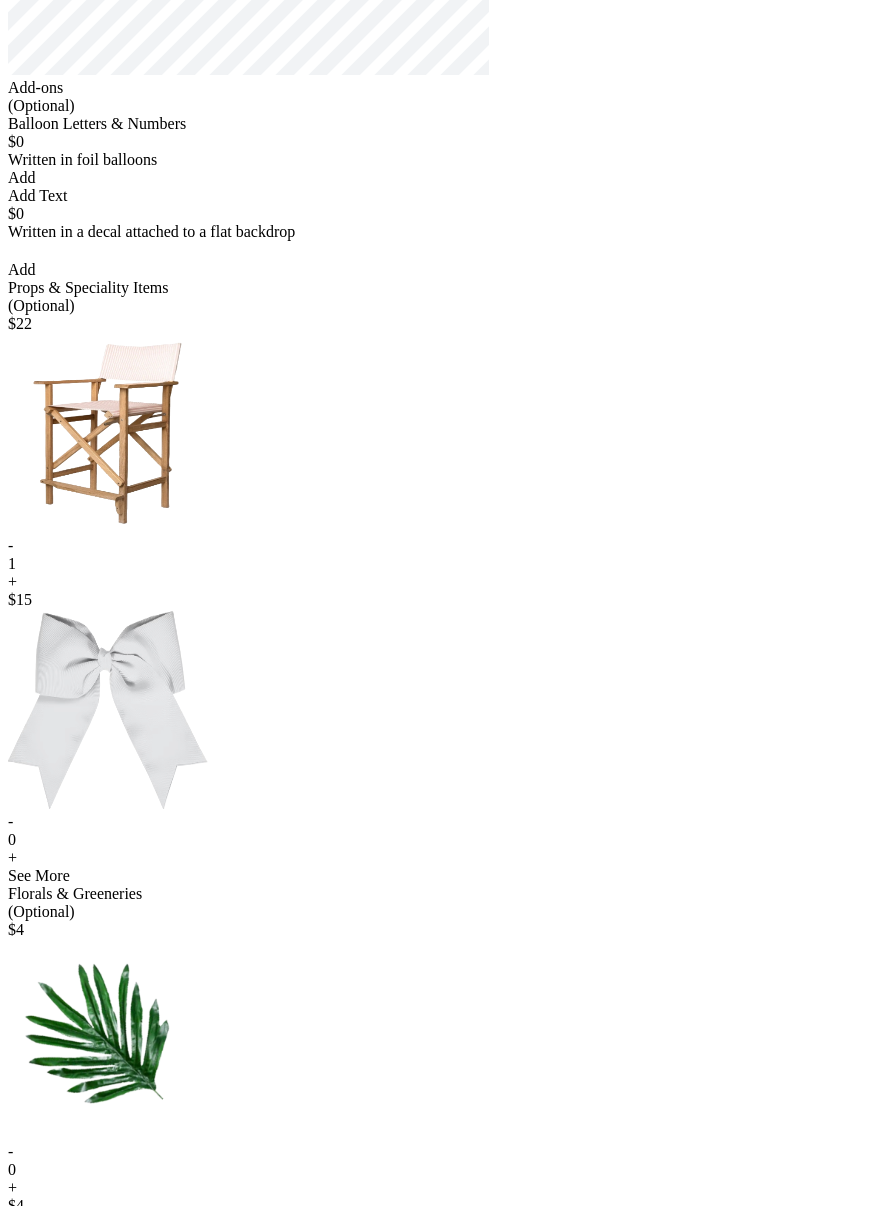 click on "-" at bounding box center (438, 546) 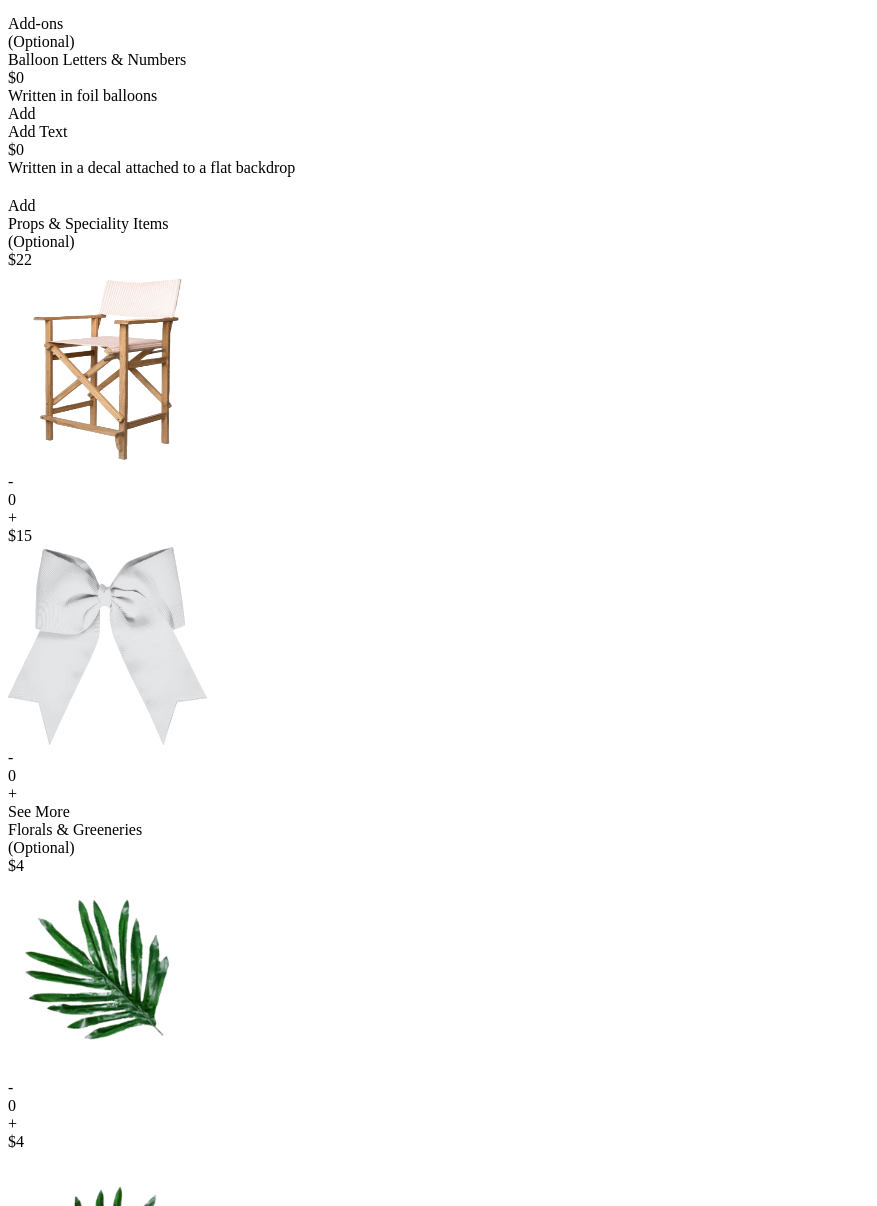 click on "+" at bounding box center [438, 518] 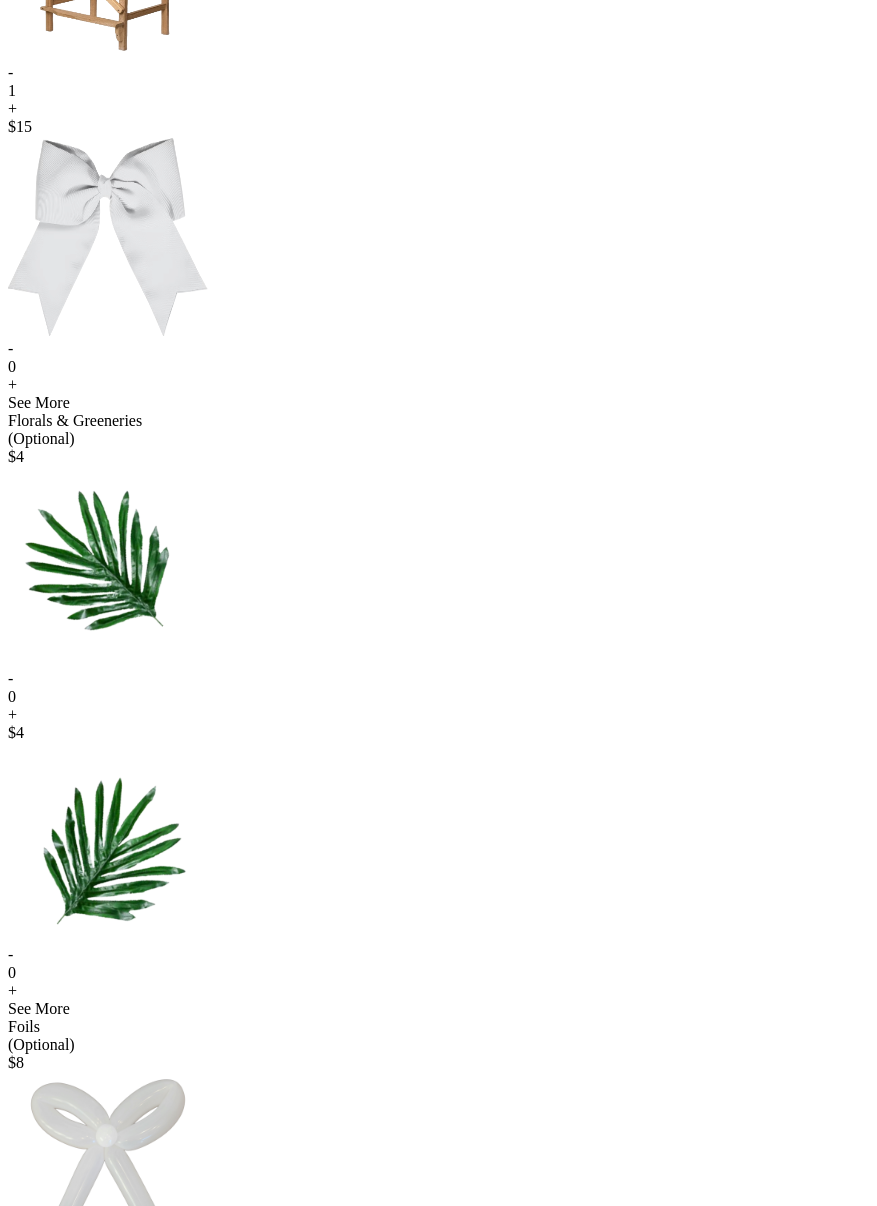 scroll, scrollTop: 898, scrollLeft: 0, axis: vertical 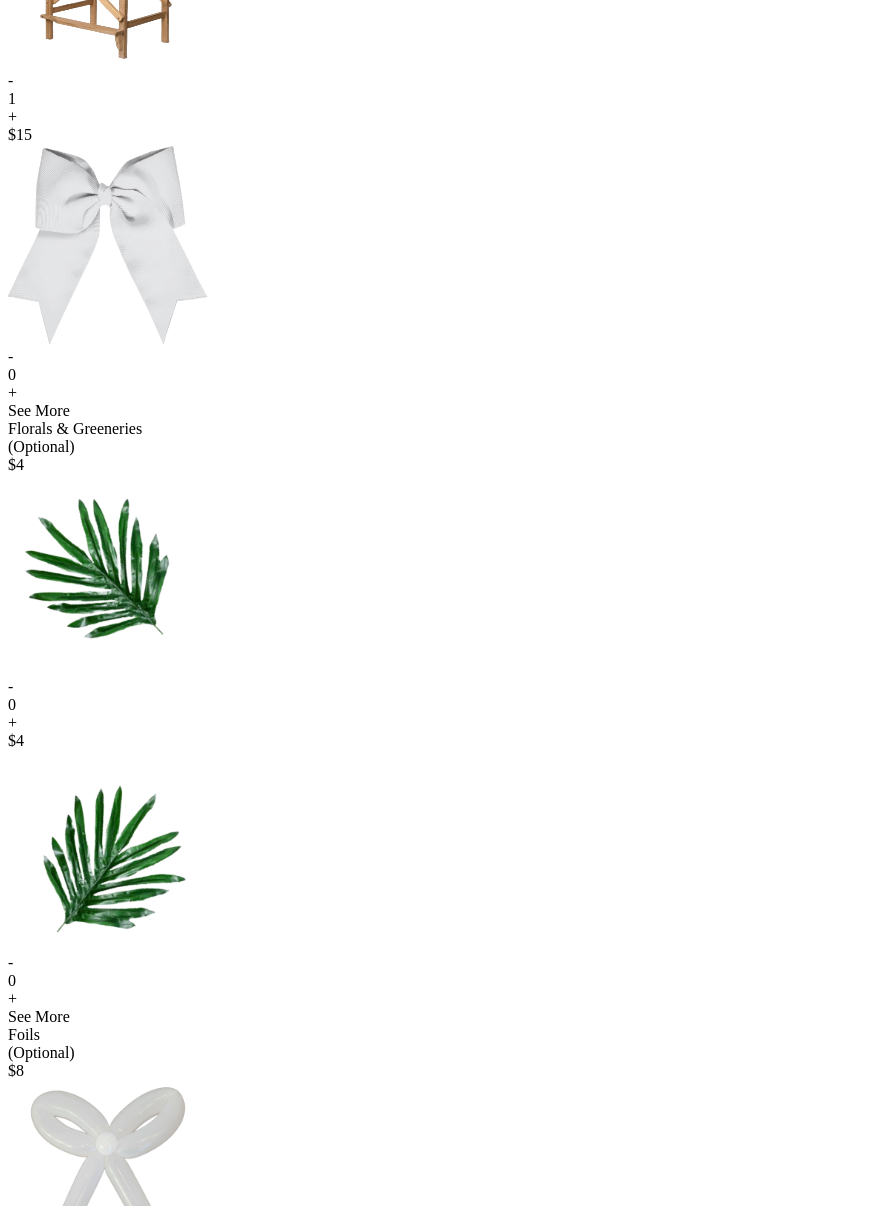 click at bounding box center [108, -32] 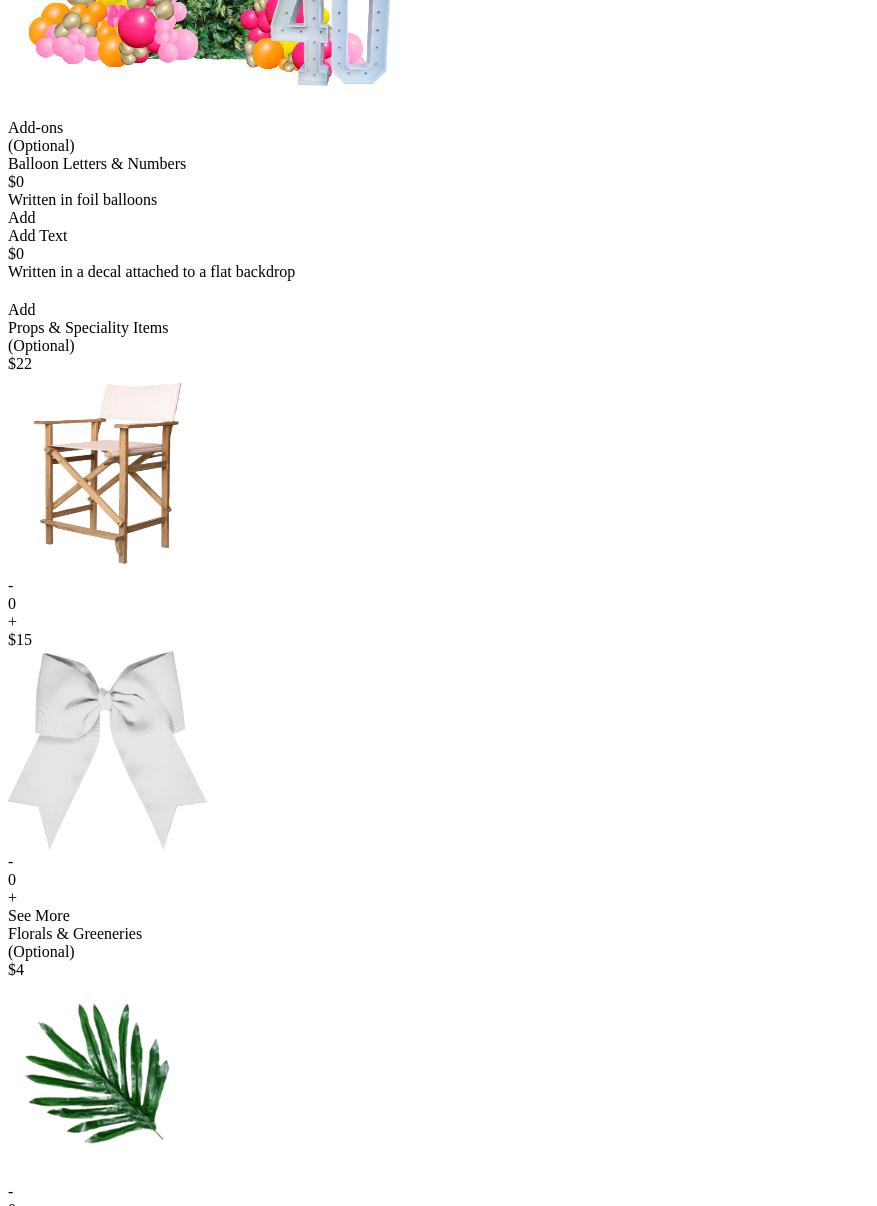 scroll, scrollTop: 714, scrollLeft: 0, axis: vertical 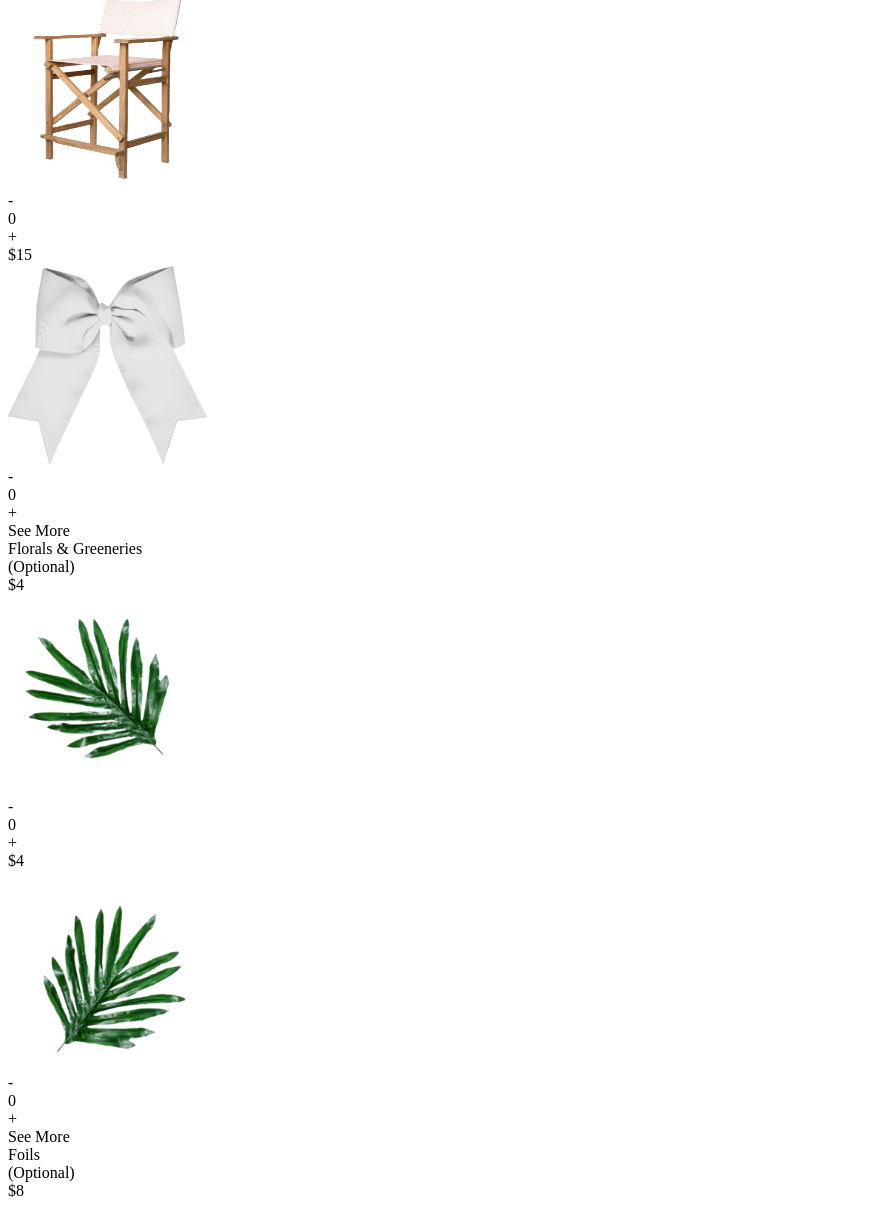 click on "+" at bounding box center [438, 237] 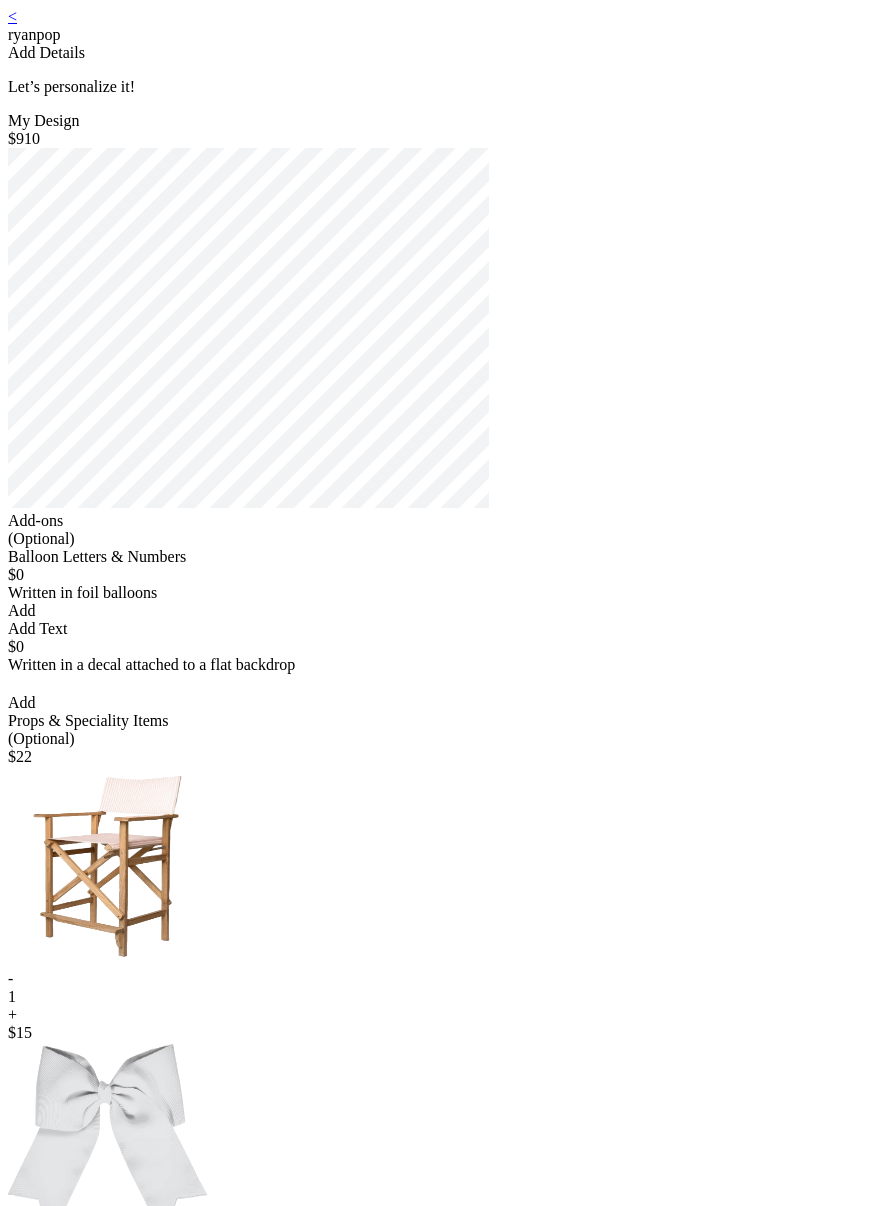 scroll, scrollTop: 4, scrollLeft: 0, axis: vertical 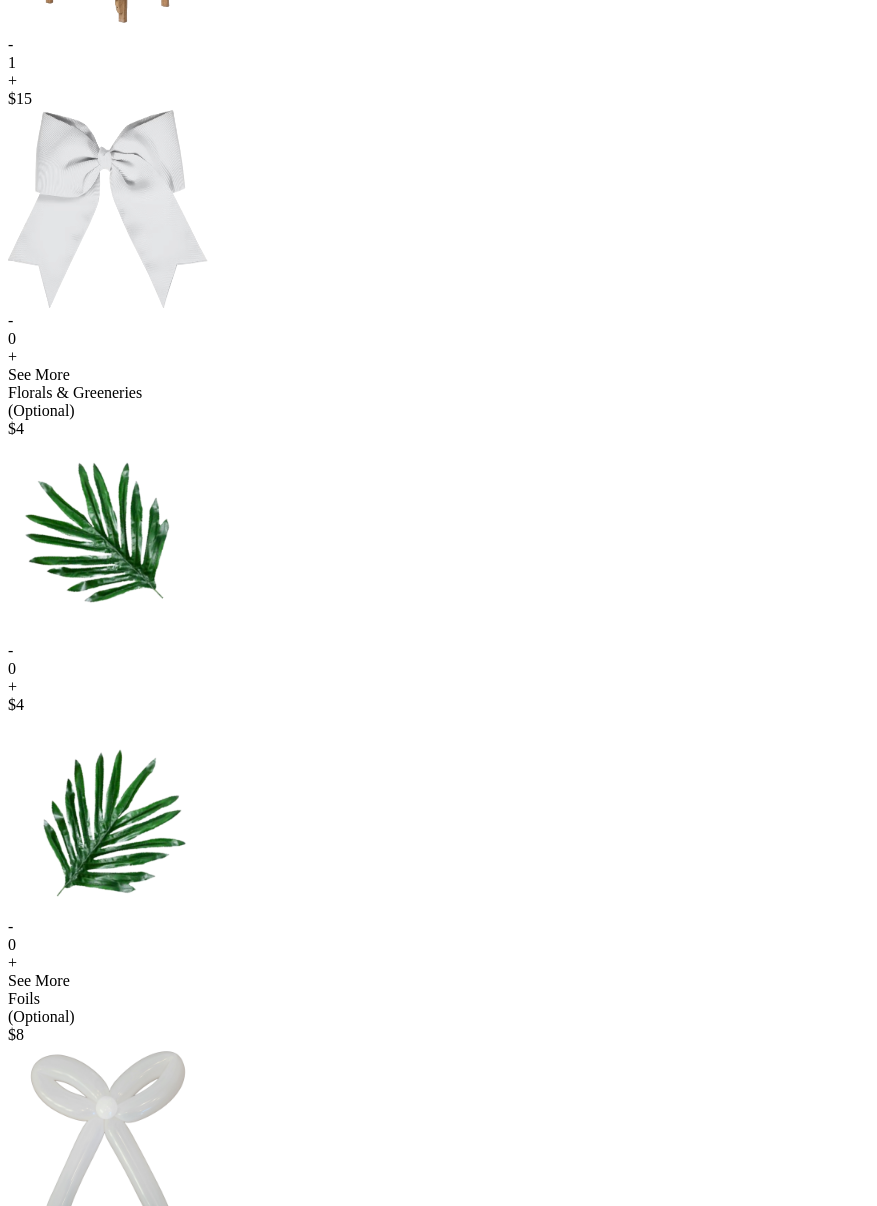click on "-" at bounding box center [438, 45] 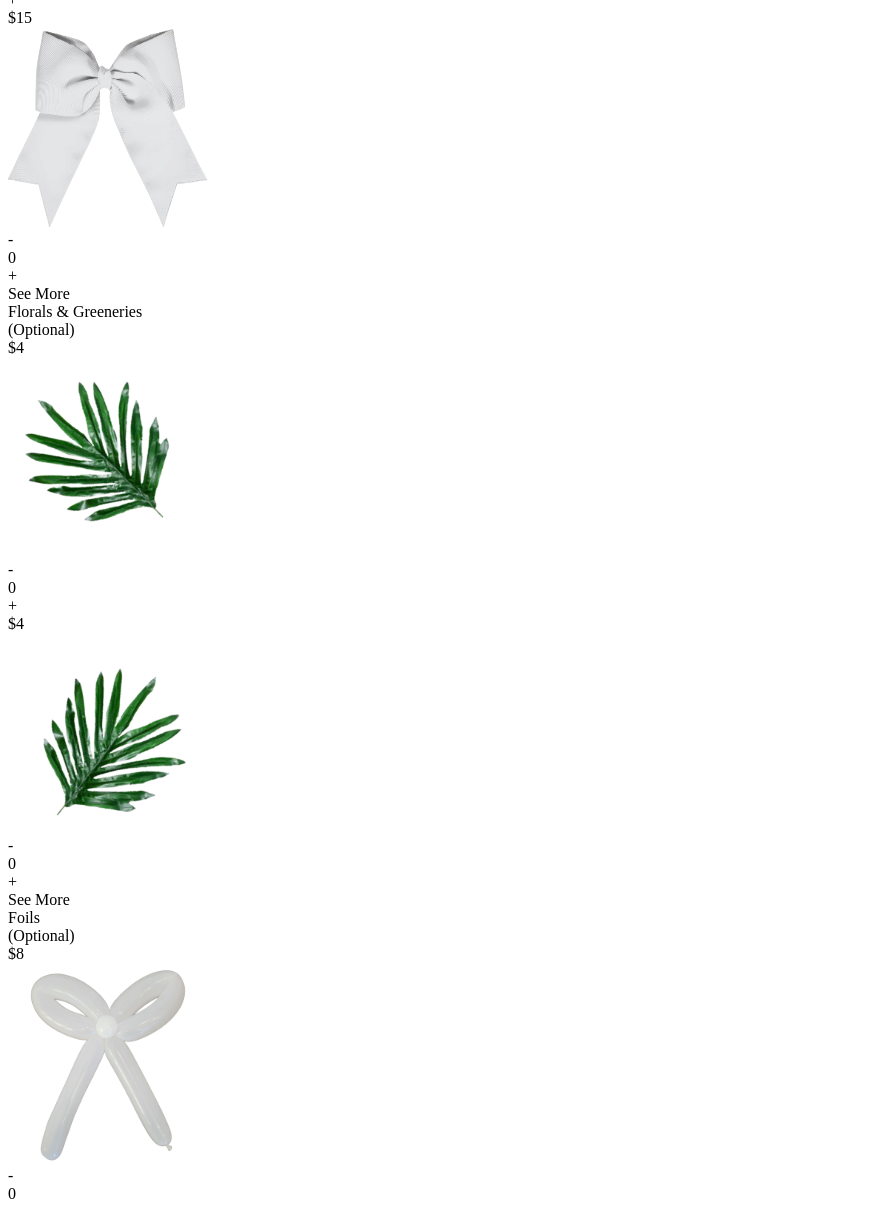 click on "-" at bounding box center [438, -36] 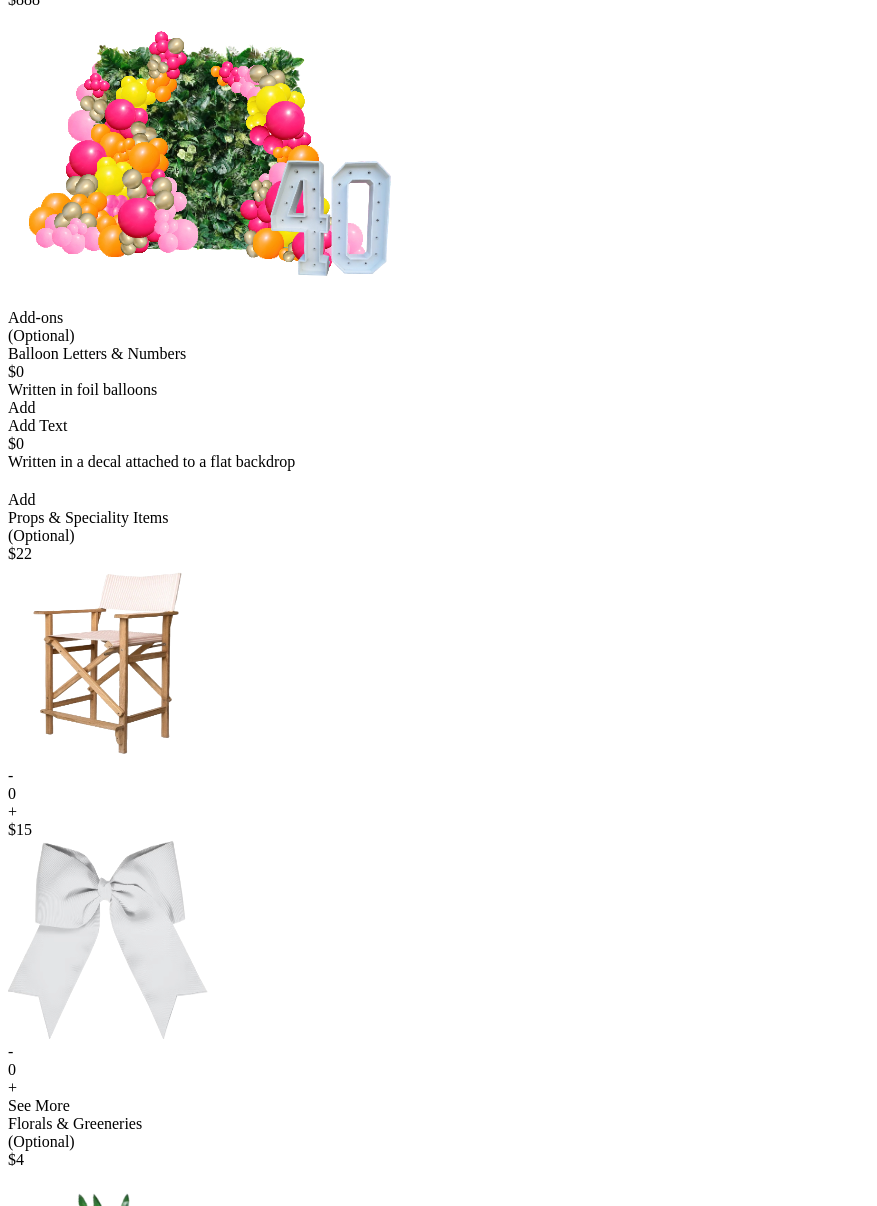 scroll, scrollTop: 433, scrollLeft: 0, axis: vertical 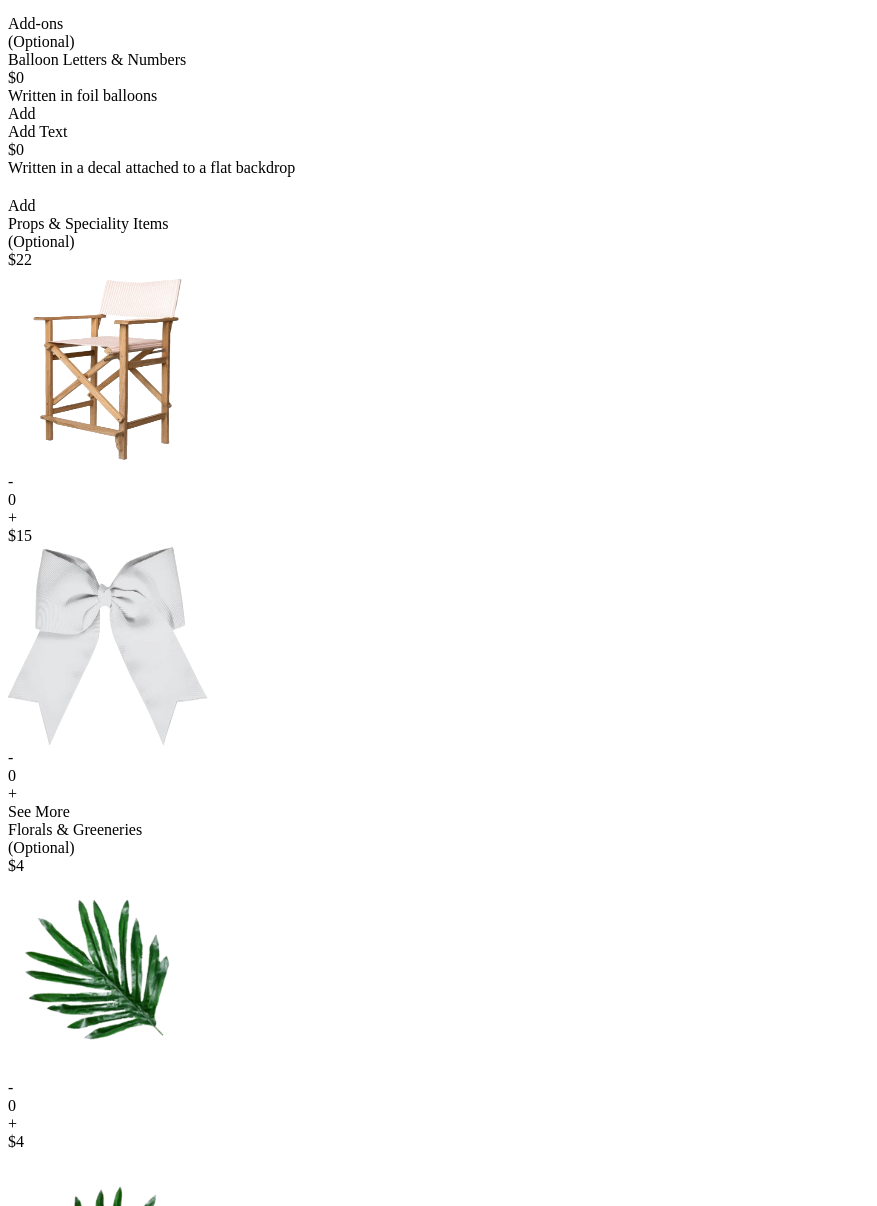 click on "+" at bounding box center [438, 518] 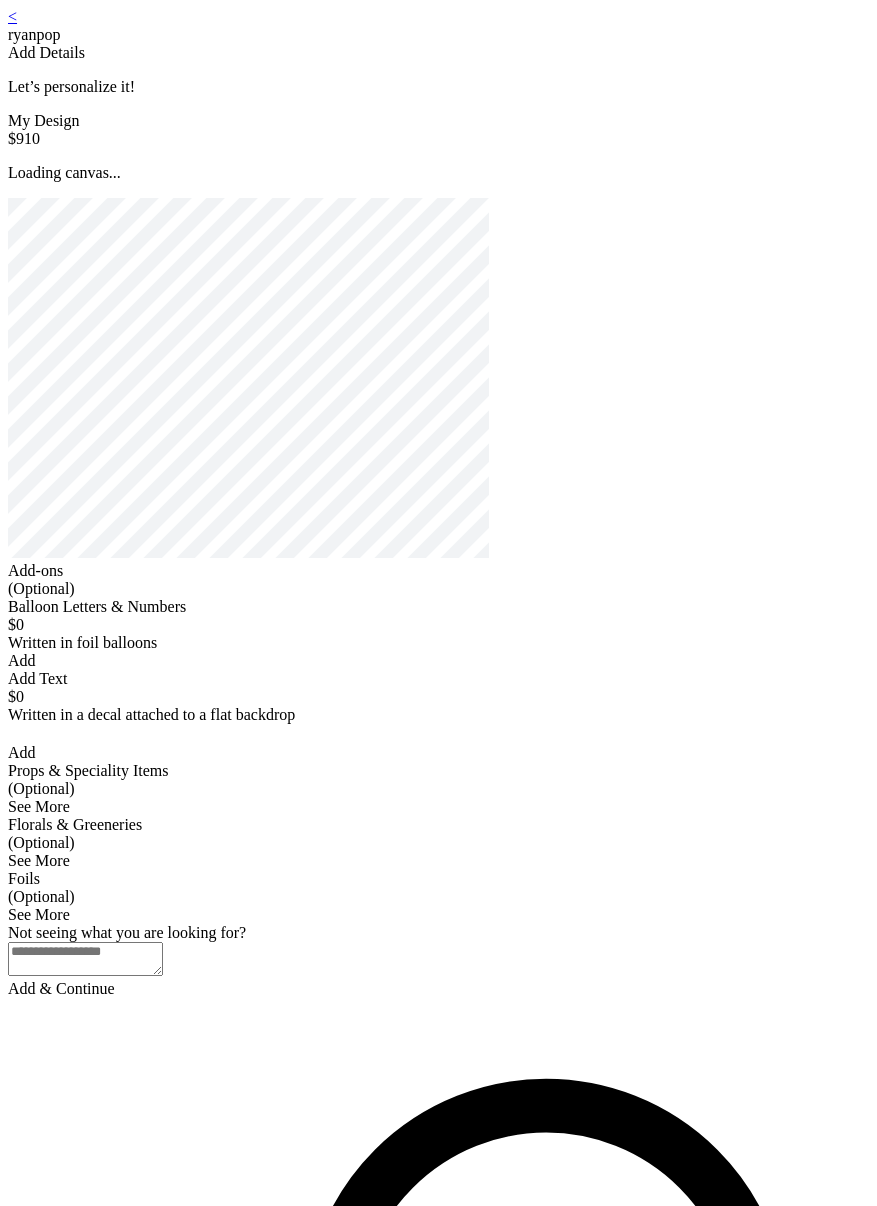 scroll, scrollTop: 0, scrollLeft: 0, axis: both 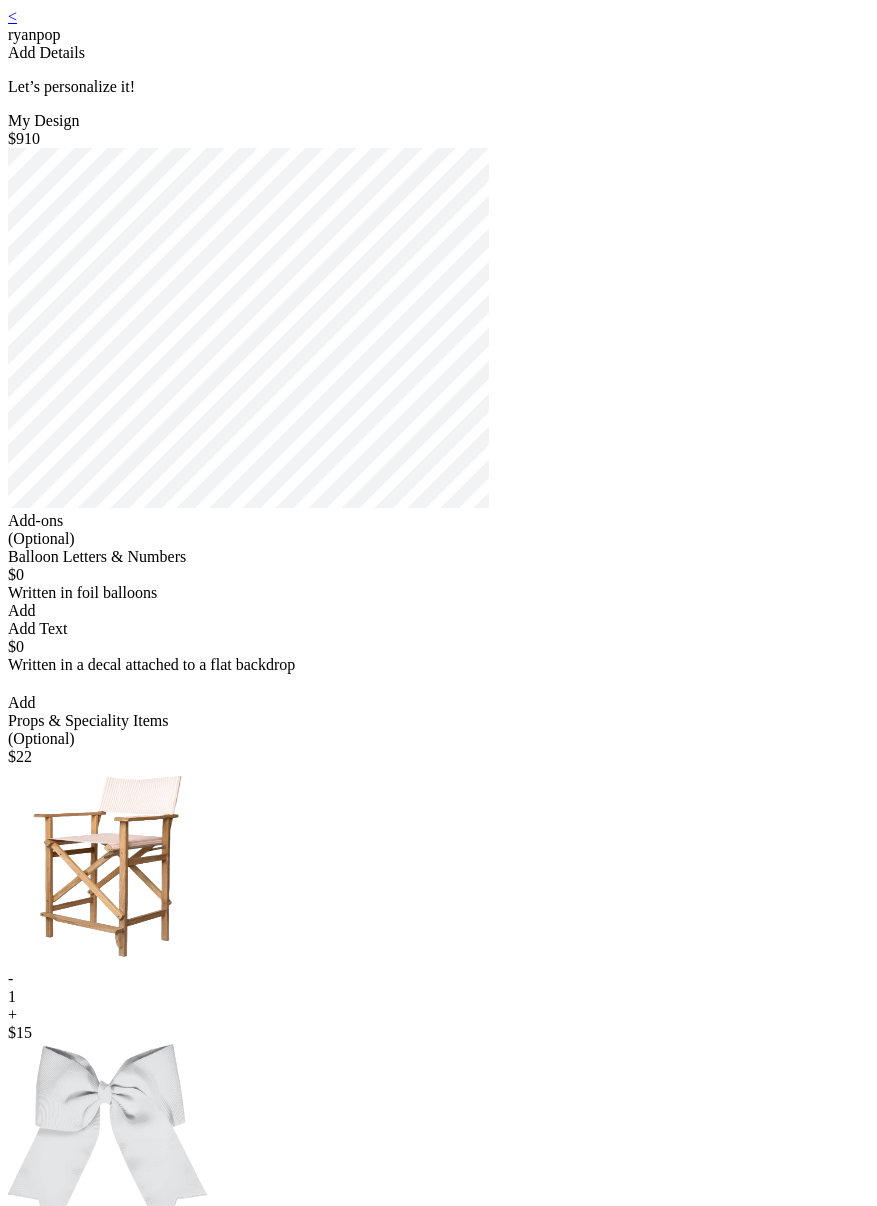 click on "< [PERSON] Add Details Let’s personalize it! My Design $910 Add-ons (Optional) Balloon Letters & Numbers $0 Written in foil balloons Generate Letter Color Number Color Size S M L Save Close Add Add Text $0 Written in a decal attached to a flat backdrop select font Color Size S M L Save Close Add Props & Speciality Items (Optional) $ 22 - 1 + $ 15 - 0 + See More Florals & Greeneries (Optional) $ 4 - 0 + $ 4 - 0 + See More Foils (Optional) $ 8 - 0 + $ 13 - 0 + See More Not seeing what you are looking for? Add & Continue Start Over Profile Cart" at bounding box center [438, 2630] 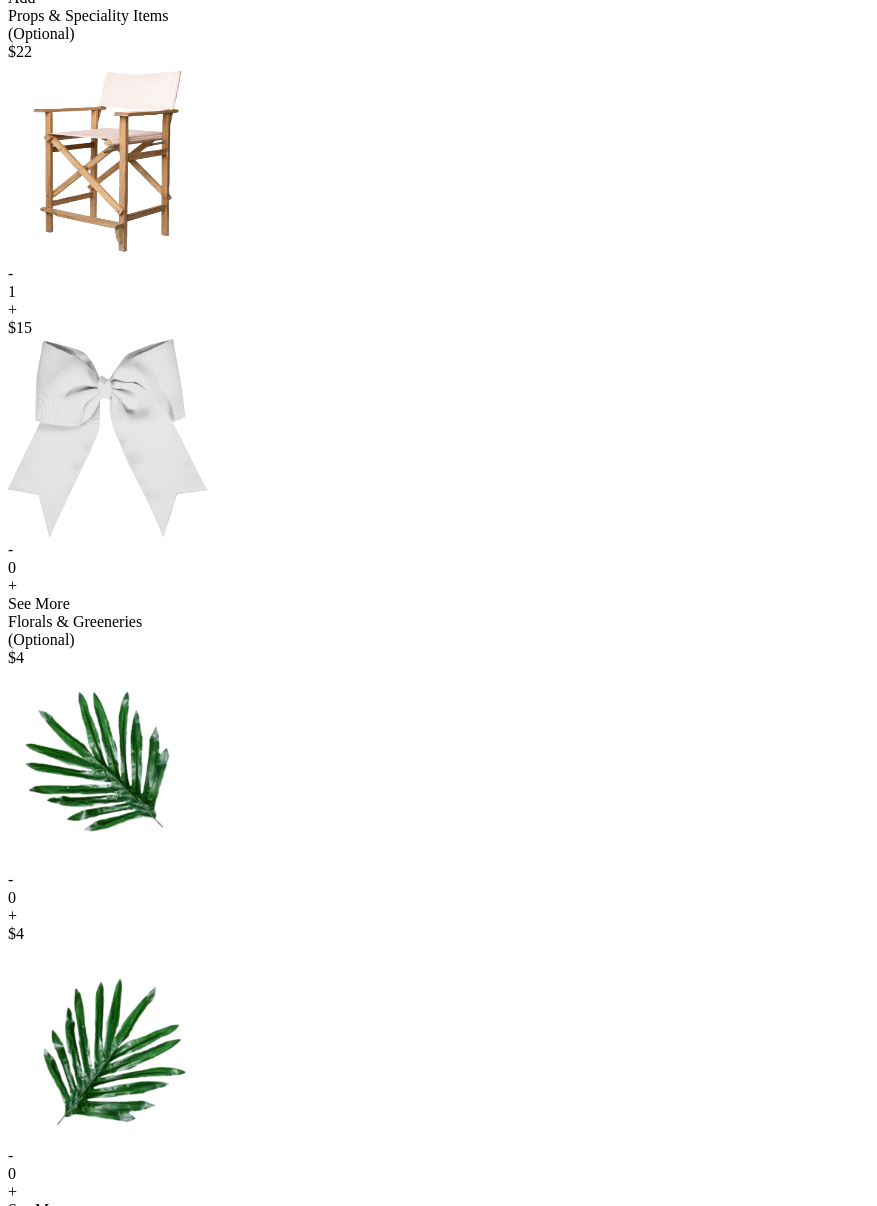 scroll, scrollTop: 670, scrollLeft: 0, axis: vertical 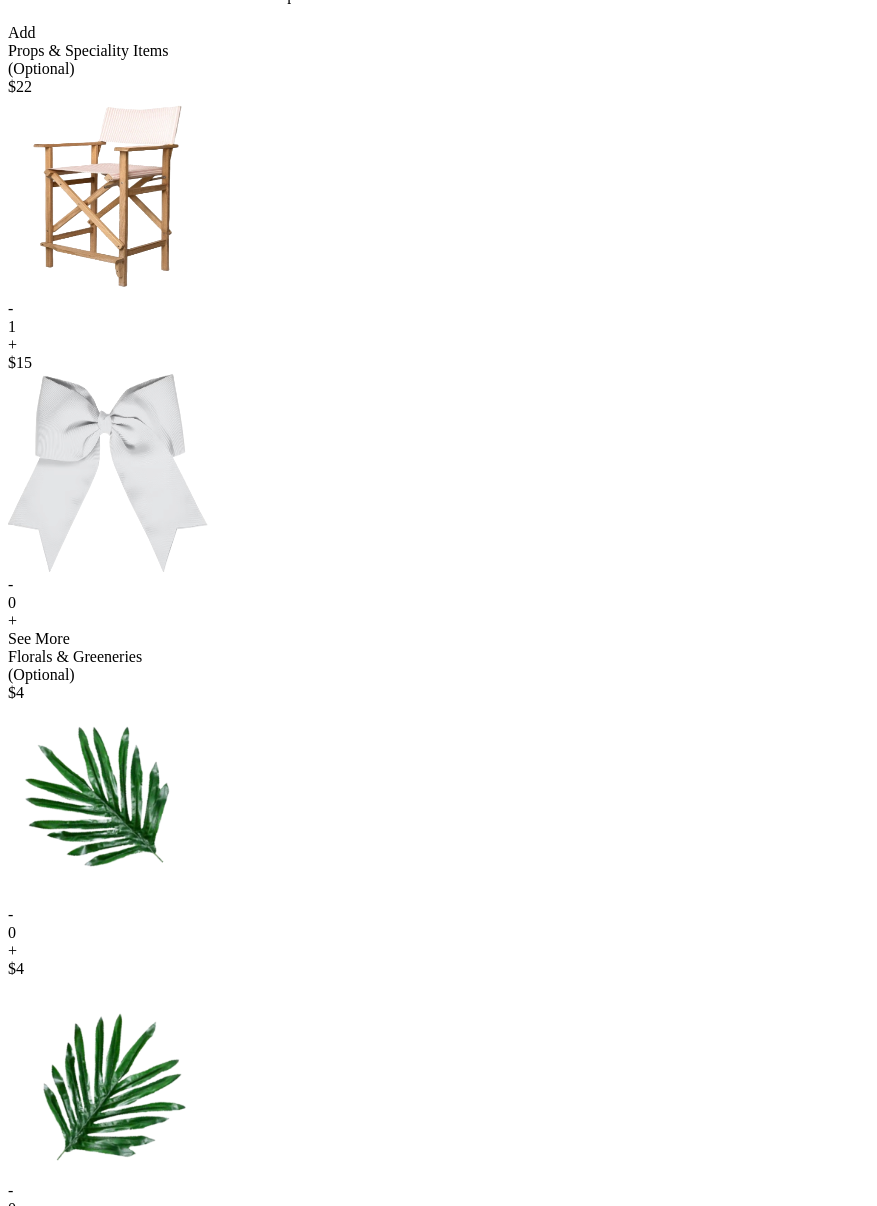 click on "+" at bounding box center [438, 345] 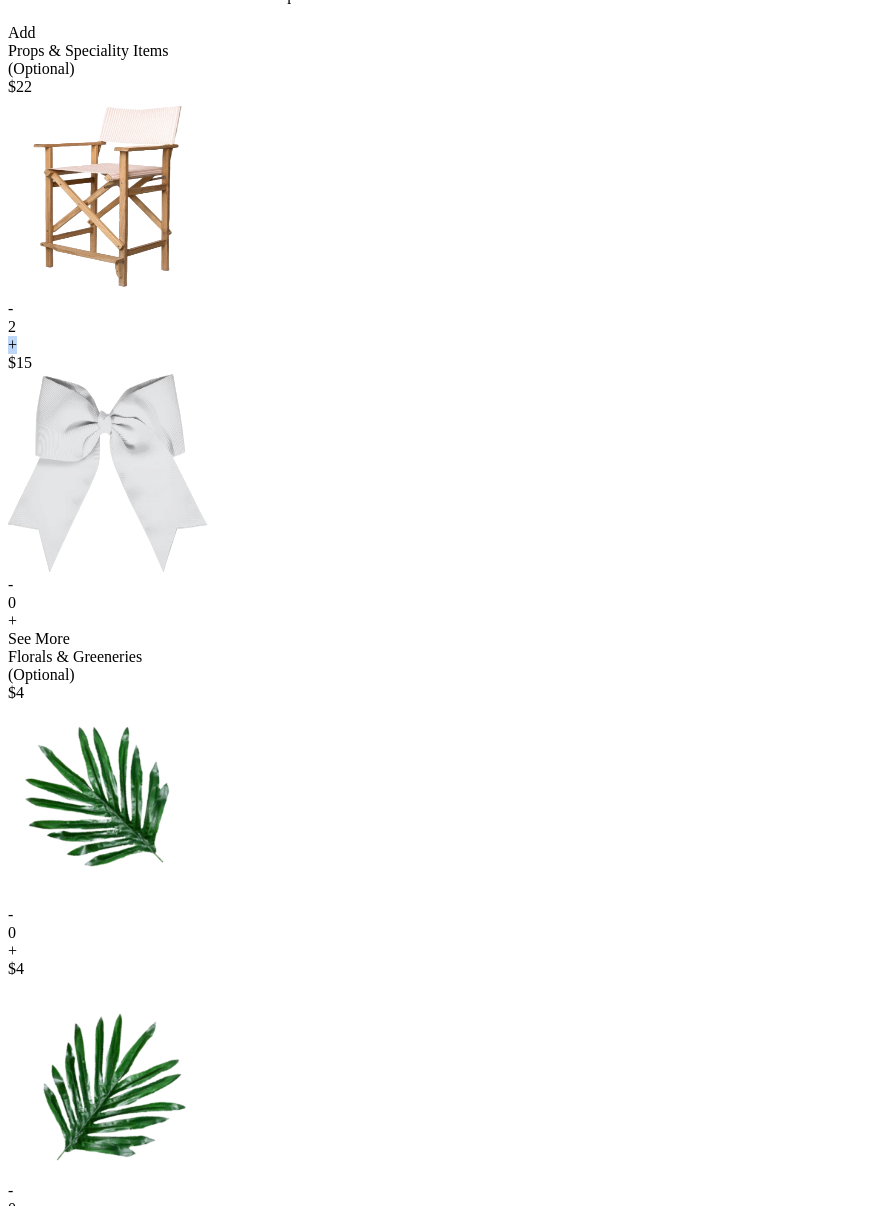 click on "+" at bounding box center [438, 345] 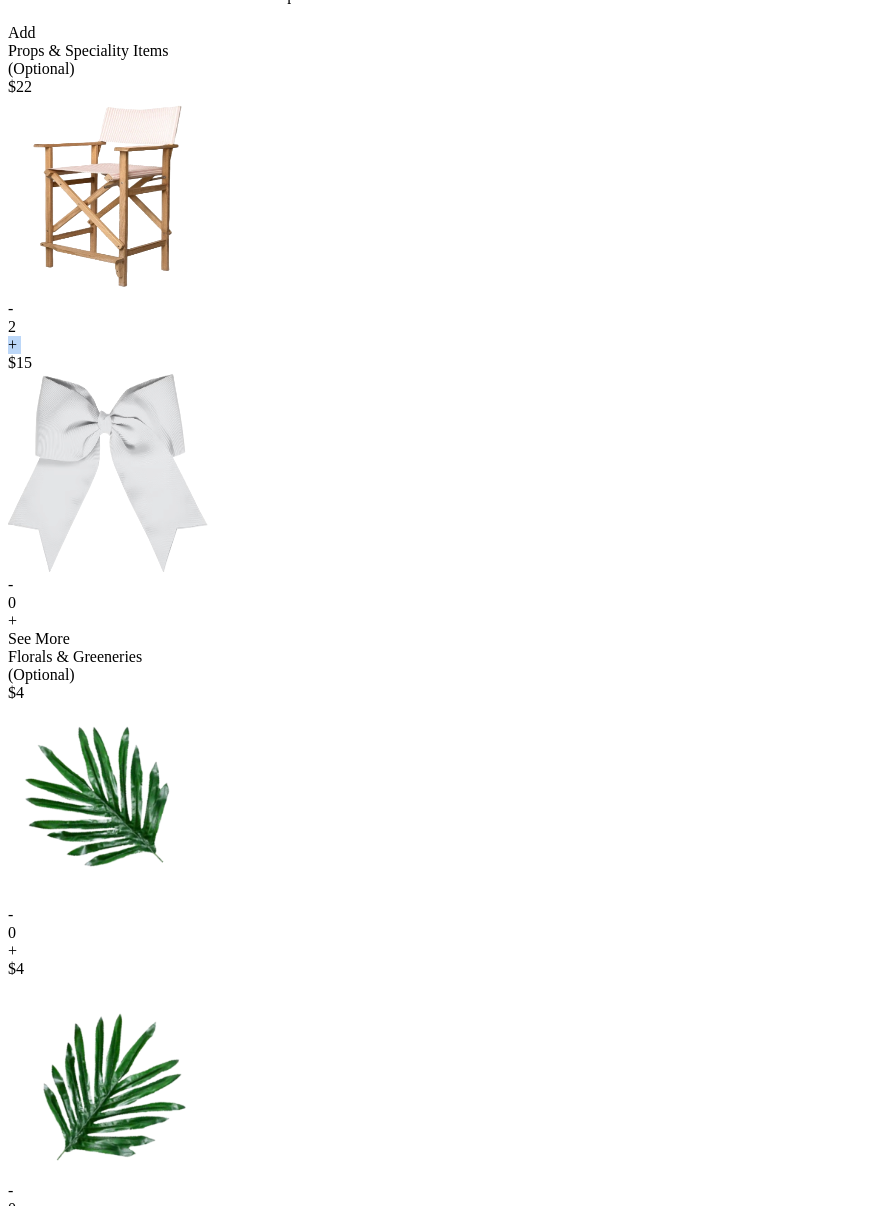 click on "+" at bounding box center [438, 345] 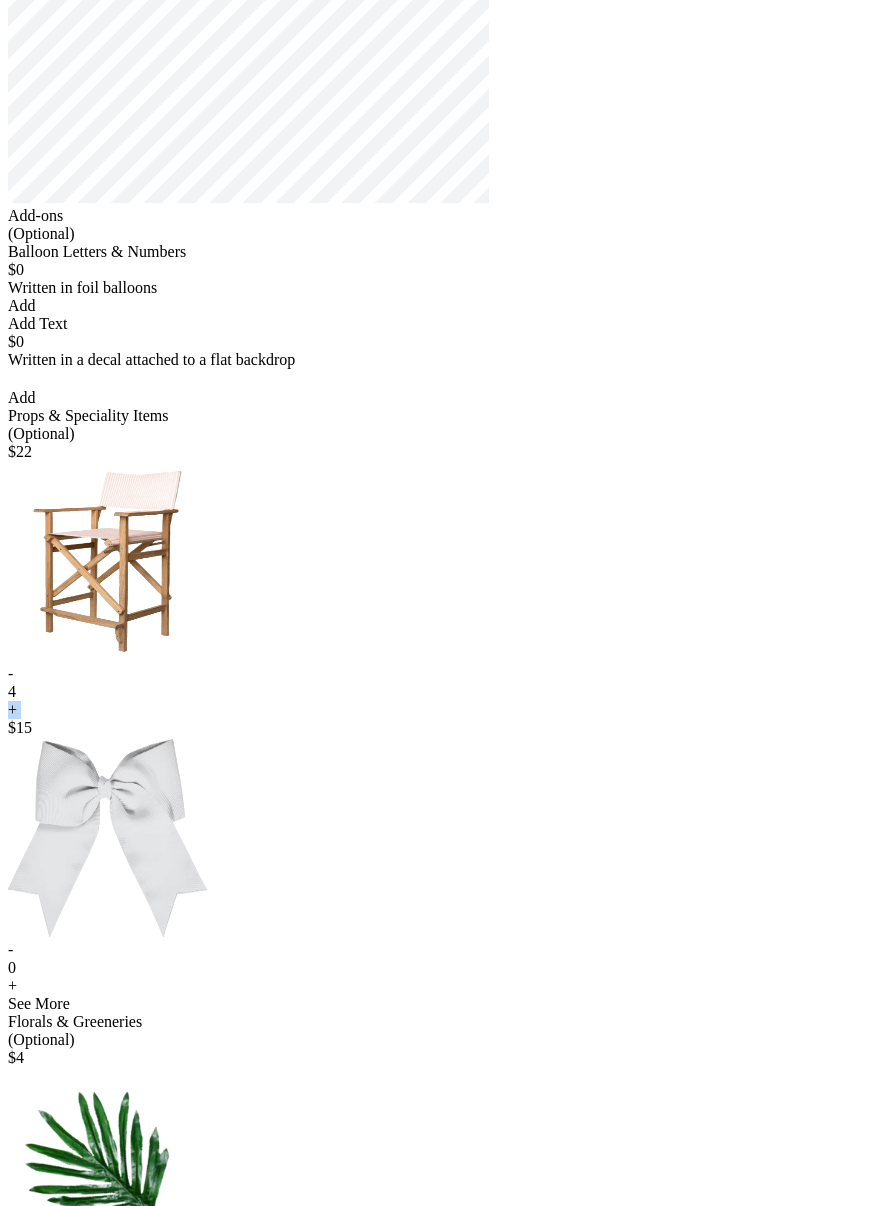 scroll, scrollTop: 0, scrollLeft: 0, axis: both 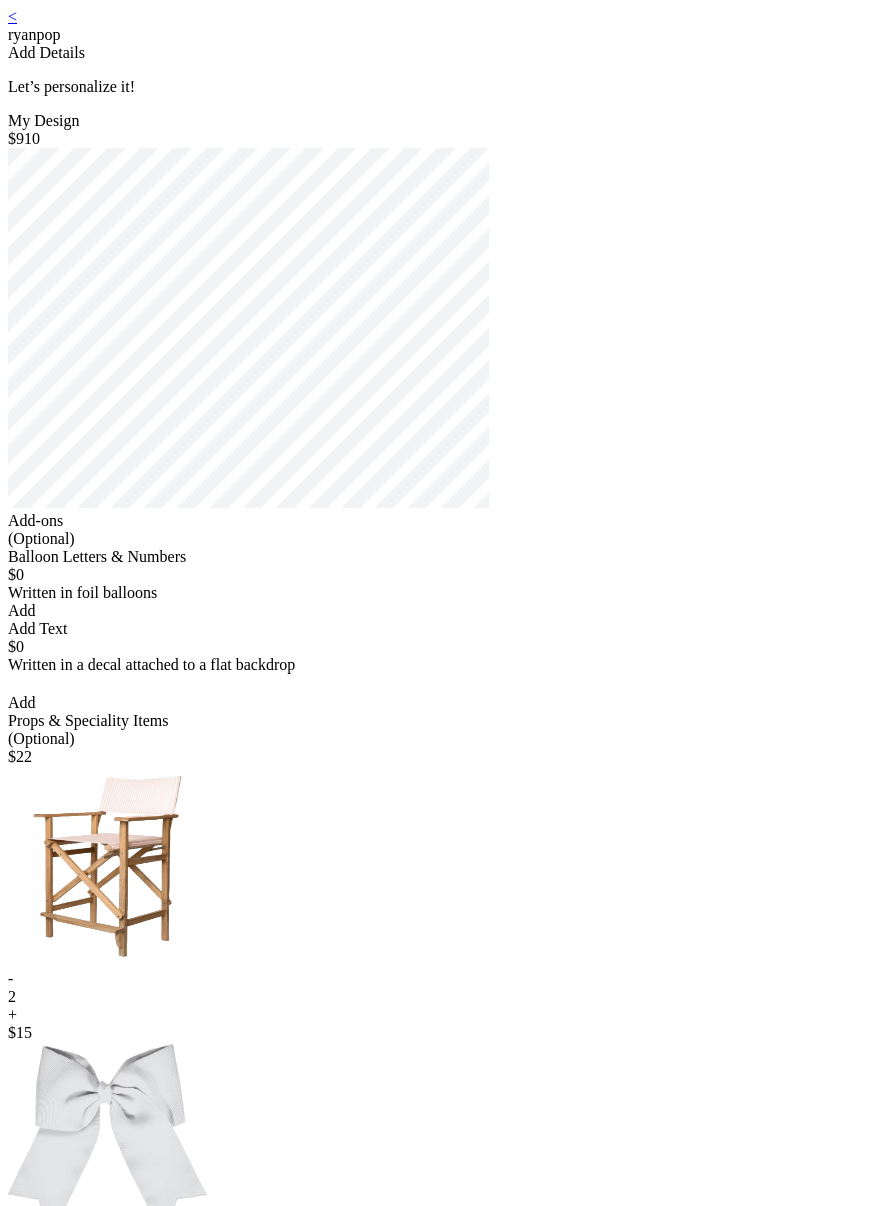 drag, startPoint x: 832, startPoint y: 205, endPoint x: 827, endPoint y: 115, distance: 90.13878 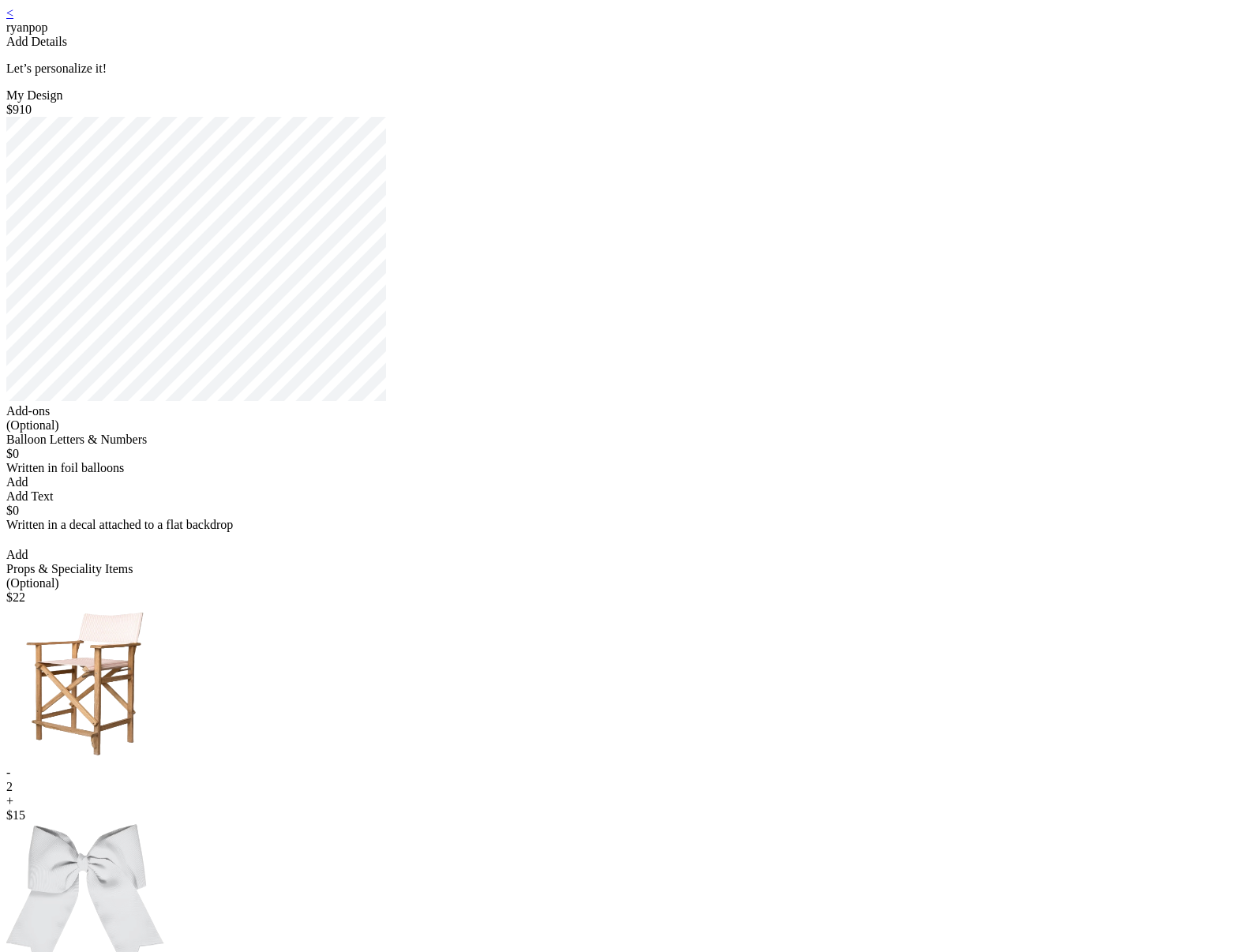 click on "< ryanpop Add Details Let’s personalize it! My Design $910 Add-ons (Optional) Balloon Letters & Numbers $0 Written in foil balloons Generate Letter Color Number Color Size S M L Save Close Add Add Text $0 Written in a decal attached to a flat backdrop select font Color Size S M L Save Close Add Props & Speciality Items (Optional) $ 22 - 2 + $ 15 - 0 + See More Florals & Greeneries (Optional) $ 4 - 0 + $ 4 - 0 + See More Foils (Optional) $ 8 - 0 + $ 13 - 0 + See More Not seeing what you are looking for? Add & Continue" at bounding box center (617, 1031) 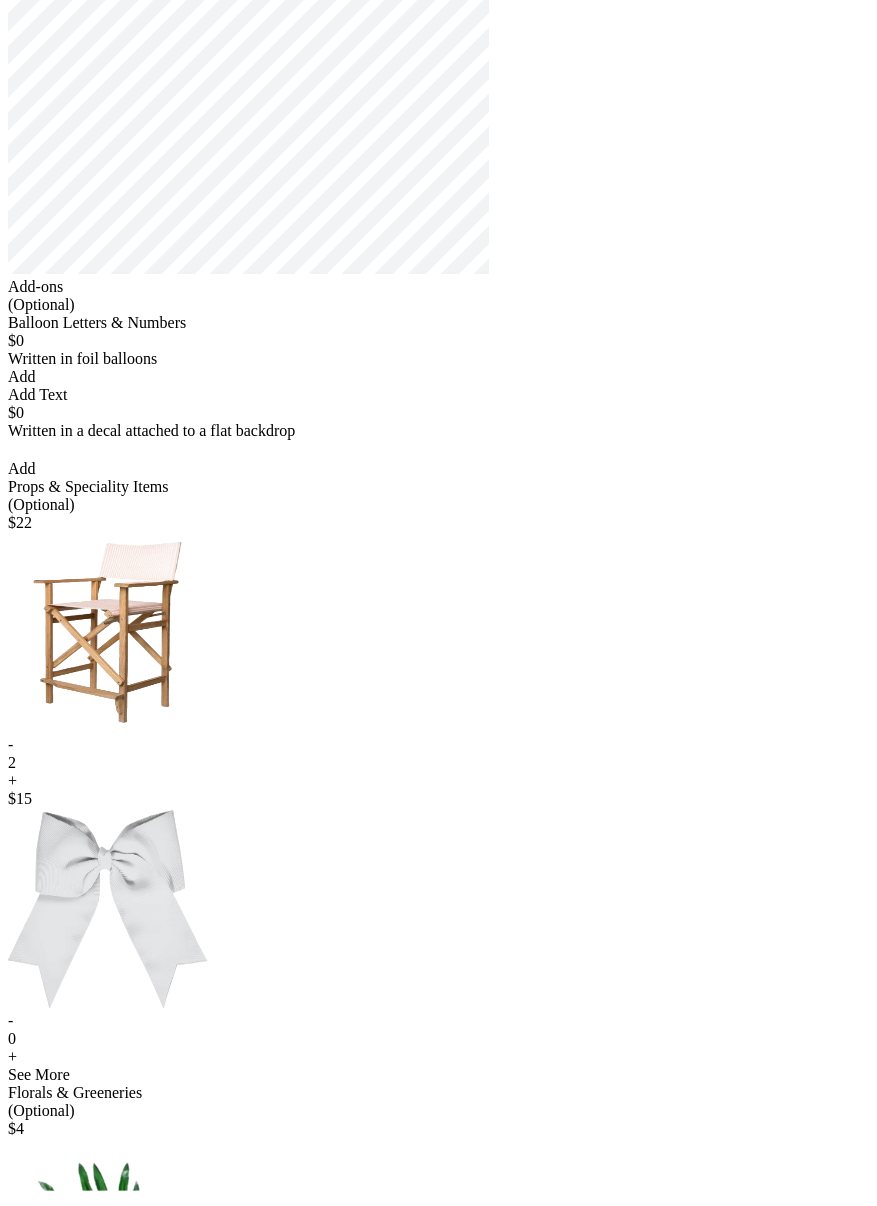 scroll, scrollTop: 483, scrollLeft: 0, axis: vertical 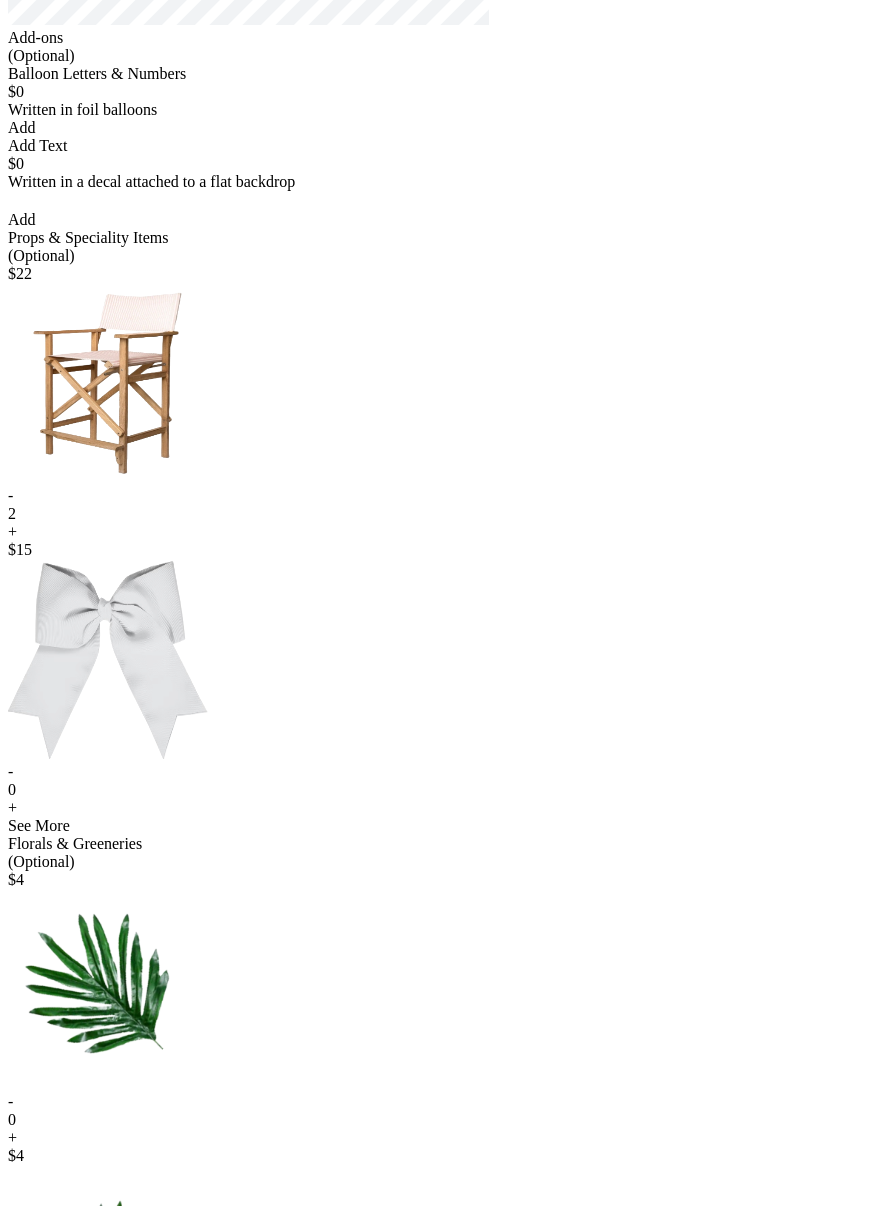 click on "-" at bounding box center [438, 496] 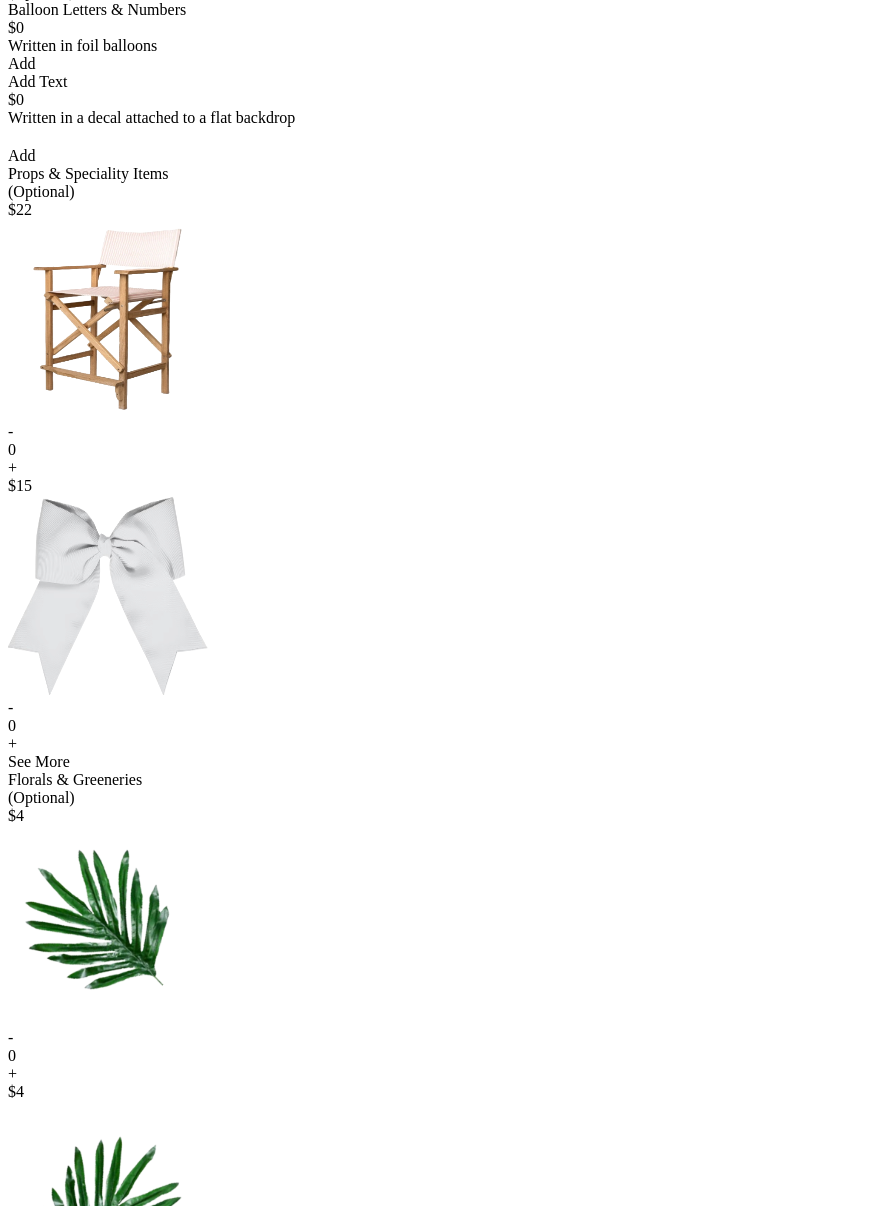 click at bounding box center [108, 319] 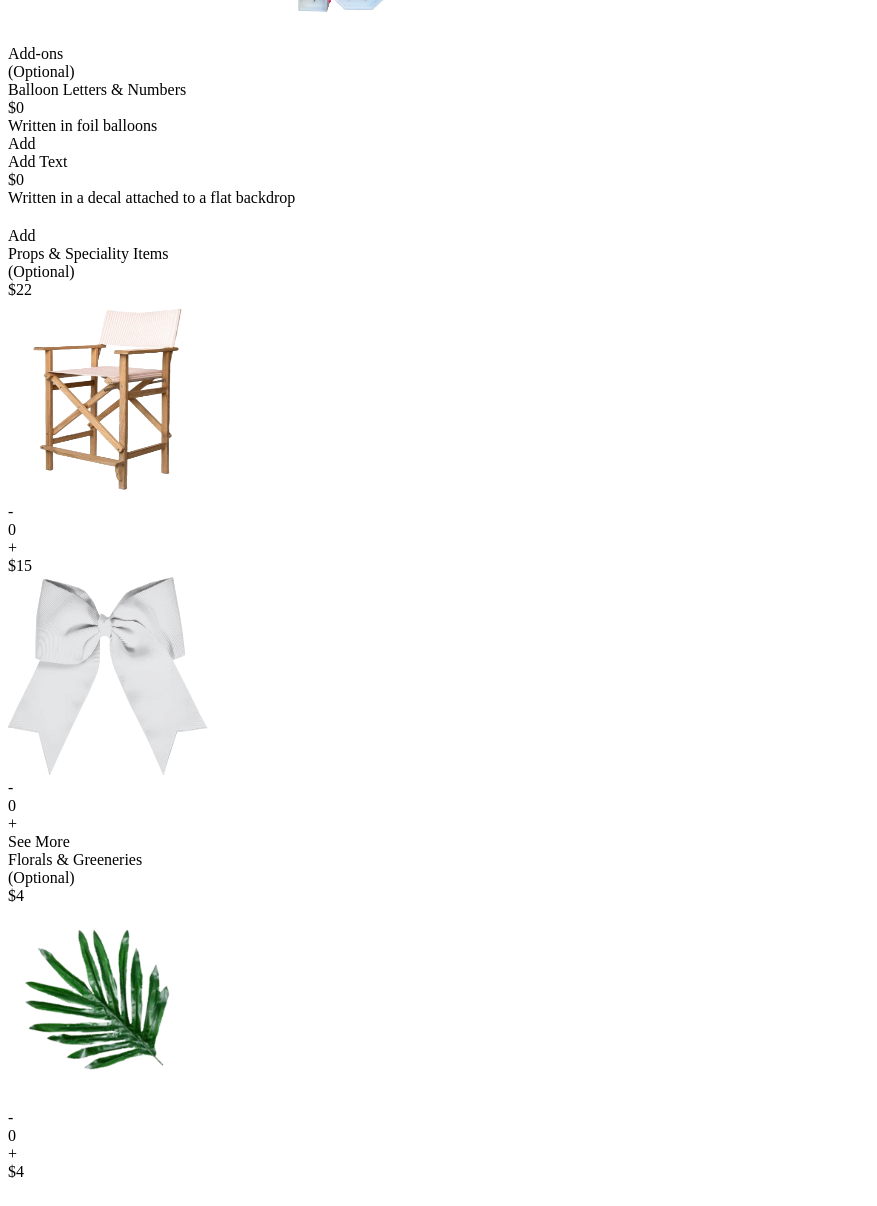 scroll, scrollTop: 422, scrollLeft: 0, axis: vertical 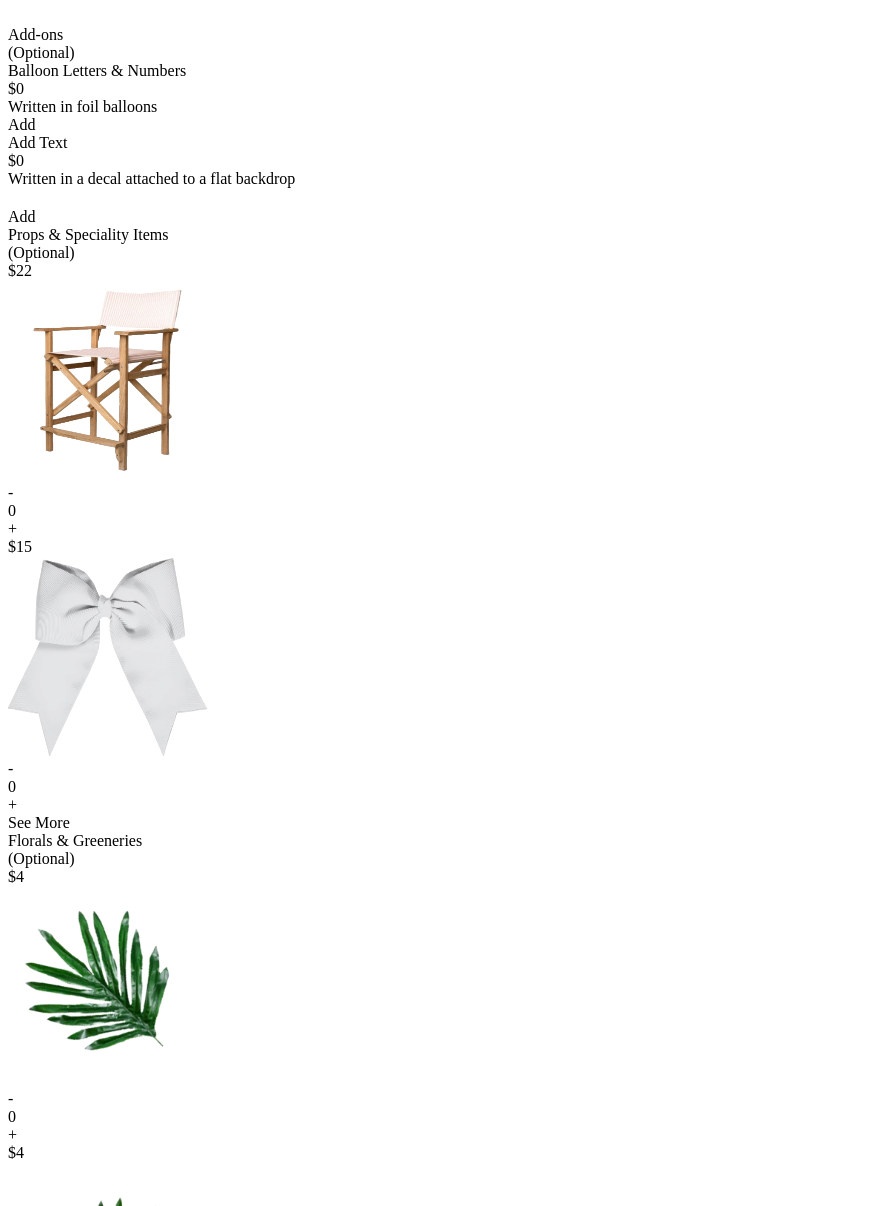 click on "+" at bounding box center [438, 529] 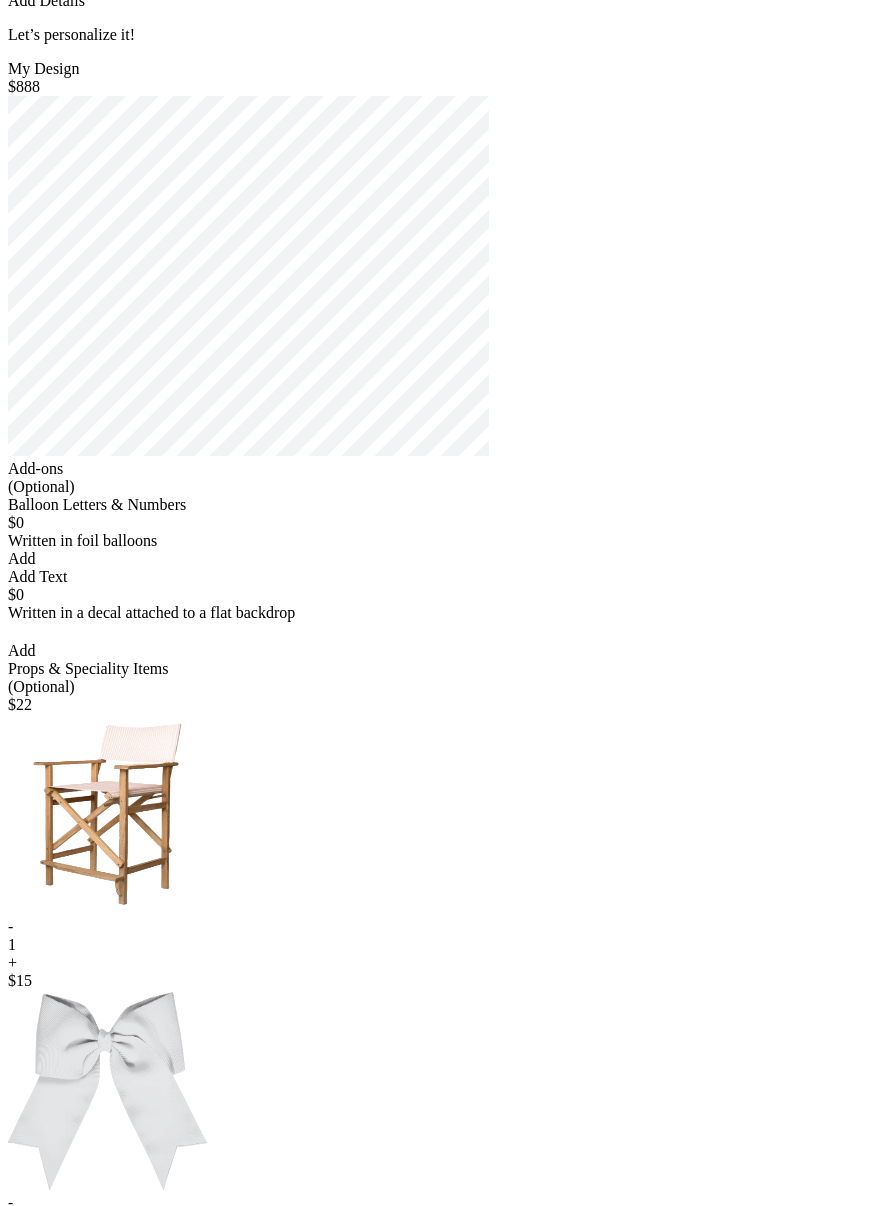 scroll, scrollTop: 387, scrollLeft: 0, axis: vertical 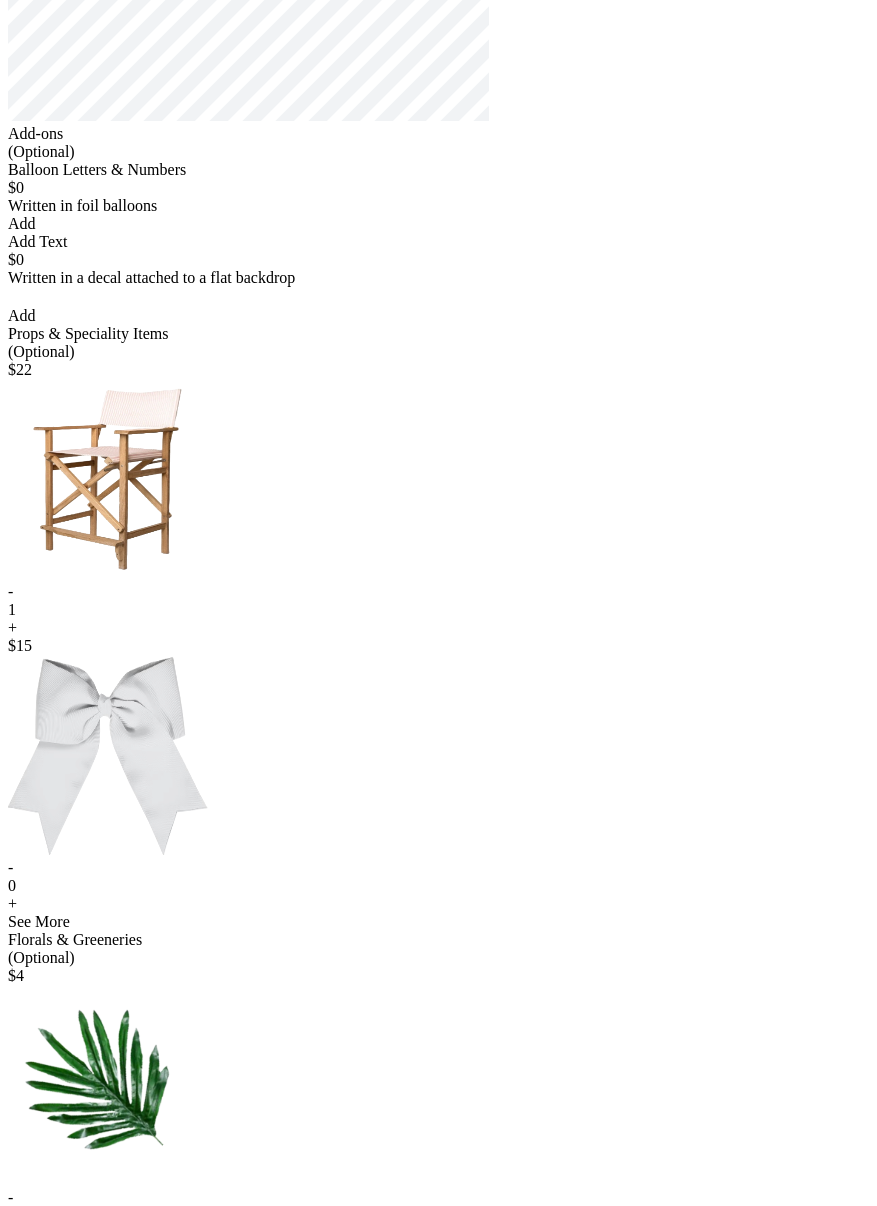 click on "< ryanpop Add Details Let’s personalize it! My Design $888 Add-ons (Optional) Balloon Letters & Numbers $0 Written in foil balloons Generate Letter Color Number Color Size S M L Save Close Add Add Text $0 Written in a decal attached to a flat backdrop select font Color Size S M L Save Close Add Props & Speciality Items (Optional) $ 22 - 1 + $ 15 - 0 + See More Florals & Greeneries (Optional) $ 4 - 0 + $ 4 - 0 + See More Foils (Optional) $ 8 - 0 + $ 13 - 0 + See More Not seeing what you are looking for? Add & Continue ↓   ↑   Start Over Profile Cart" at bounding box center [438, 2261] 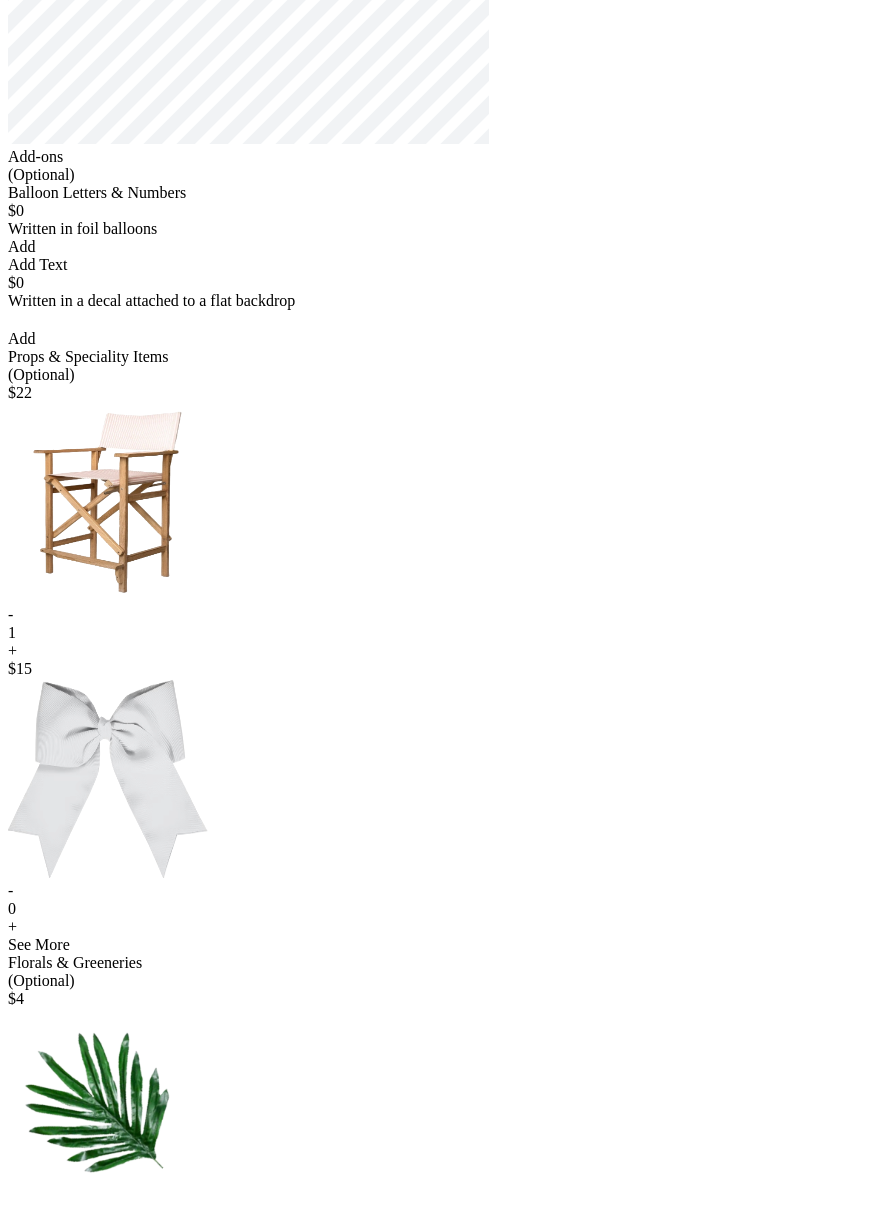 scroll, scrollTop: 420, scrollLeft: 0, axis: vertical 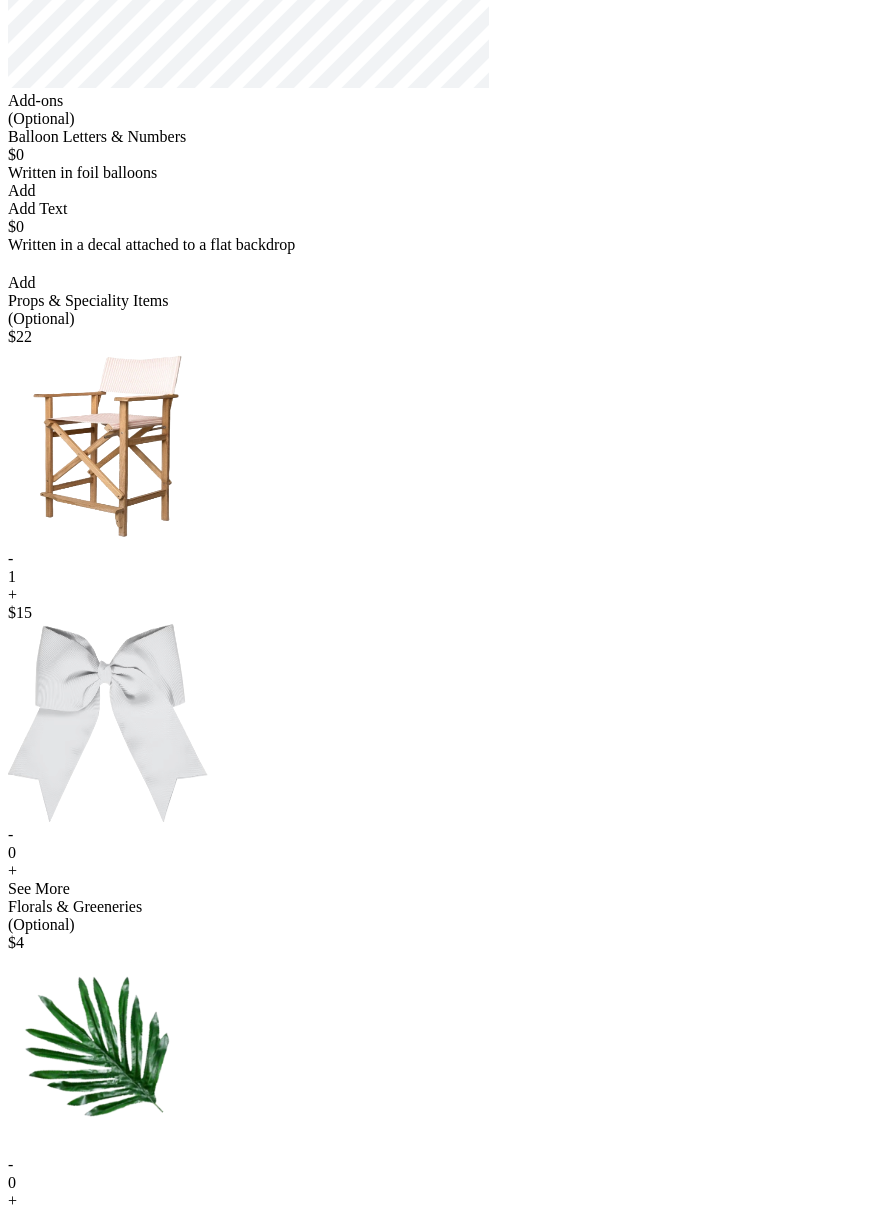 click on "-" at bounding box center (438, 559) 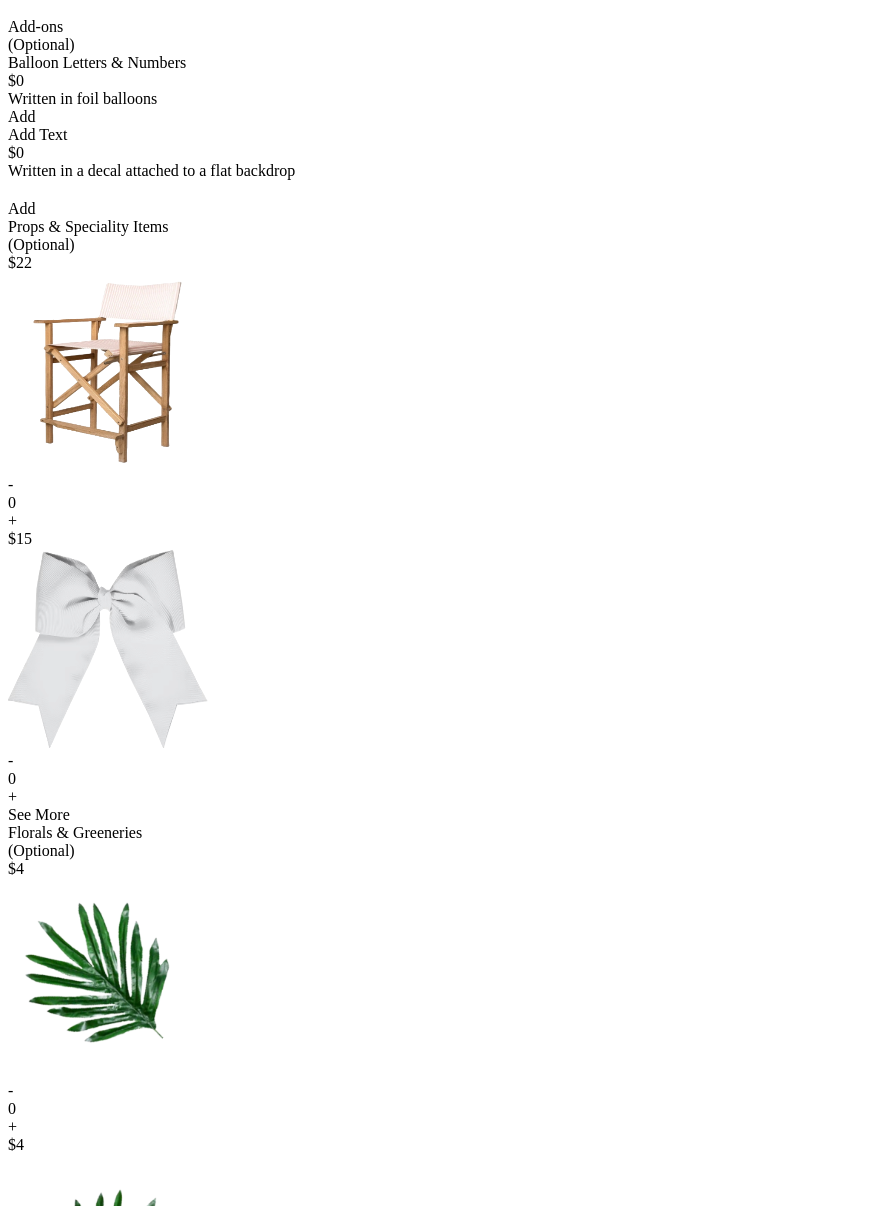 scroll, scrollTop: 432, scrollLeft: 0, axis: vertical 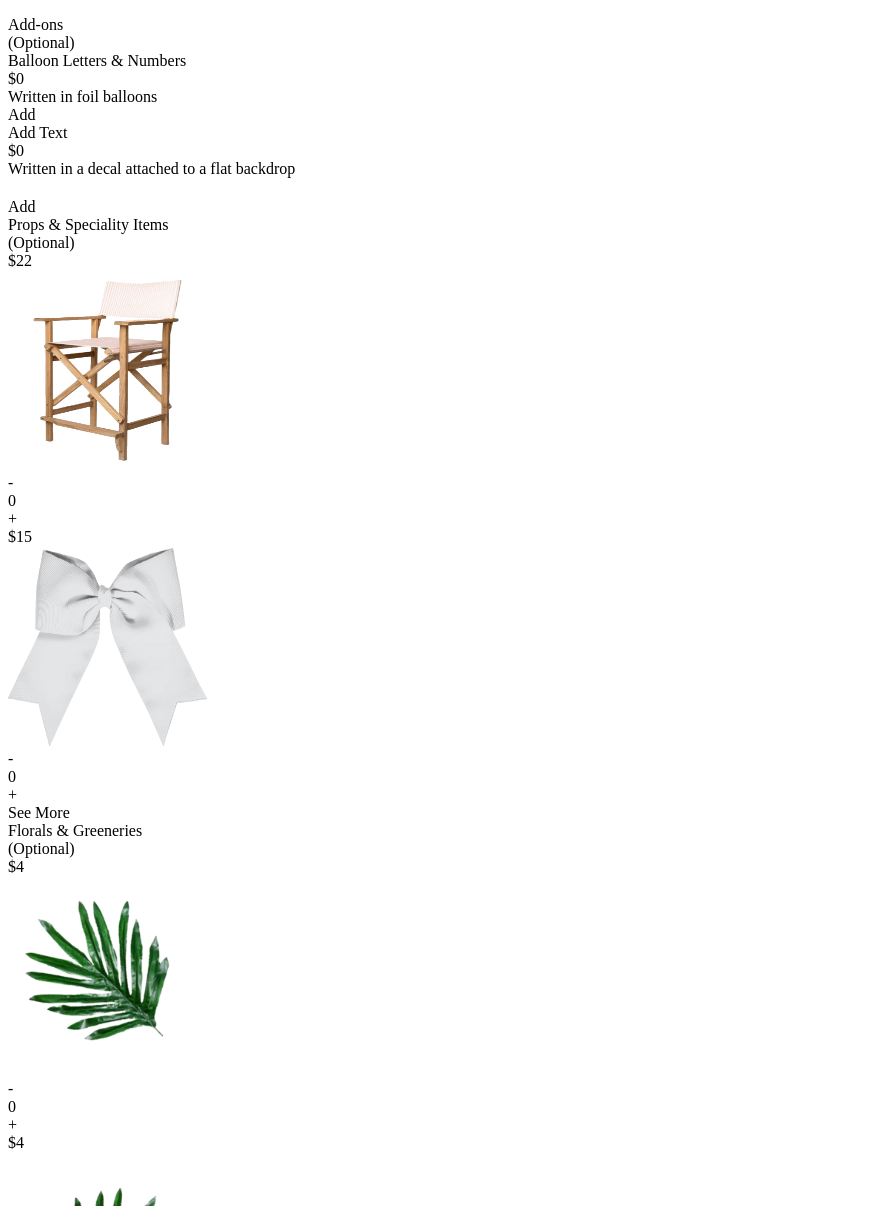 click on "0" at bounding box center [438, 501] 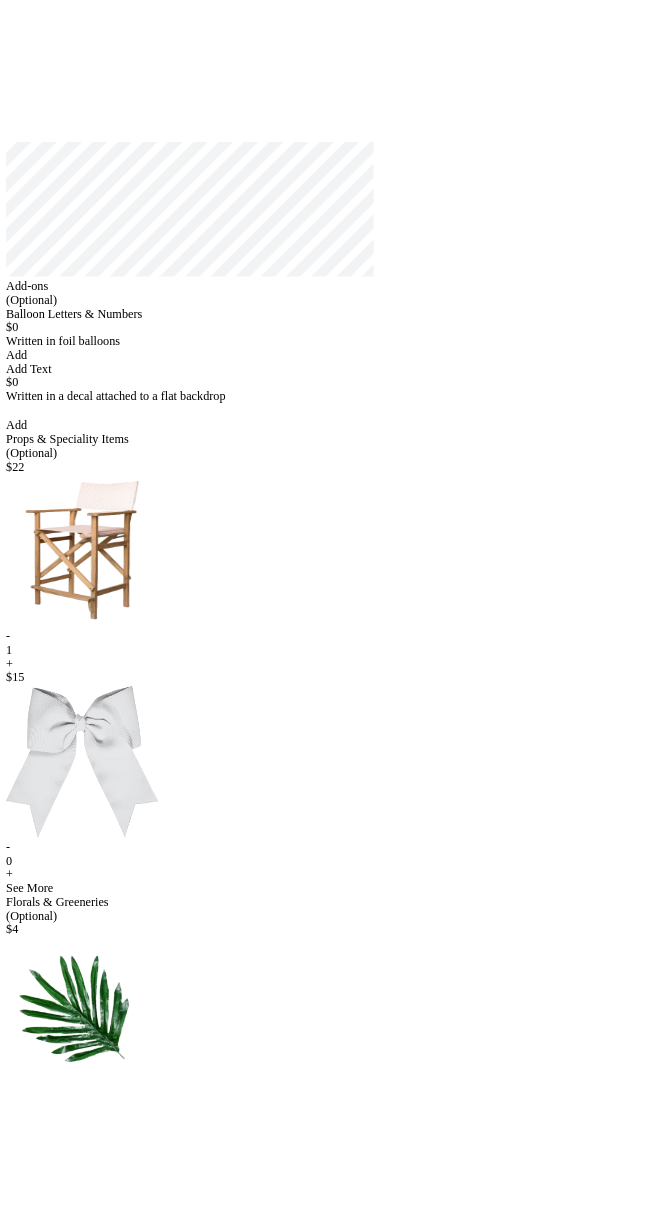 scroll, scrollTop: 0, scrollLeft: 0, axis: both 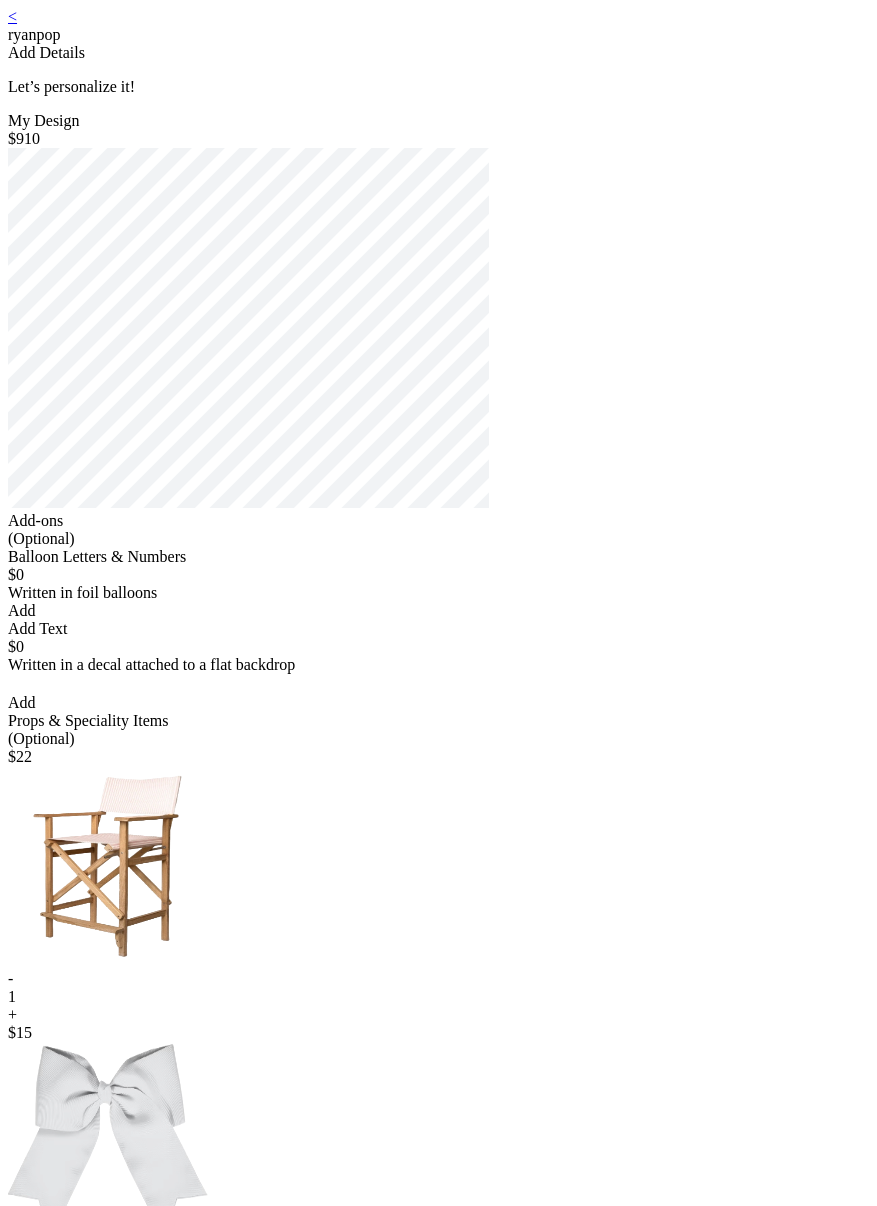 click on "< ryanpop Add Details Let’s personalize it! My Design $910 Add-ons (Optional) Balloon Letters & Numbers $0 Written in foil balloons Generate Letter Color Number Color Size S M L Save Close Add Add Text $0 Written in a decal attached to a flat backdrop select font Color Size S M L Save Close Add Props & Speciality Items (Optional) $ 22 - 1 + $ 15 - 0 + See More Florals & Greeneries (Optional) $ 4 - 0 + $ 4 - 0 + See More Foils (Optional) $ 8 - 0 + $ 13 - 0 + See More Not seeing what you are looking for? Add & Continue Start Over Profile Cart" at bounding box center (438, 2630) 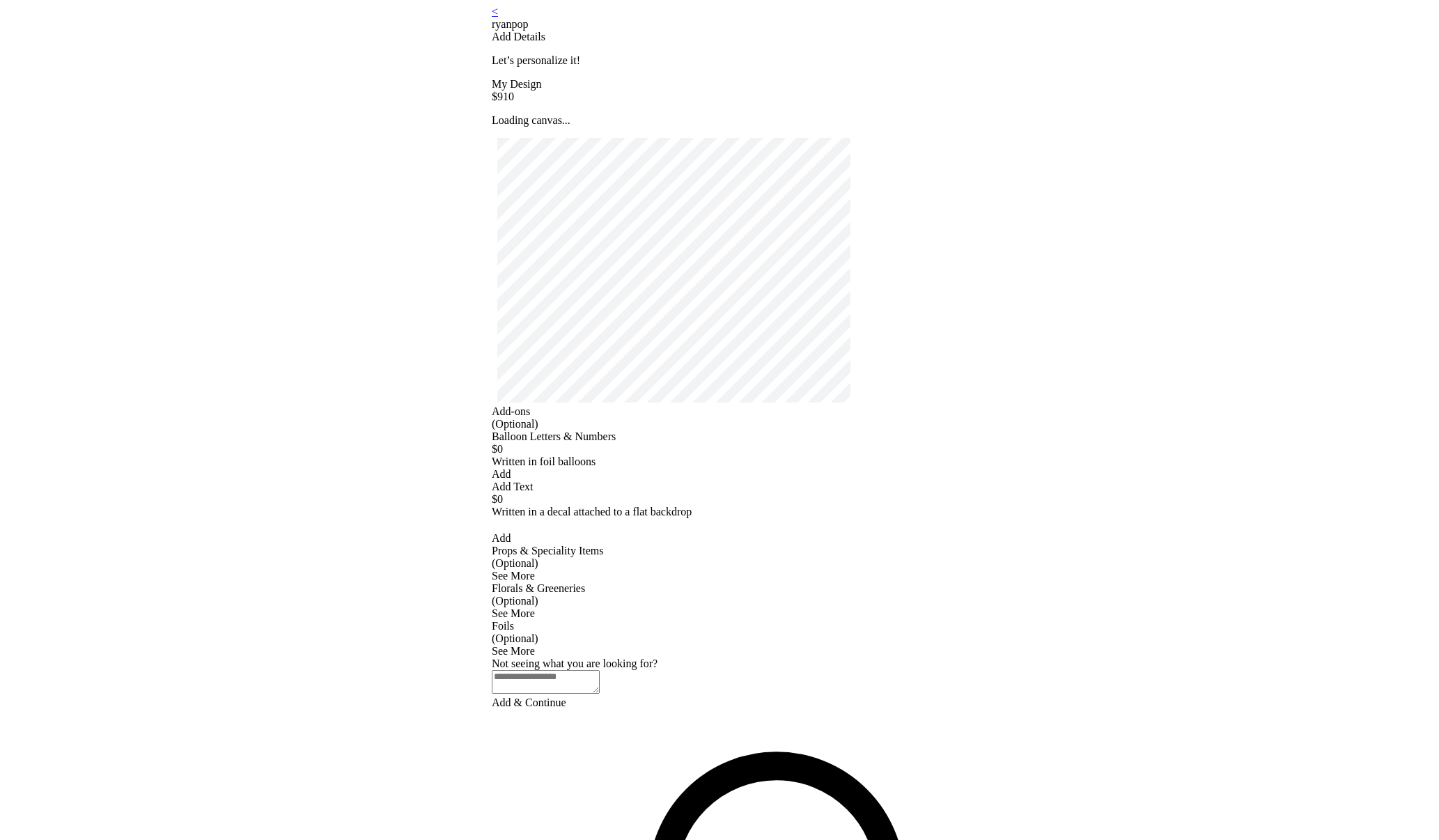 scroll, scrollTop: 0, scrollLeft: 0, axis: both 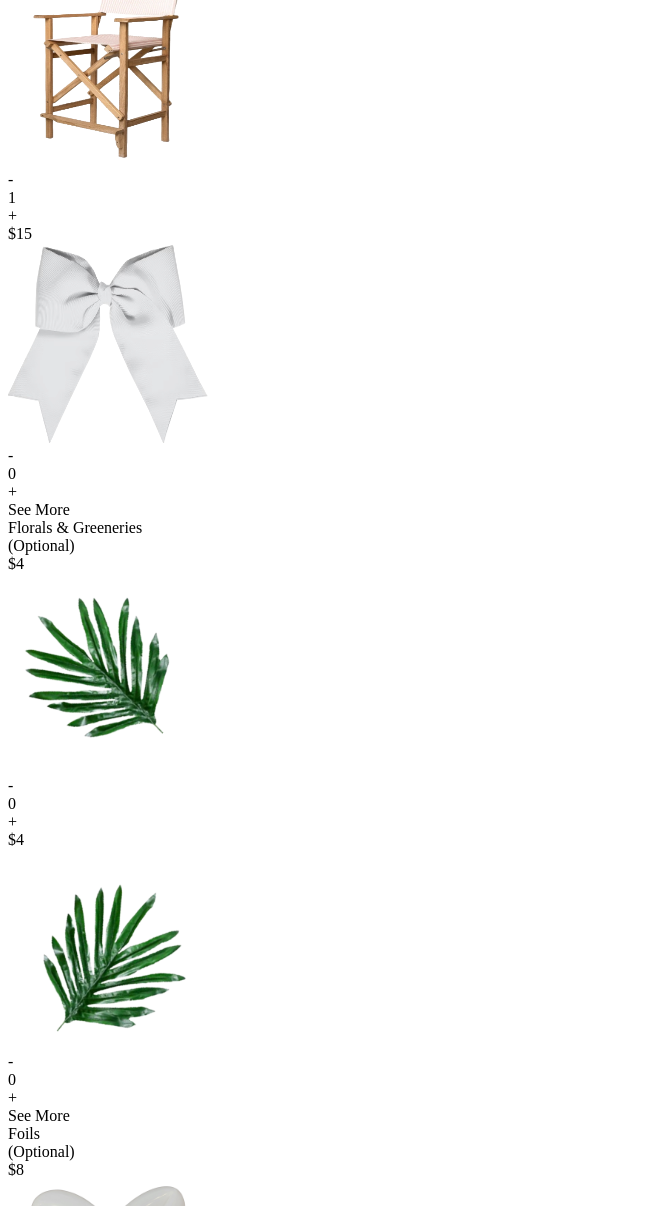 click on "-" at bounding box center [335, 180] 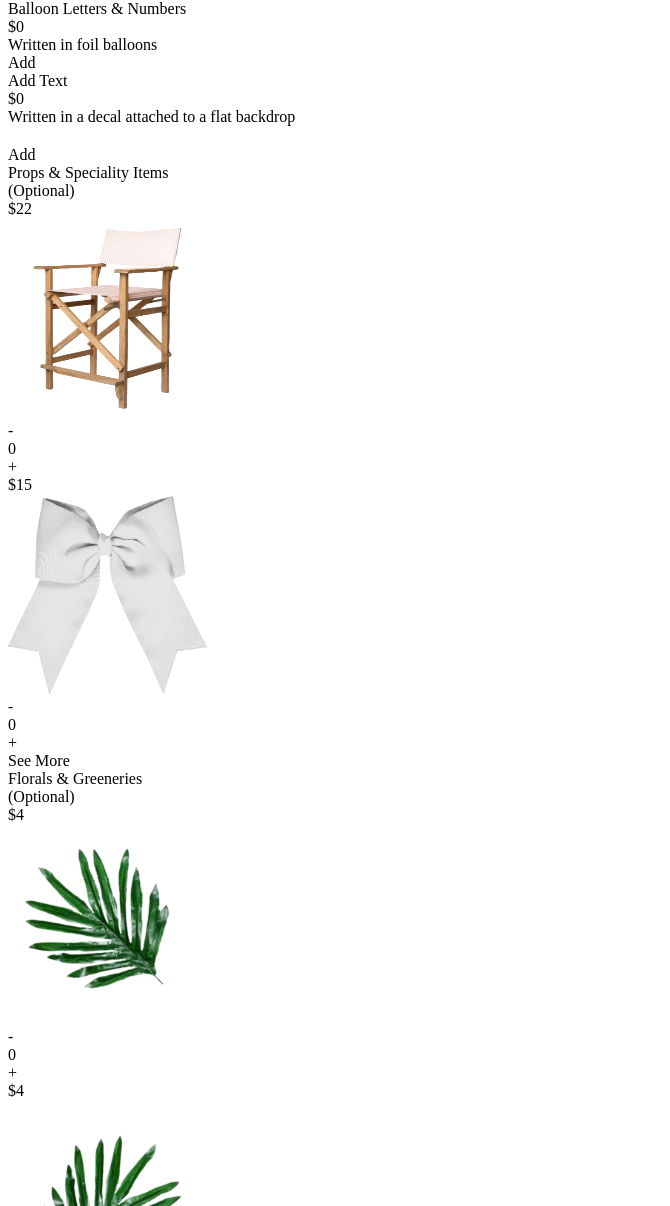 scroll, scrollTop: 549, scrollLeft: 0, axis: vertical 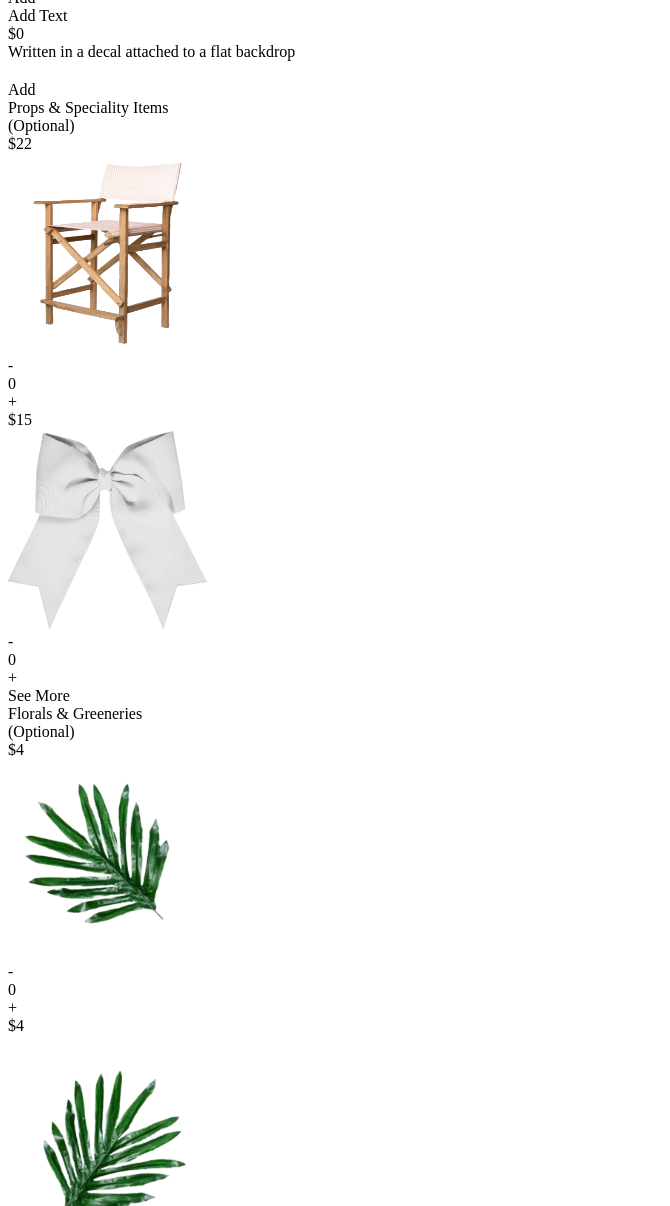 click on "+" at bounding box center (335, 402) 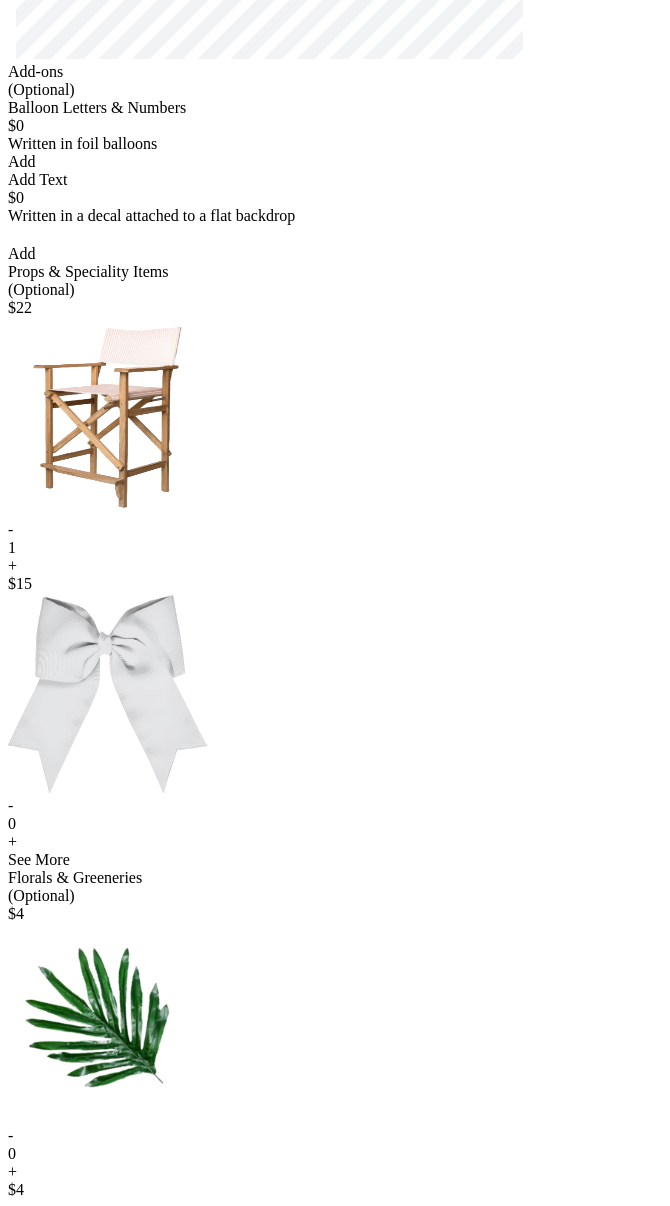 scroll, scrollTop: 0, scrollLeft: 0, axis: both 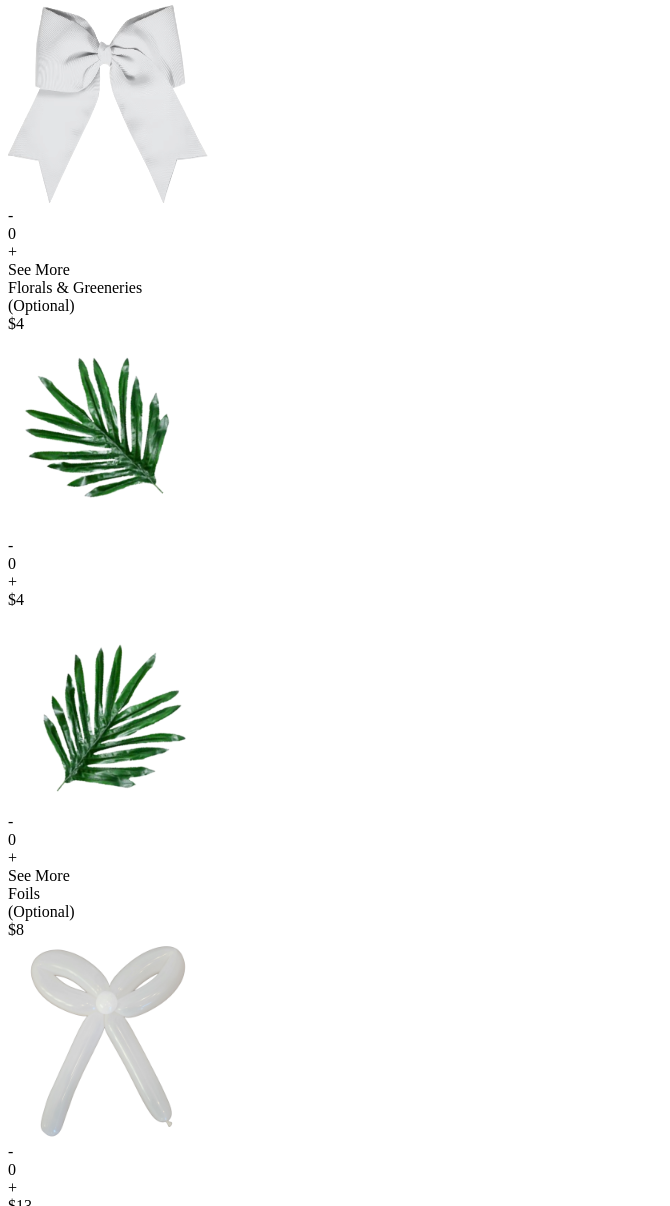click at bounding box center [108, -173] 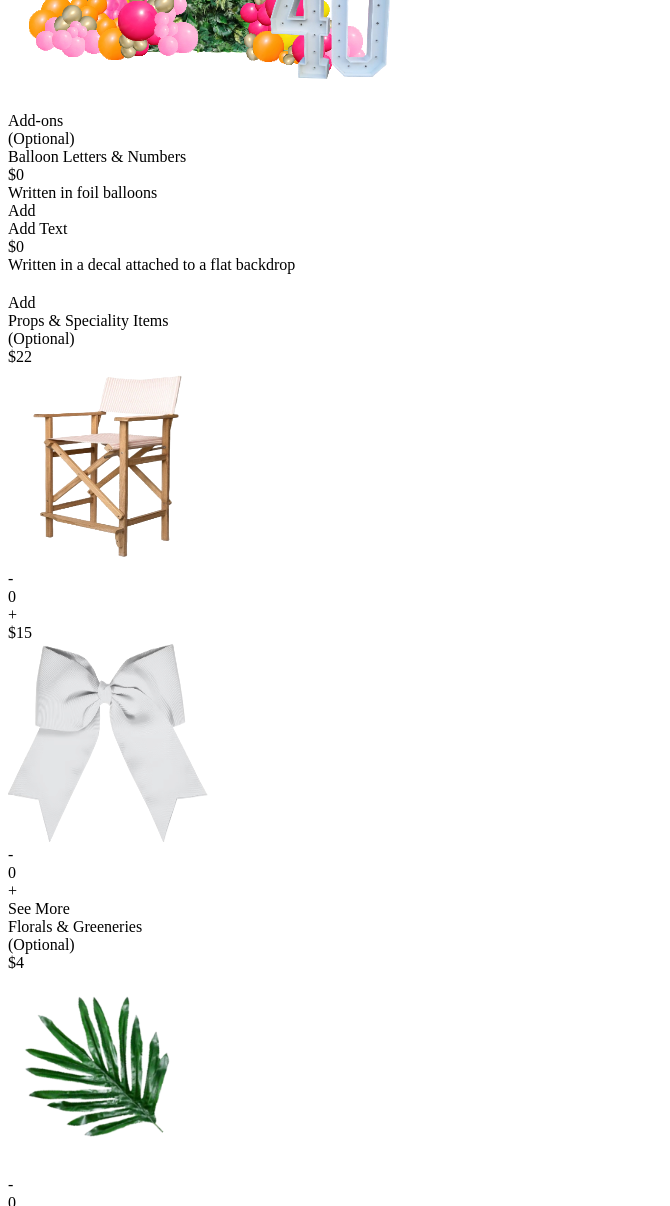 scroll, scrollTop: 341, scrollLeft: 0, axis: vertical 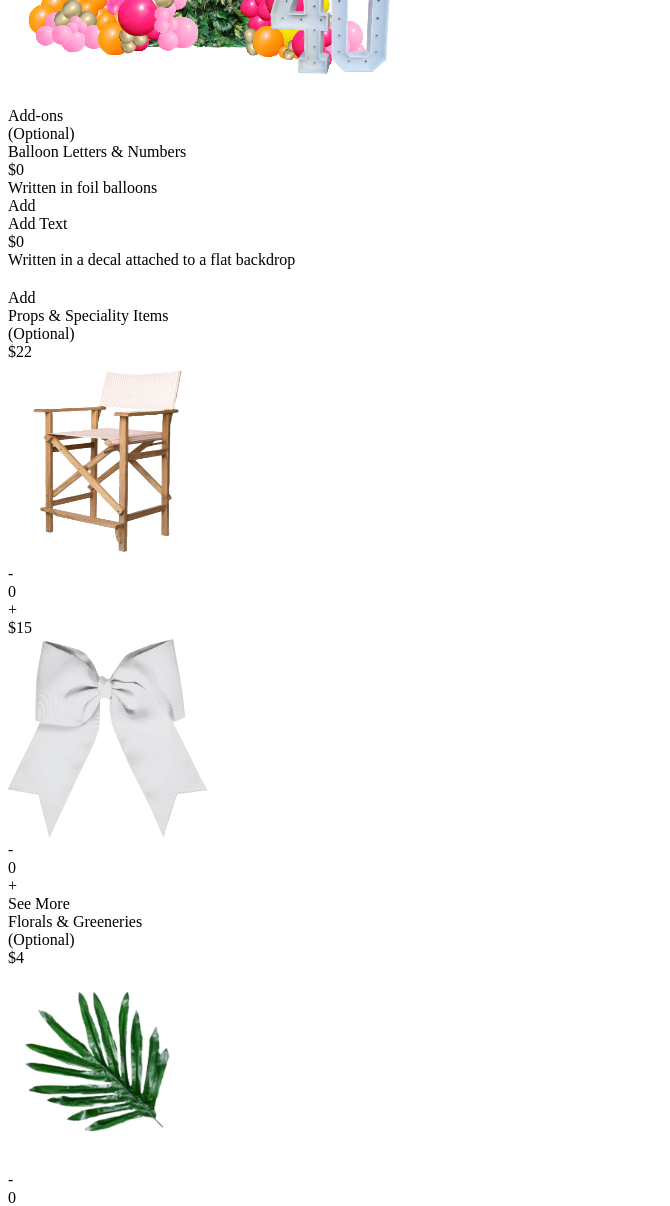 click on "+" at bounding box center [335, 610] 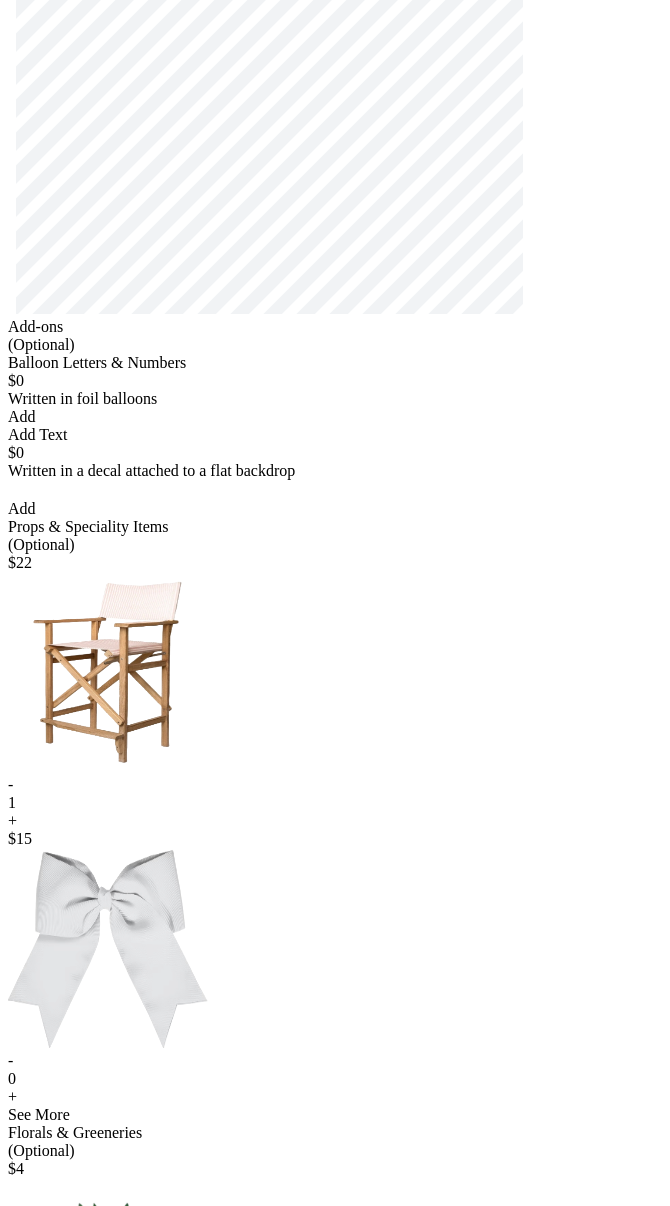 scroll, scrollTop: 696, scrollLeft: 0, axis: vertical 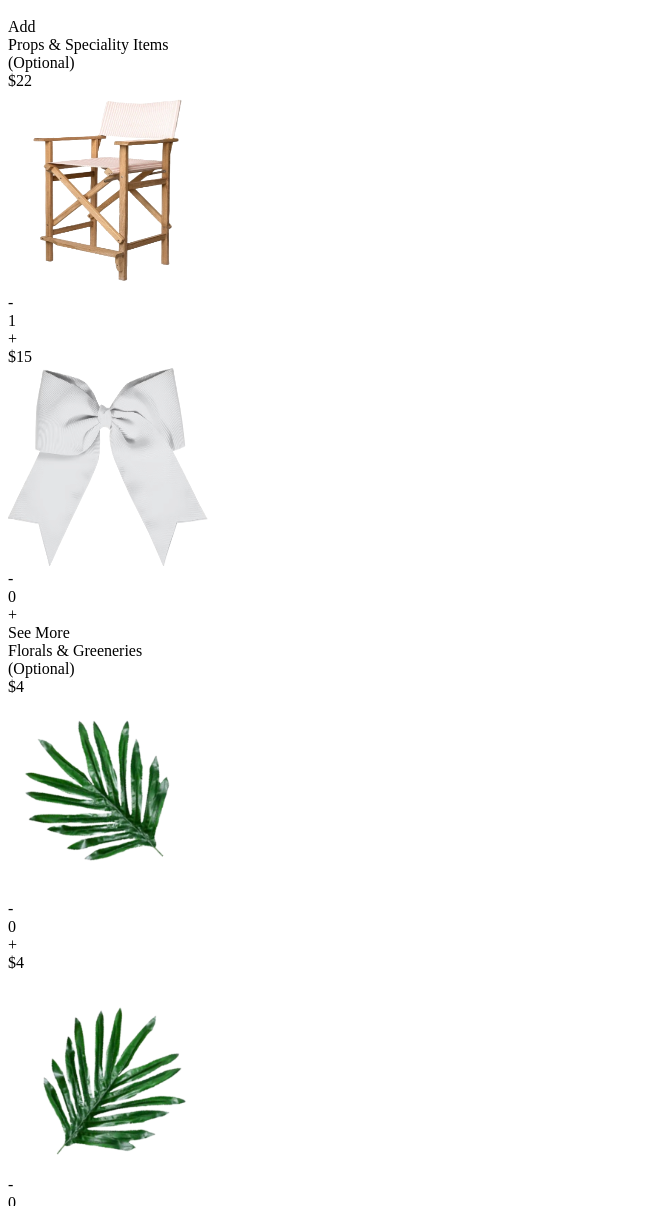 click on "-" at bounding box center [335, 303] 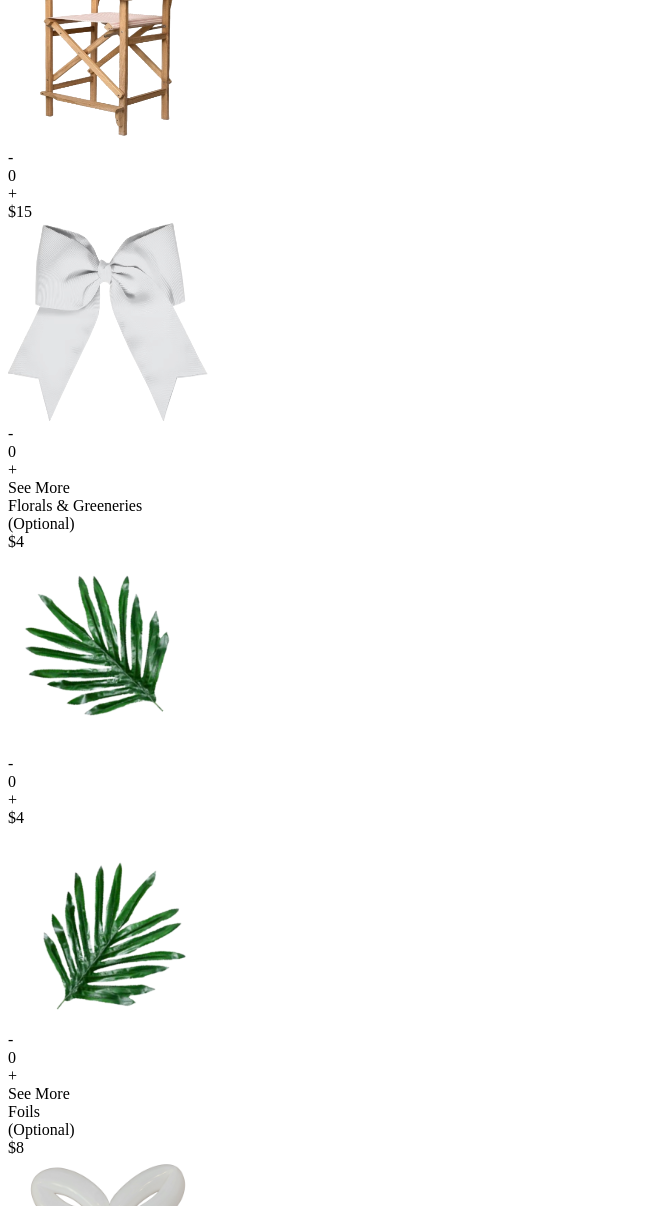 drag, startPoint x: 325, startPoint y: 489, endPoint x: 328, endPoint y: 460, distance: 29.15476 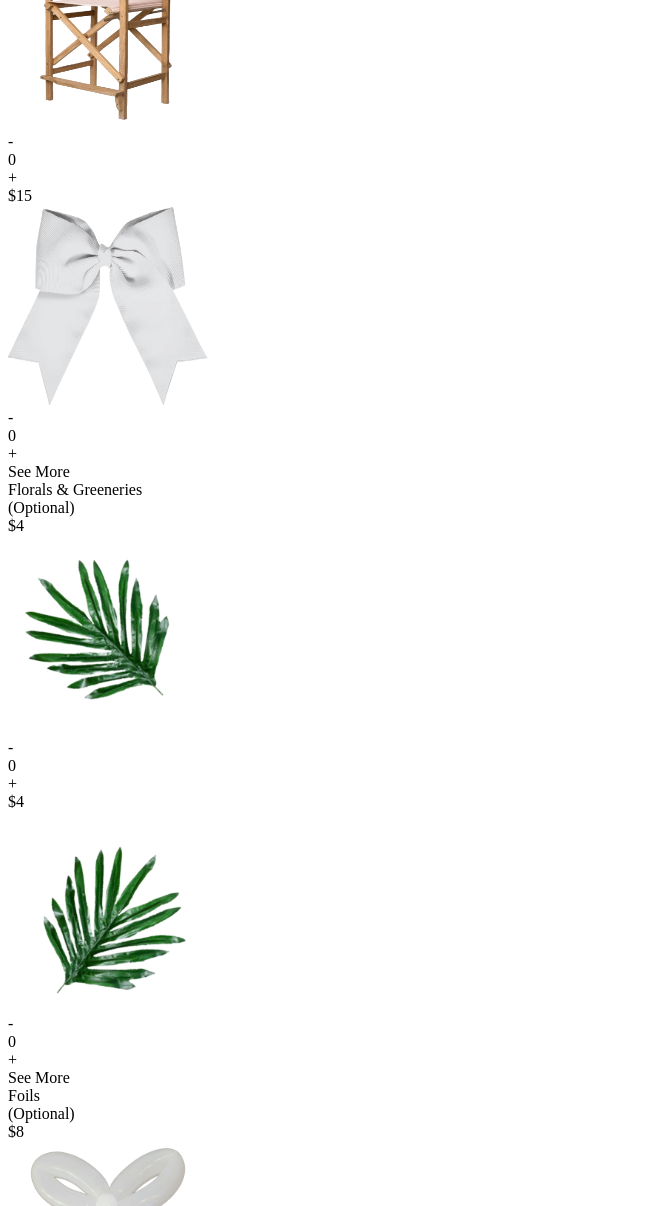 scroll, scrollTop: 781, scrollLeft: 0, axis: vertical 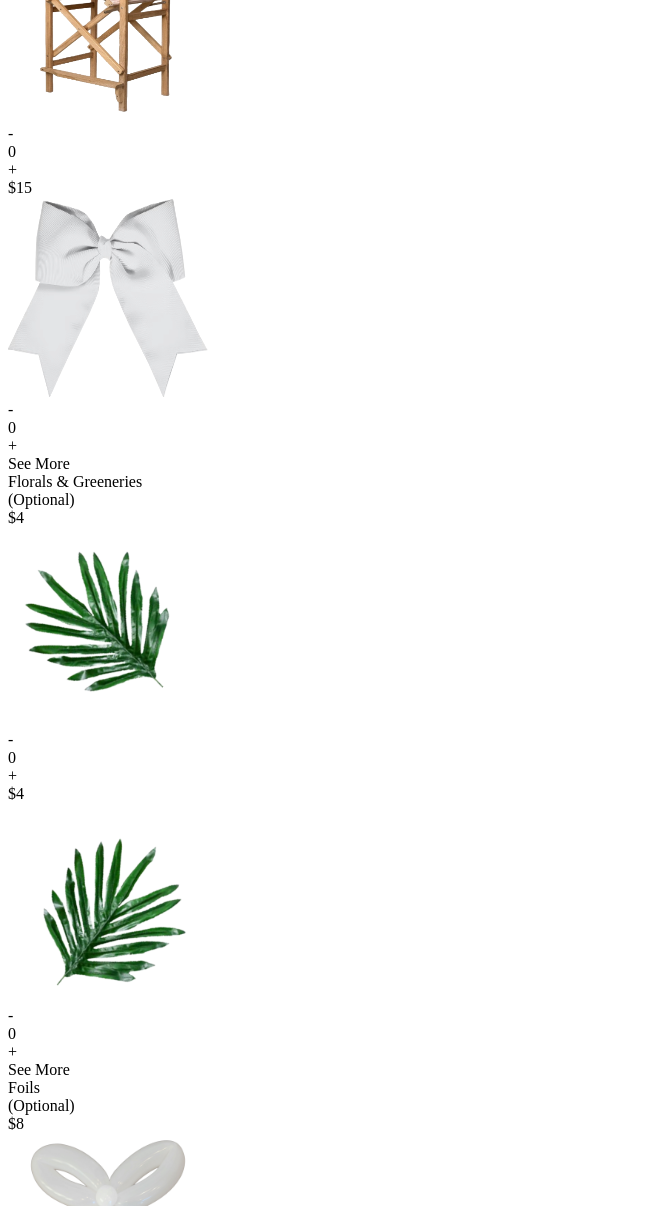 click on "+" at bounding box center [335, 170] 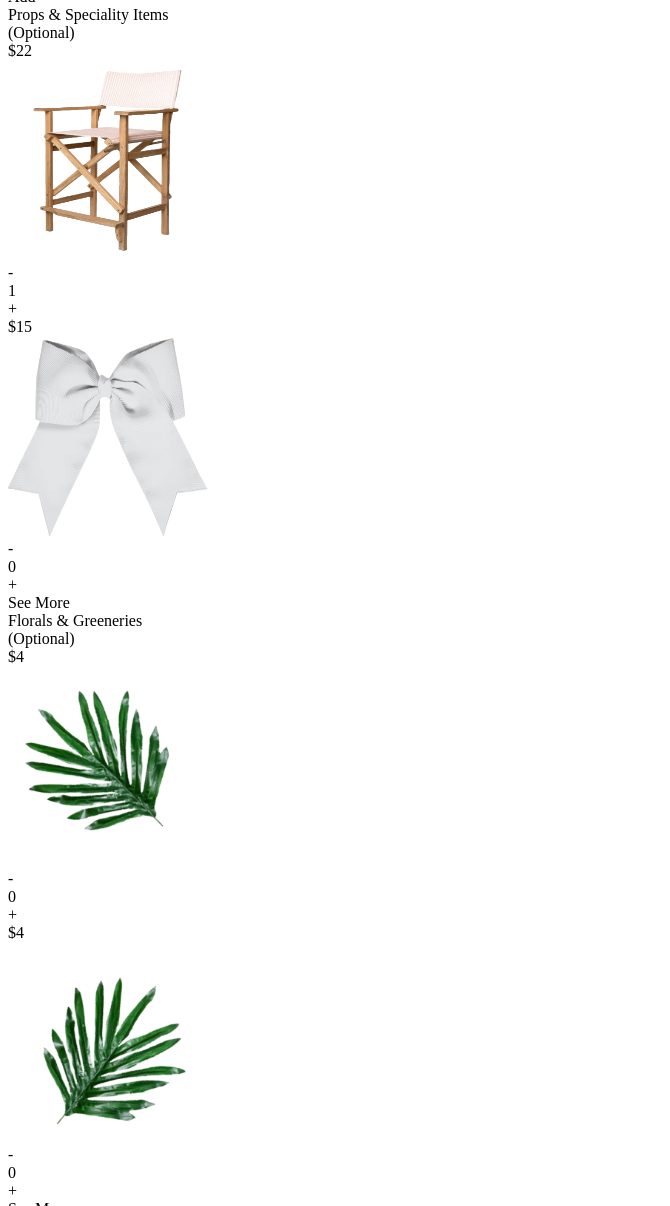 scroll, scrollTop: 0, scrollLeft: 0, axis: both 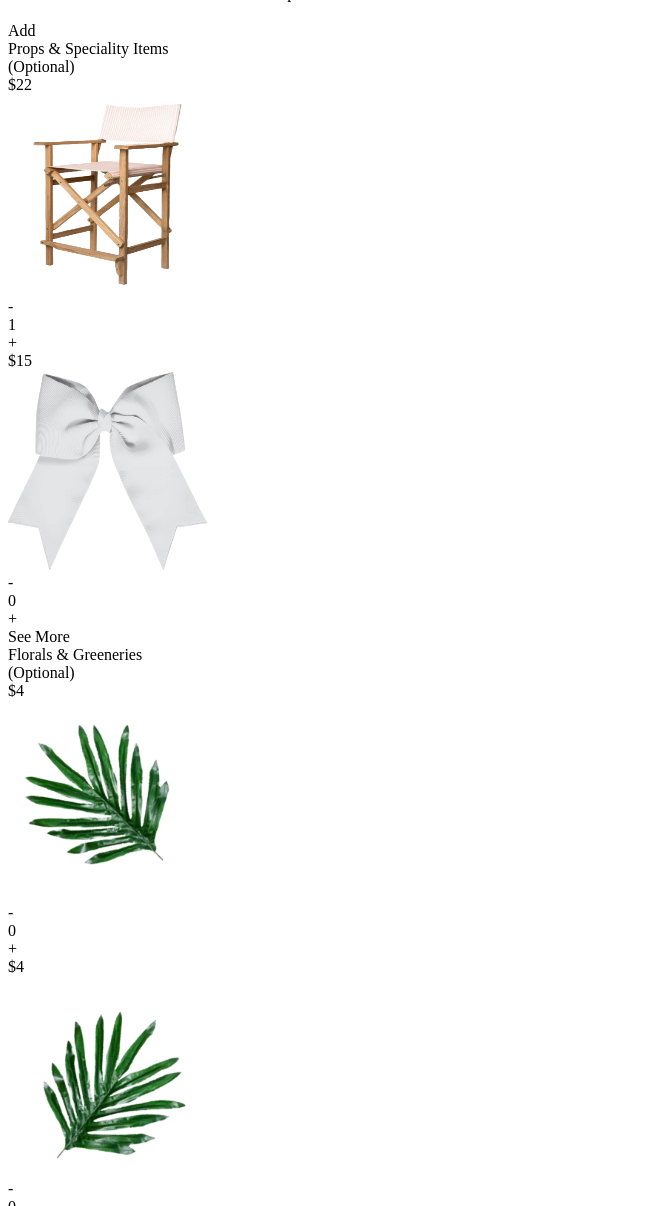 click on "+" at bounding box center [335, 343] 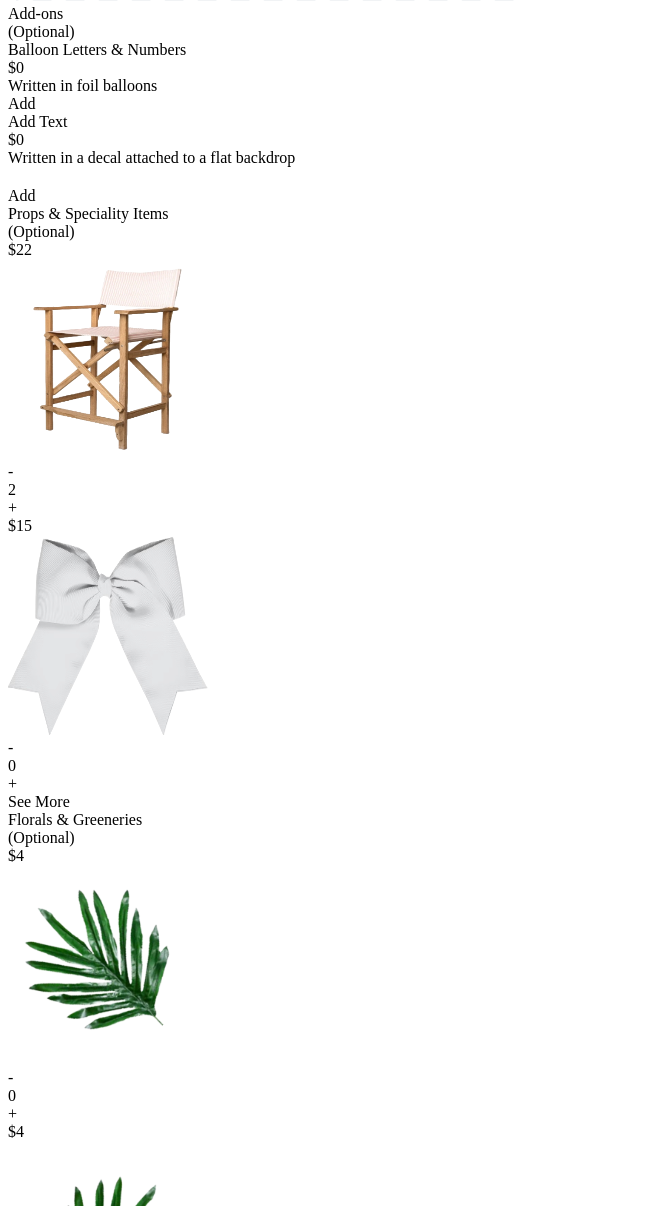 scroll, scrollTop: 670, scrollLeft: 0, axis: vertical 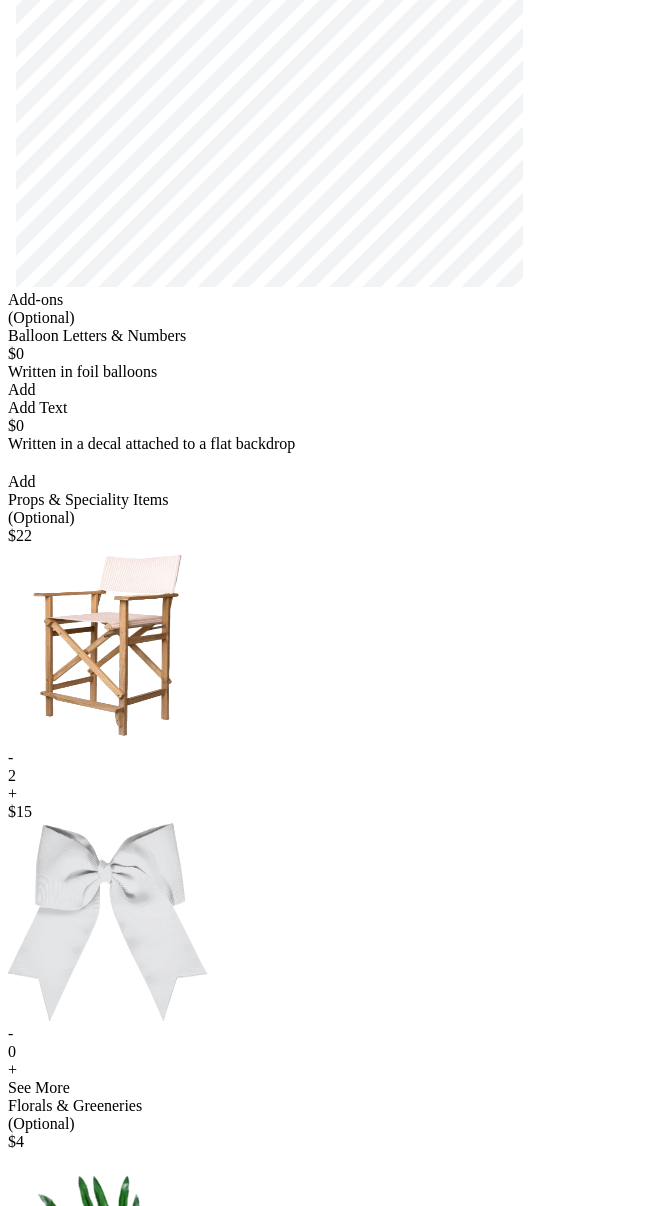 click on "- 2 +" at bounding box center (335, 776) 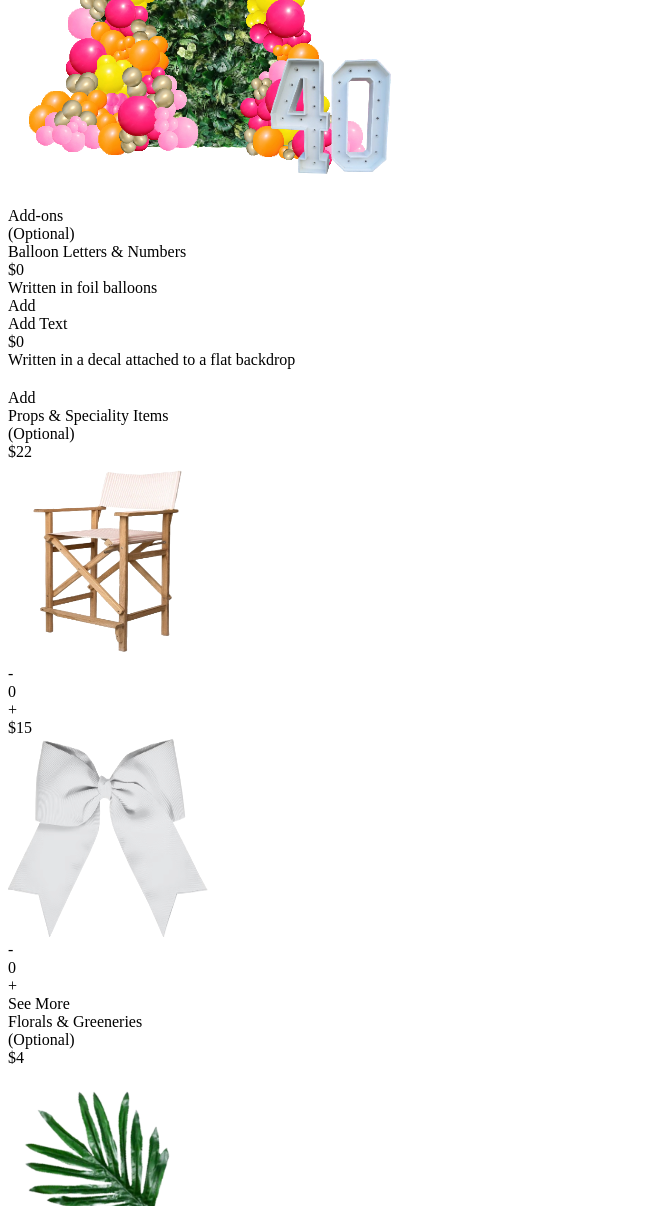 click at bounding box center (108, 561) 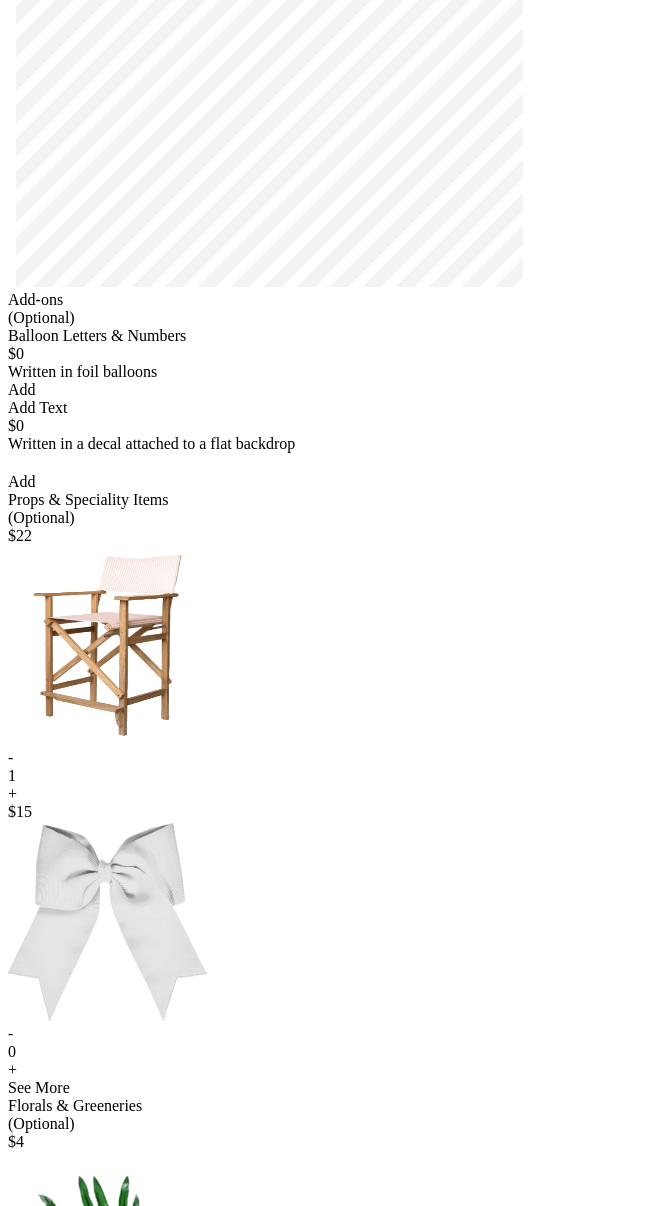 scroll, scrollTop: 237, scrollLeft: 0, axis: vertical 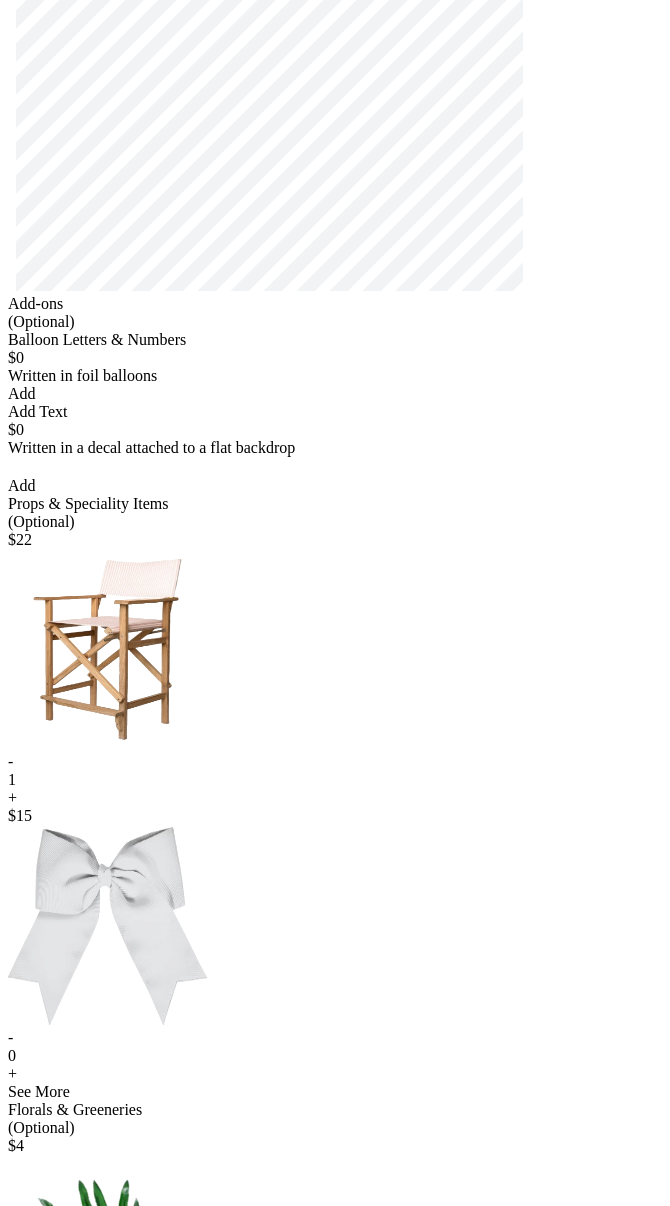click on "-" at bounding box center (335, 762) 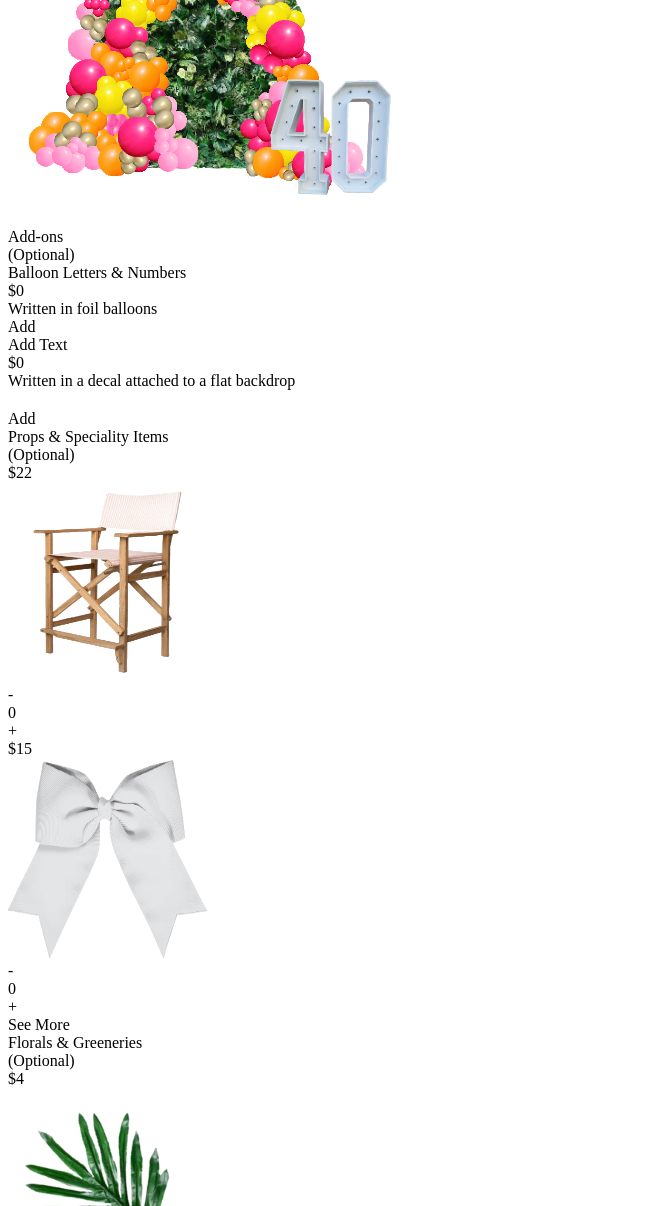 scroll, scrollTop: 0, scrollLeft: 0, axis: both 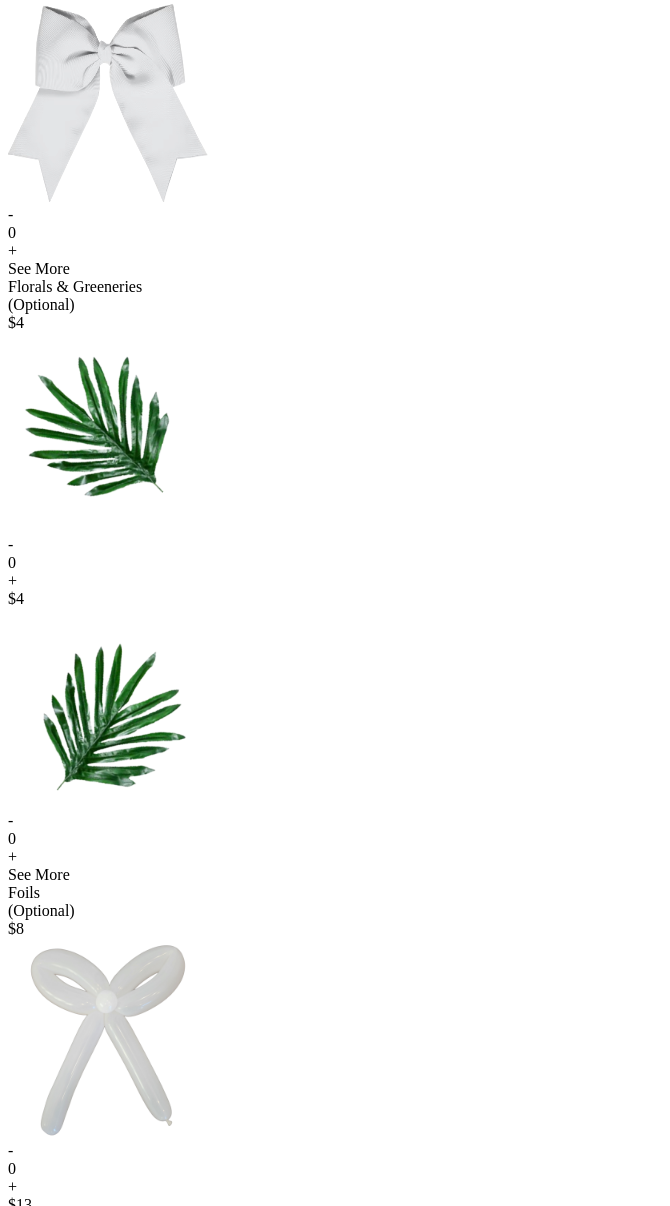 click at bounding box center [108, -174] 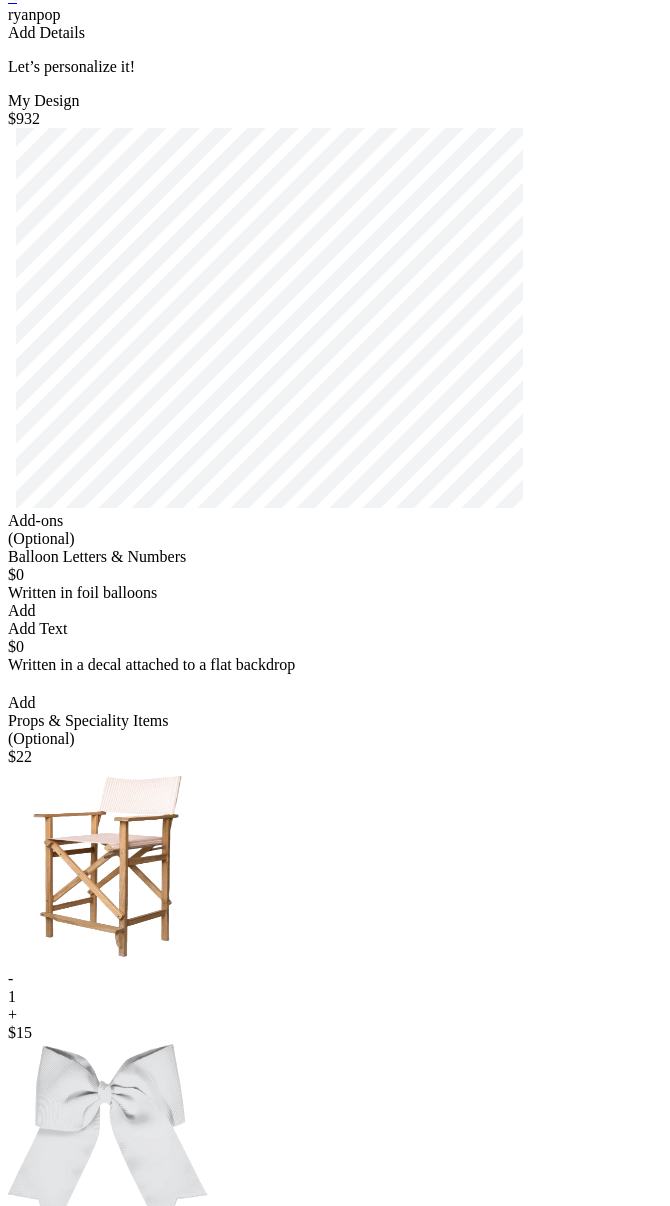 scroll, scrollTop: 0, scrollLeft: 0, axis: both 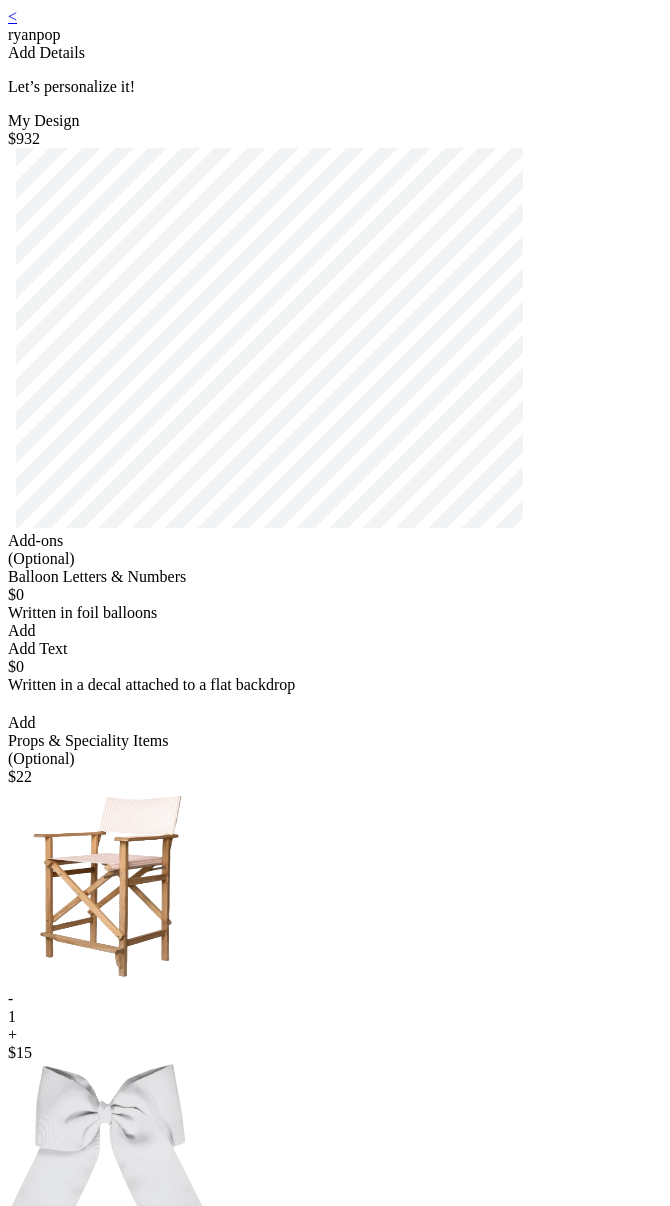 click at bounding box center (335, 340) 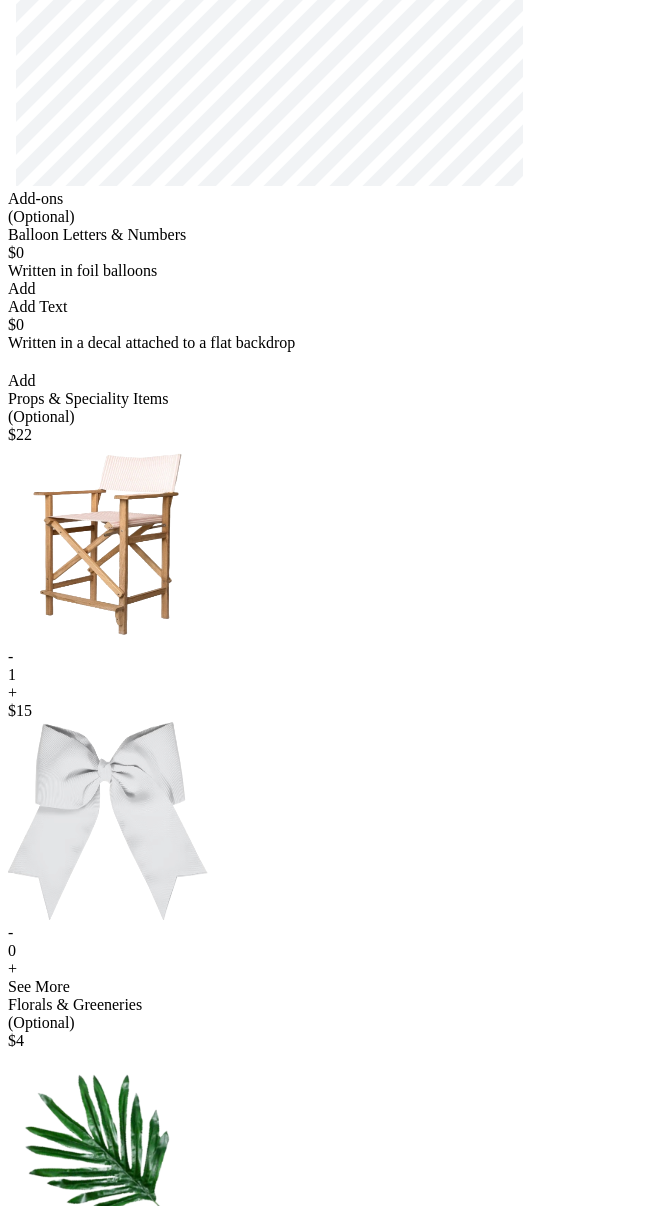 scroll, scrollTop: 410, scrollLeft: 0, axis: vertical 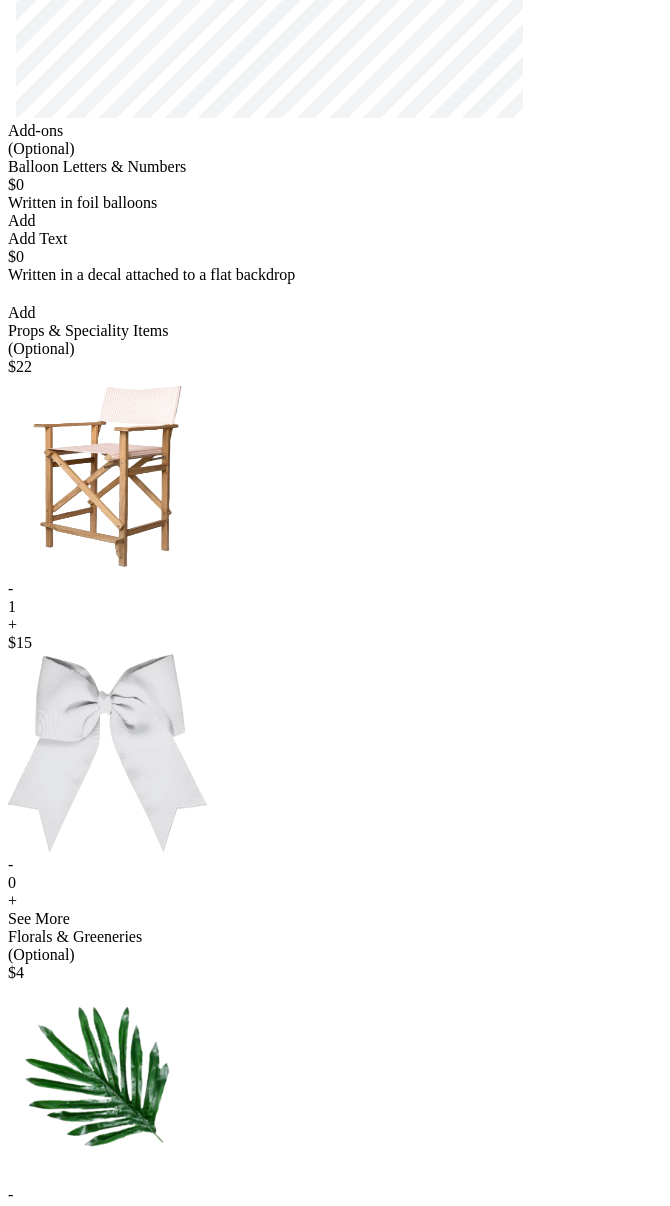 click on "+" at bounding box center [335, 625] 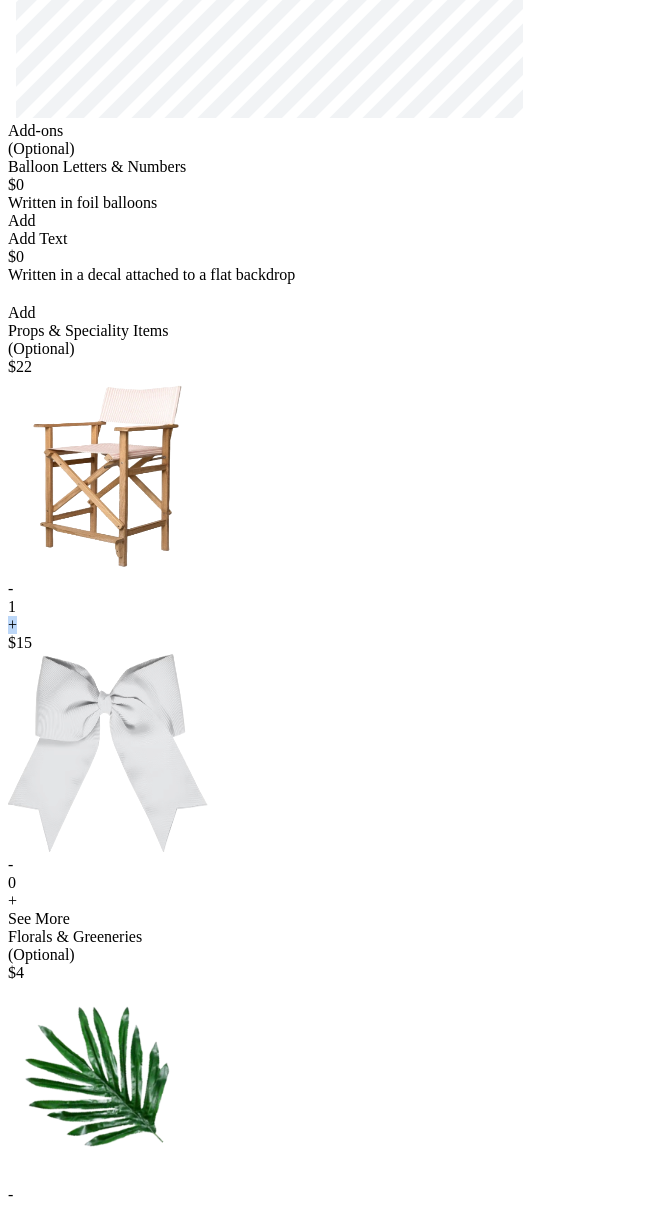 click on "+" at bounding box center (335, 625) 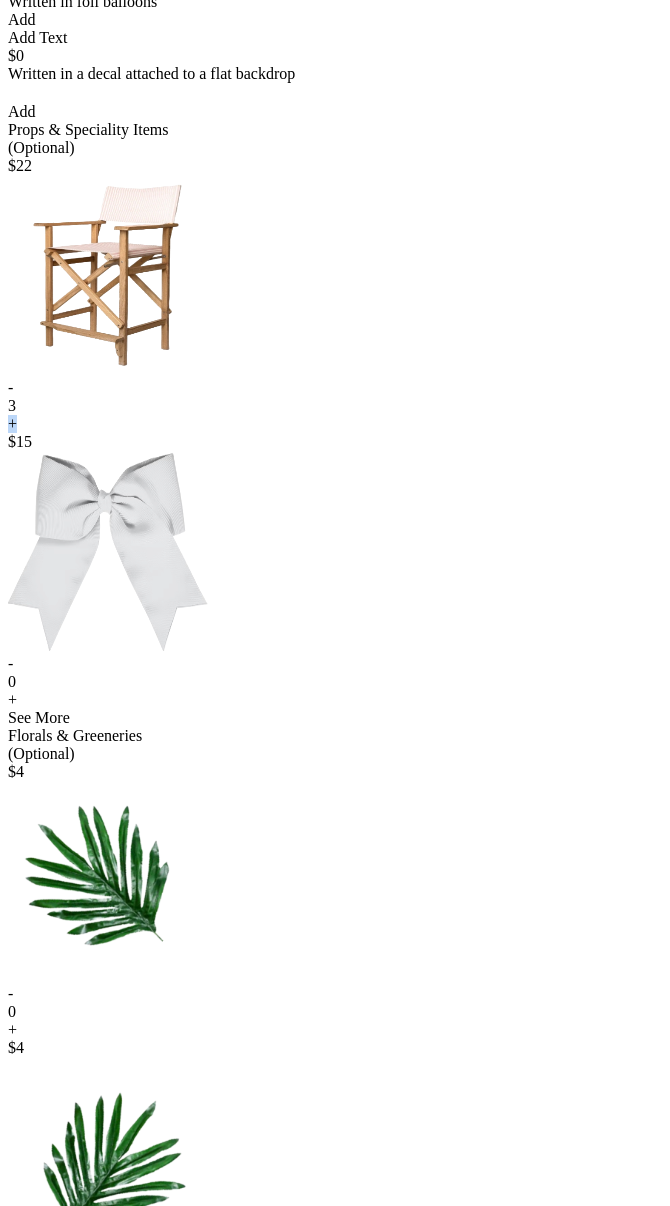 scroll, scrollTop: 610, scrollLeft: 0, axis: vertical 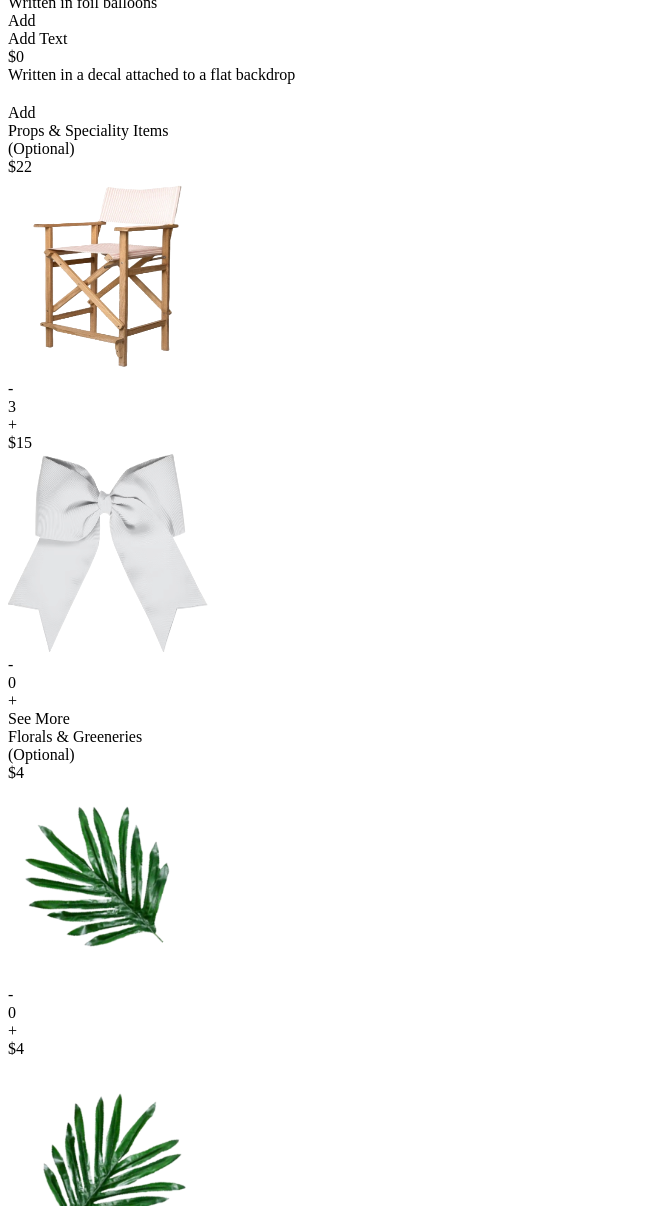 click on "-" at bounding box center [335, 389] 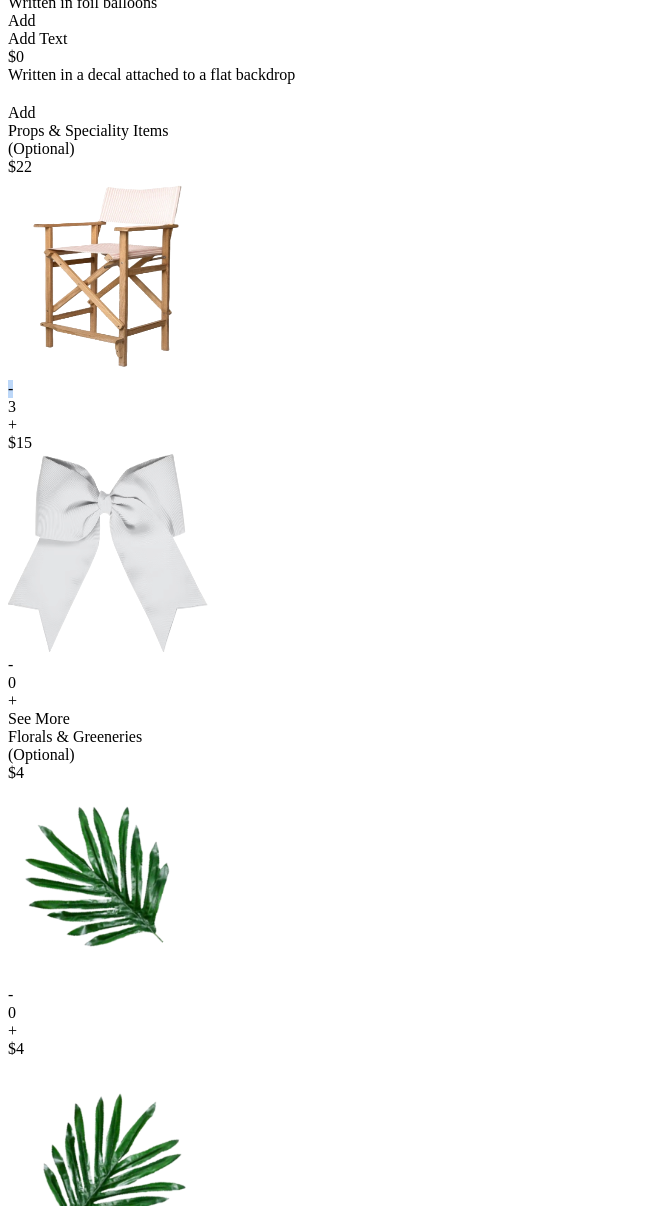 click on "-" at bounding box center (335, 389) 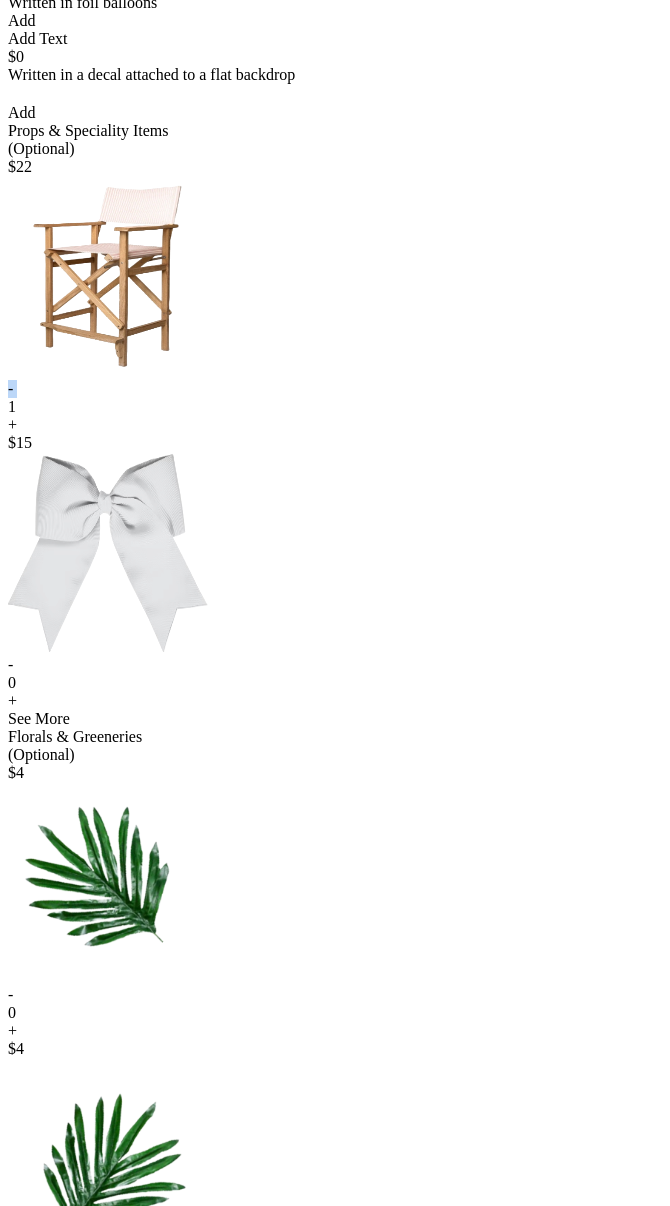 click on "-" at bounding box center [335, 389] 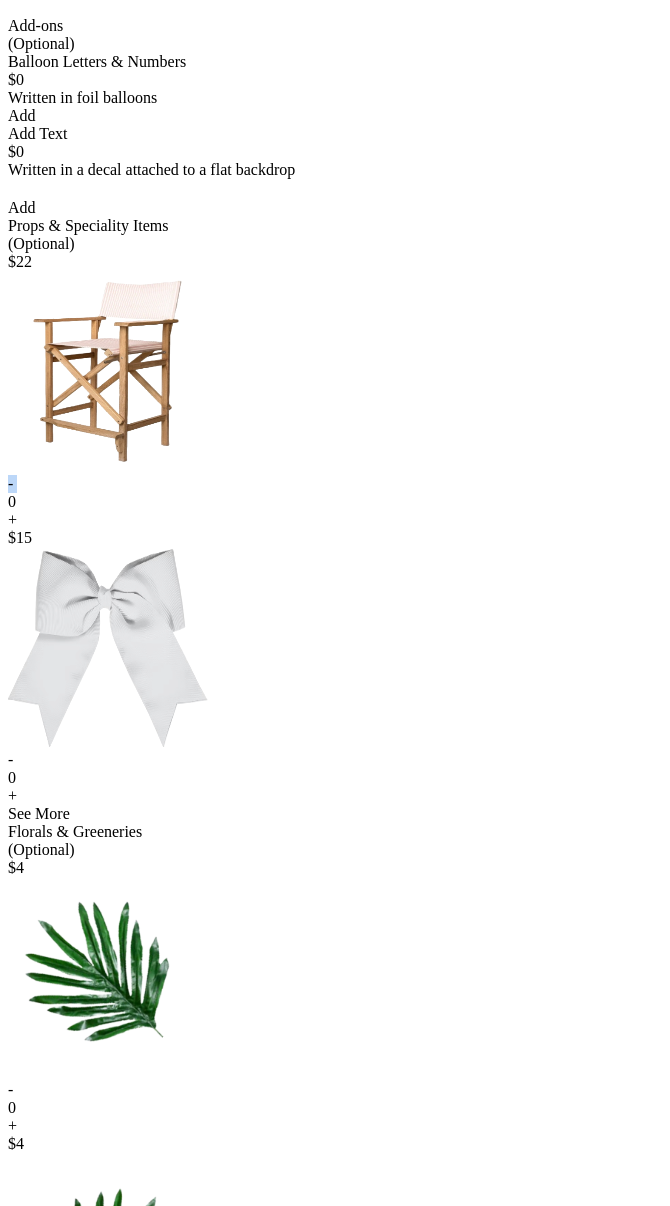 scroll, scrollTop: 432, scrollLeft: 0, axis: vertical 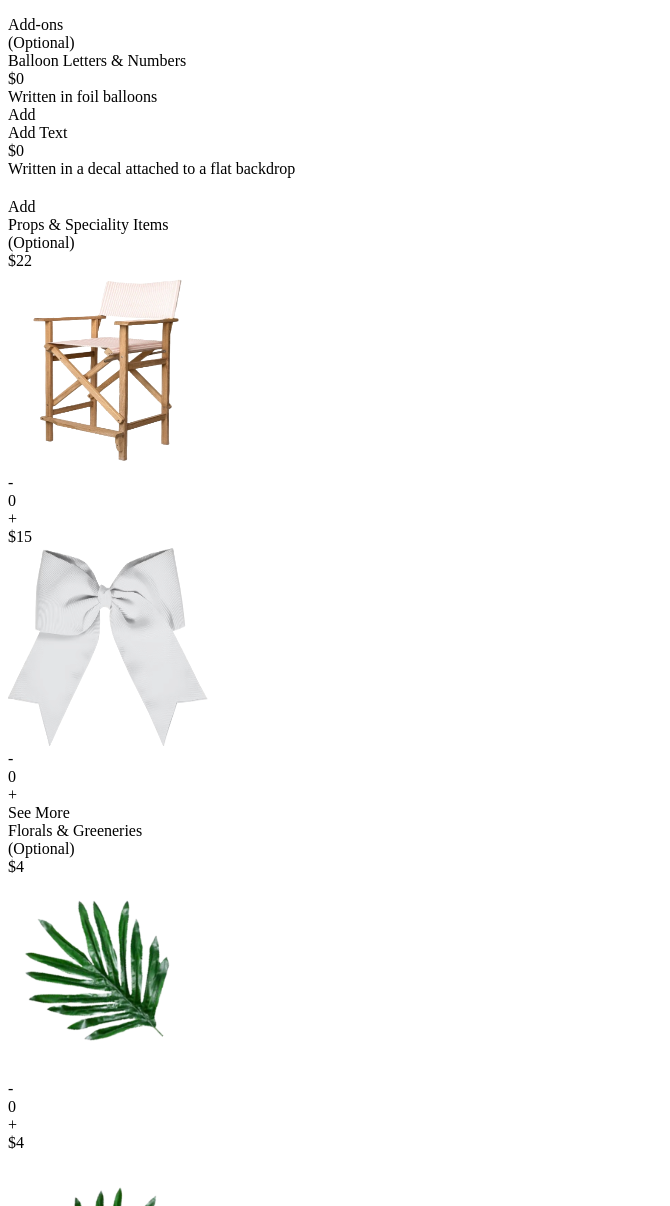 click on "+" at bounding box center (335, 519) 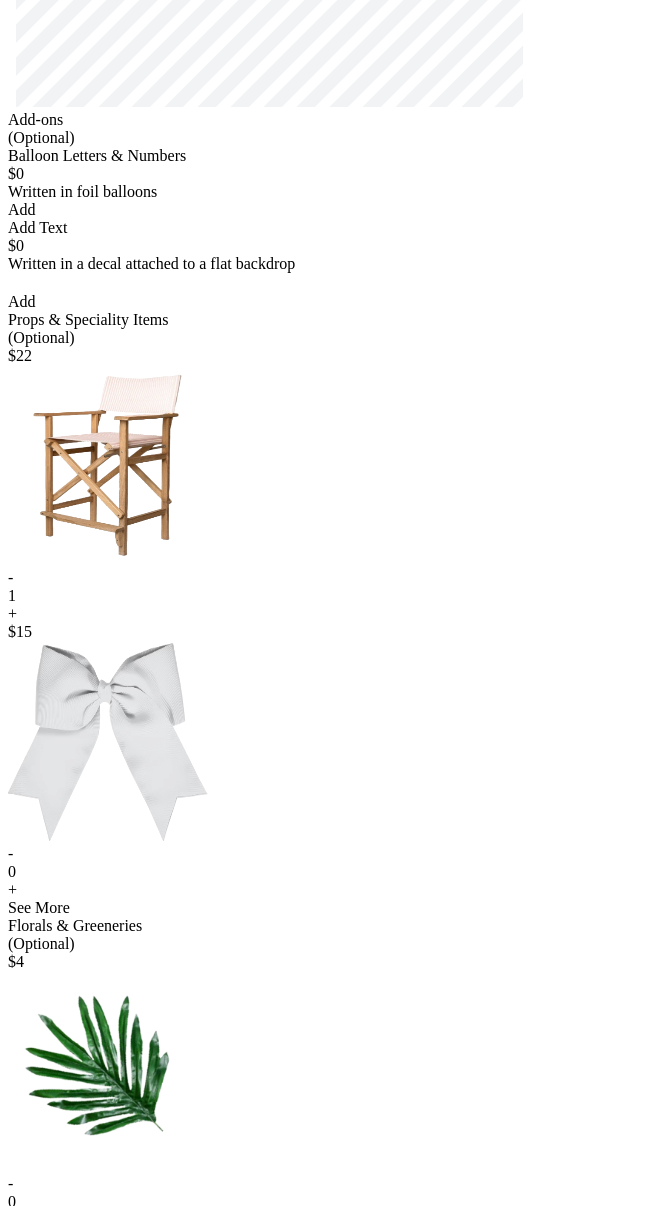 scroll, scrollTop: 0, scrollLeft: 0, axis: both 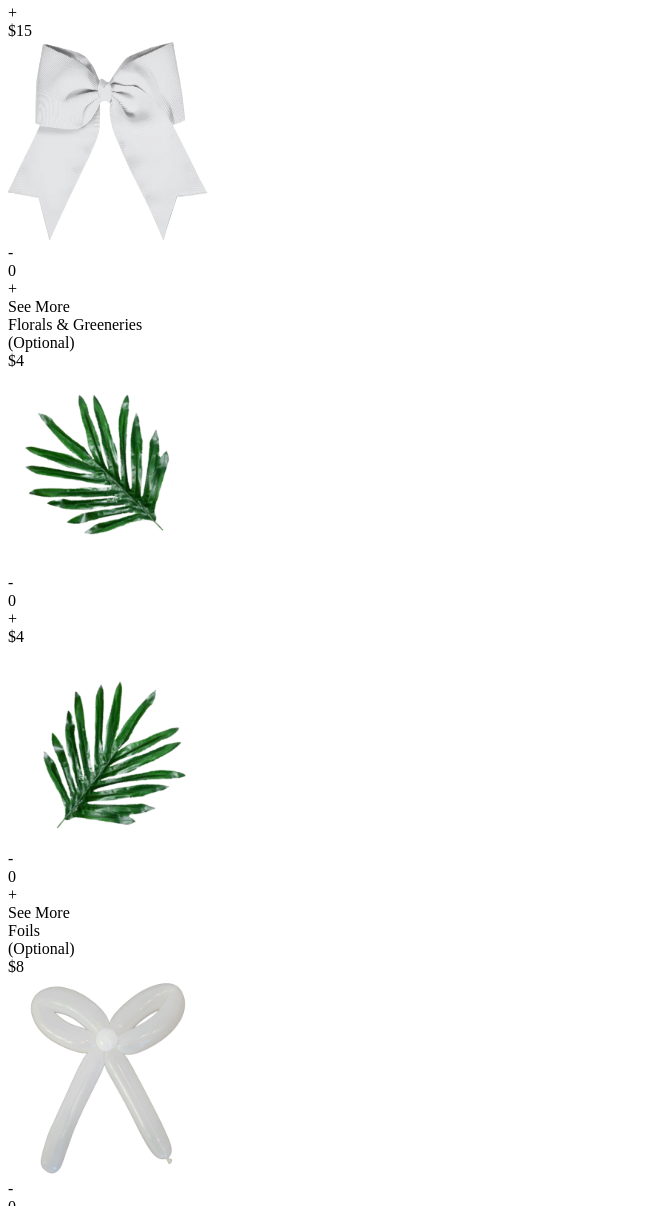 click on "+" at bounding box center [335, 1501] 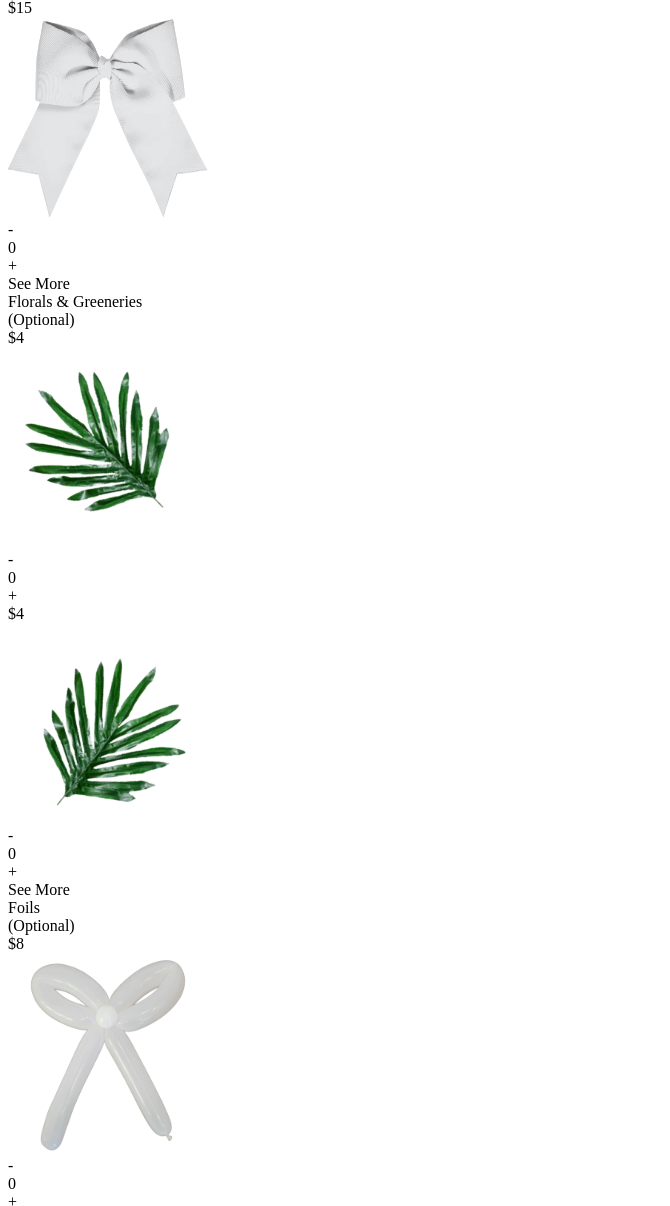 scroll, scrollTop: 1101, scrollLeft: 0, axis: vertical 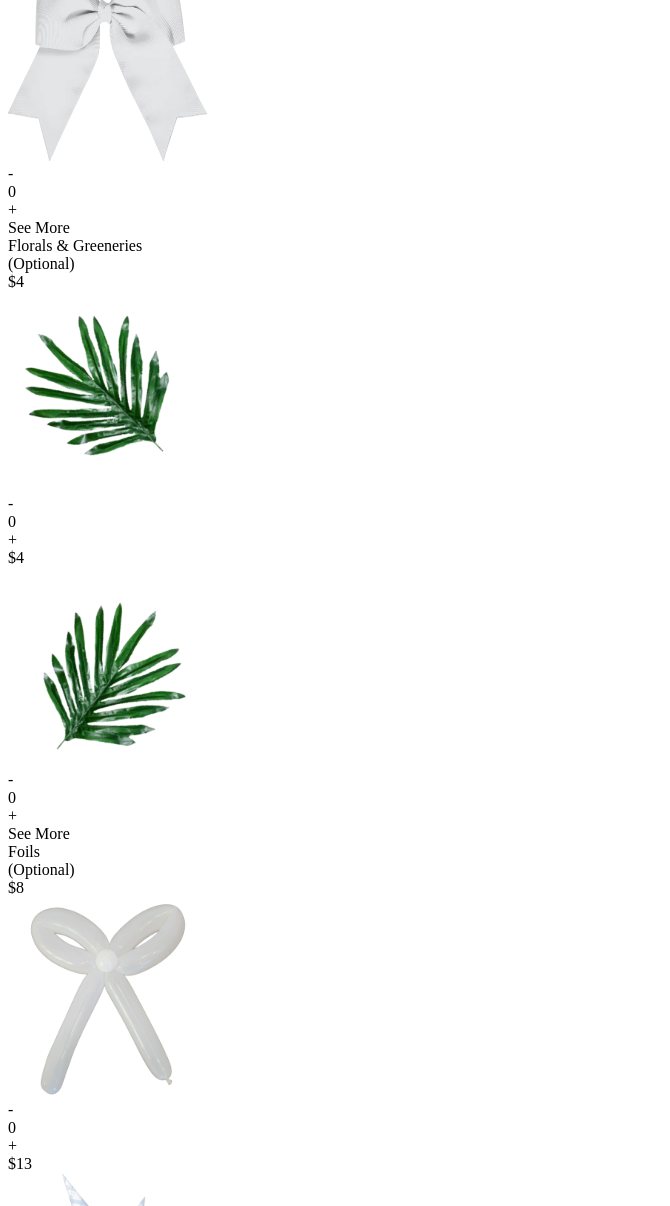 click on "+" at bounding box center (335, 1146) 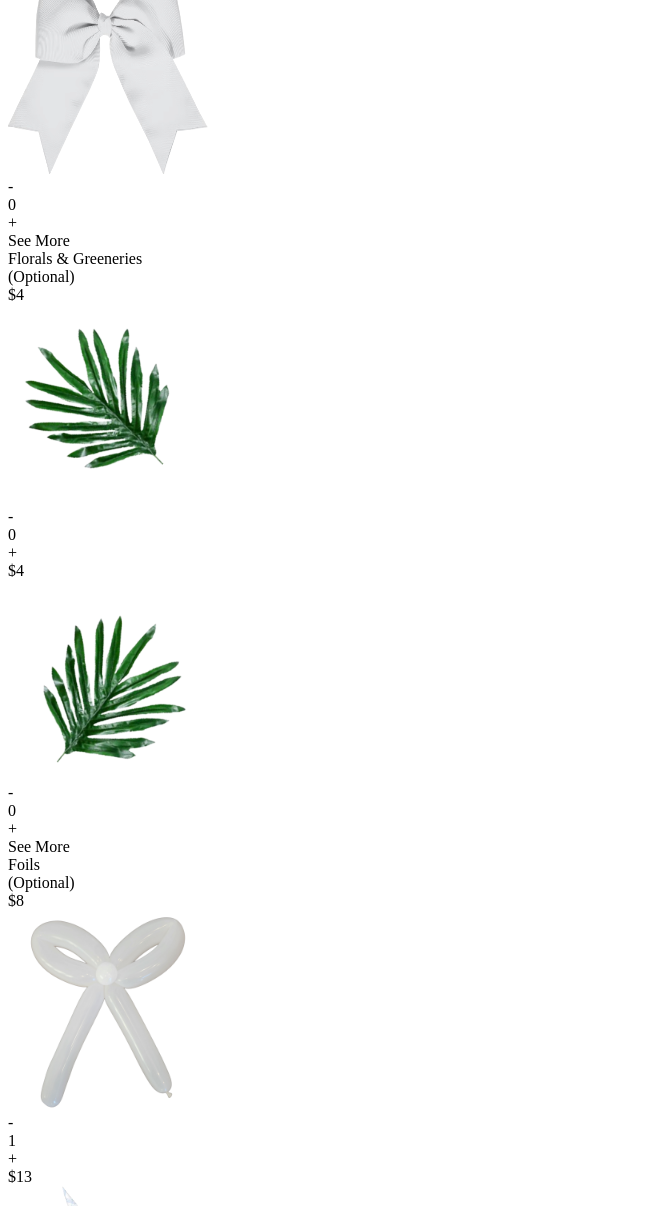 scroll, scrollTop: 1101, scrollLeft: 0, axis: vertical 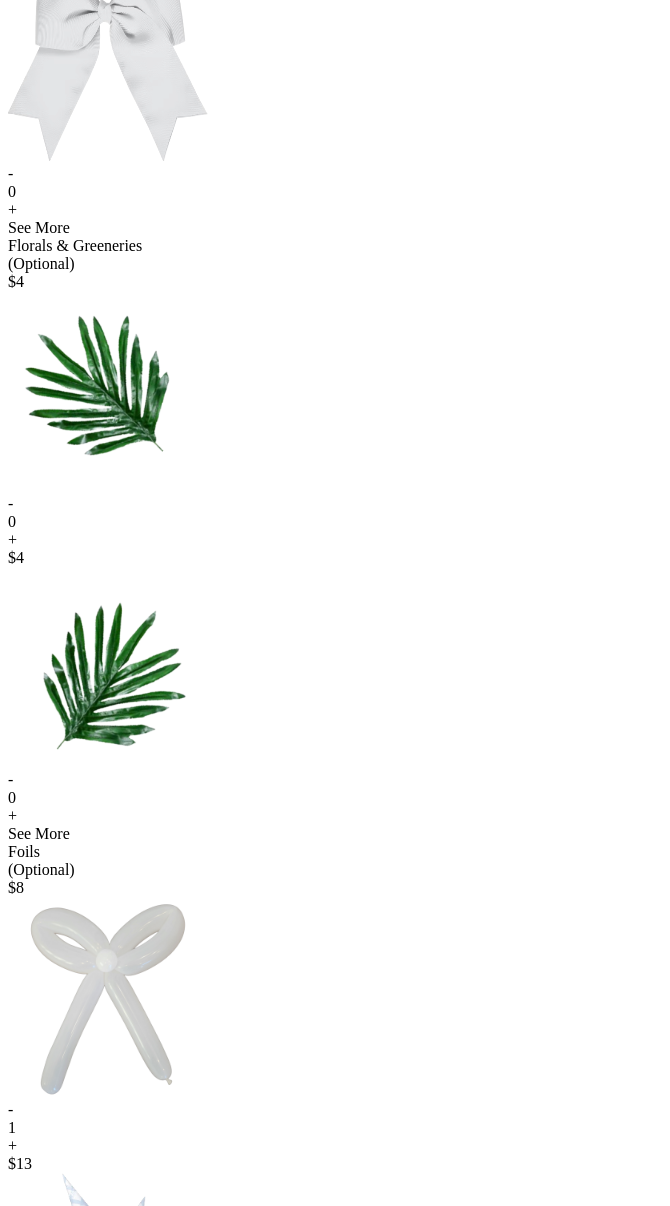 click on "-" at bounding box center [335, 1386] 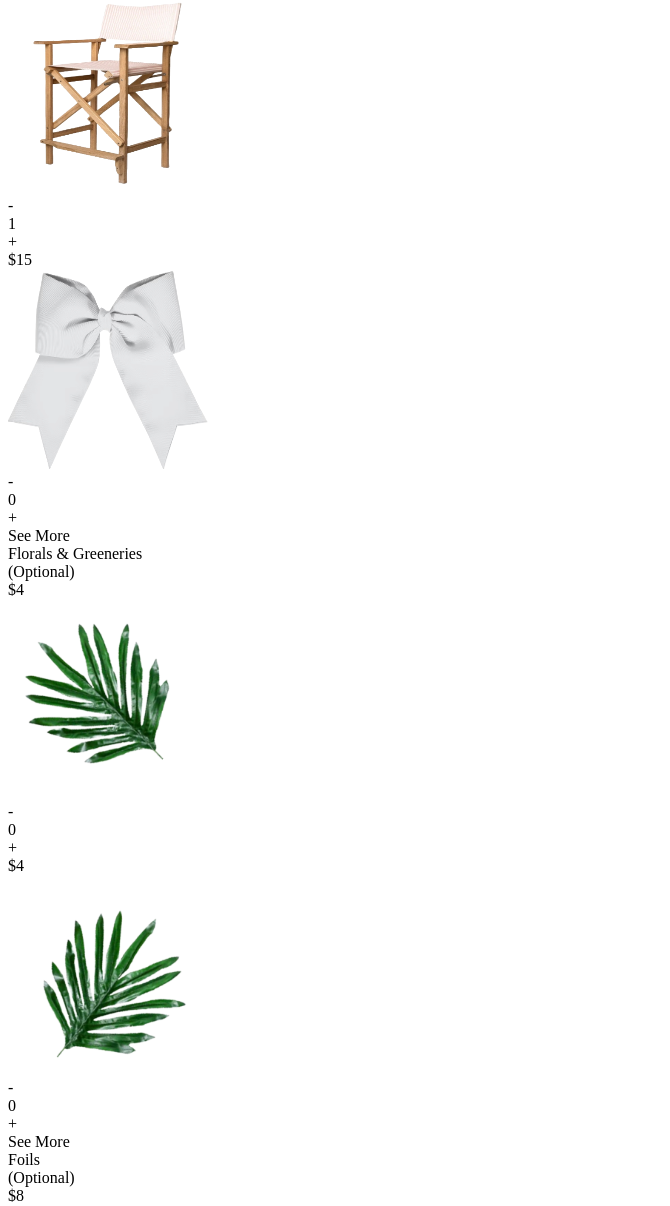 scroll, scrollTop: 0, scrollLeft: 0, axis: both 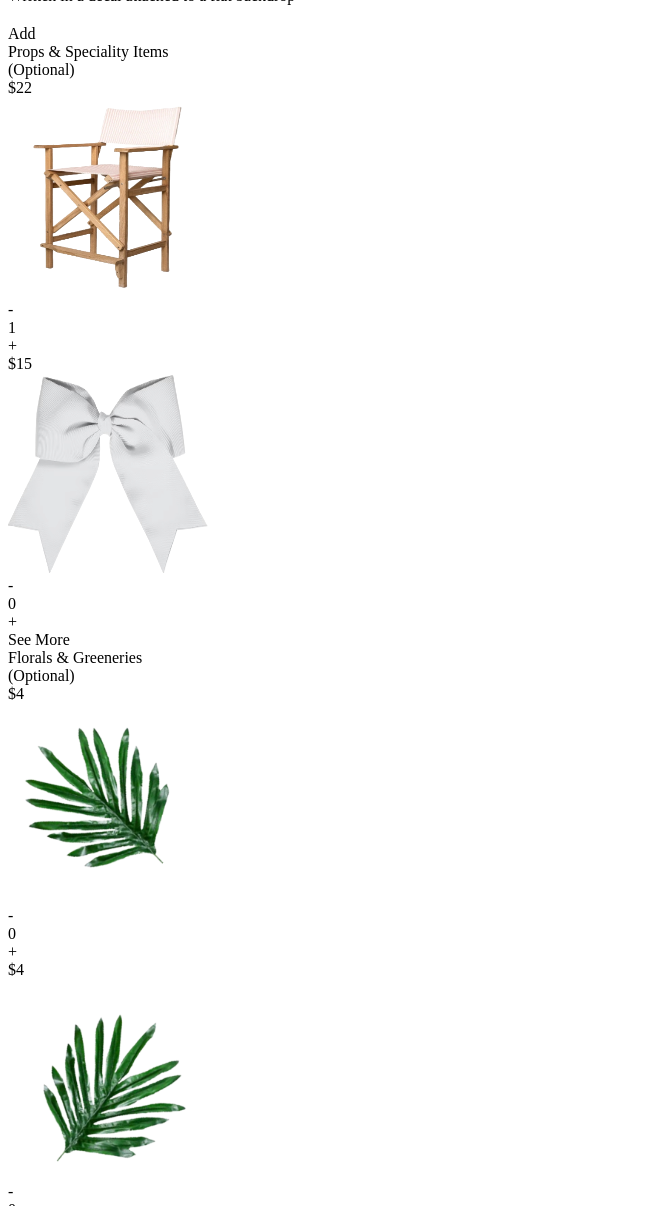 click on "-" at bounding box center [335, 310] 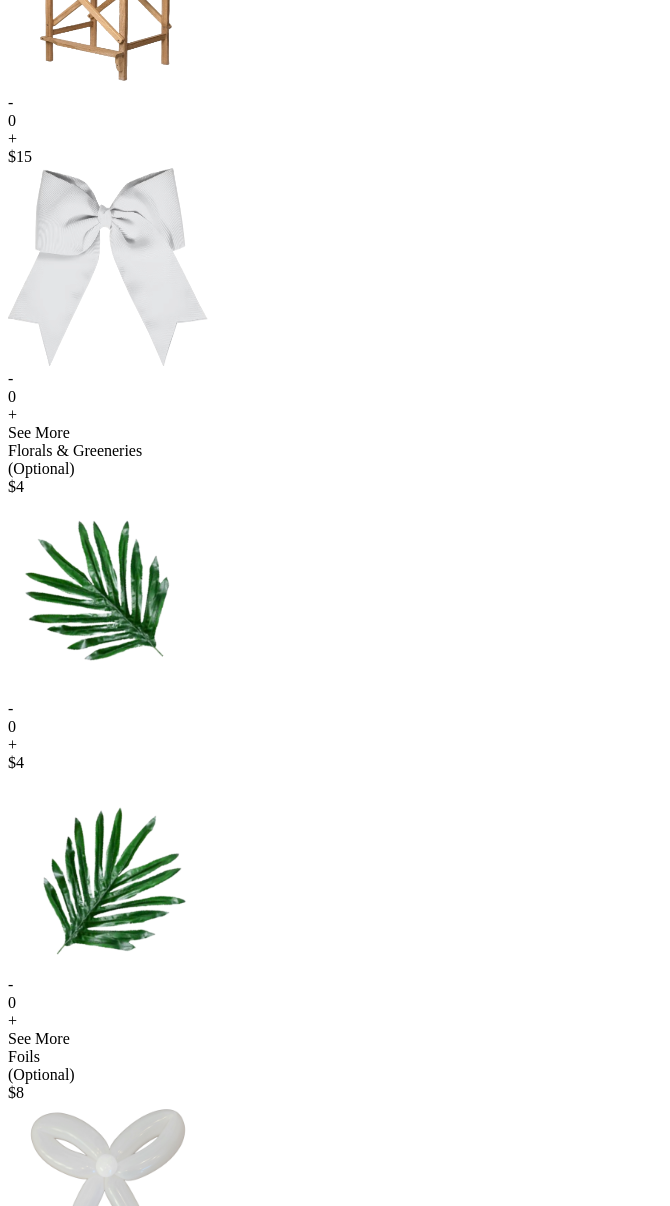 scroll, scrollTop: 821, scrollLeft: 0, axis: vertical 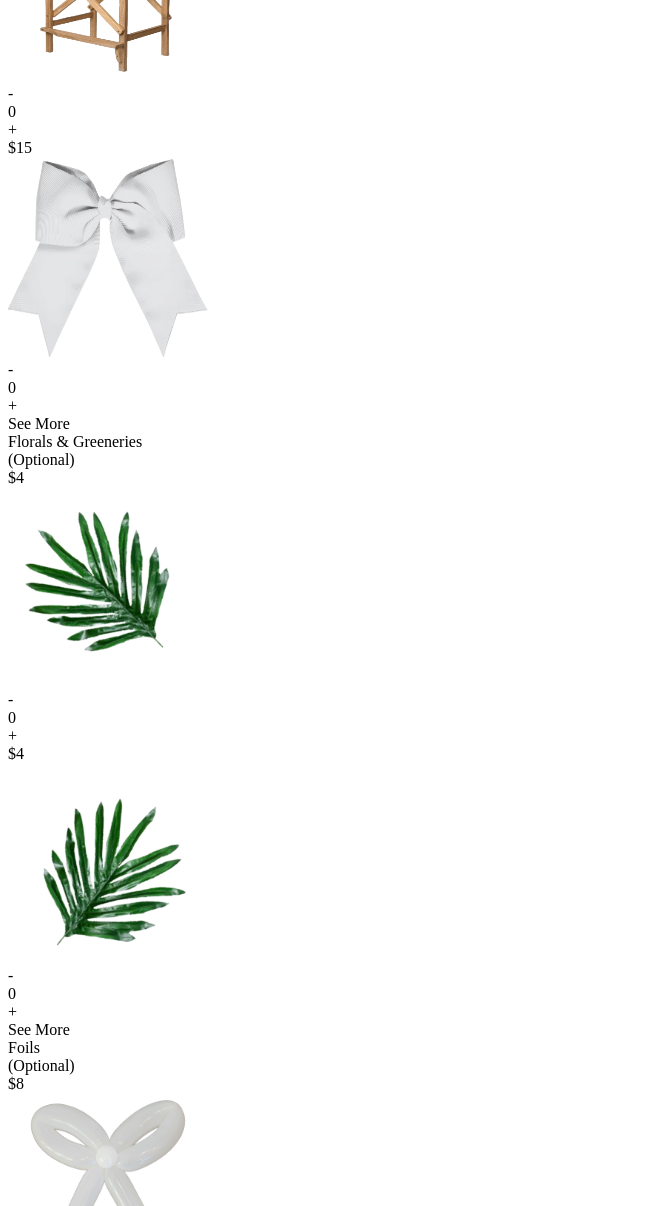 click at bounding box center (108, -19) 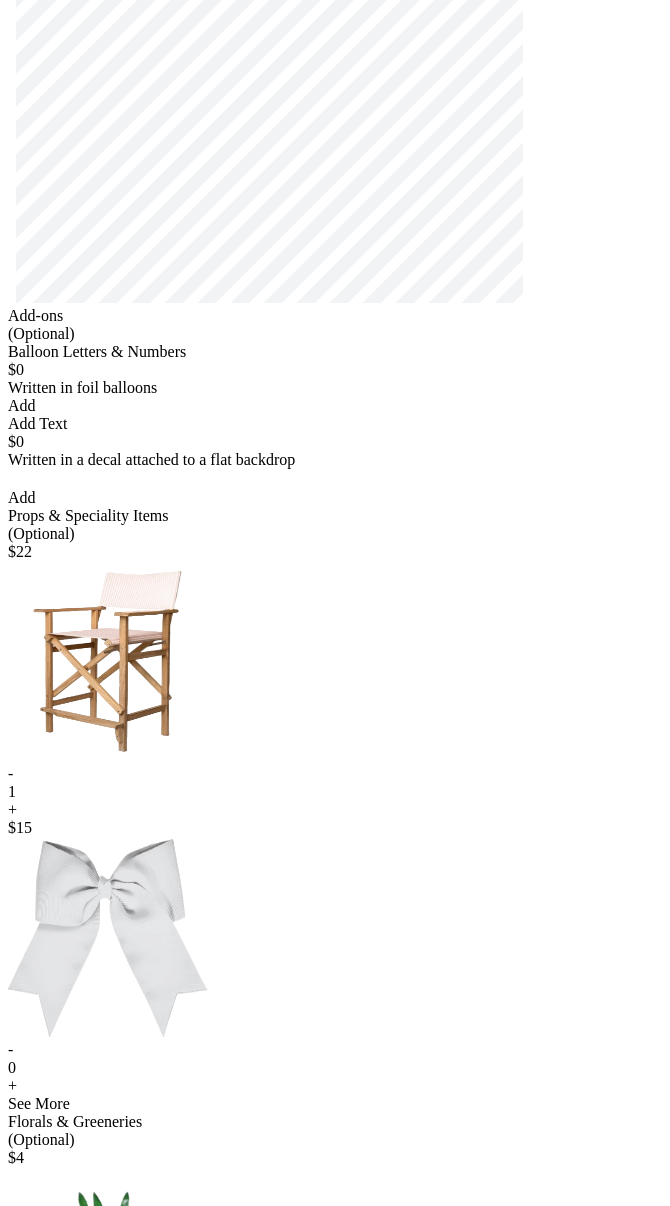 scroll, scrollTop: 0, scrollLeft: 0, axis: both 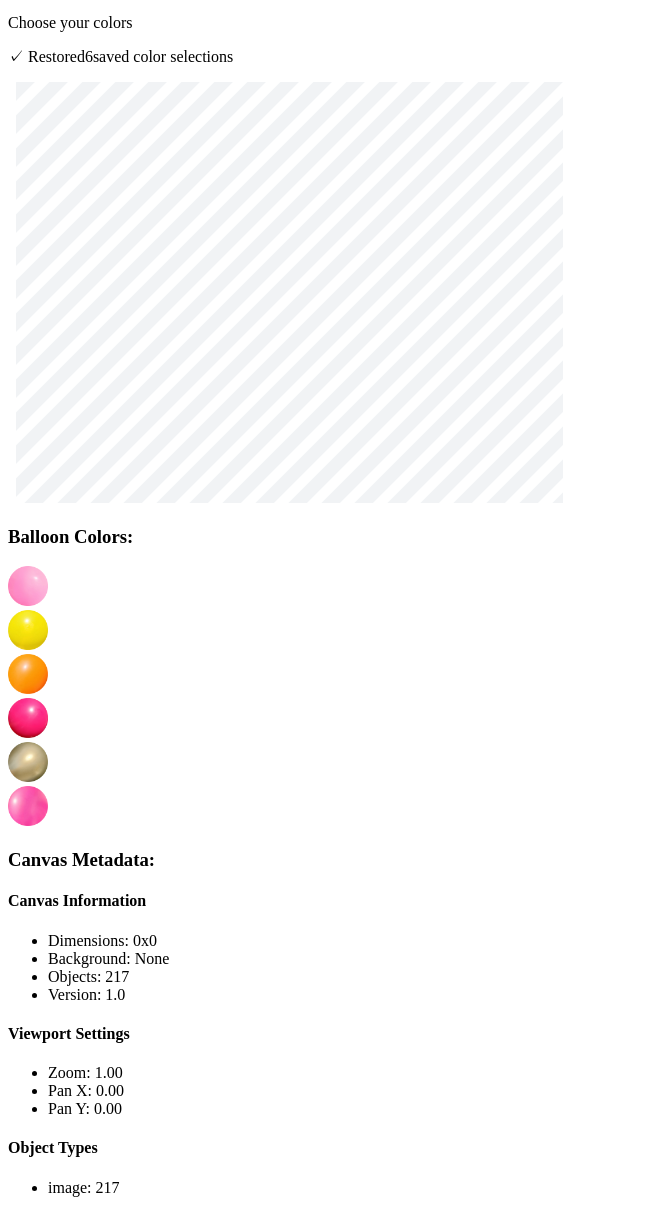 click on "Continue" at bounding box center (128, 177141) 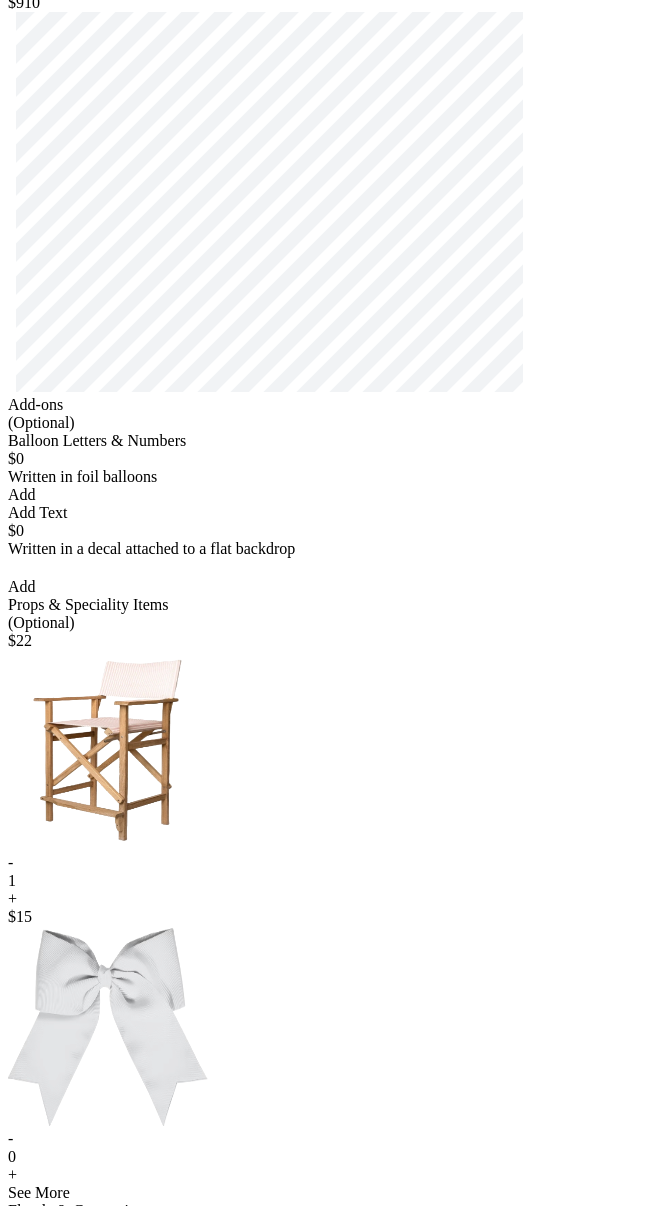 scroll, scrollTop: 0, scrollLeft: 0, axis: both 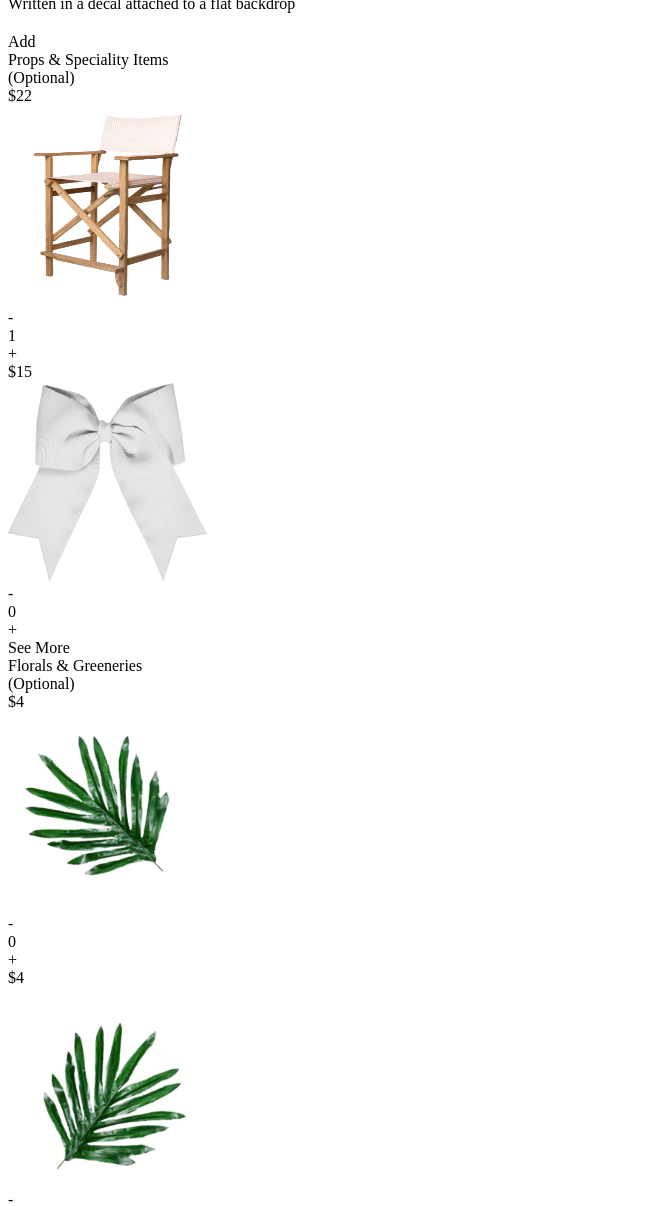 click on "-" at bounding box center [335, 318] 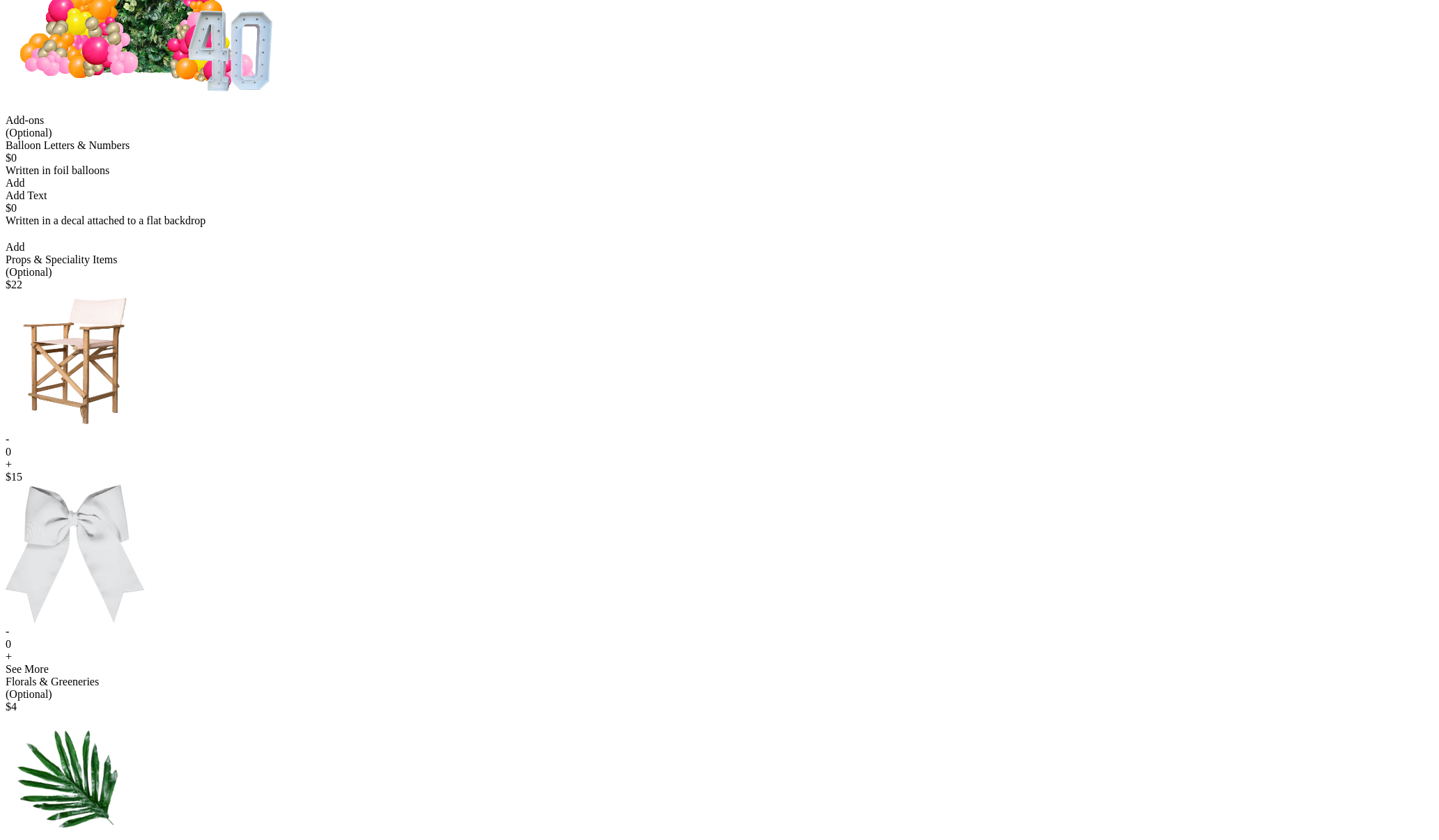 scroll, scrollTop: 282, scrollLeft: 0, axis: vertical 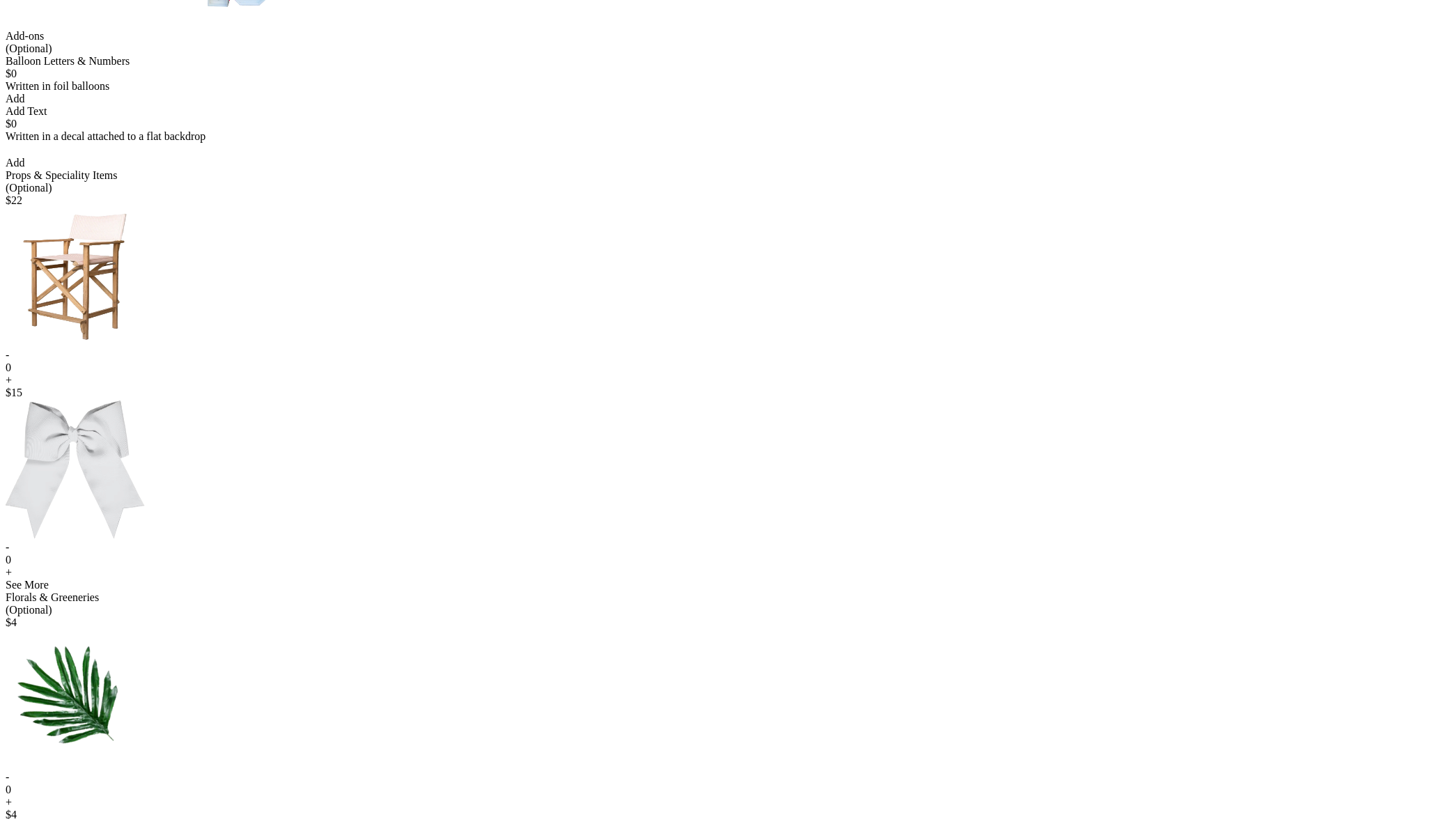 click on "+" at bounding box center [720, 380] 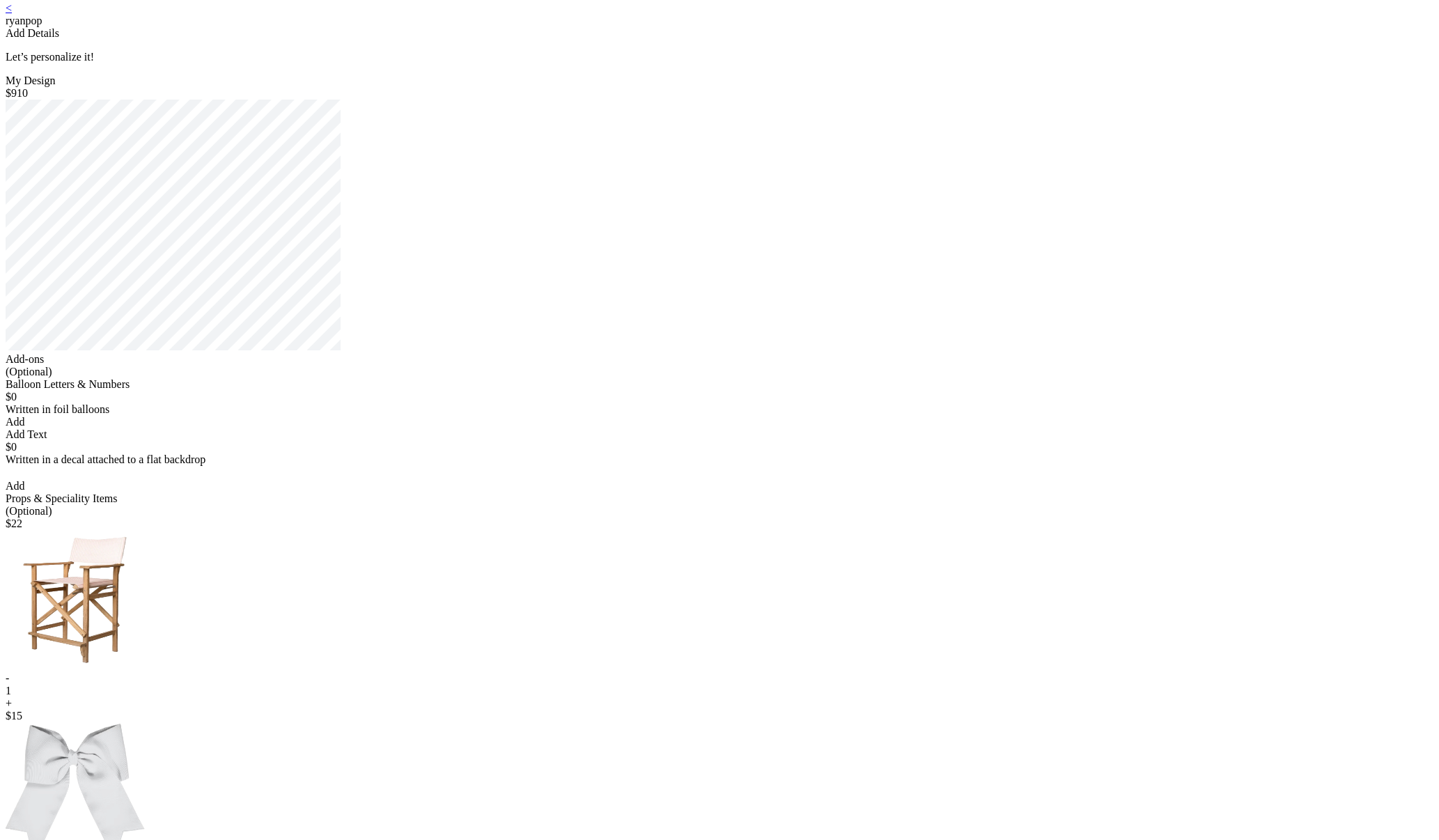 scroll, scrollTop: 0, scrollLeft: 0, axis: both 